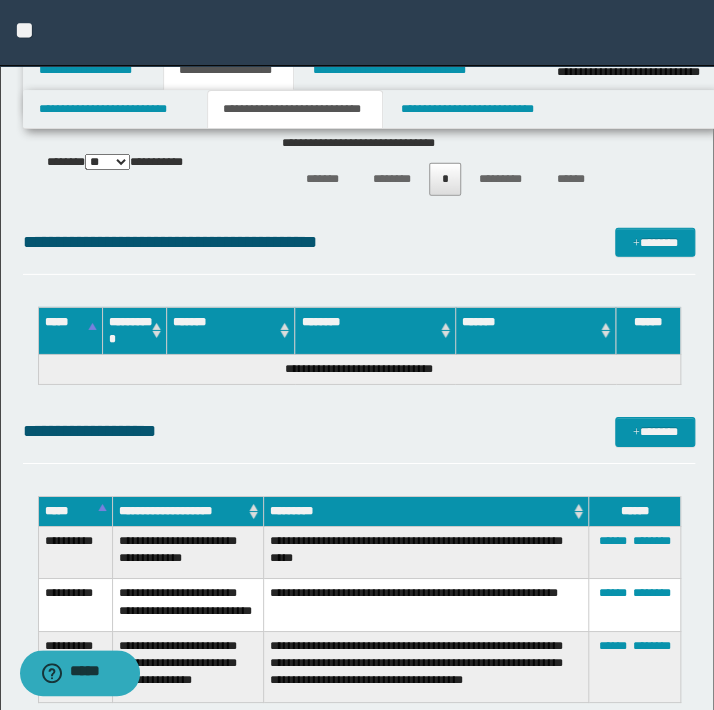 scroll, scrollTop: 0, scrollLeft: 0, axis: both 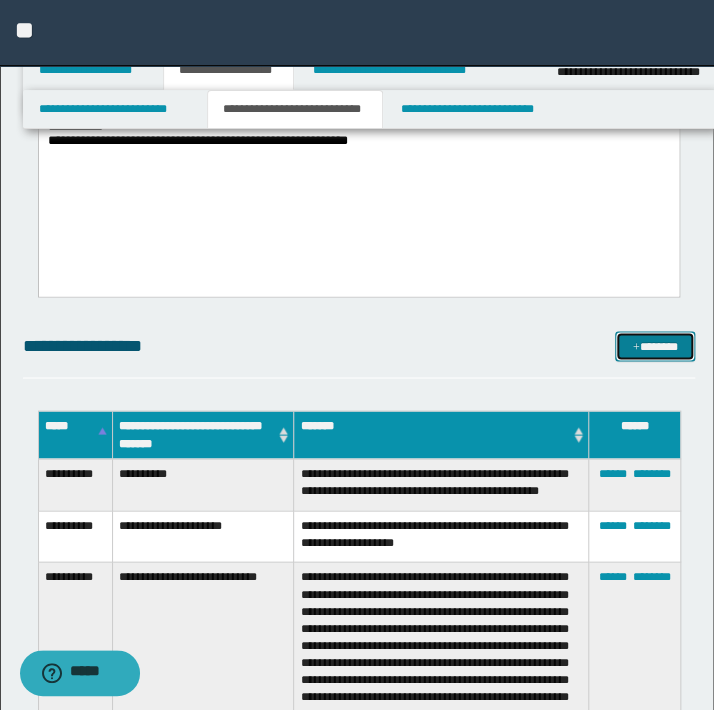 click at bounding box center (636, 347) 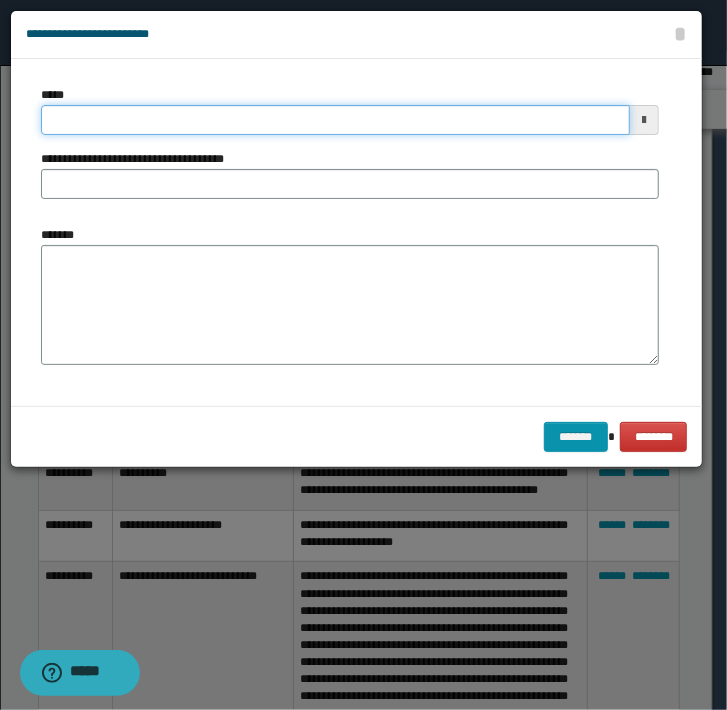 click on "*****" at bounding box center (335, 120) 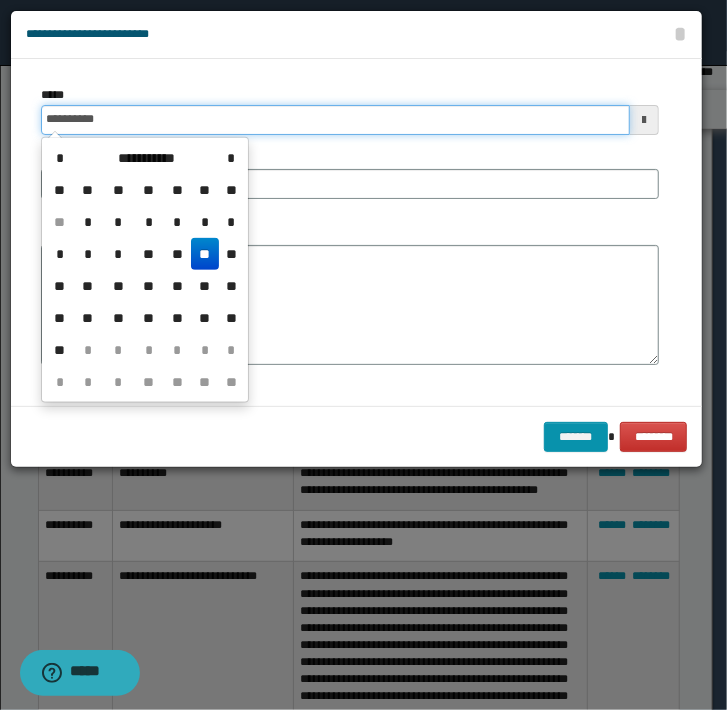 type on "**********" 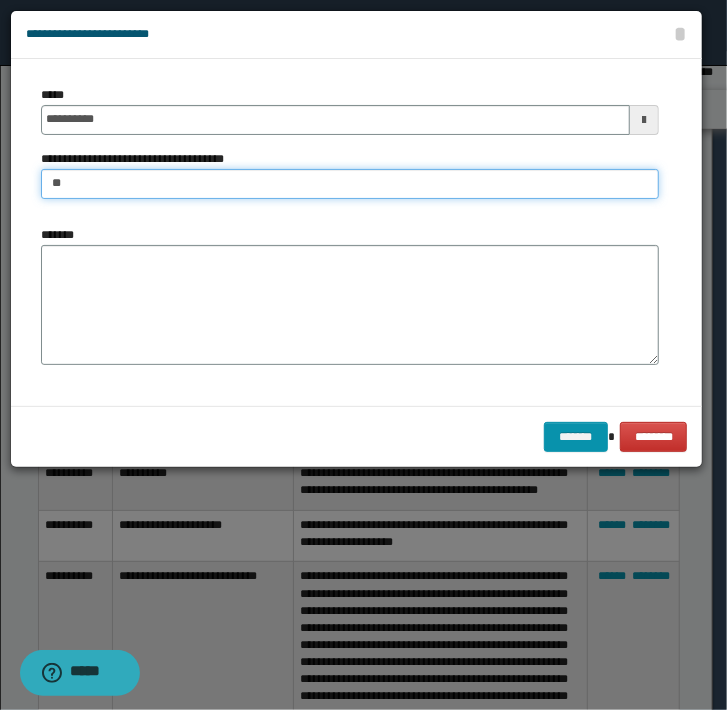 type on "*" 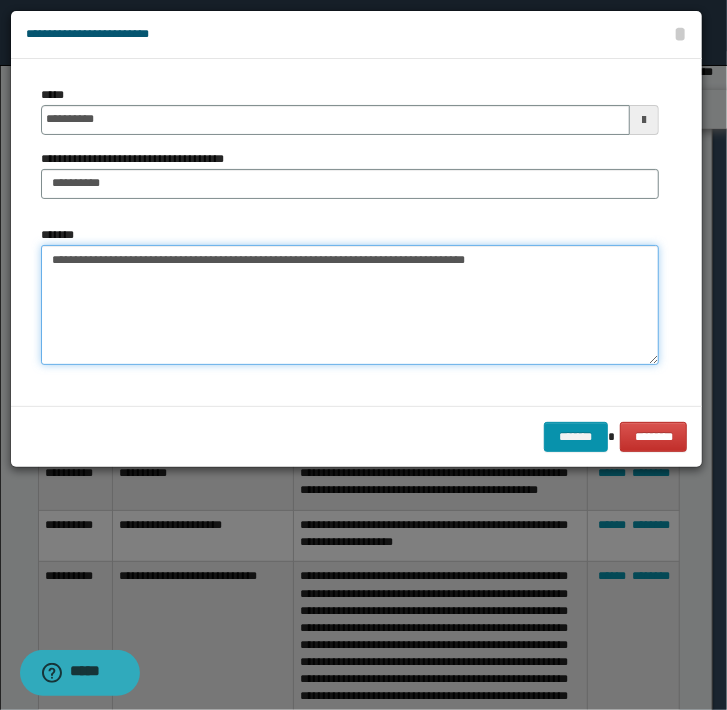 type on "**********" 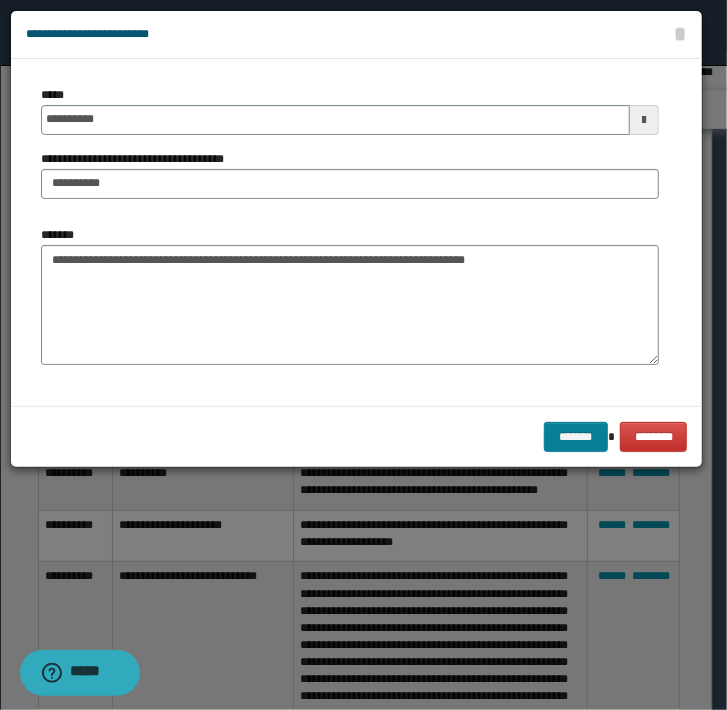 drag, startPoint x: 560, startPoint y: 420, endPoint x: 563, endPoint y: 443, distance: 23.194826 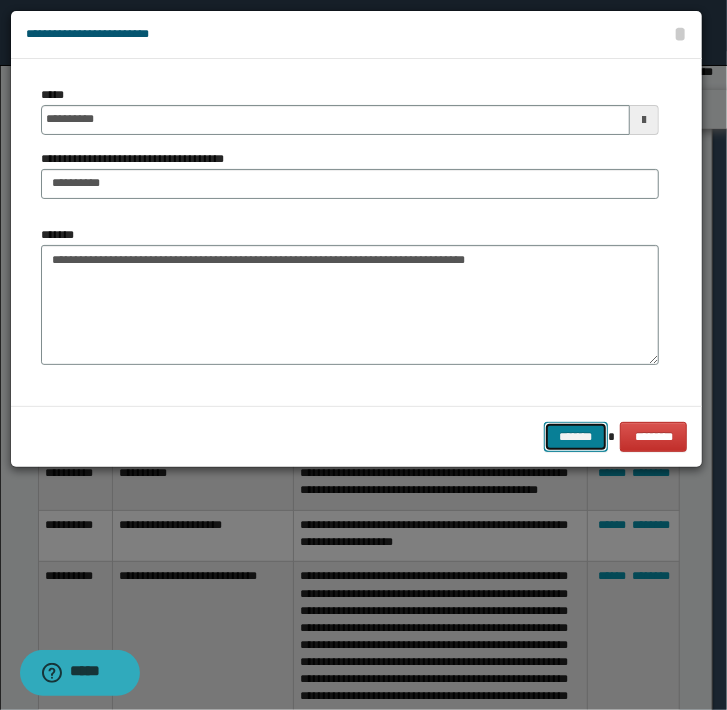 click on "*******" at bounding box center (576, 437) 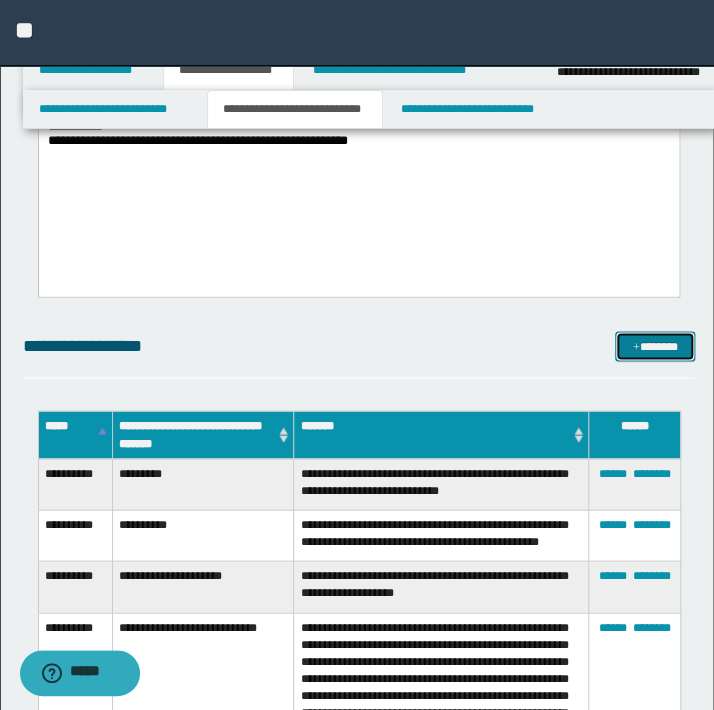 drag, startPoint x: 670, startPoint y: 335, endPoint x: 659, endPoint y: 331, distance: 11.7046995 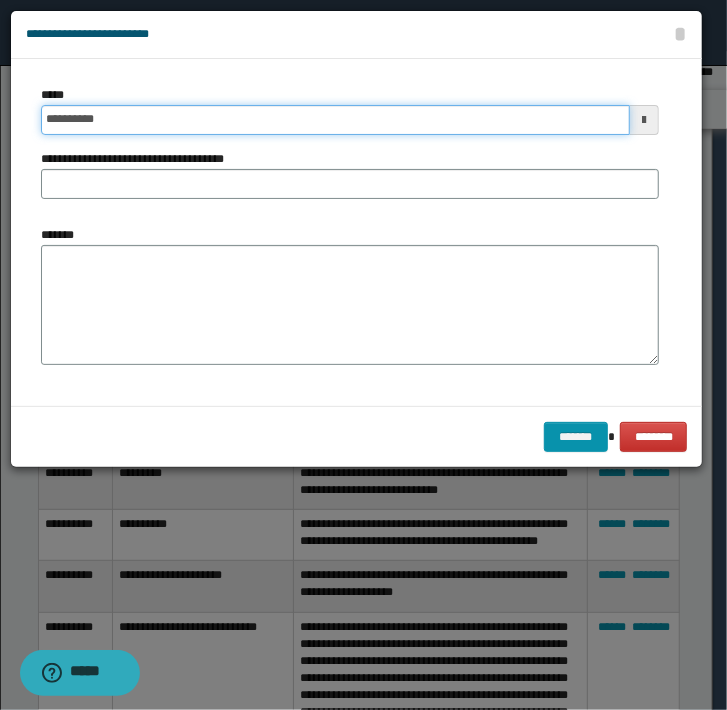 click on "**********" at bounding box center [335, 120] 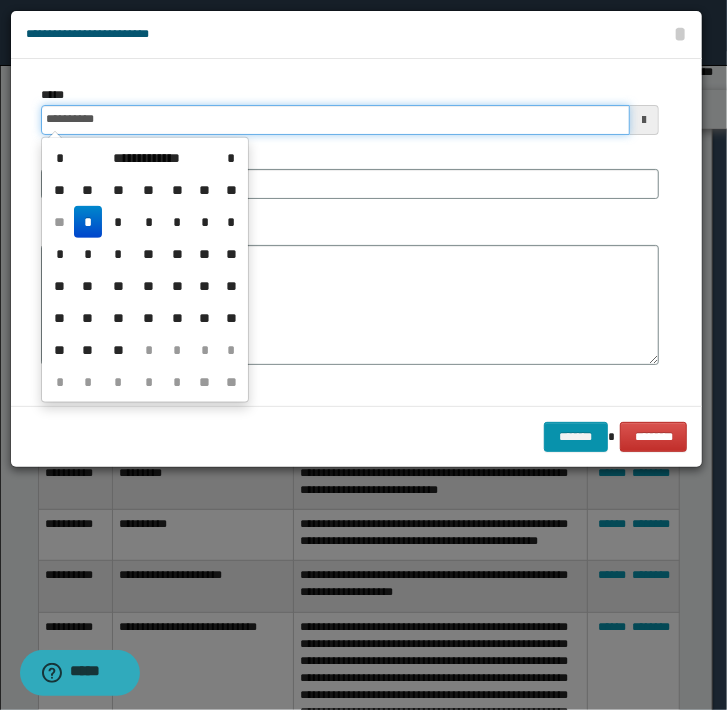 type on "**********" 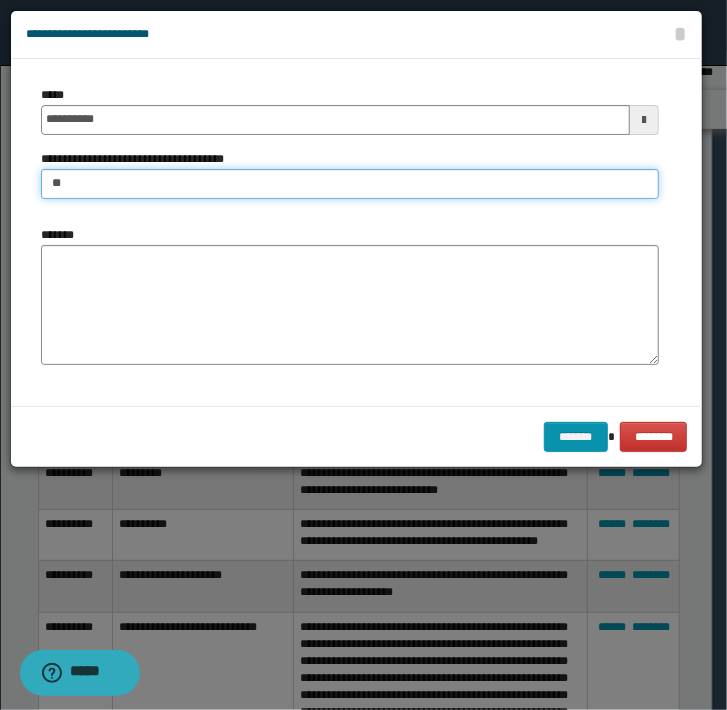 type on "**********" 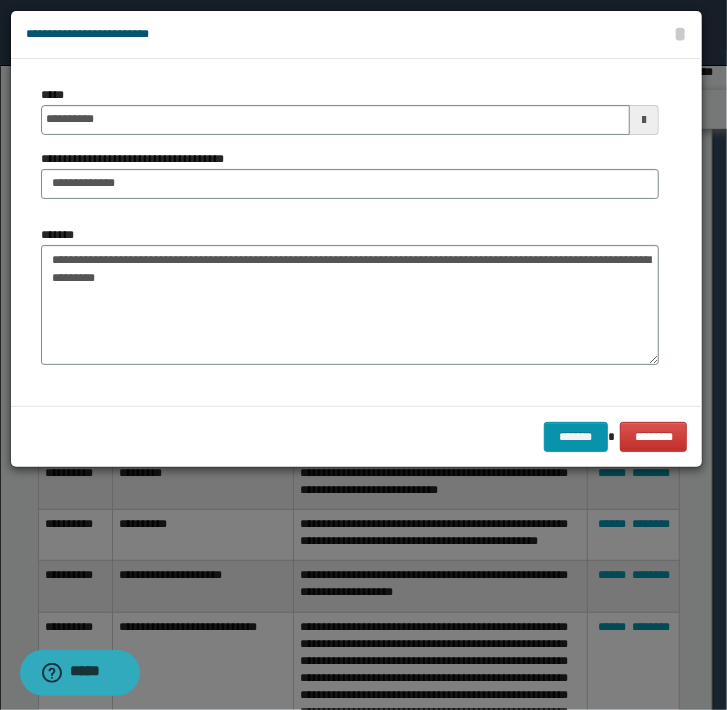 click on "**********" at bounding box center (350, 305) 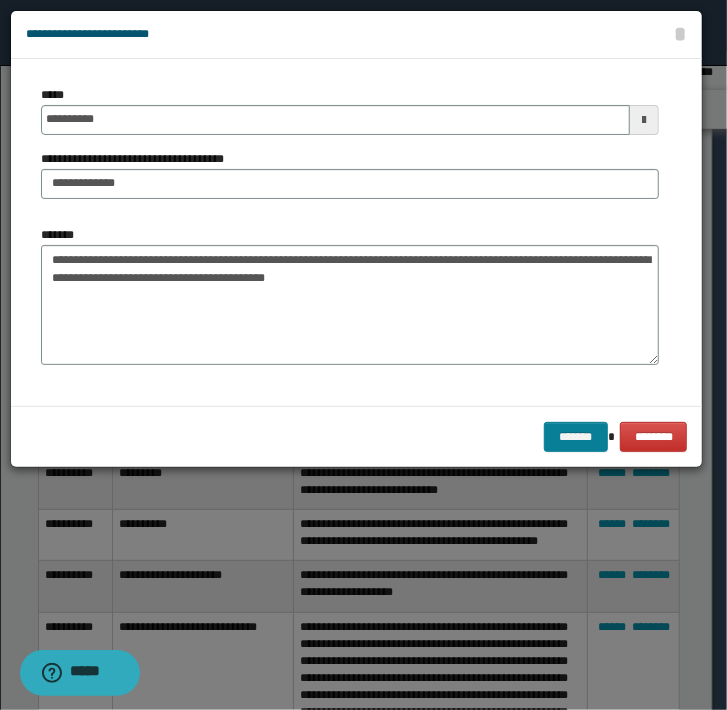 type on "**********" 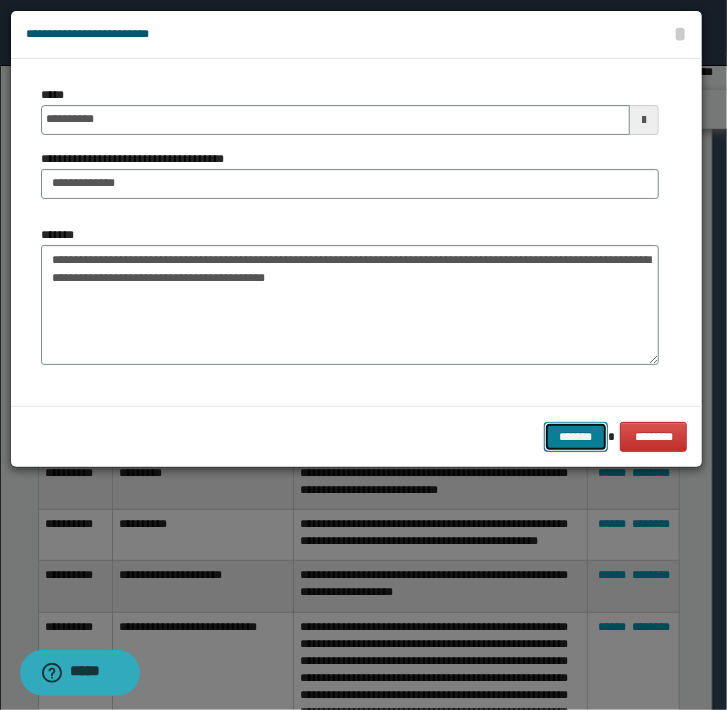click on "*******" at bounding box center [576, 437] 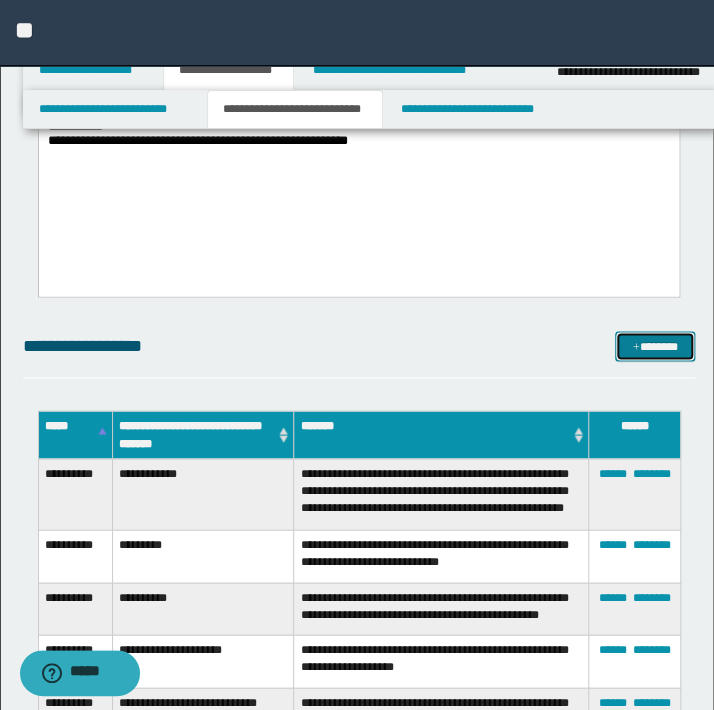 click on "*******" at bounding box center [655, 346] 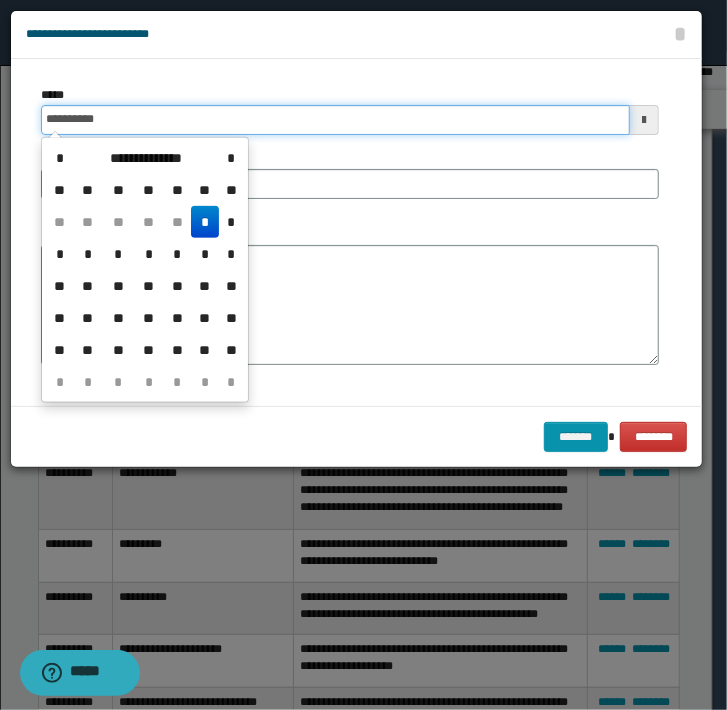 click on "**********" at bounding box center [335, 120] 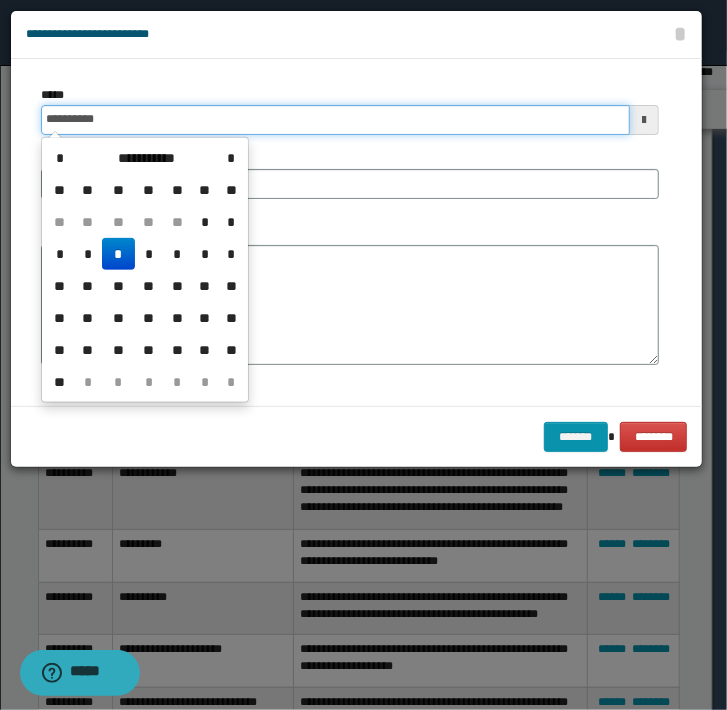 type on "**********" 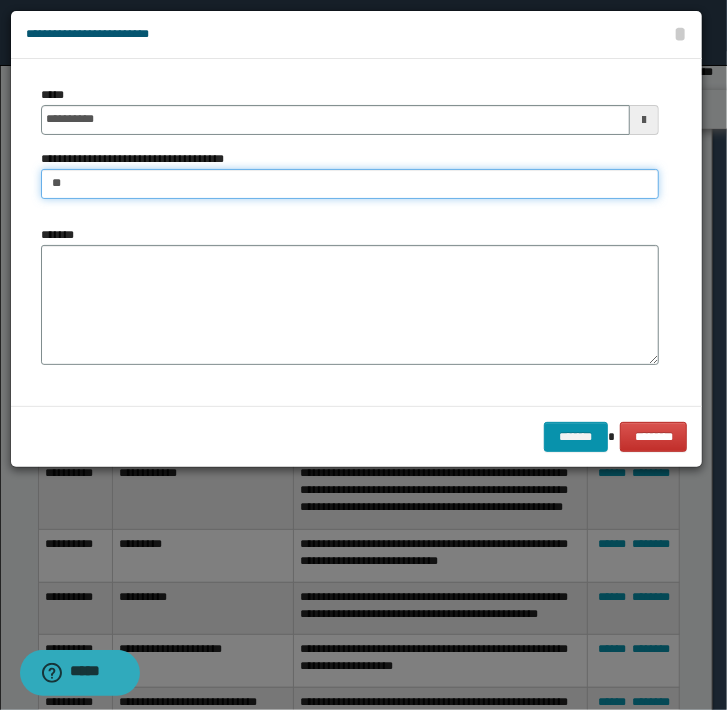 type on "**********" 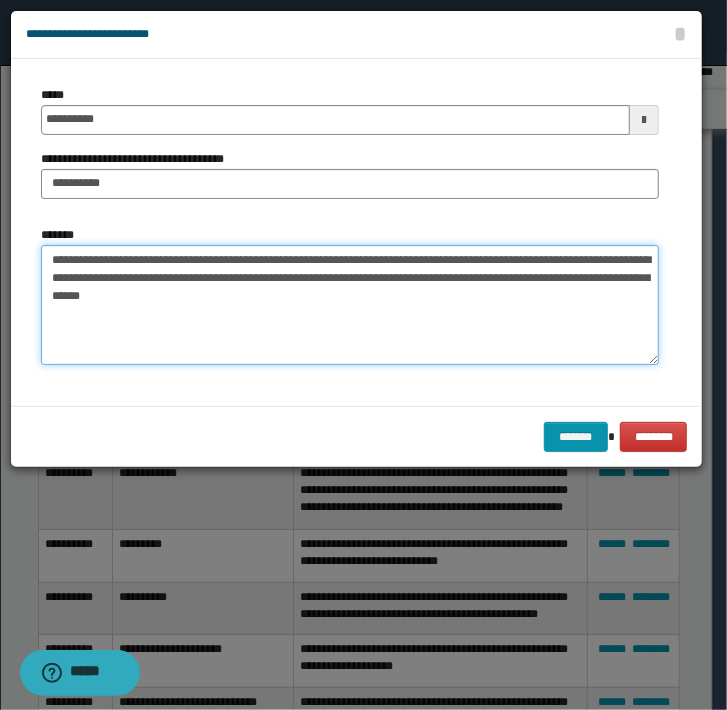 type on "**********" 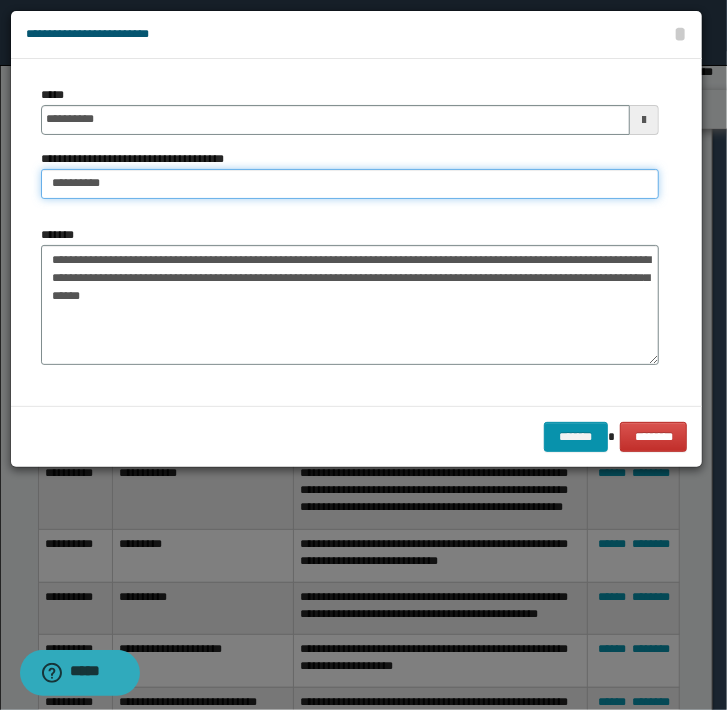 drag, startPoint x: 142, startPoint y: 185, endPoint x: -48, endPoint y: 162, distance: 191.38704 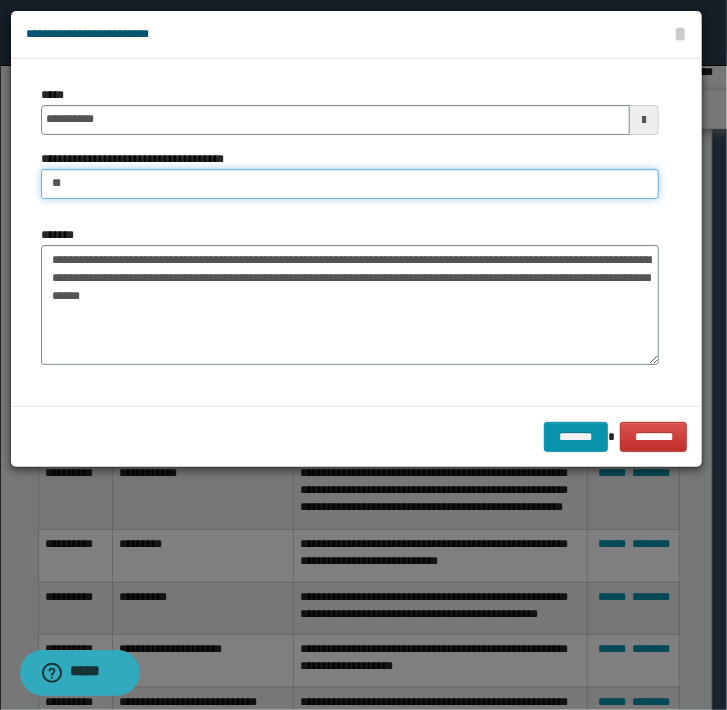 type on "**********" 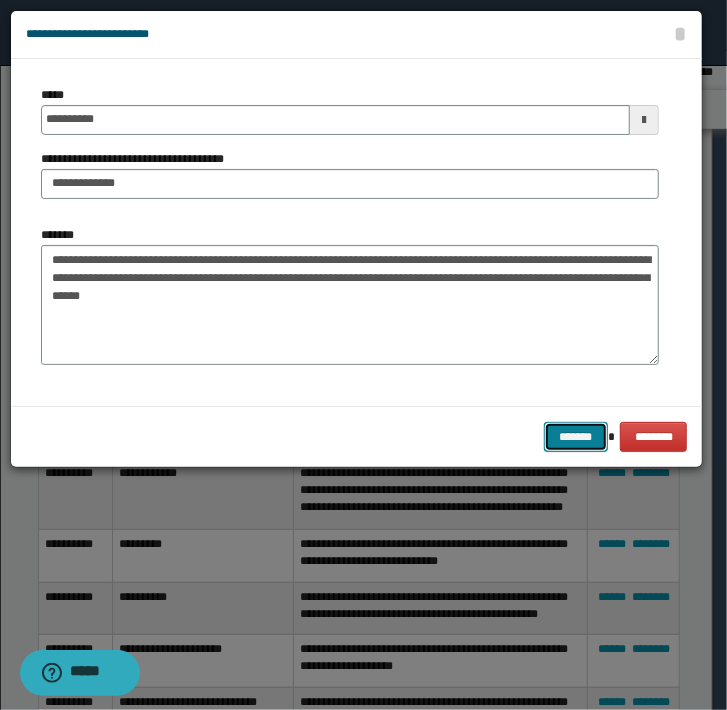 click on "*******" at bounding box center (576, 437) 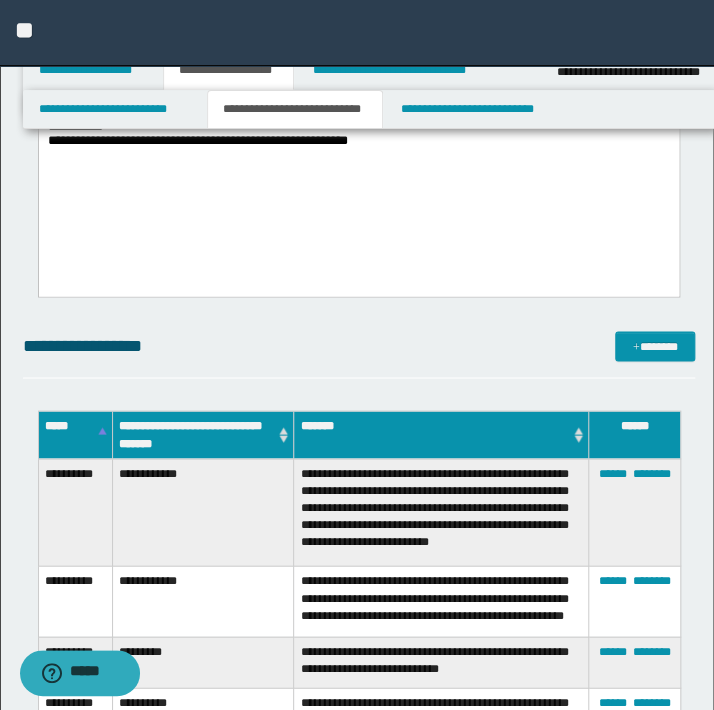 click on "**********" at bounding box center (359, 834) 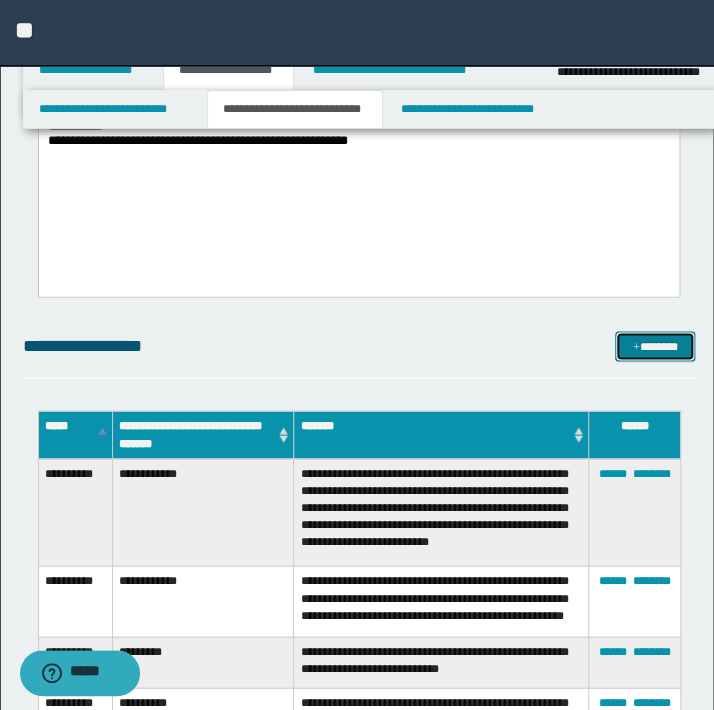click on "*******" at bounding box center [655, 346] 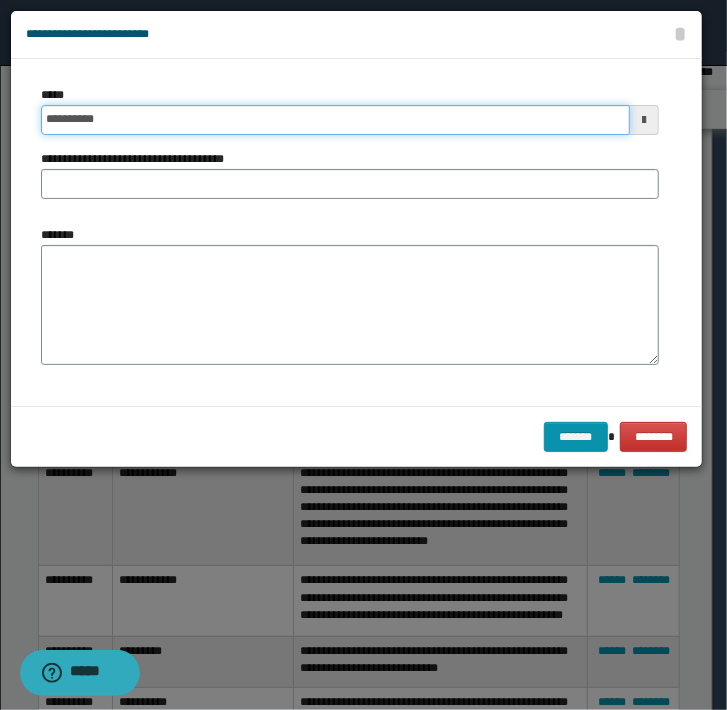 click on "**********" at bounding box center [335, 120] 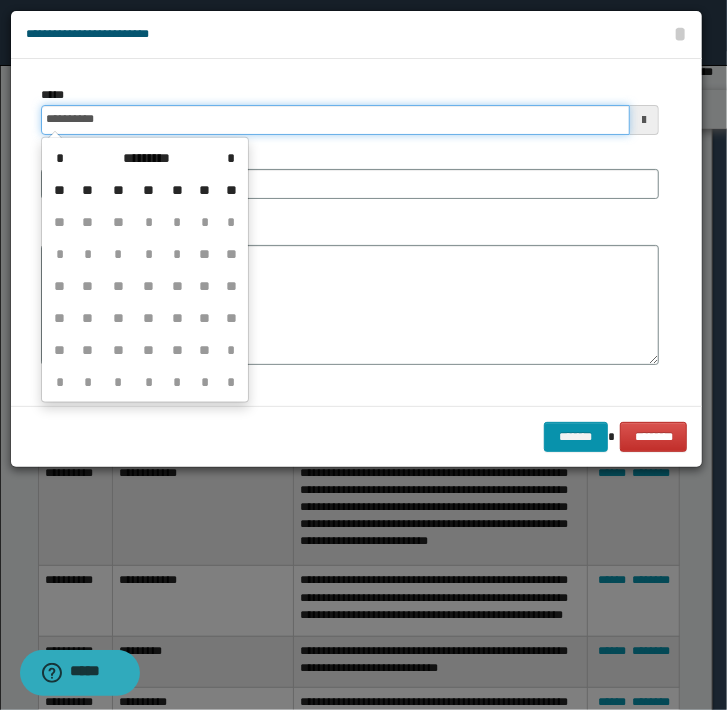 type on "**********" 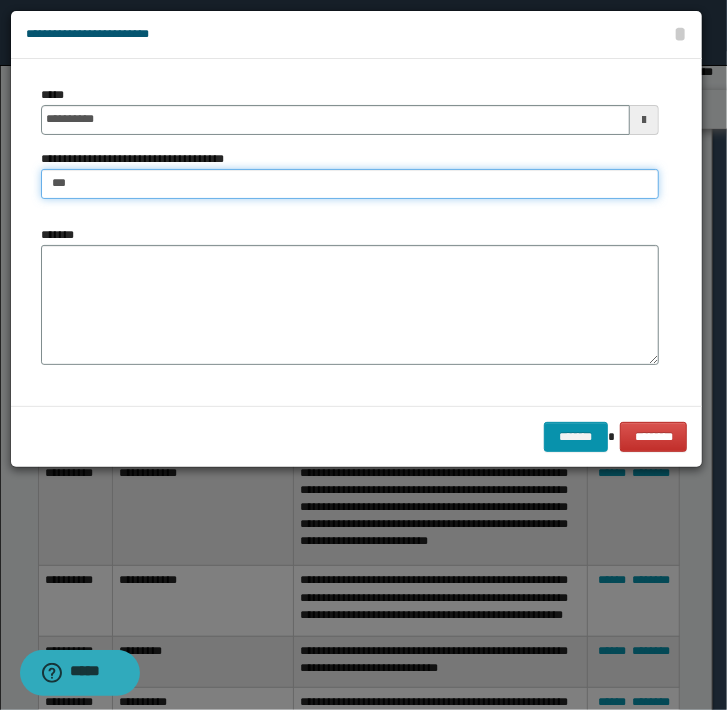 type on "*********" 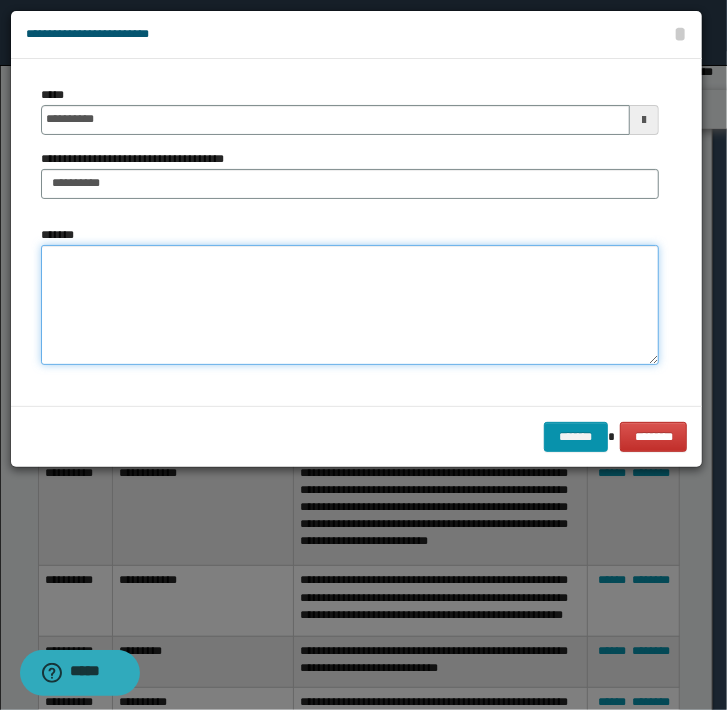 type on "*" 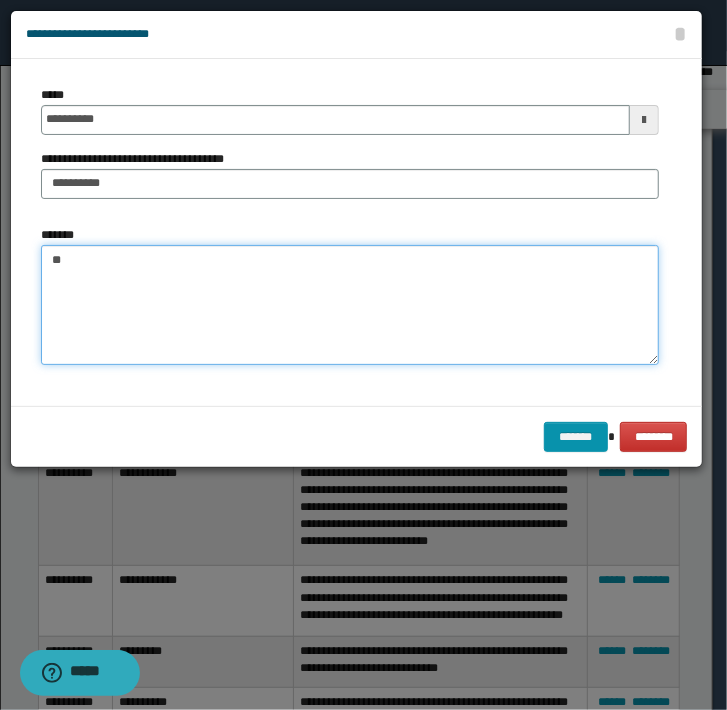 type on "*" 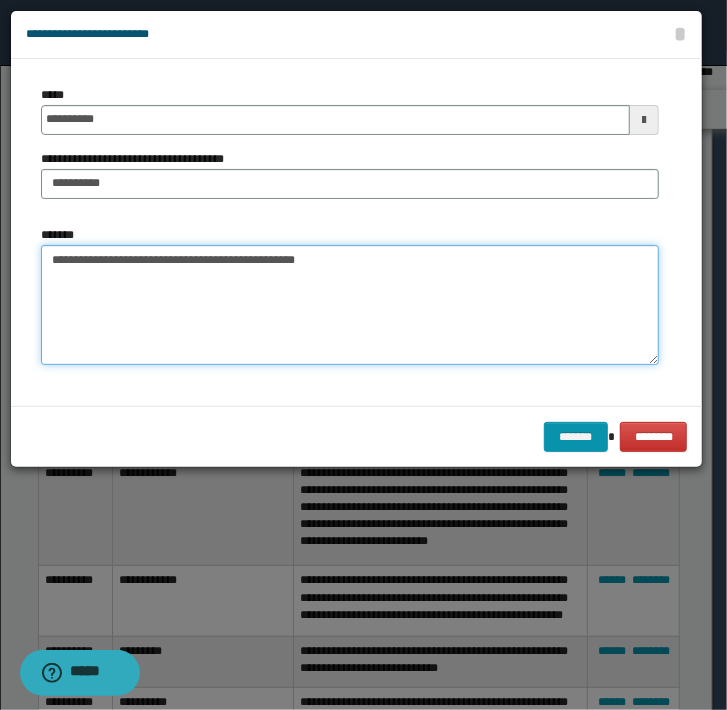 click on "**********" at bounding box center [350, 305] 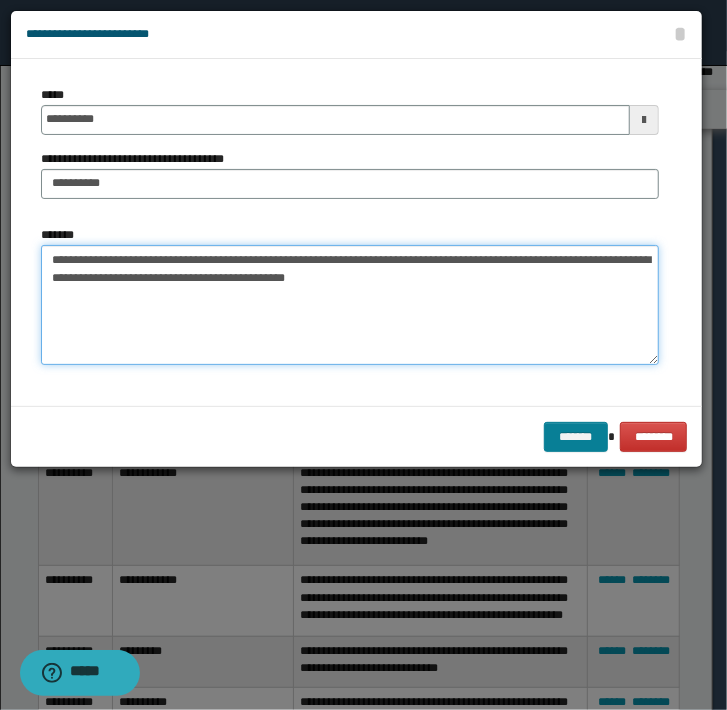 type on "**********" 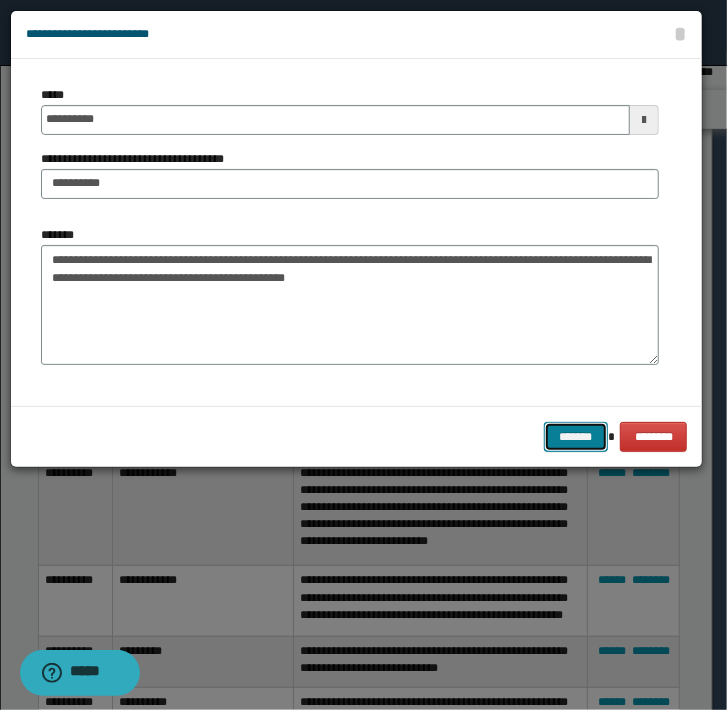click on "*******" at bounding box center (576, 437) 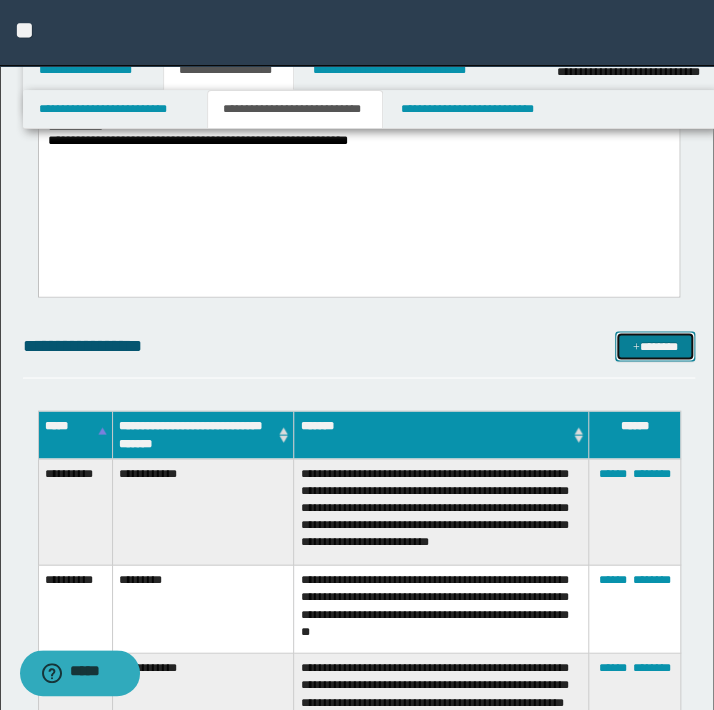 click on "*******" at bounding box center (655, 346) 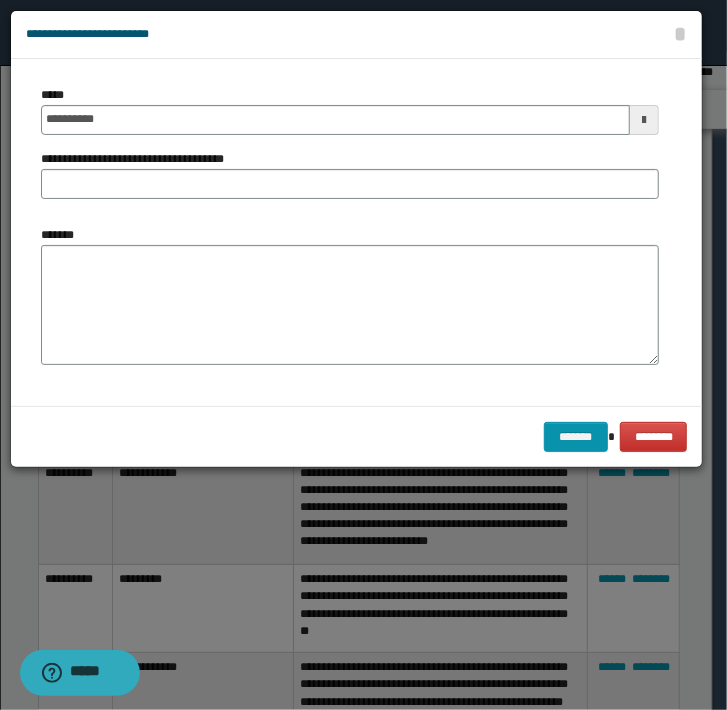 click on "**********" at bounding box center [350, 110] 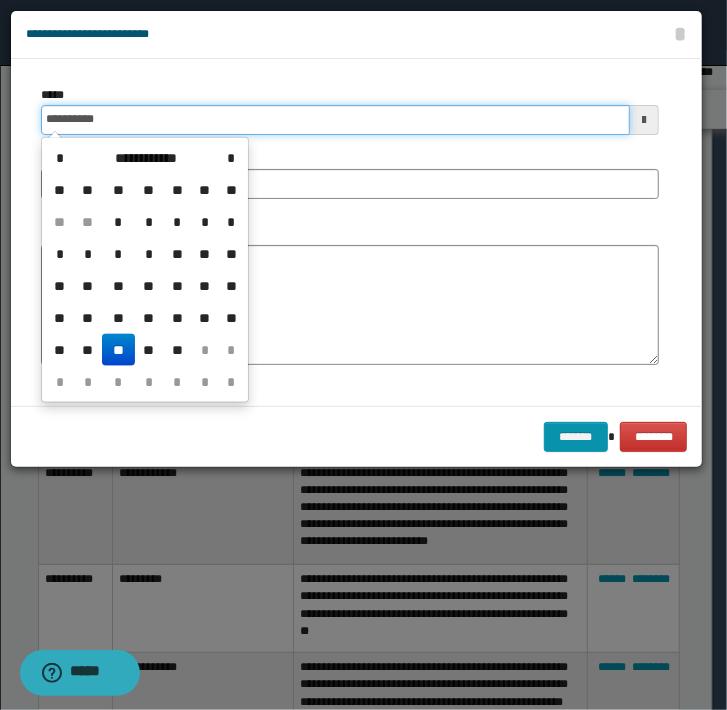 click on "**********" at bounding box center [335, 120] 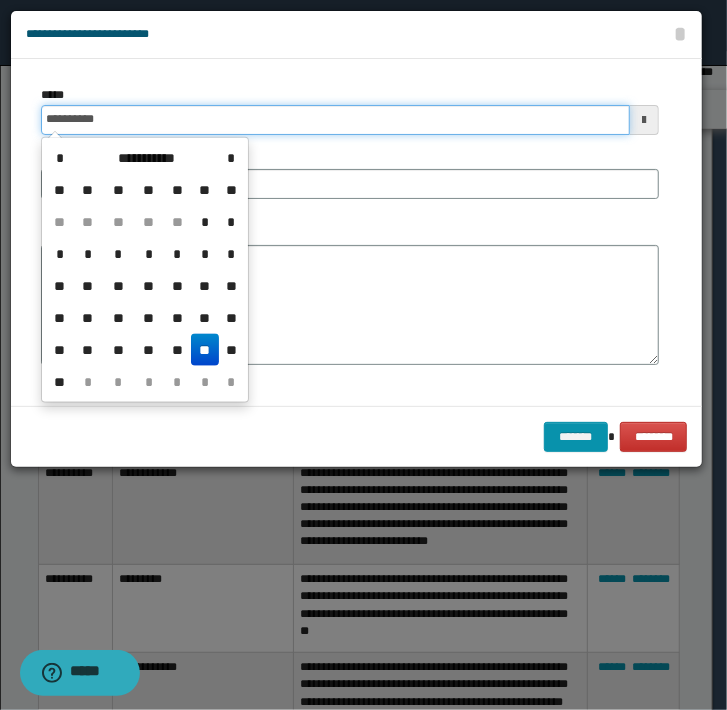 type on "**********" 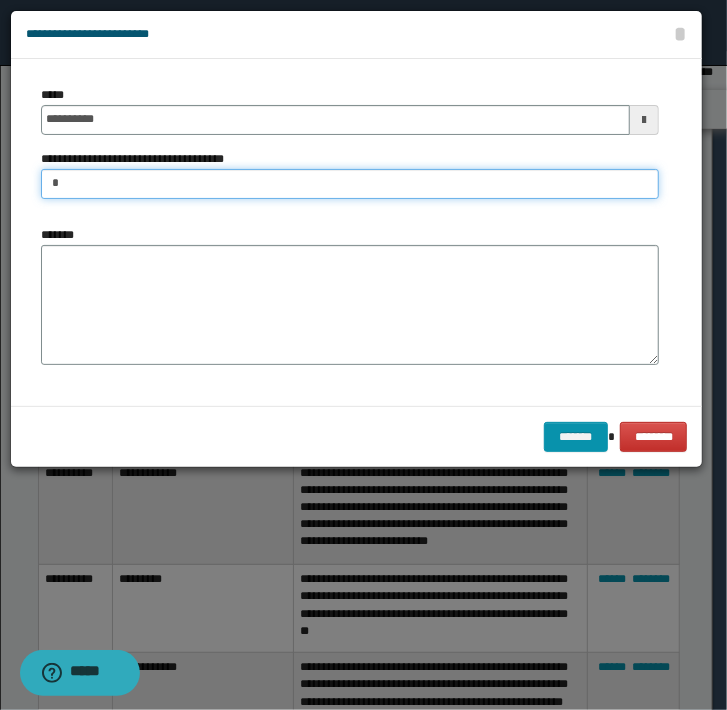 type on "*********" 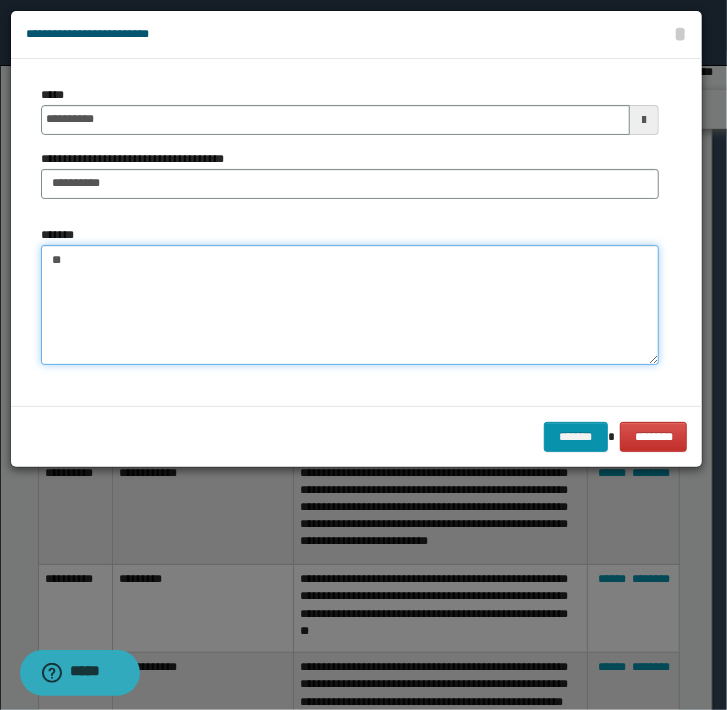 type on "*" 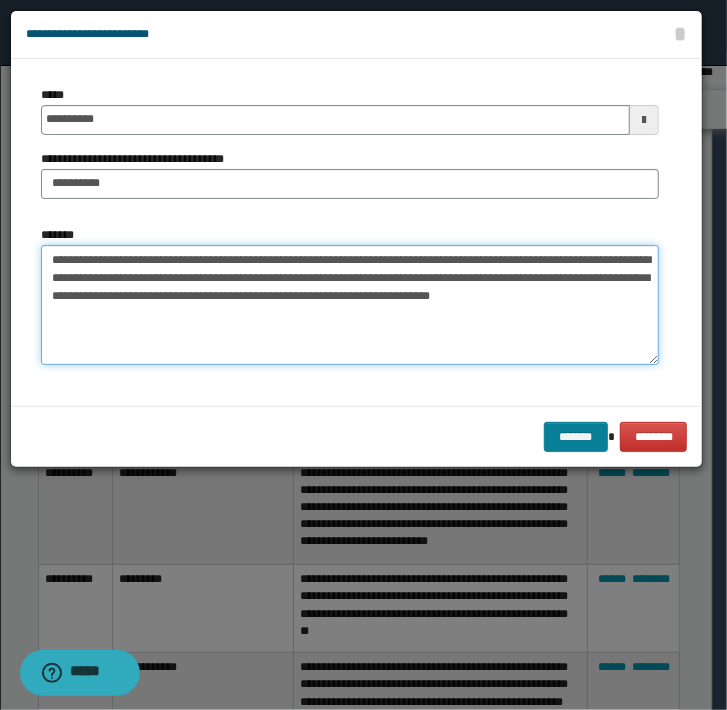 type on "**********" 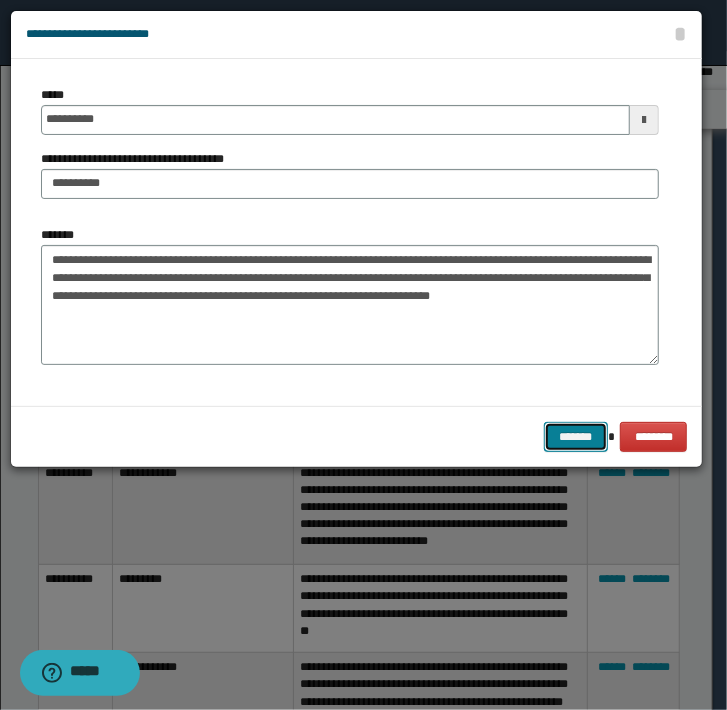 click on "*******" at bounding box center [576, 437] 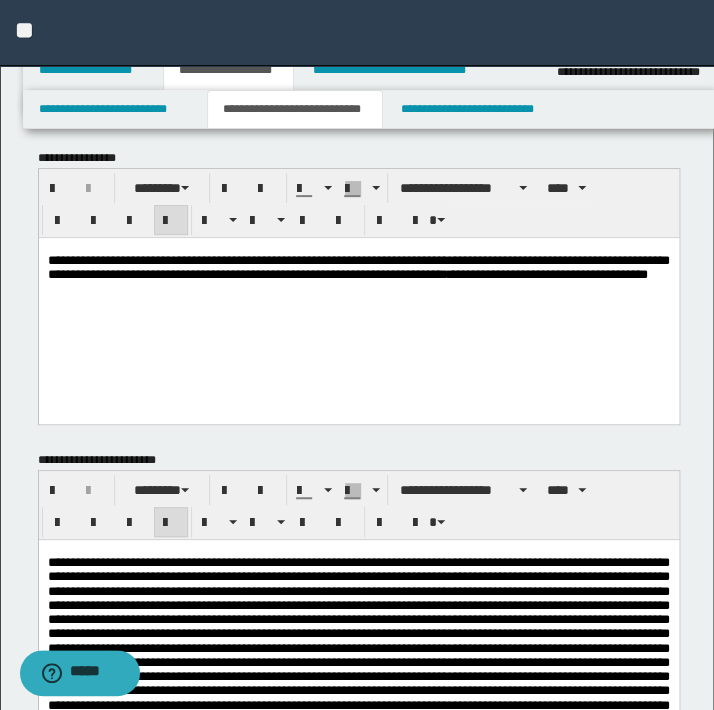 scroll, scrollTop: 0, scrollLeft: 0, axis: both 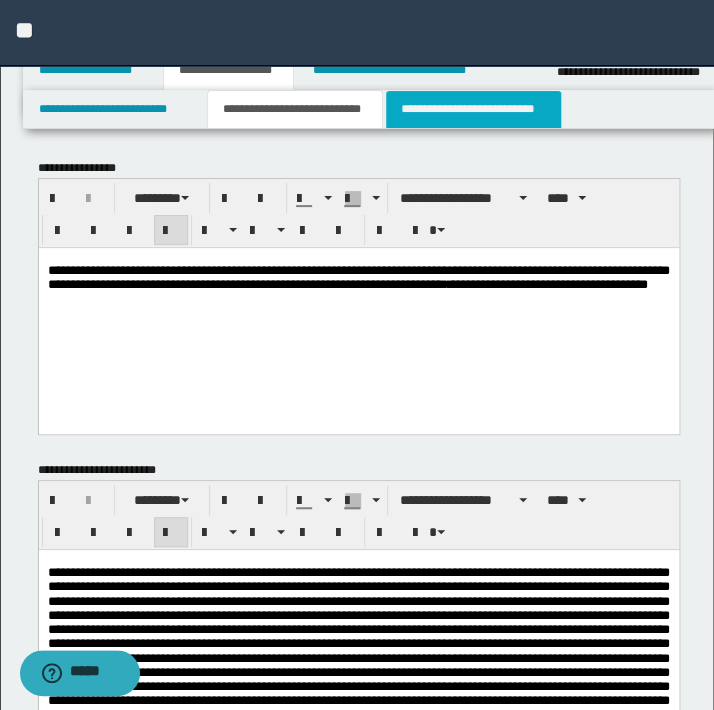 click on "**********" at bounding box center (473, 109) 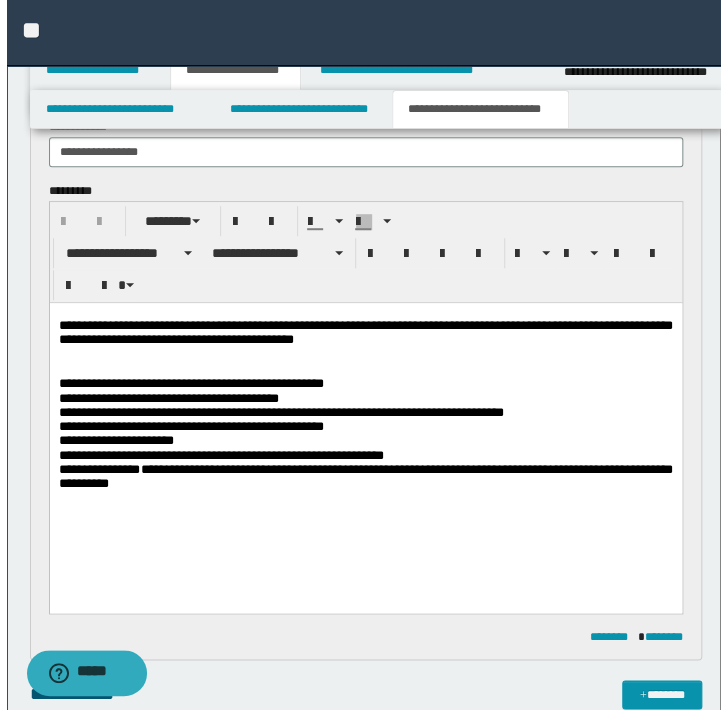 scroll, scrollTop: 0, scrollLeft: 0, axis: both 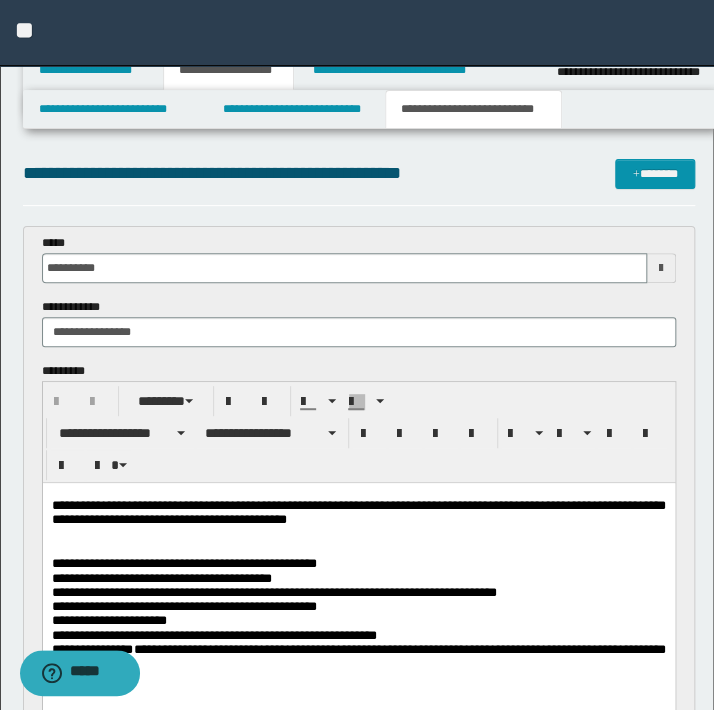 click on "**********" at bounding box center [357, 33] 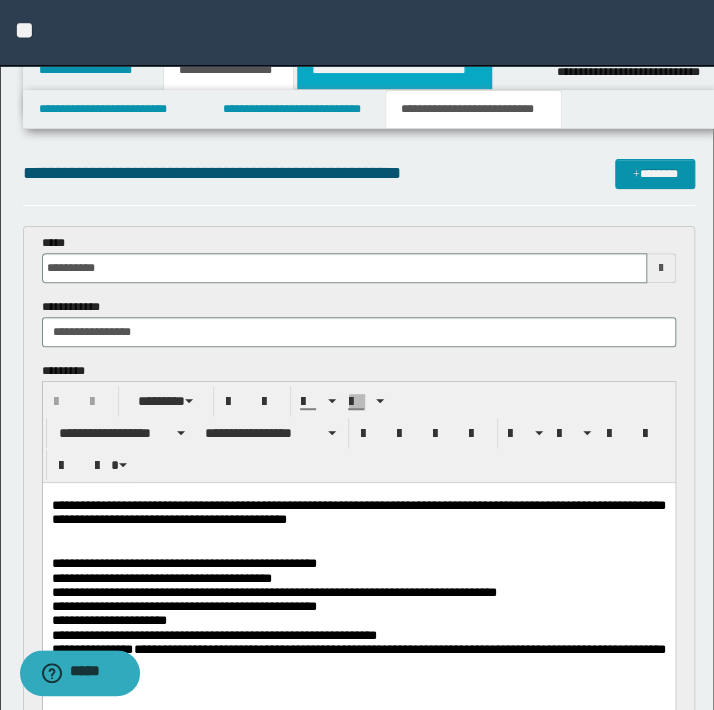 click on "**********" at bounding box center (394, 70) 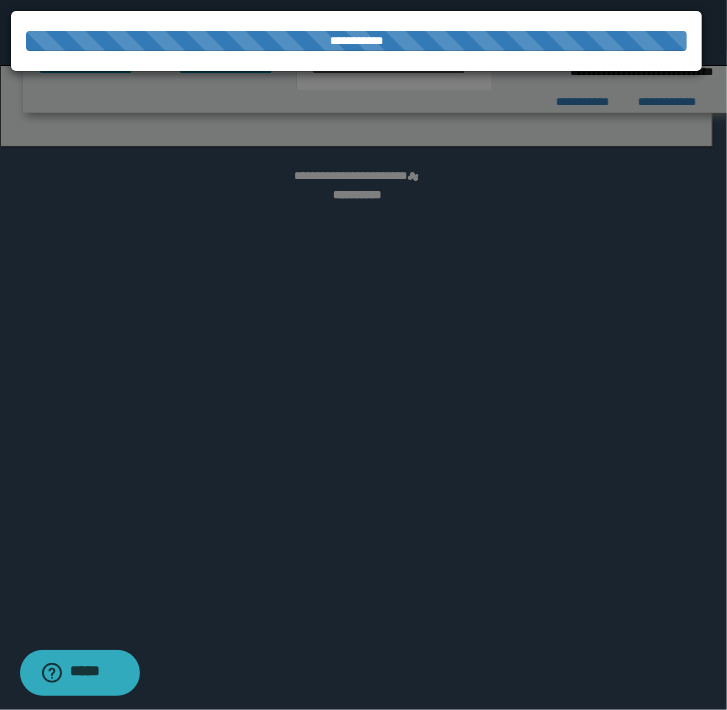 select on "*" 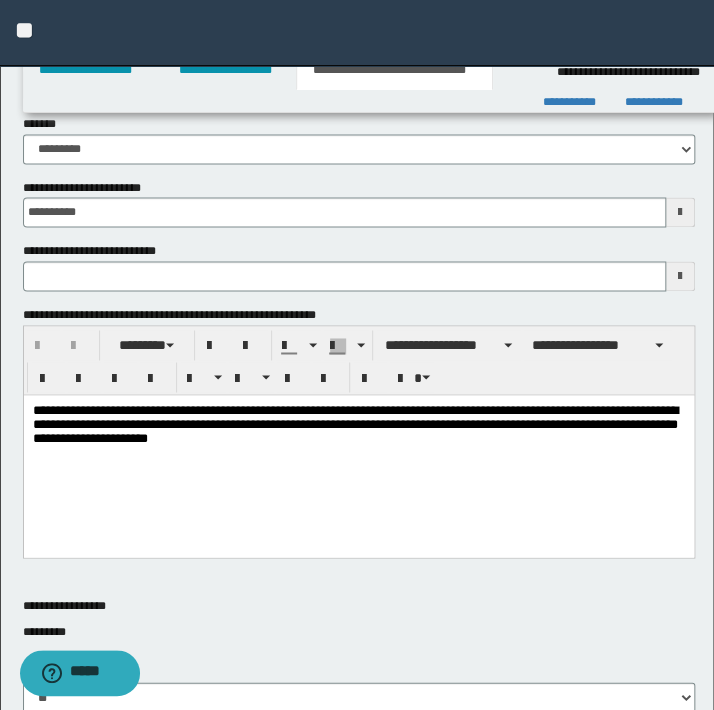 scroll, scrollTop: 636, scrollLeft: 0, axis: vertical 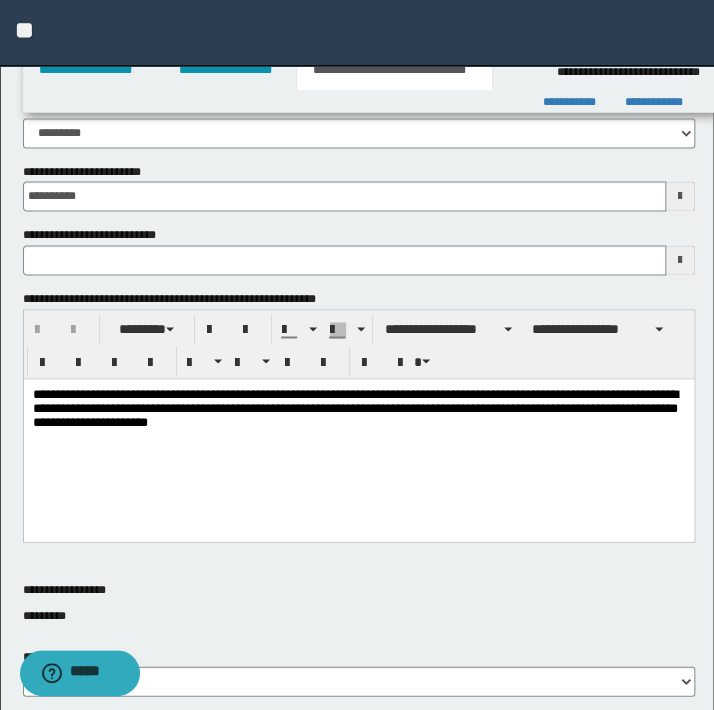 click on "**********" at bounding box center (358, 410) 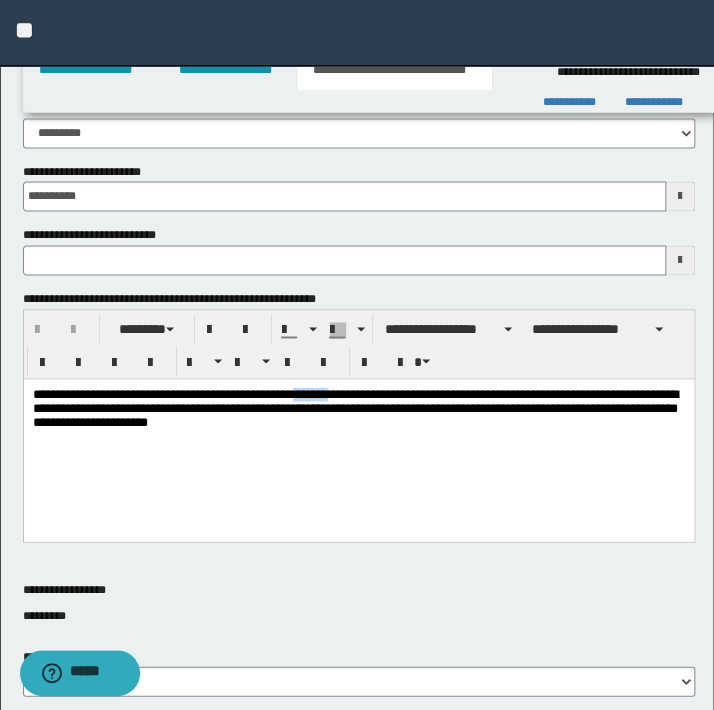 type 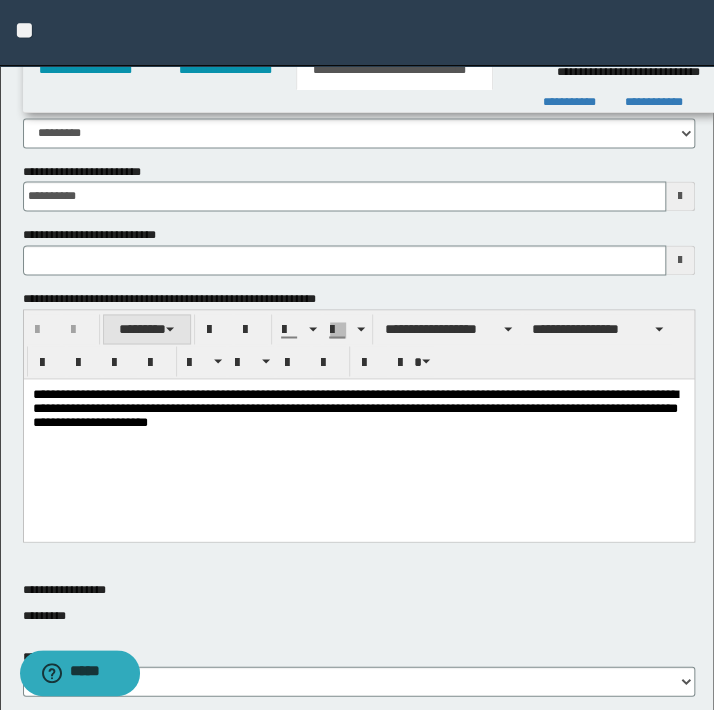 type 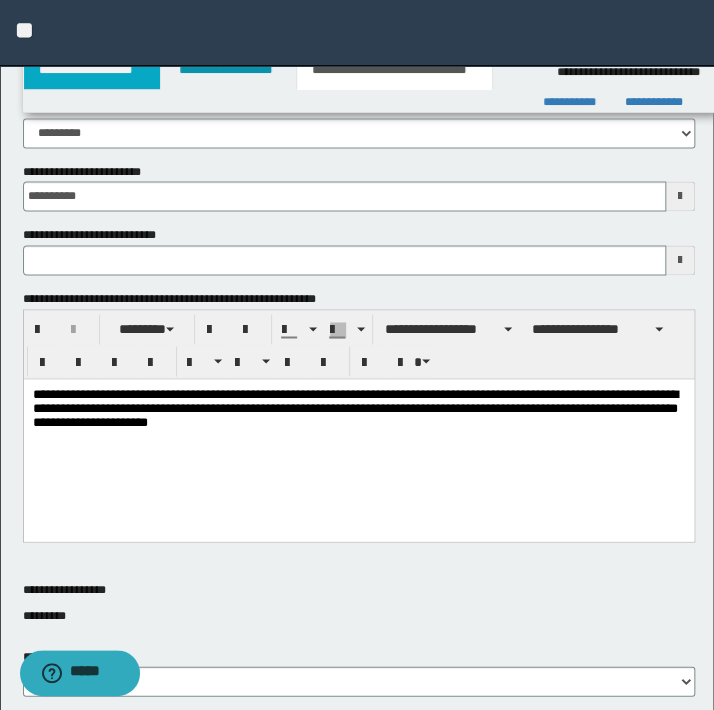 click on "**********" at bounding box center (92, 70) 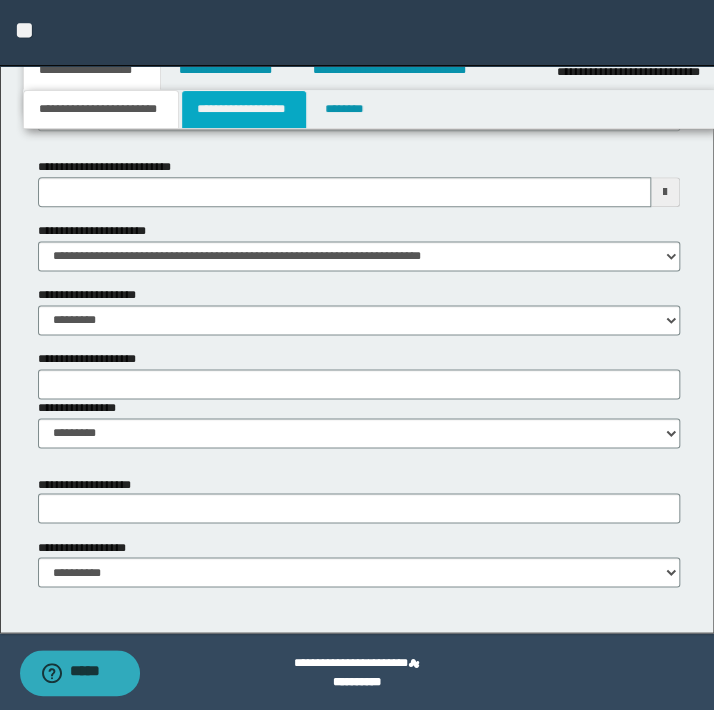 click on "**********" at bounding box center (244, 109) 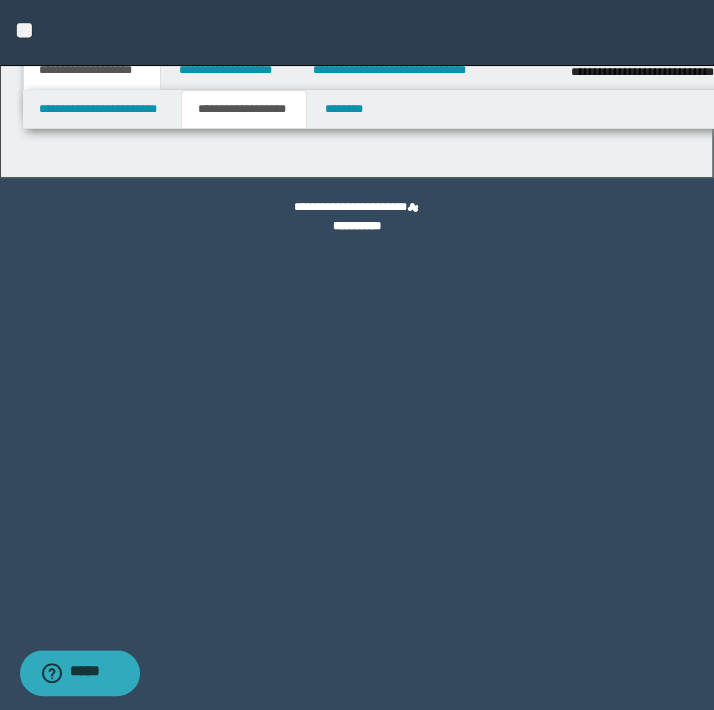 scroll, scrollTop: 0, scrollLeft: 0, axis: both 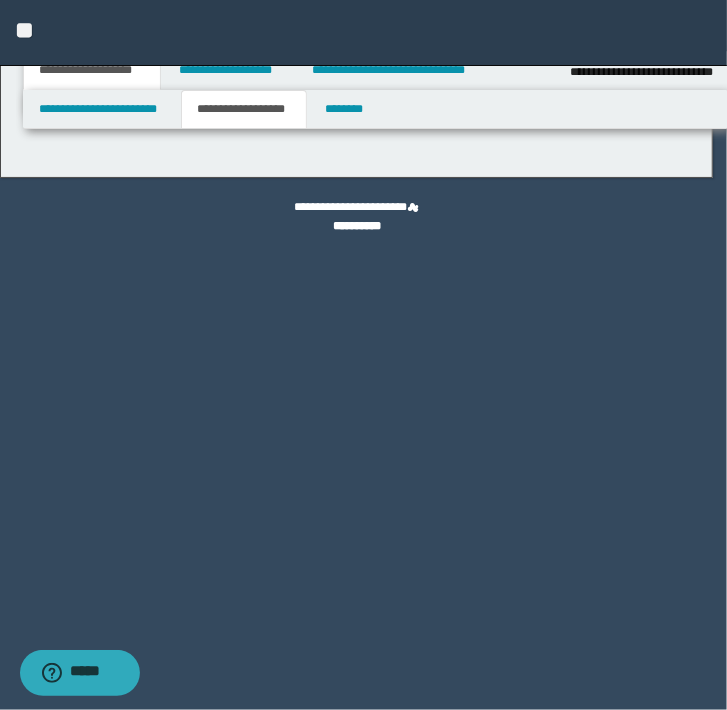 type on "********" 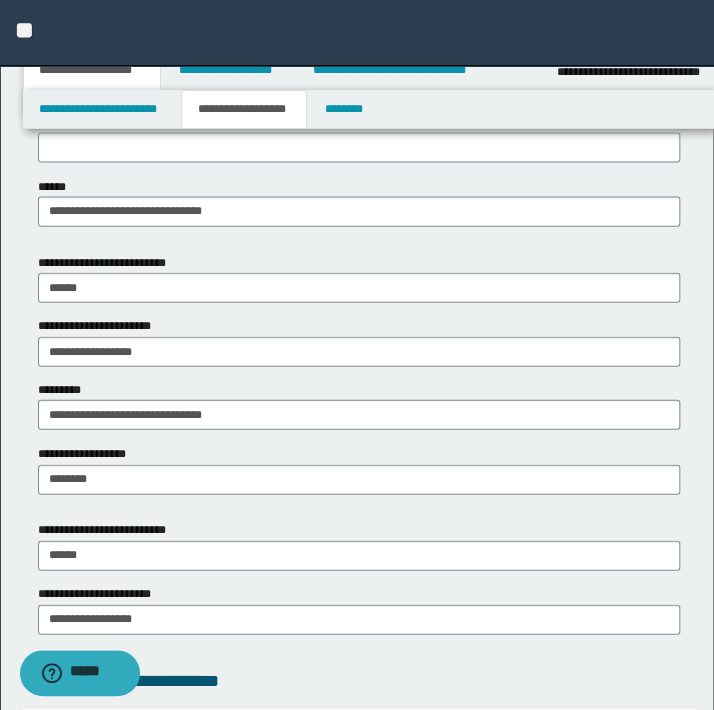 scroll, scrollTop: 930, scrollLeft: 0, axis: vertical 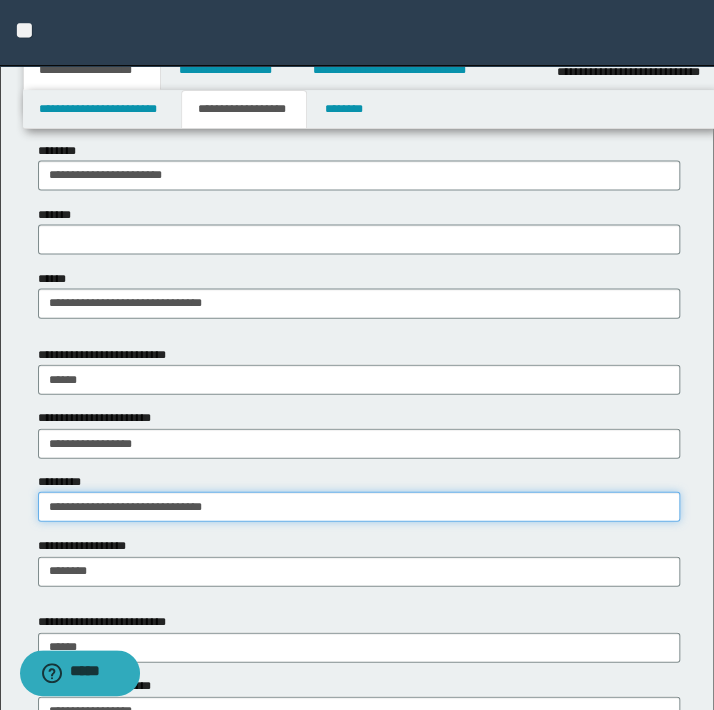 drag, startPoint x: 224, startPoint y: 496, endPoint x: 184, endPoint y: 490, distance: 40.4475 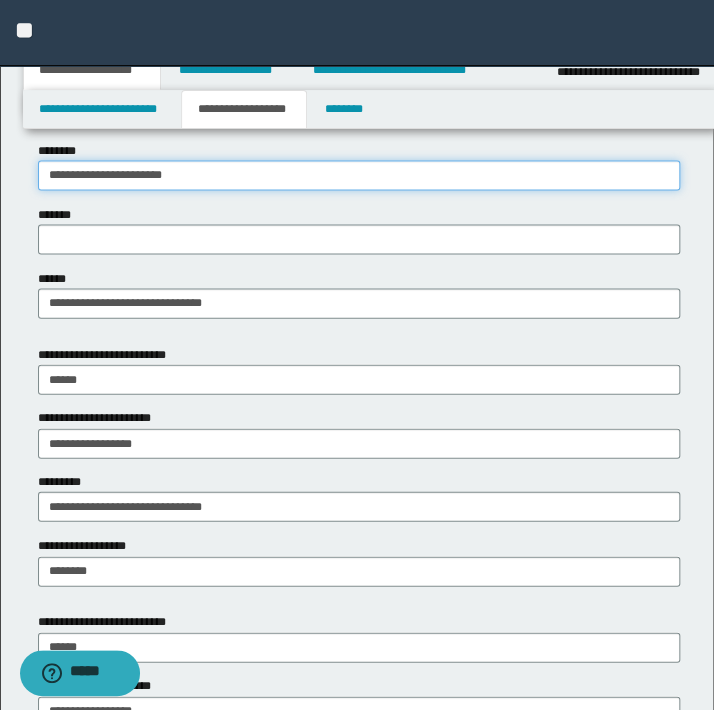 drag, startPoint x: 201, startPoint y: 180, endPoint x: 15, endPoint y: 182, distance: 186.01076 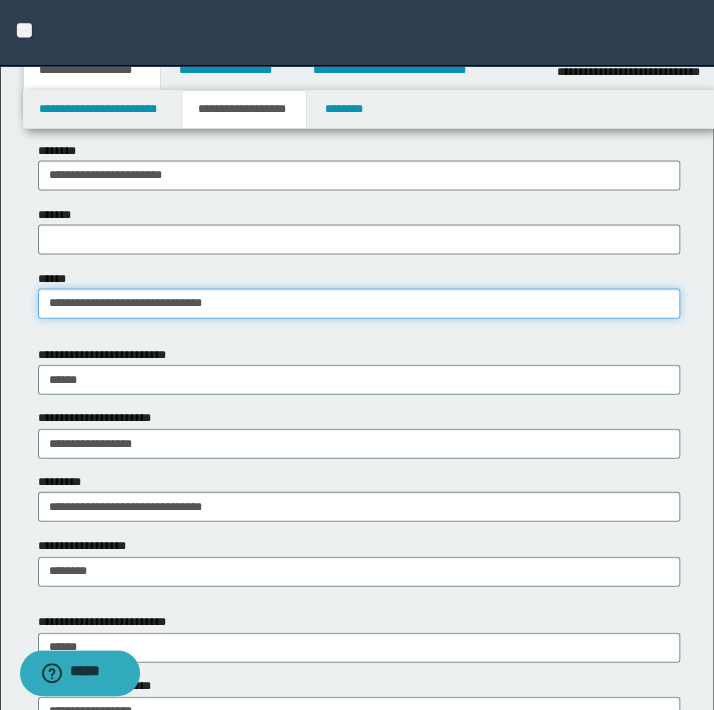 drag, startPoint x: 272, startPoint y: 308, endPoint x: -105, endPoint y: 277, distance: 378.2724 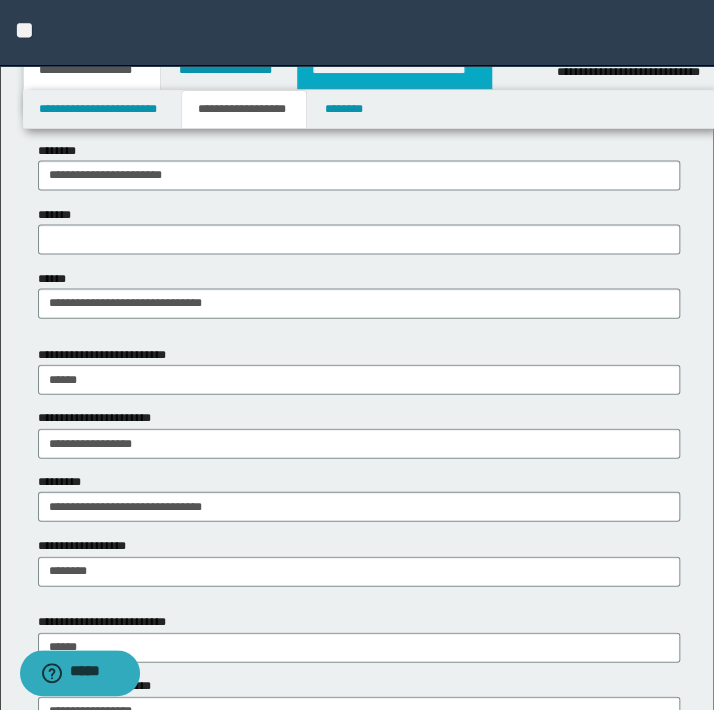 click on "**********" at bounding box center (394, 70) 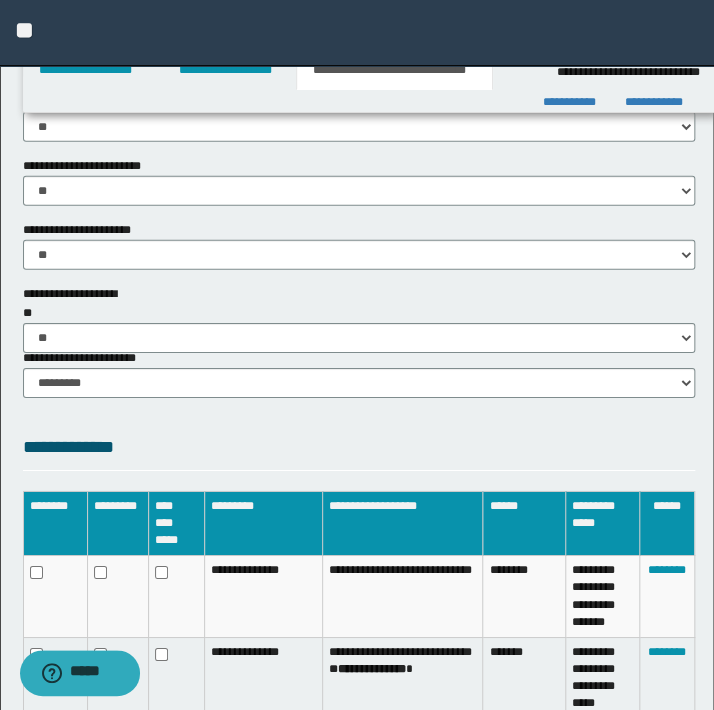 scroll, scrollTop: 1681, scrollLeft: 0, axis: vertical 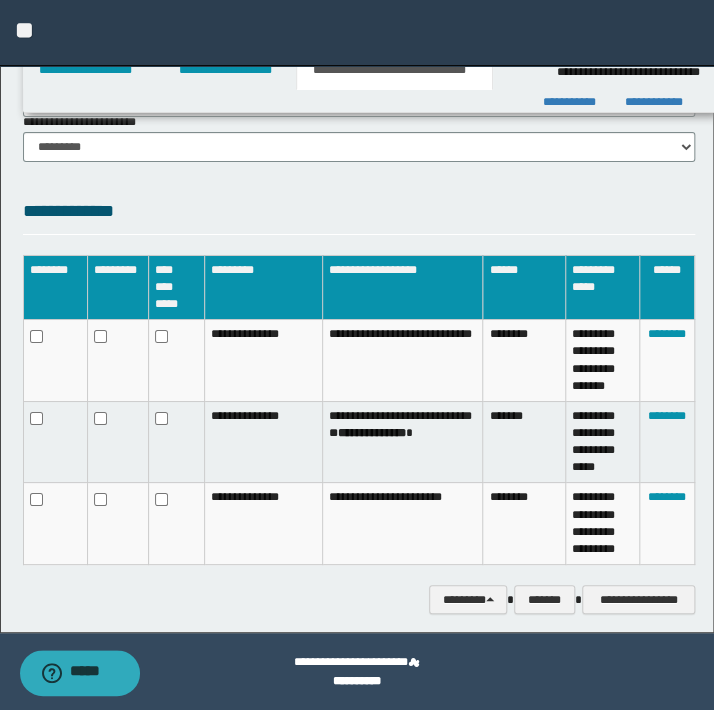 click on "**********" at bounding box center (359, 420) 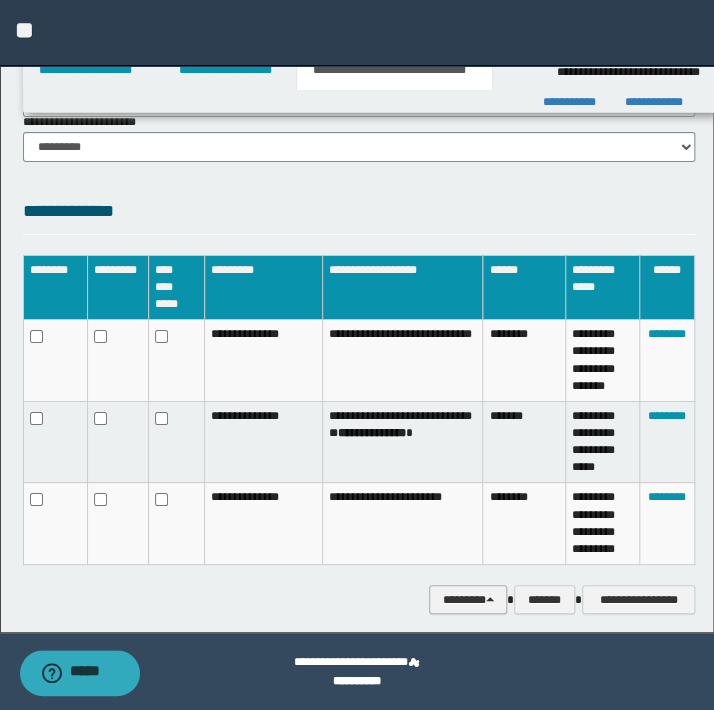 click on "********" at bounding box center [467, 600] 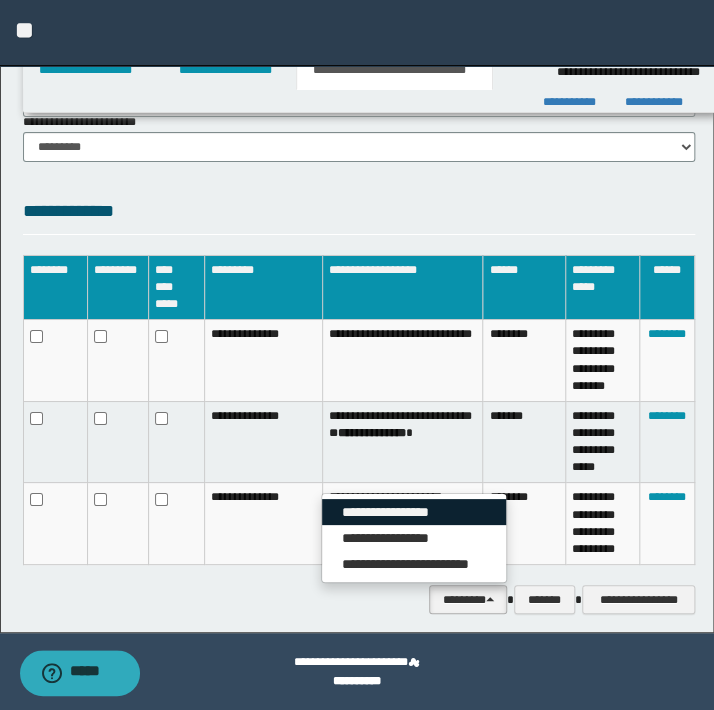 click on "**********" at bounding box center (414, 512) 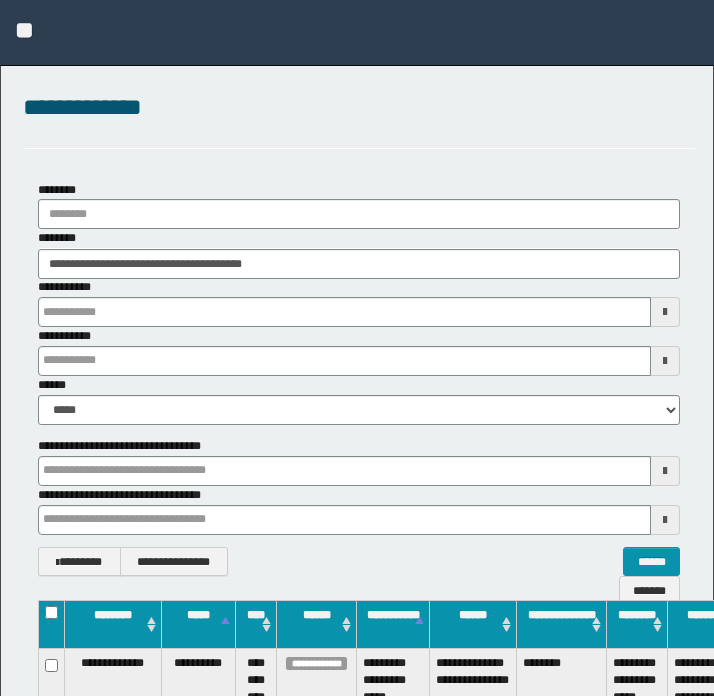 scroll, scrollTop: 292, scrollLeft: 131, axis: both 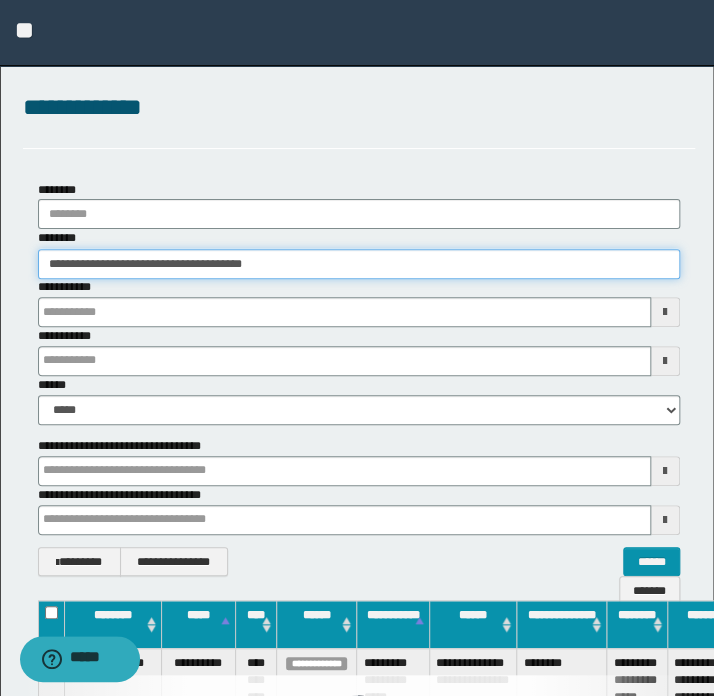 drag, startPoint x: 229, startPoint y: 269, endPoint x: -90, endPoint y: 292, distance: 319.82806 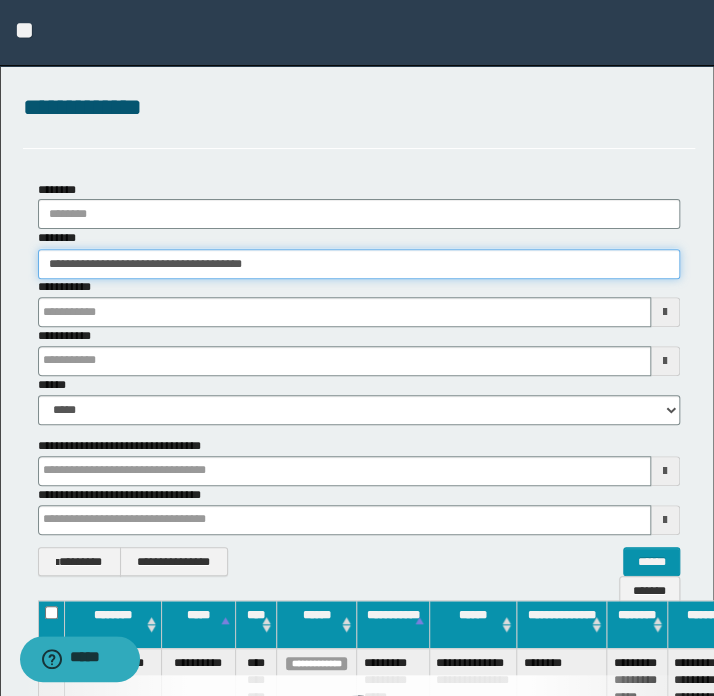 click on "**********" at bounding box center [357, 348] 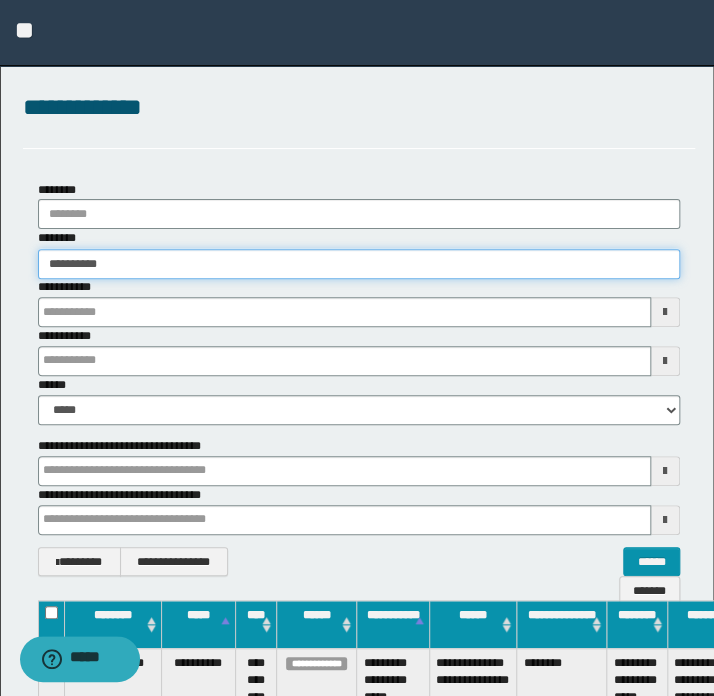 type on "**********" 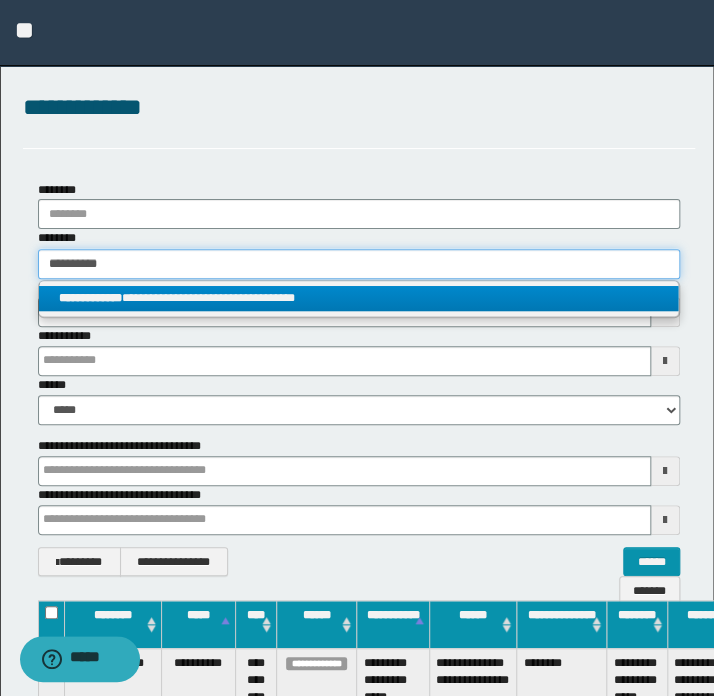 type on "**********" 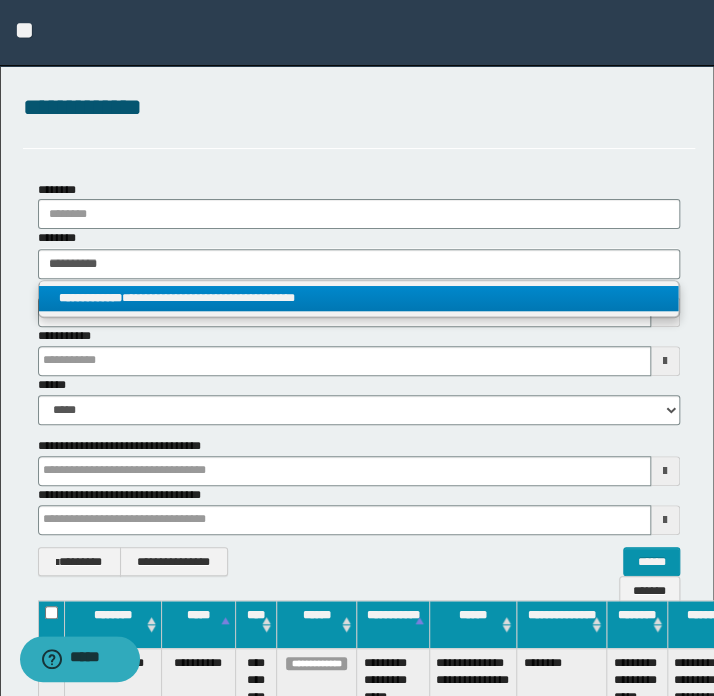 click on "**********" at bounding box center [359, 298] 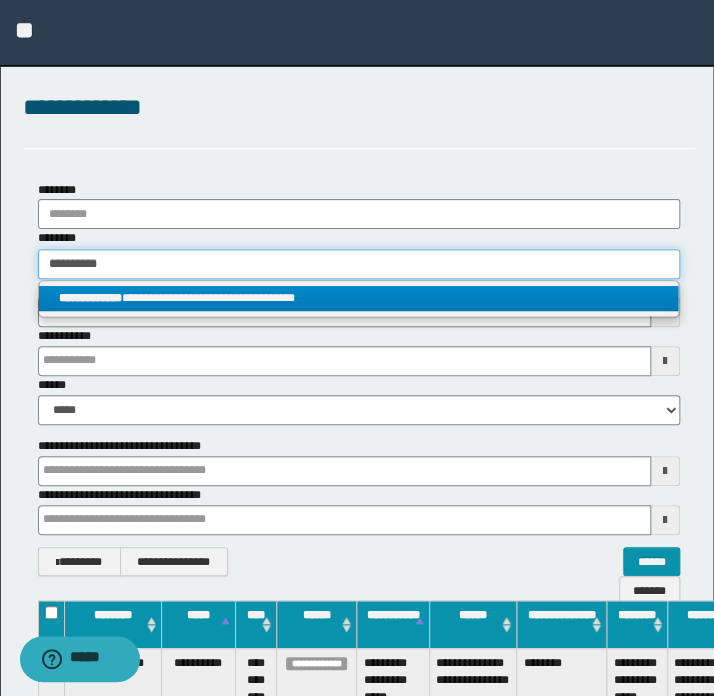type 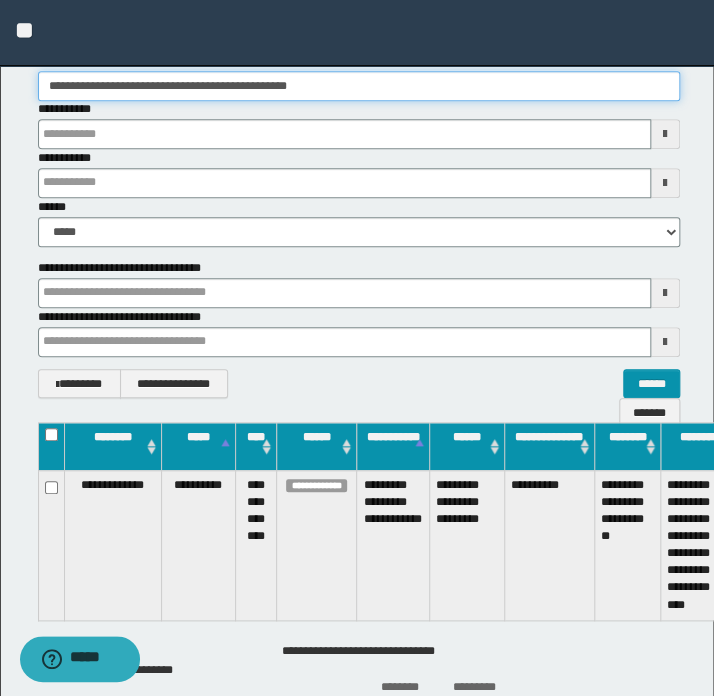 scroll, scrollTop: 292, scrollLeft: 0, axis: vertical 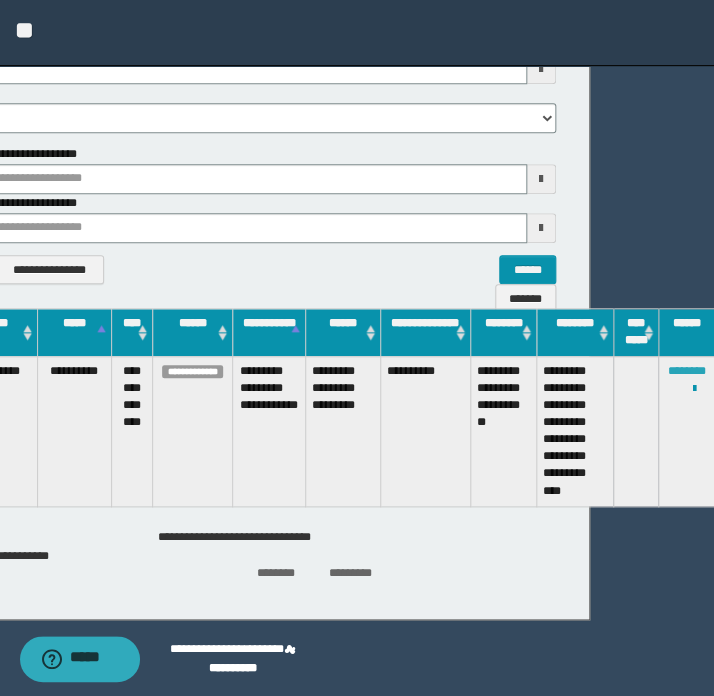 click on "********" at bounding box center (686, 371) 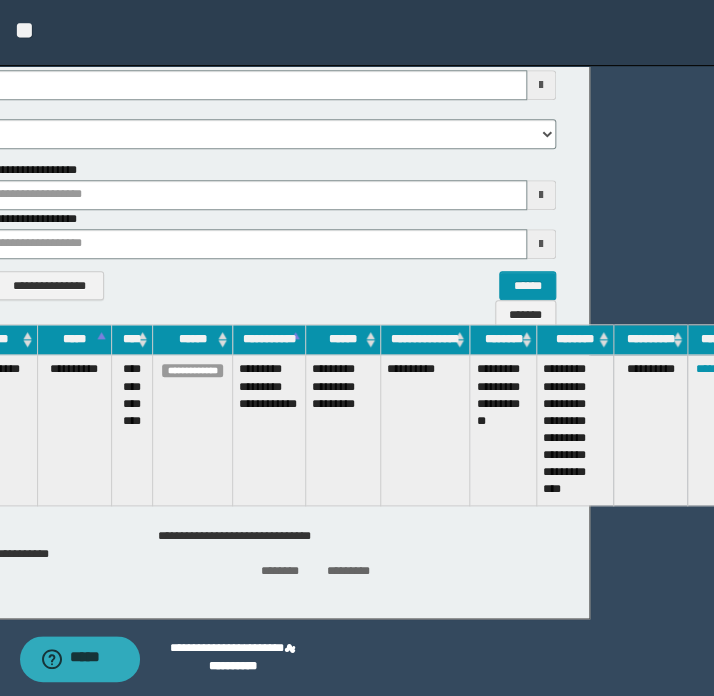scroll, scrollTop: 276, scrollLeft: 124, axis: both 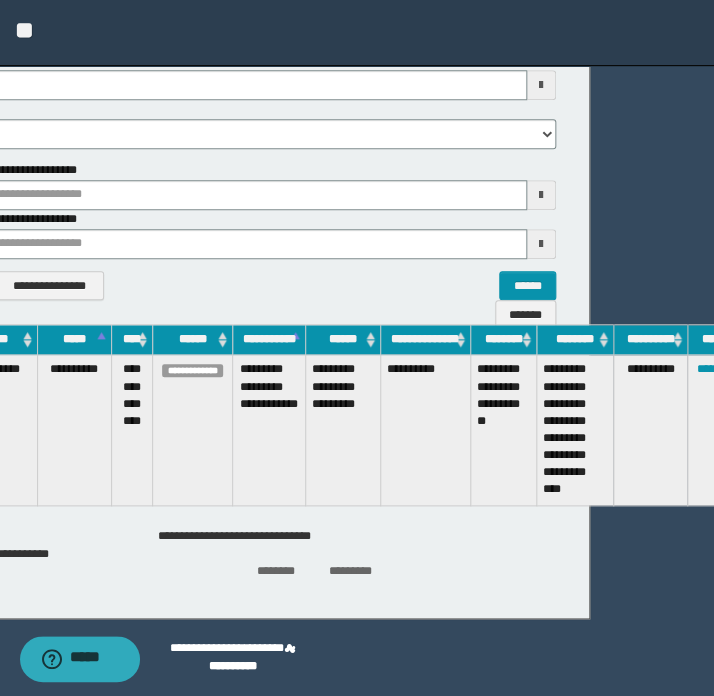 click on "******** *********" at bounding box center [242, 570] 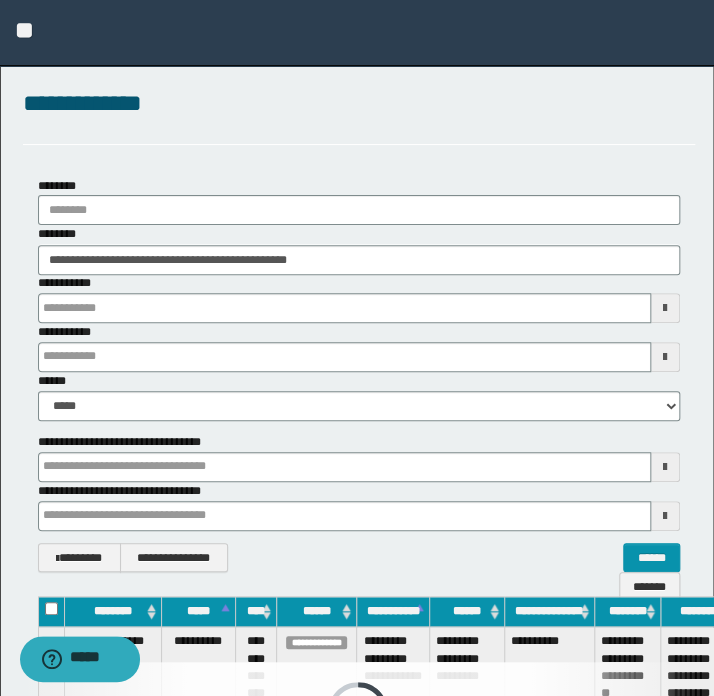 scroll, scrollTop: 3, scrollLeft: 0, axis: vertical 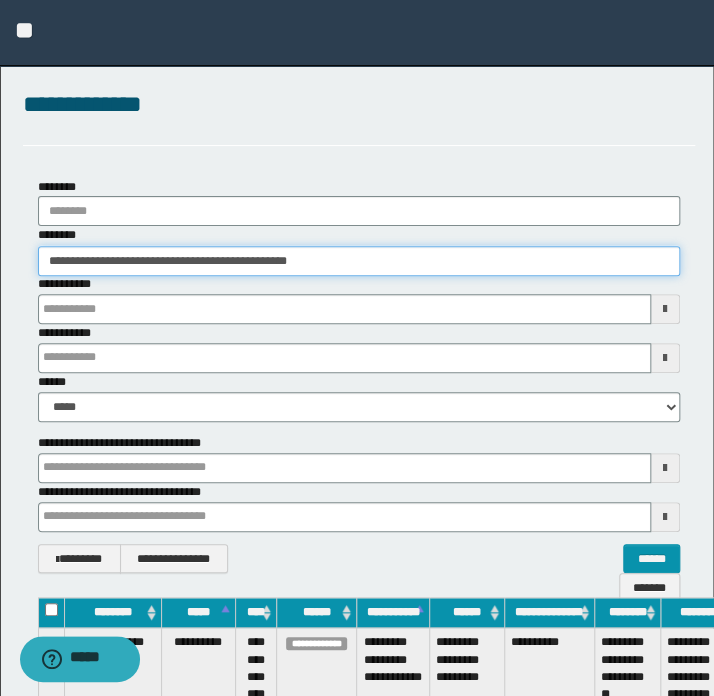 drag, startPoint x: 355, startPoint y: 261, endPoint x: 1, endPoint y: 280, distance: 354.50952 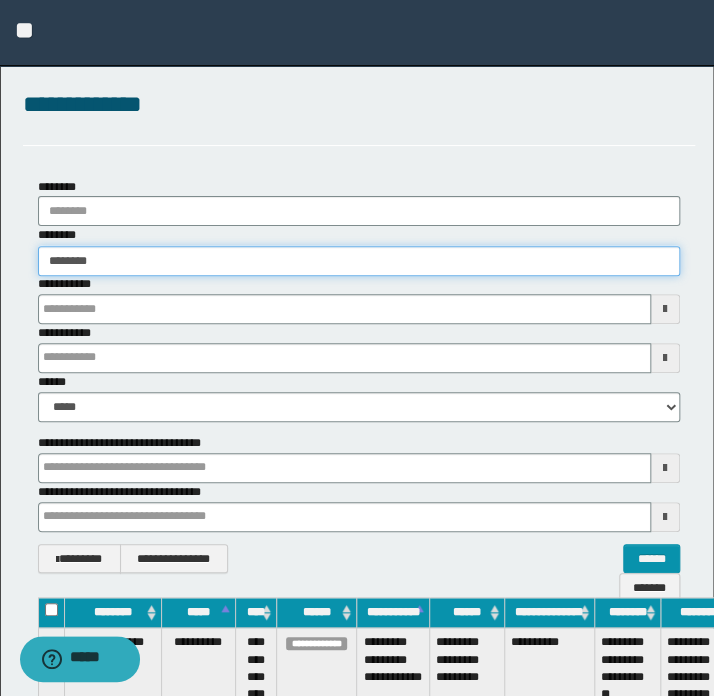 type on "********" 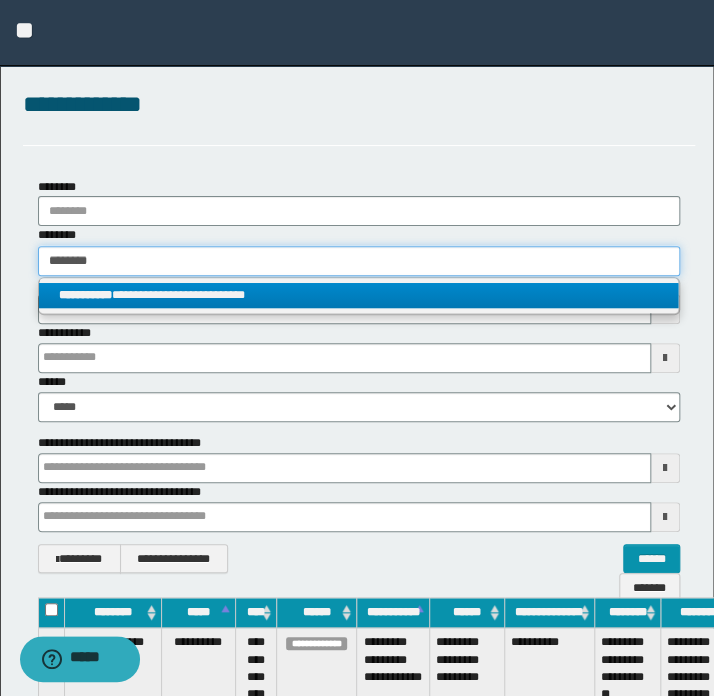 type on "********" 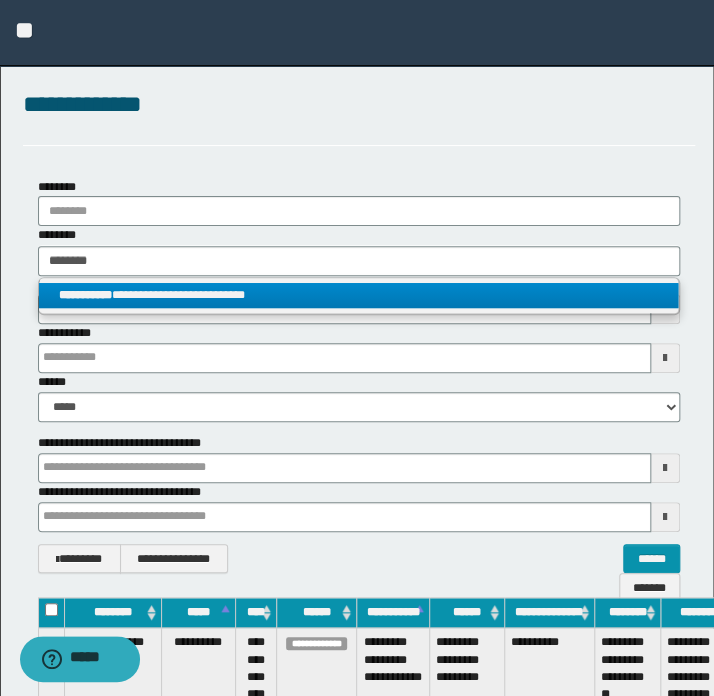 click on "**********" at bounding box center [359, 295] 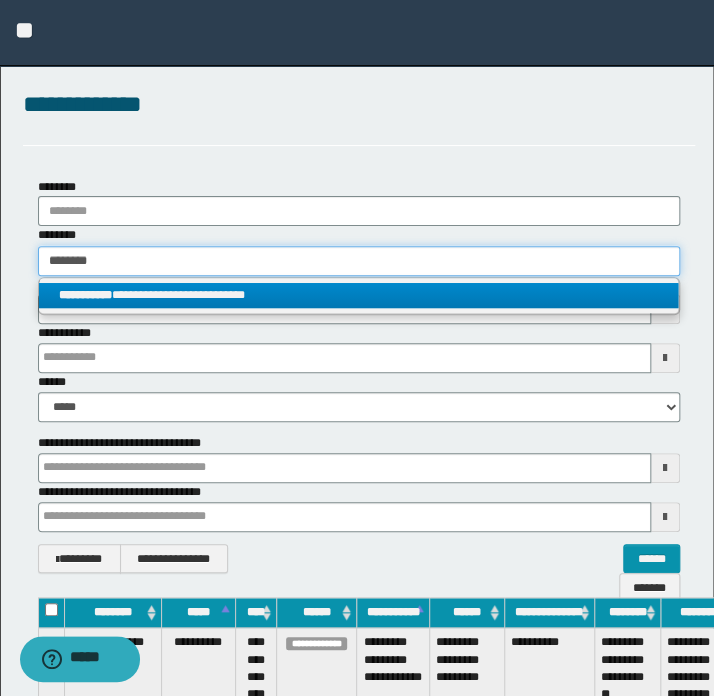 type 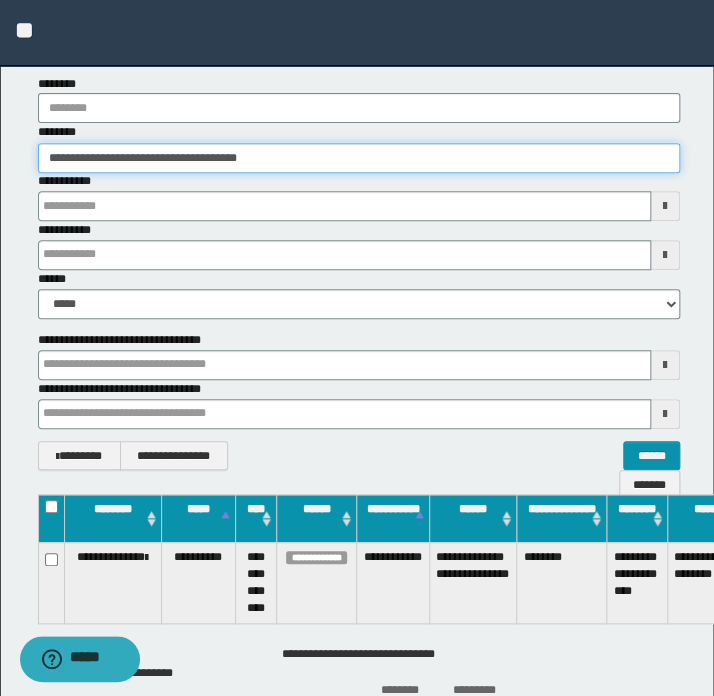 scroll, scrollTop: 224, scrollLeft: 0, axis: vertical 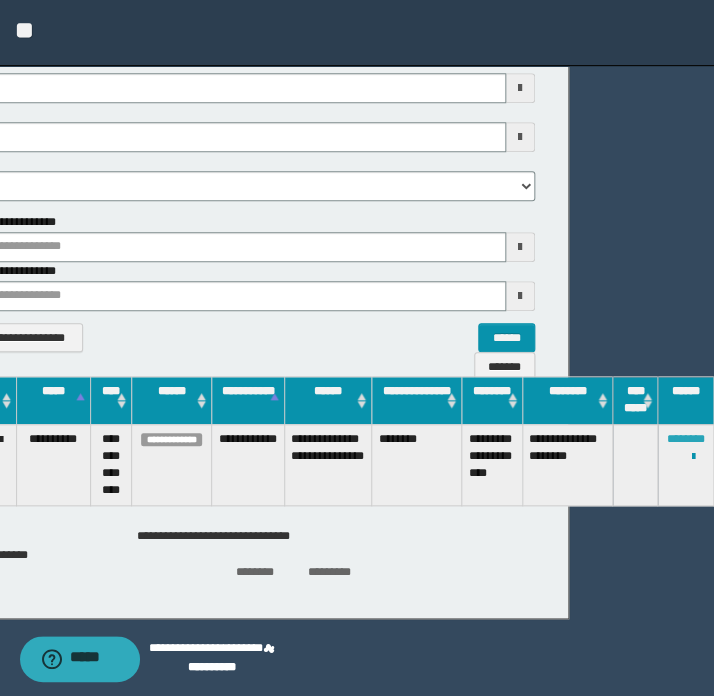 click on "********" at bounding box center (686, 439) 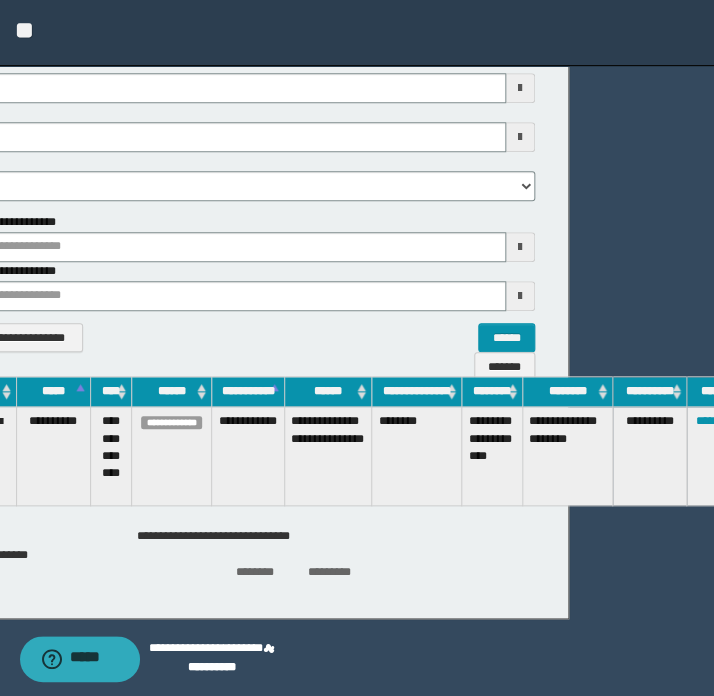 scroll, scrollTop: 207, scrollLeft: 145, axis: both 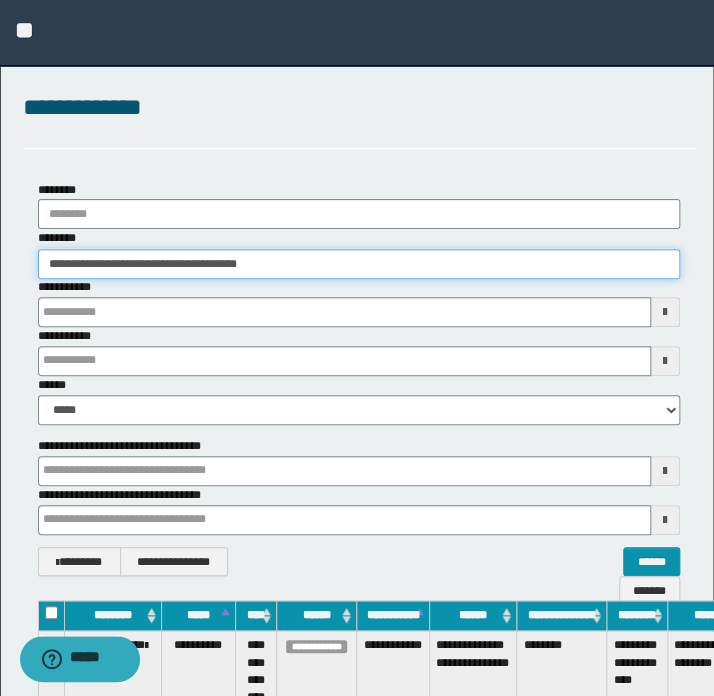 click on "**********" at bounding box center (359, 264) 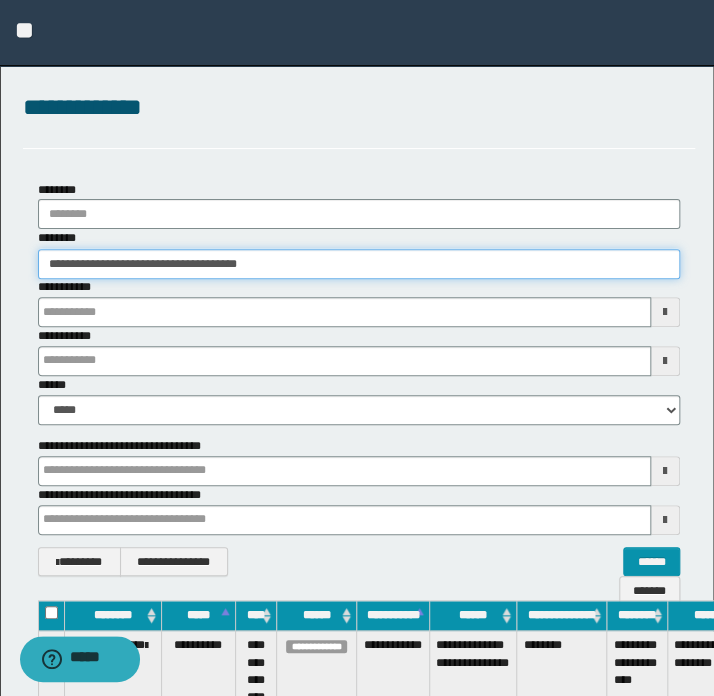 click on "**********" at bounding box center [359, 264] 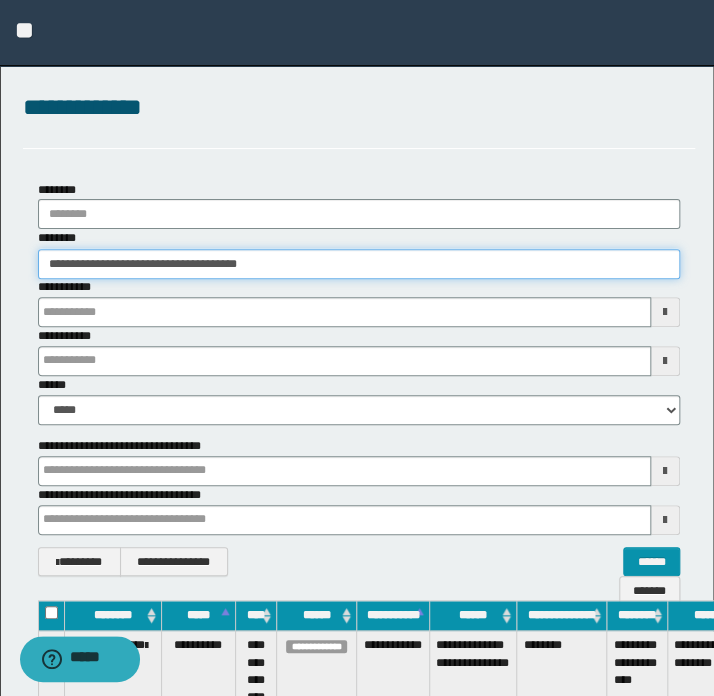 drag, startPoint x: 292, startPoint y: 264, endPoint x: -160, endPoint y: 226, distance: 453.59454 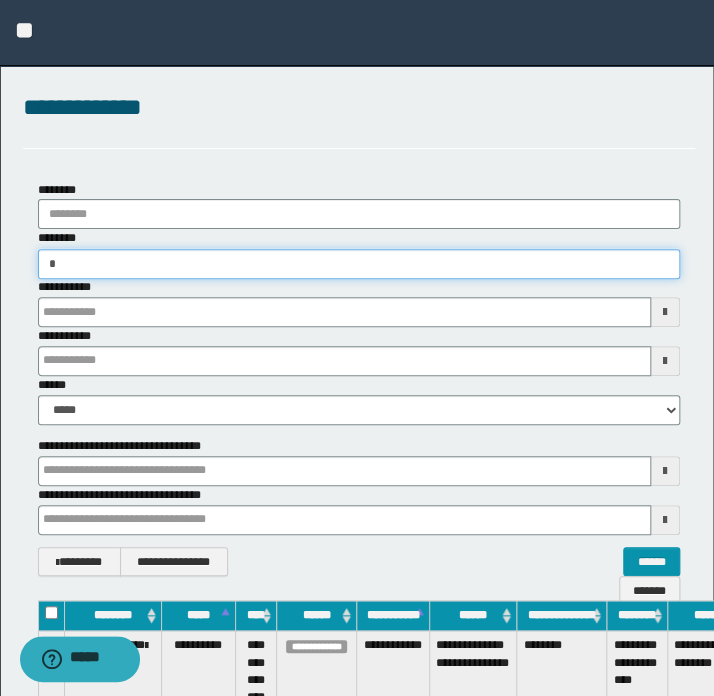 type on "**" 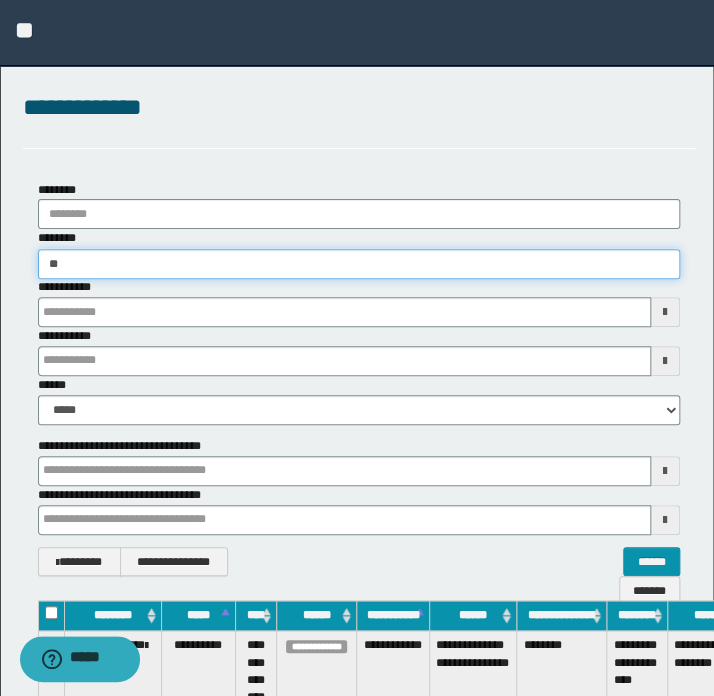 type on "**" 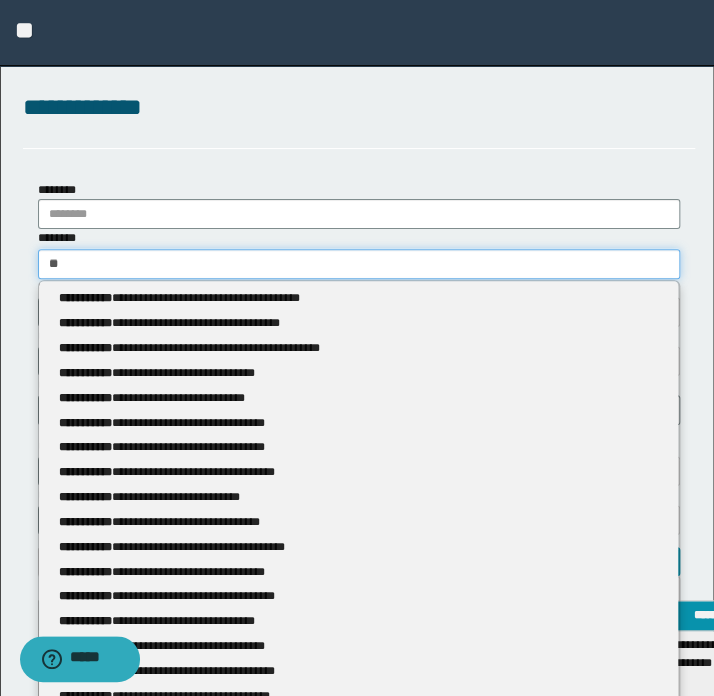 type 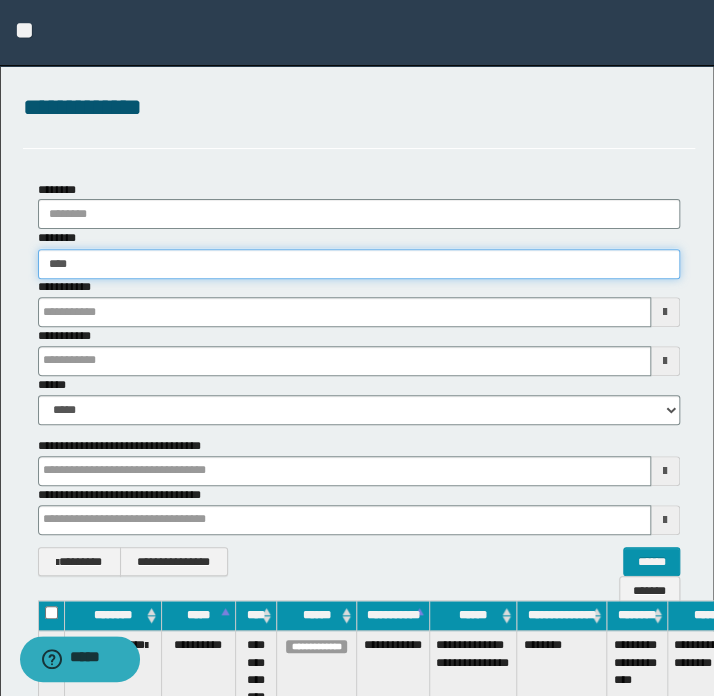 type on "*****" 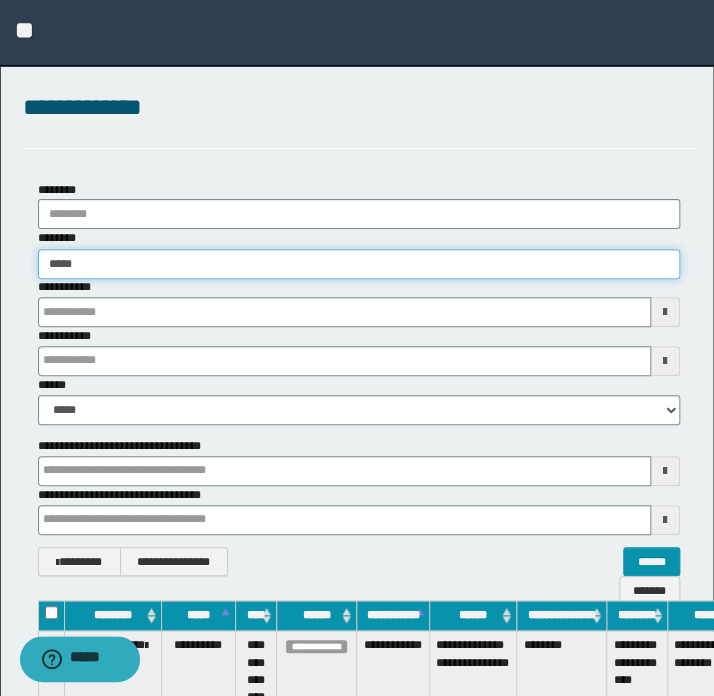 type on "*****" 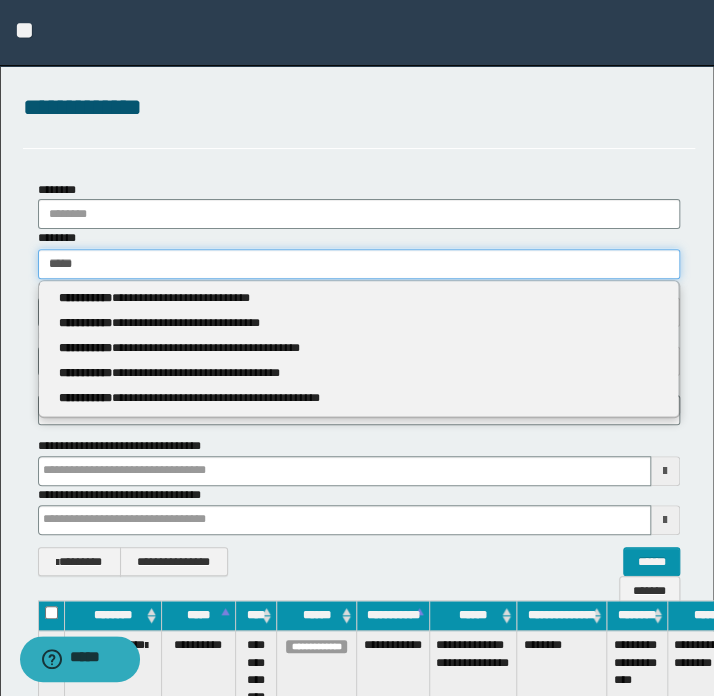 type 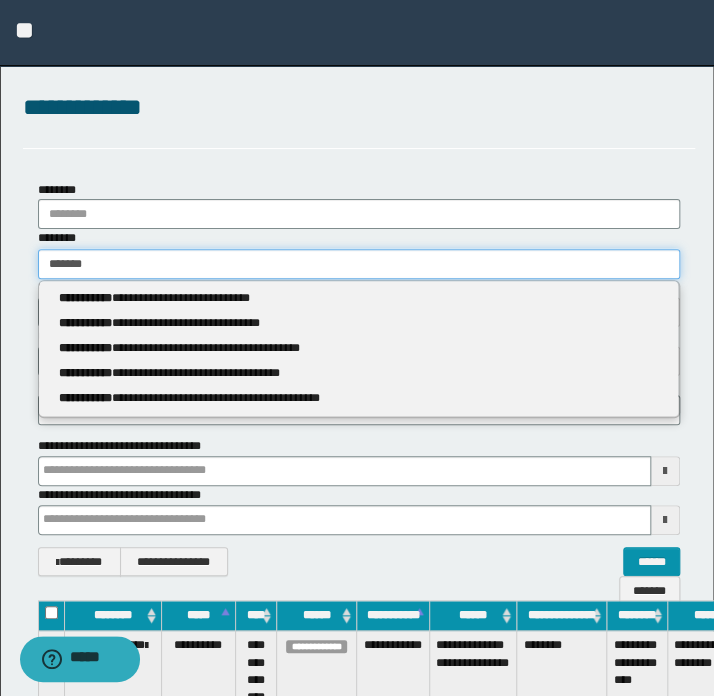type on "********" 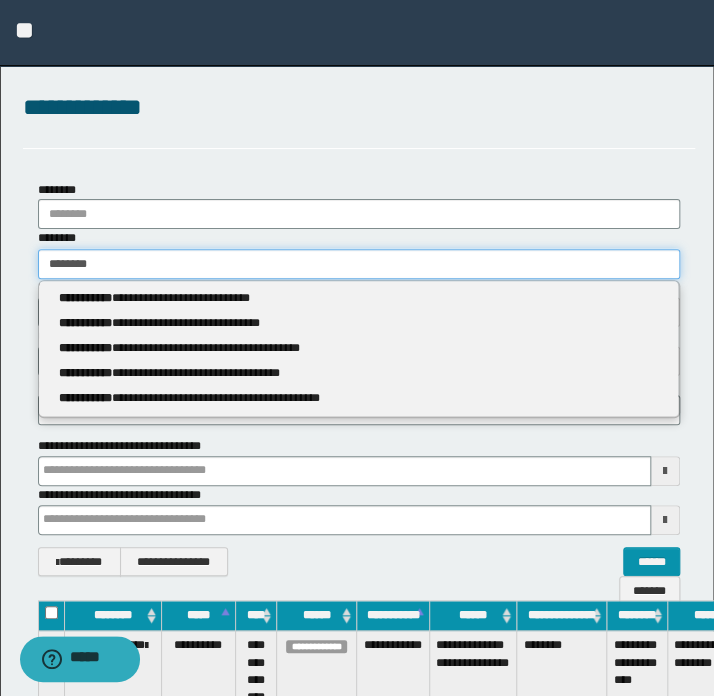 type on "********" 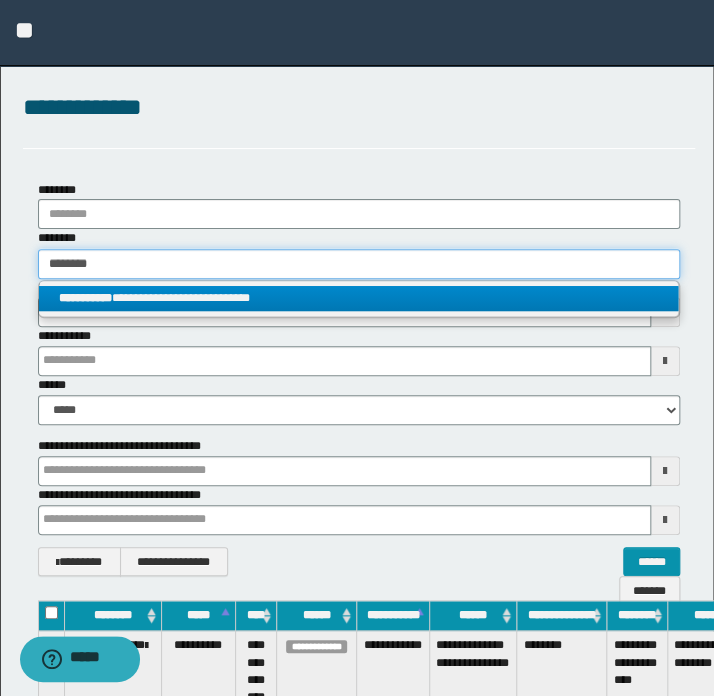 type on "********" 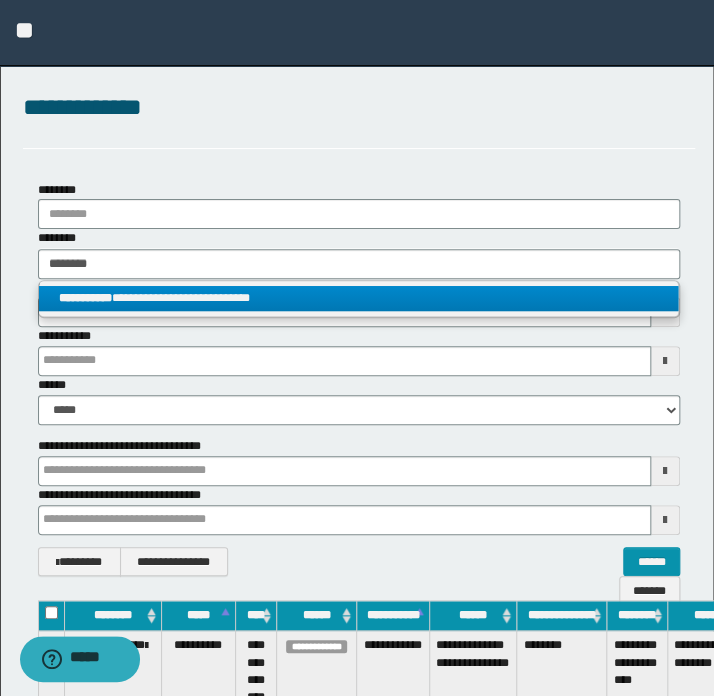 click on "**********" at bounding box center [359, 298] 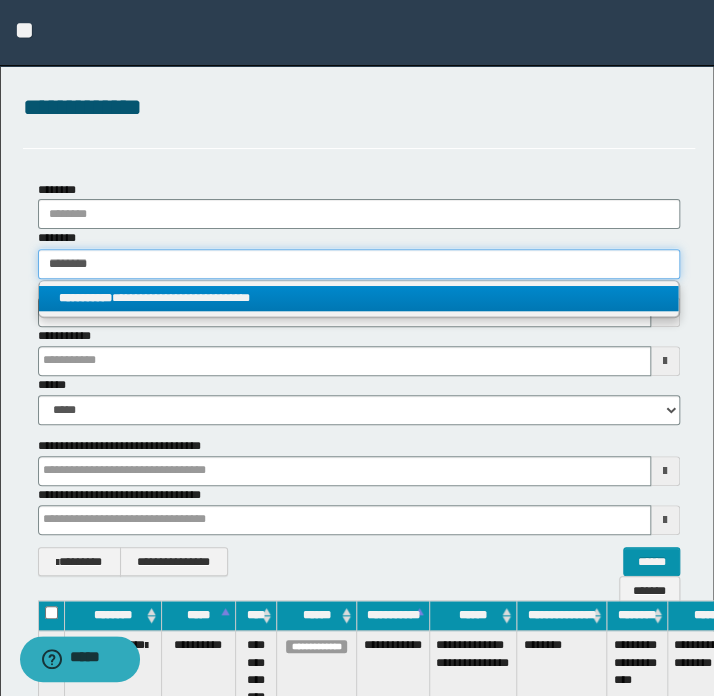 type 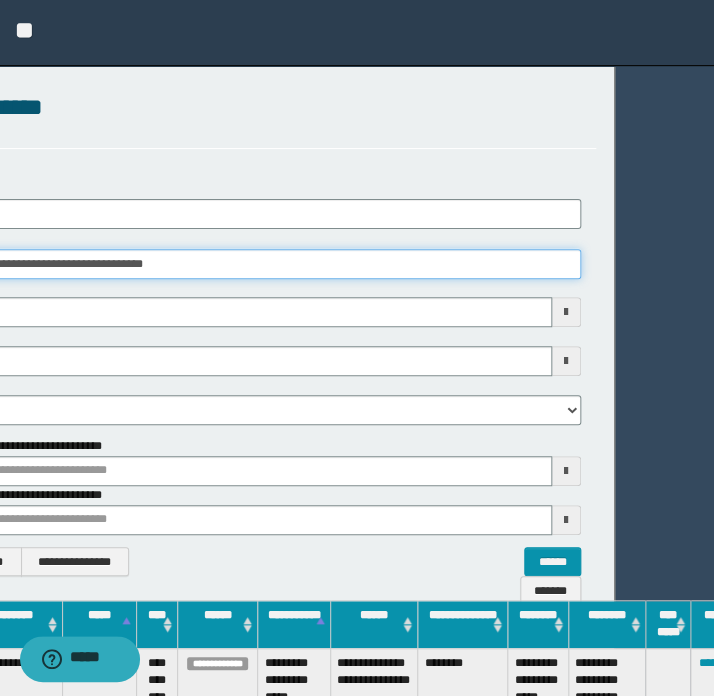 scroll, scrollTop: 0, scrollLeft: 131, axis: horizontal 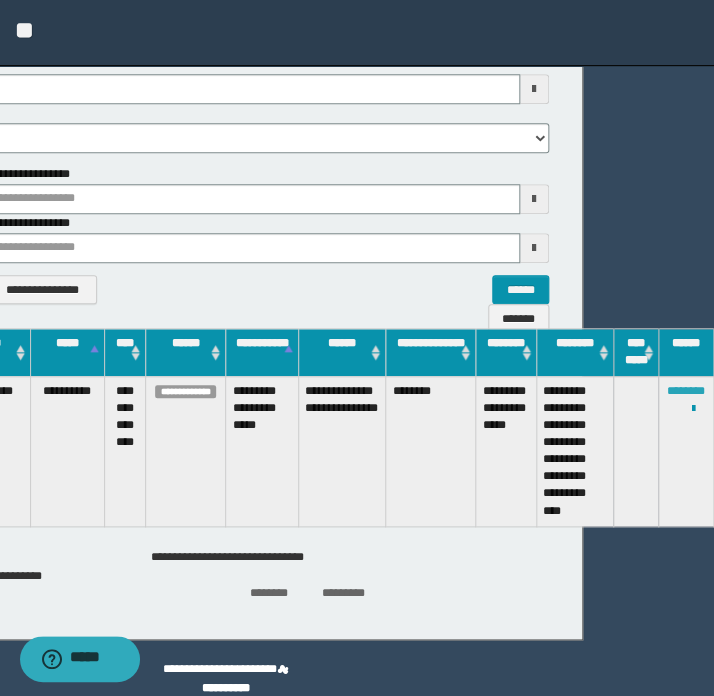 click on "********" at bounding box center (686, 391) 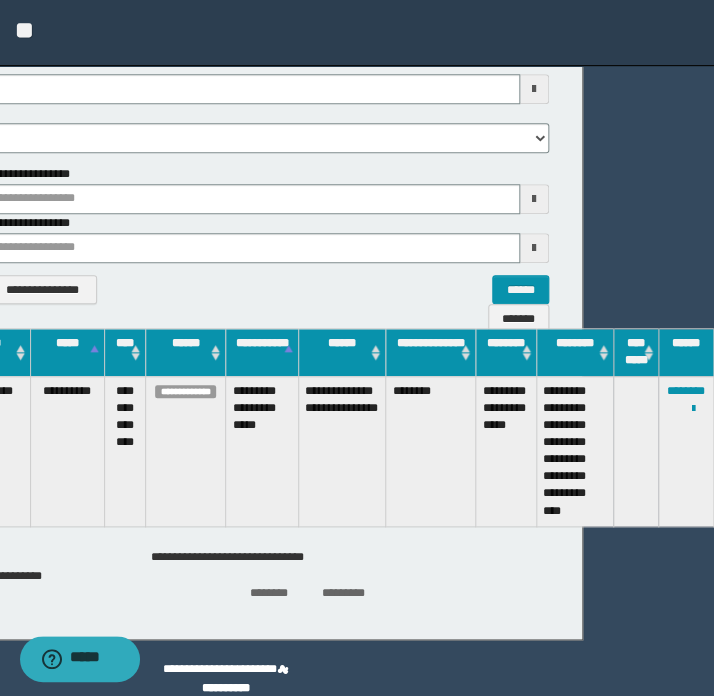 scroll, scrollTop: 272, scrollLeft: 14, axis: both 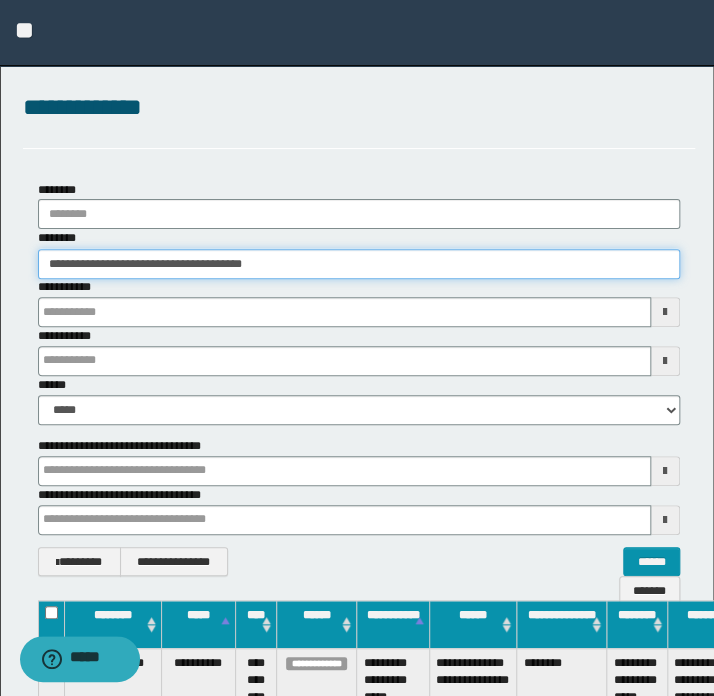 click on "**********" at bounding box center [359, 264] 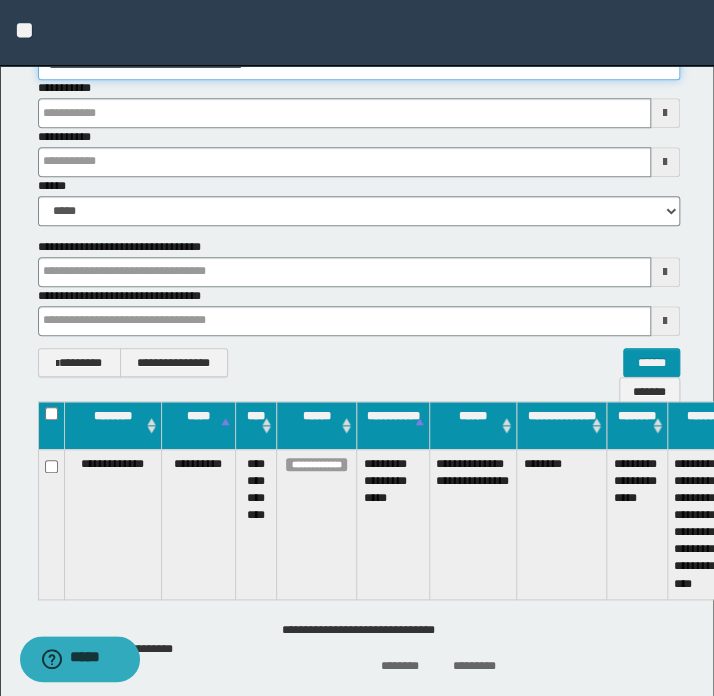 scroll, scrollTop: 292, scrollLeft: 0, axis: vertical 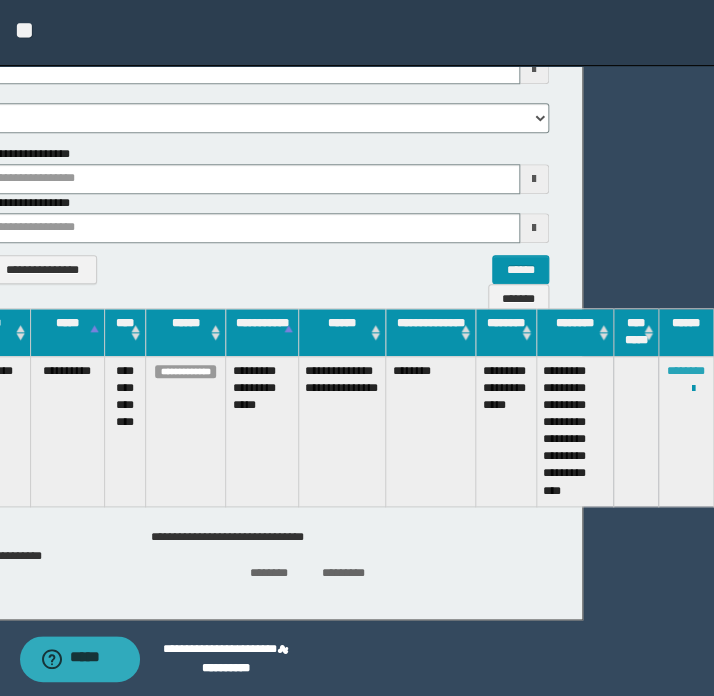 click on "********" at bounding box center [686, 371] 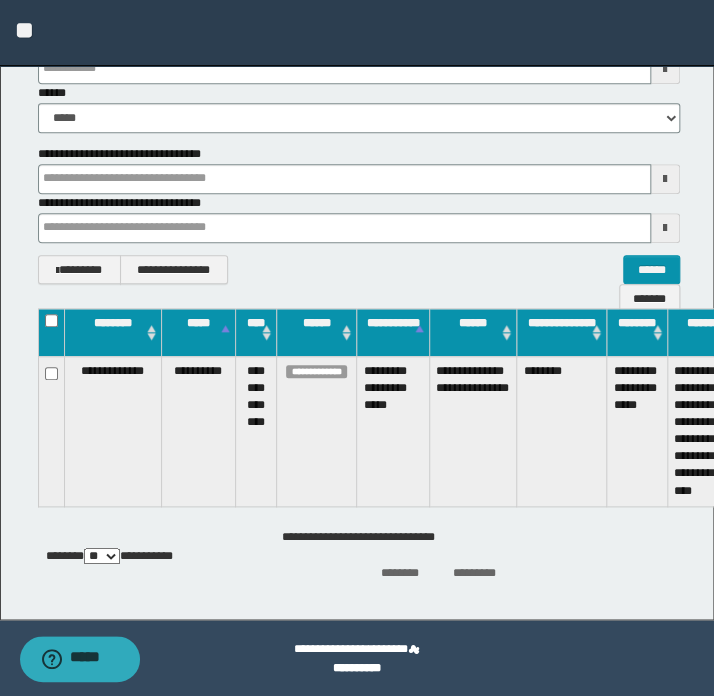 drag, startPoint x: 263, startPoint y: 701, endPoint x: 51, endPoint y: 32, distance: 701.787 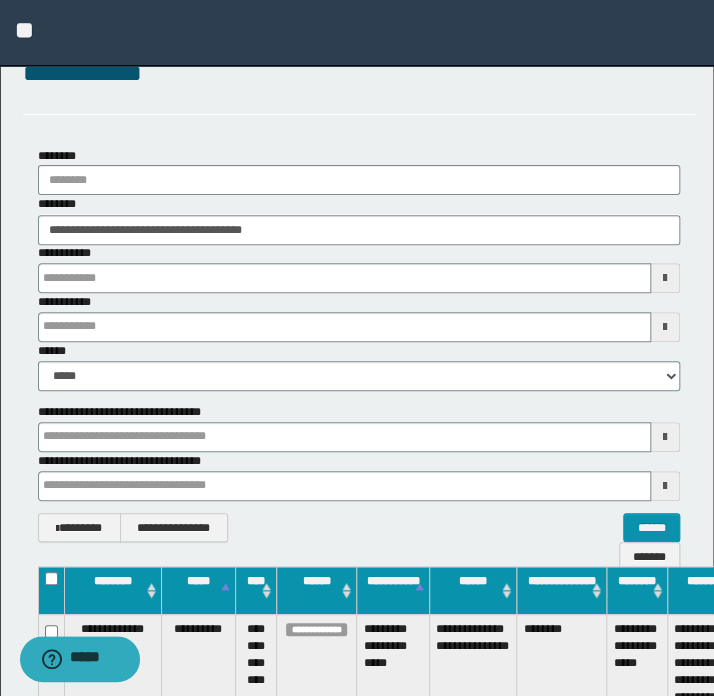 scroll, scrollTop: 20, scrollLeft: 0, axis: vertical 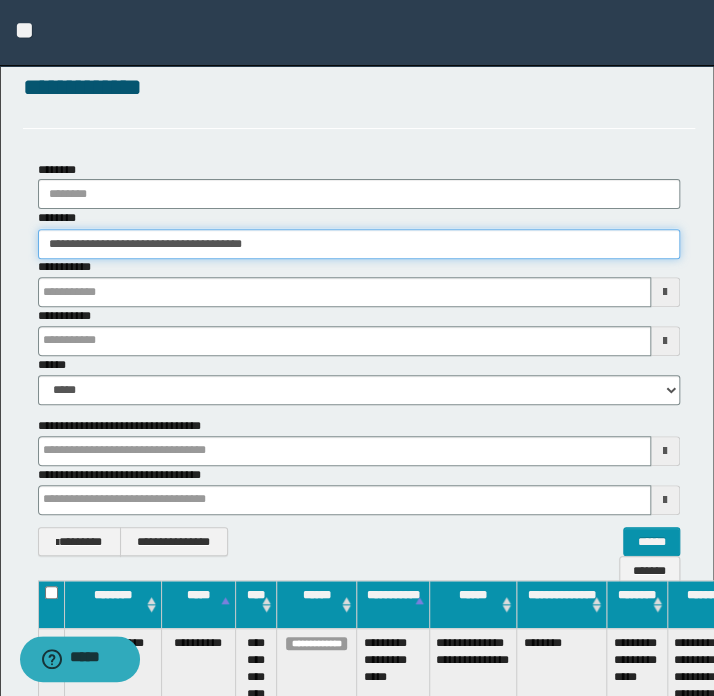drag, startPoint x: 116, startPoint y: 246, endPoint x: 68, endPoint y: 247, distance: 48.010414 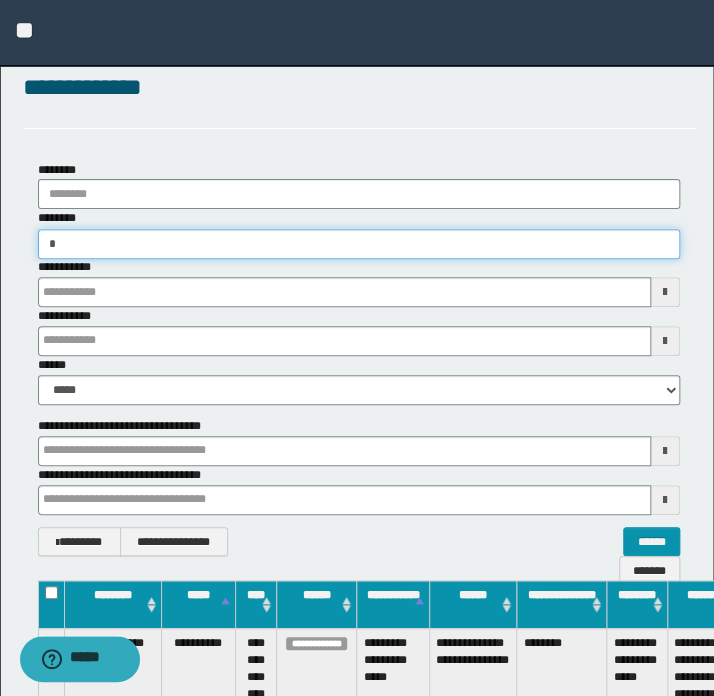 type on "**" 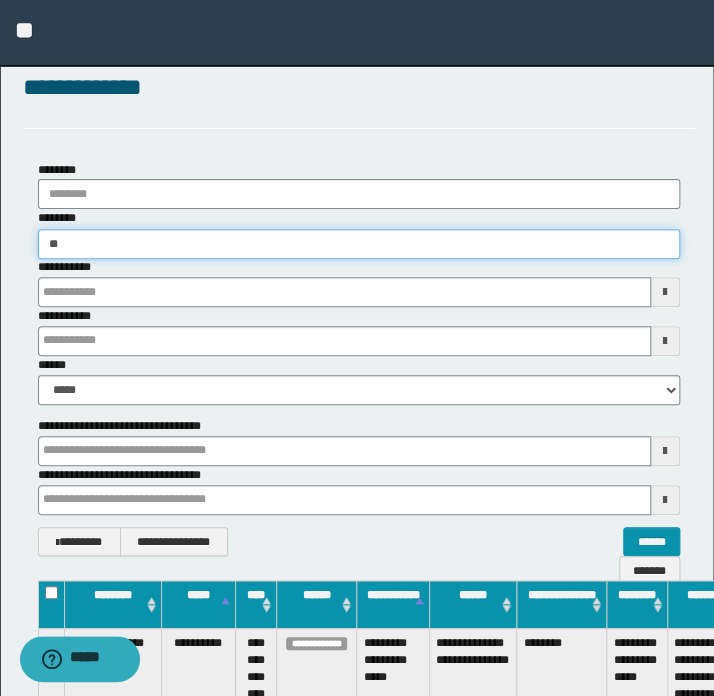 type on "**" 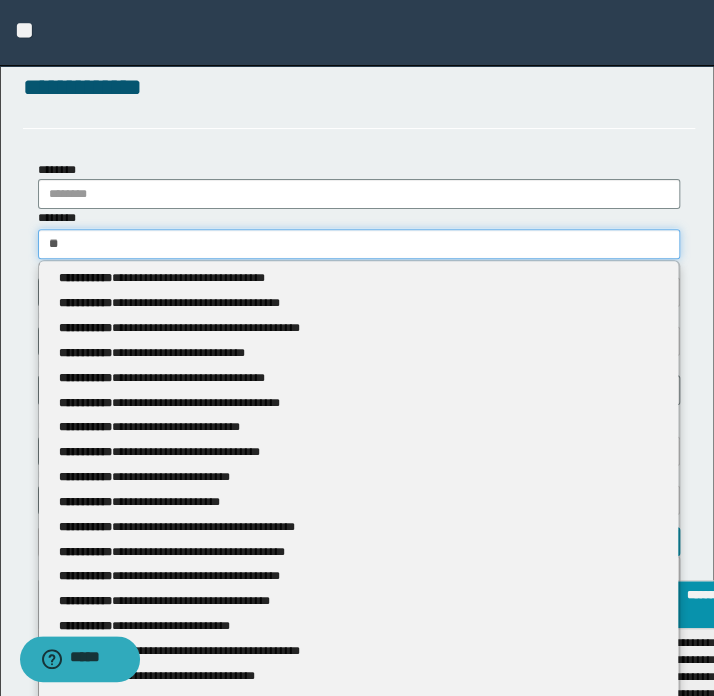 type 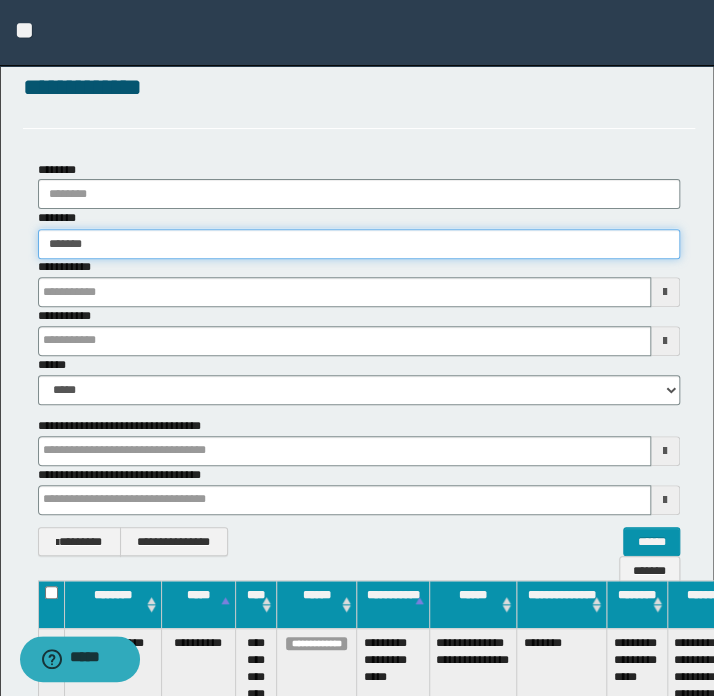 type on "********" 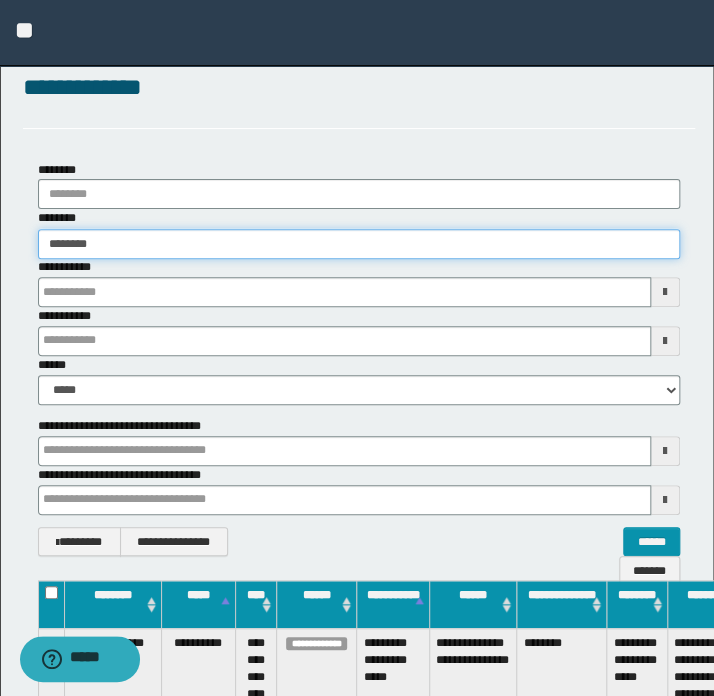 type on "********" 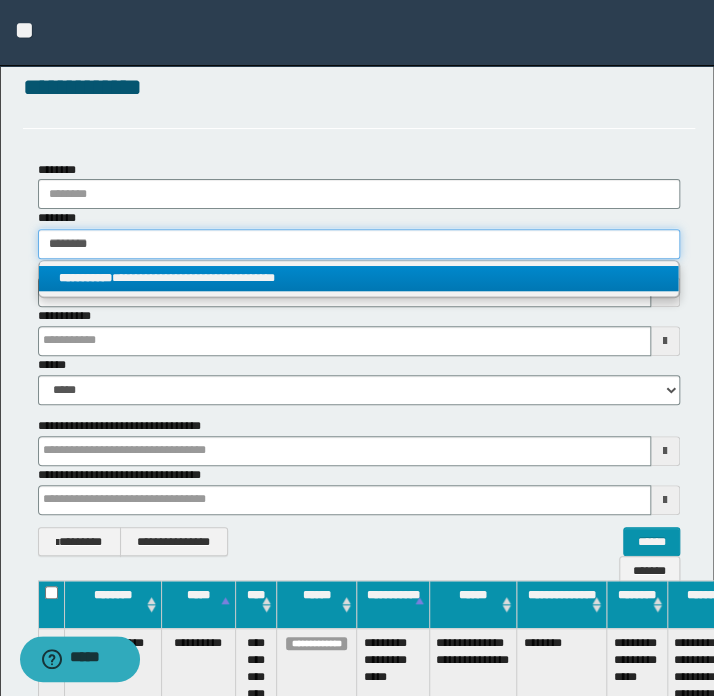 type on "********" 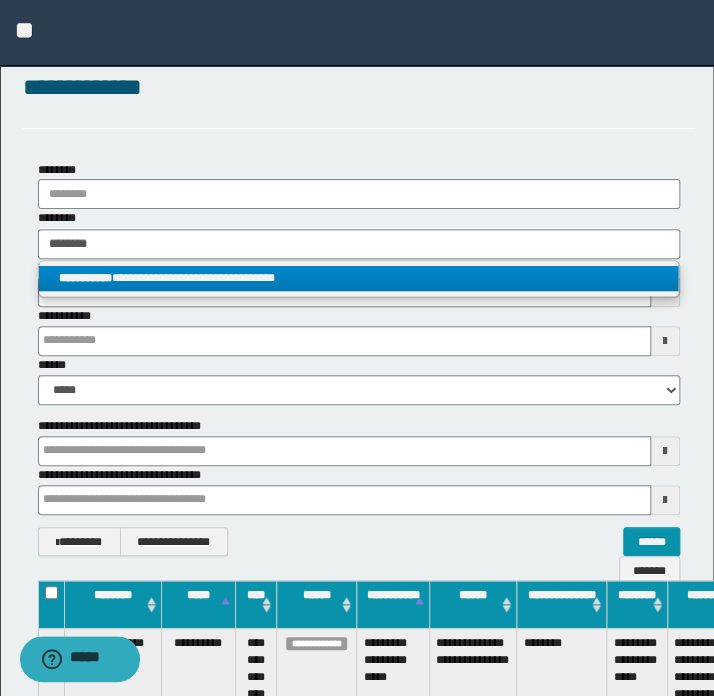click on "**********" at bounding box center [359, 278] 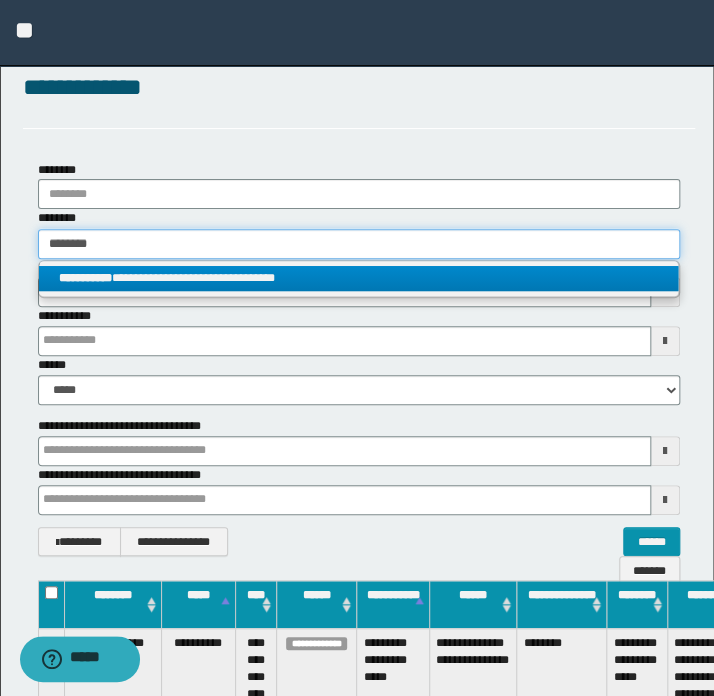 type 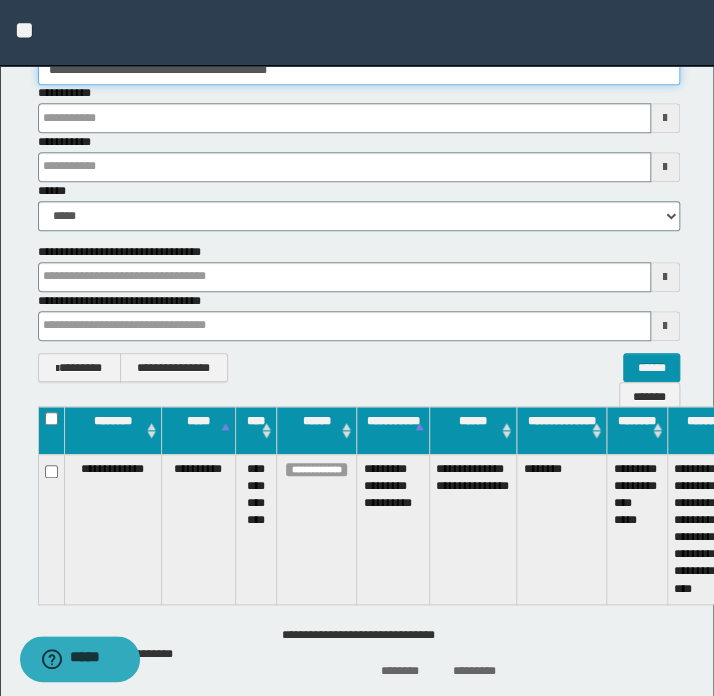 scroll, scrollTop: 292, scrollLeft: 0, axis: vertical 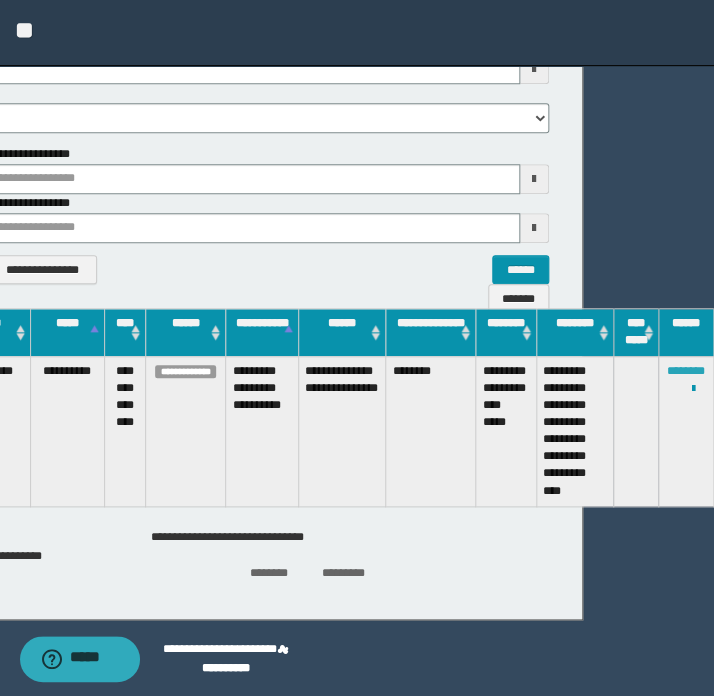 click on "********" at bounding box center [686, 371] 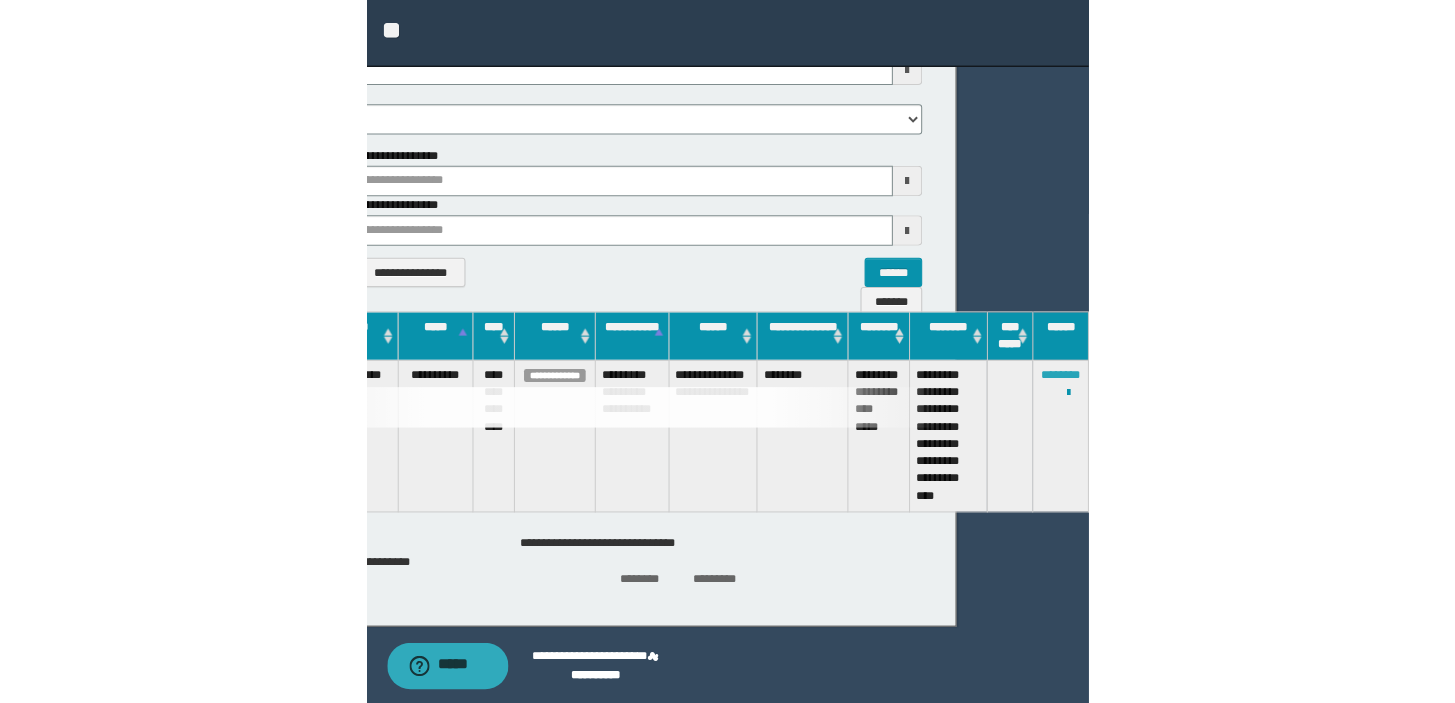scroll, scrollTop: 0, scrollLeft: 0, axis: both 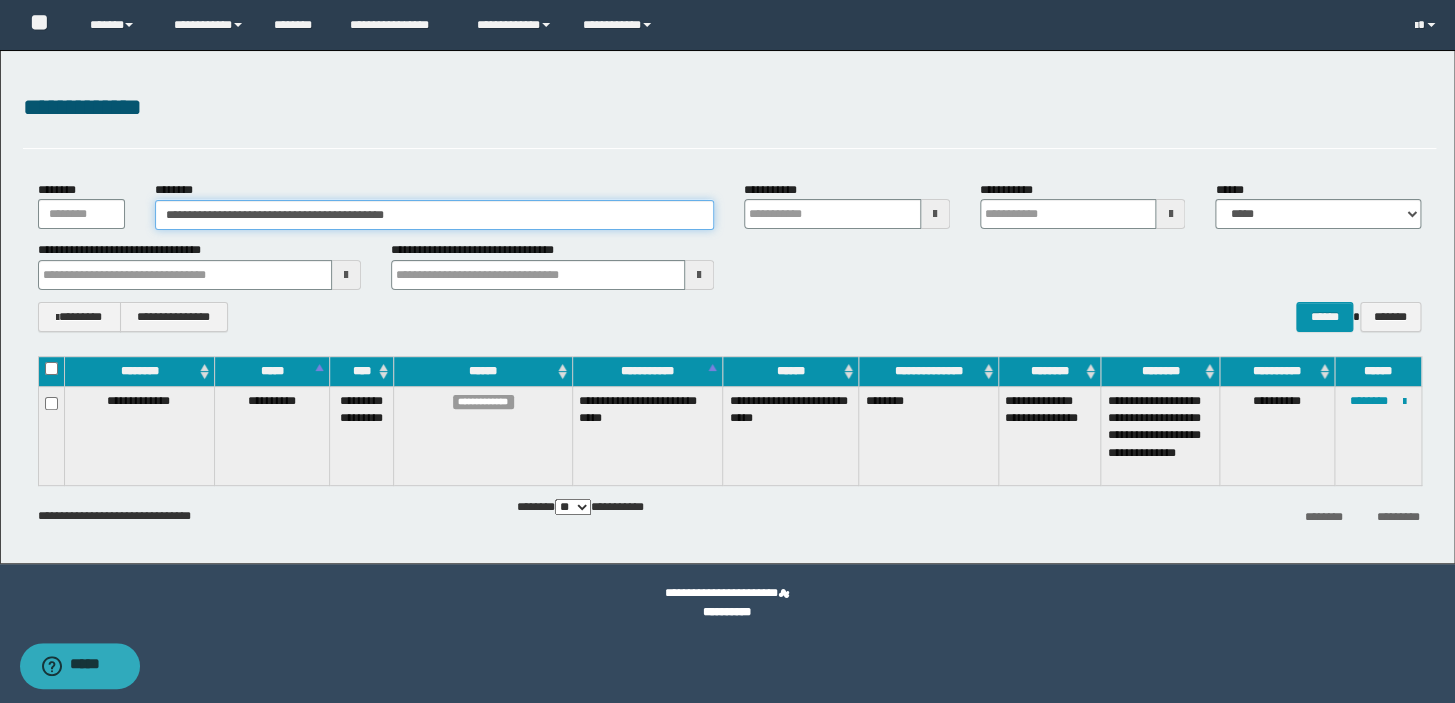drag, startPoint x: 437, startPoint y: 217, endPoint x: 0, endPoint y: 200, distance: 437.33054 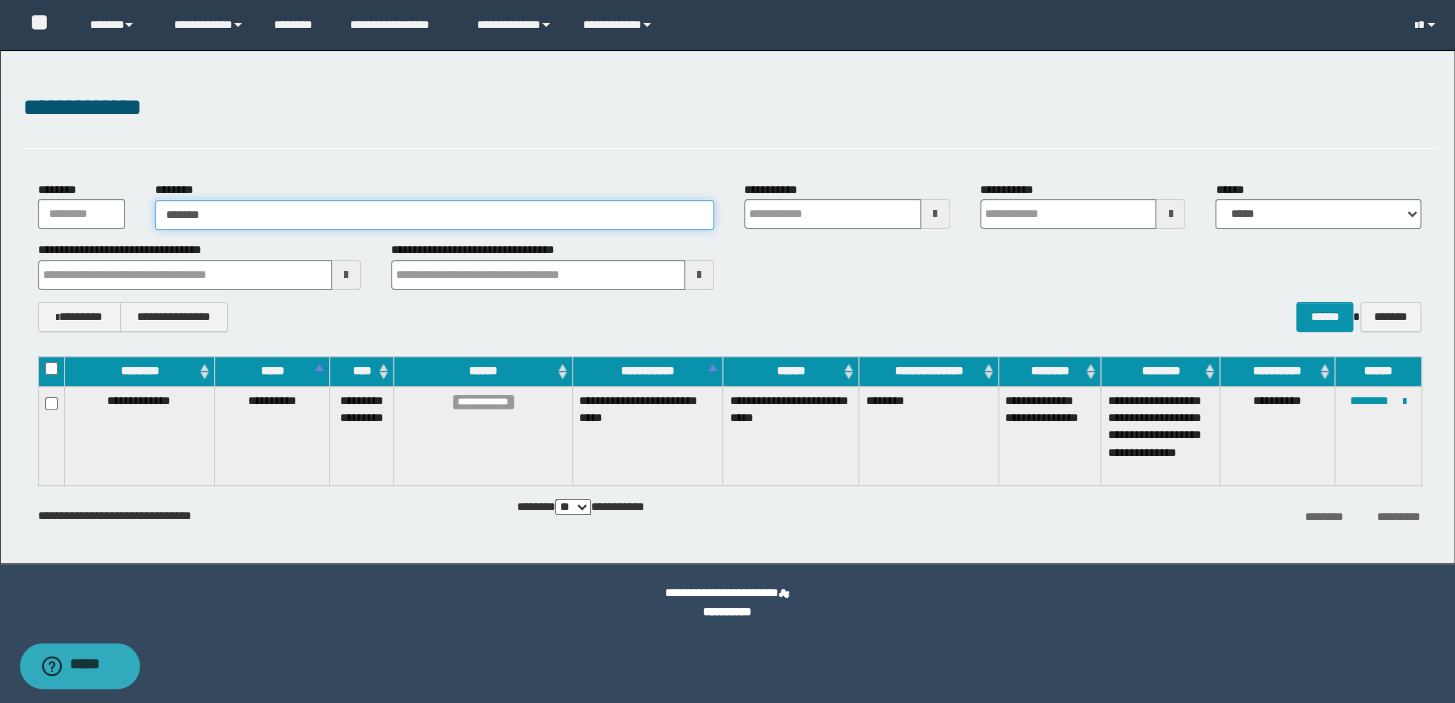 type on "********" 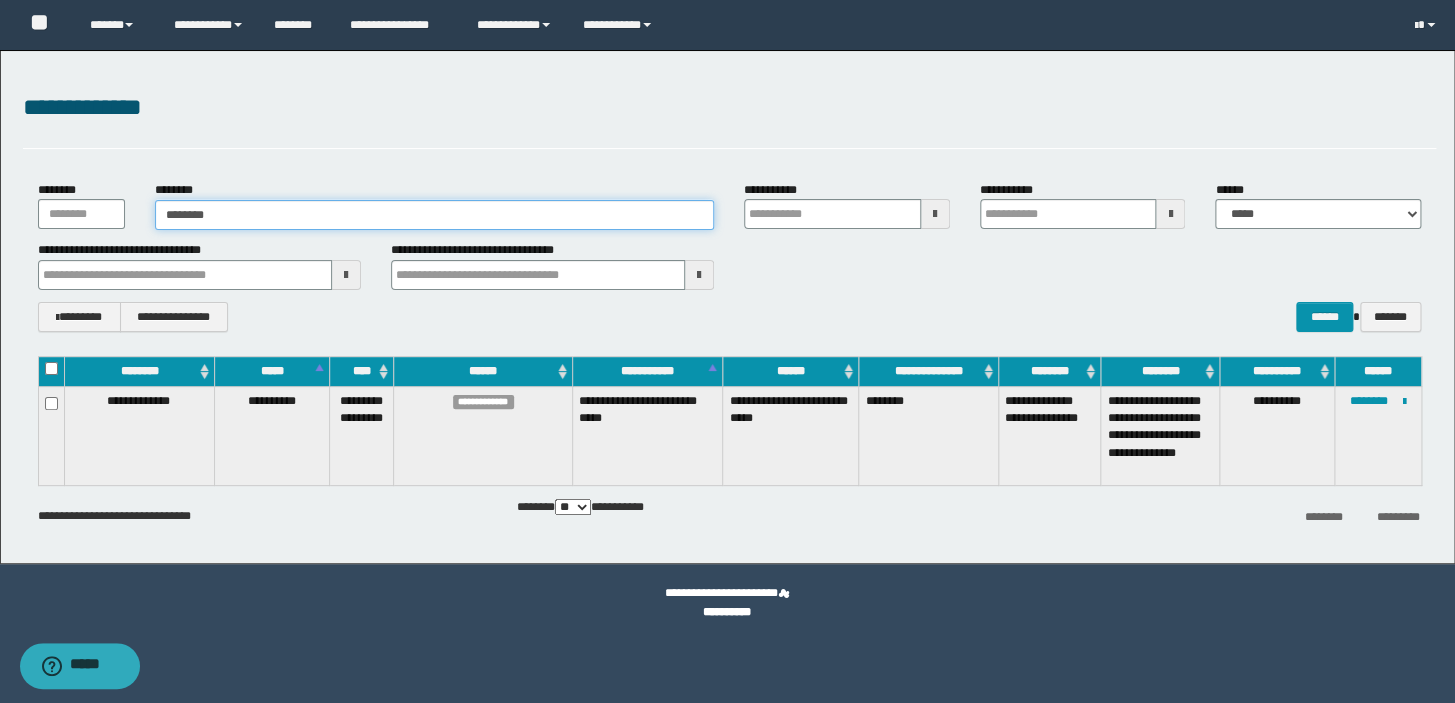 type on "********" 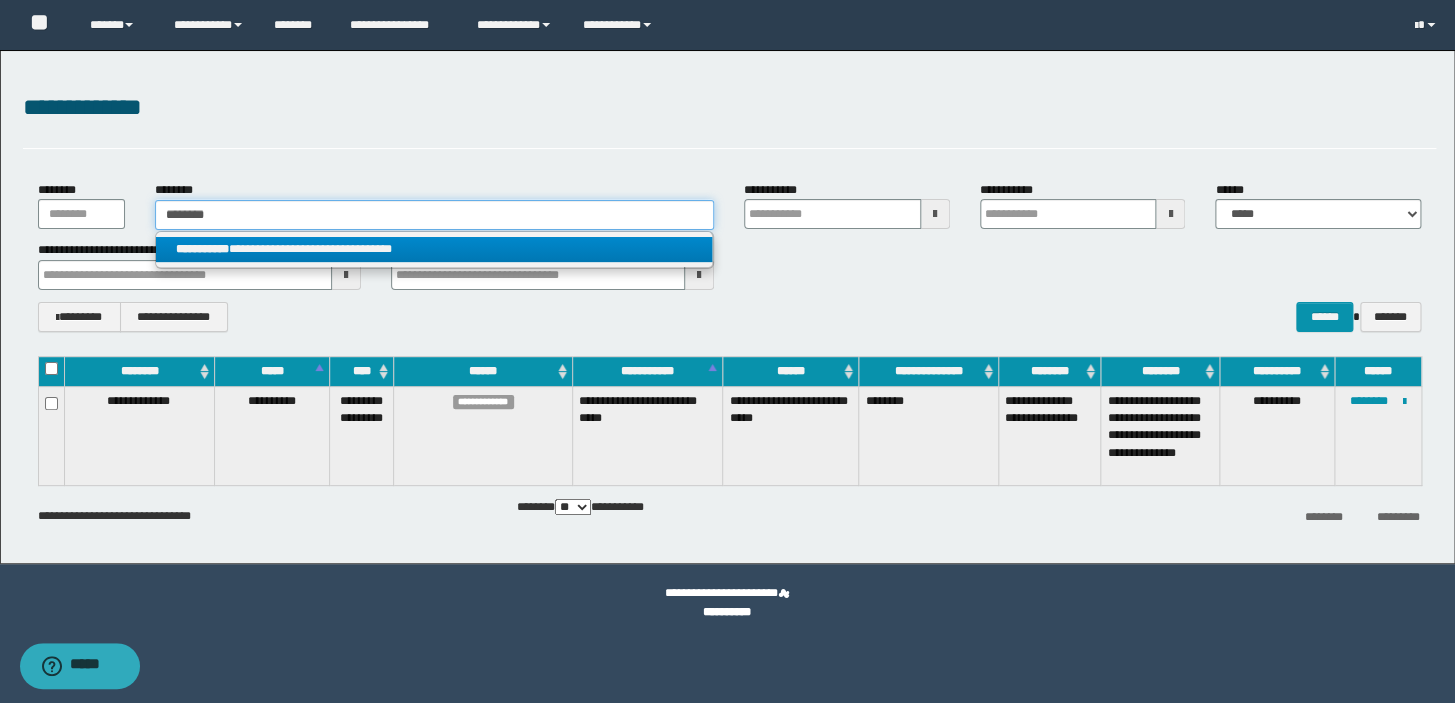 type on "********" 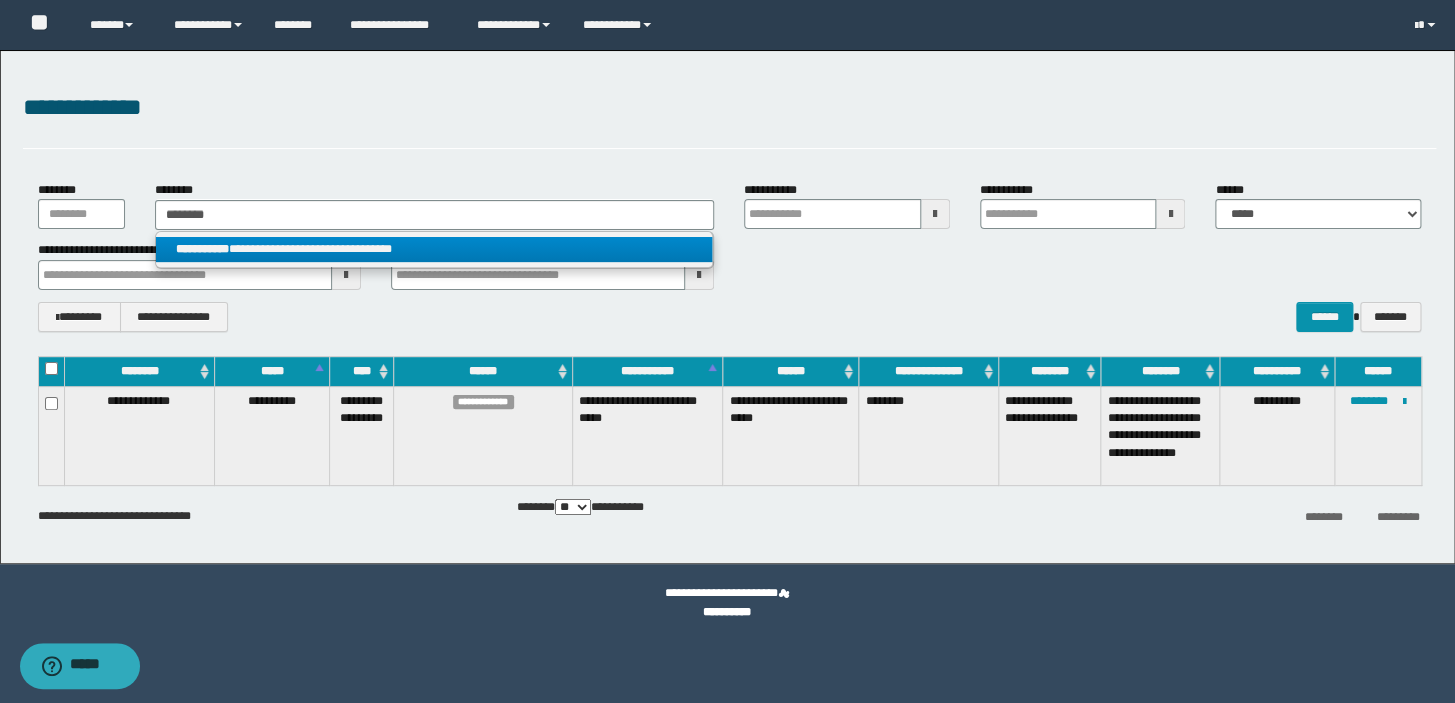 click on "**********" at bounding box center [434, 249] 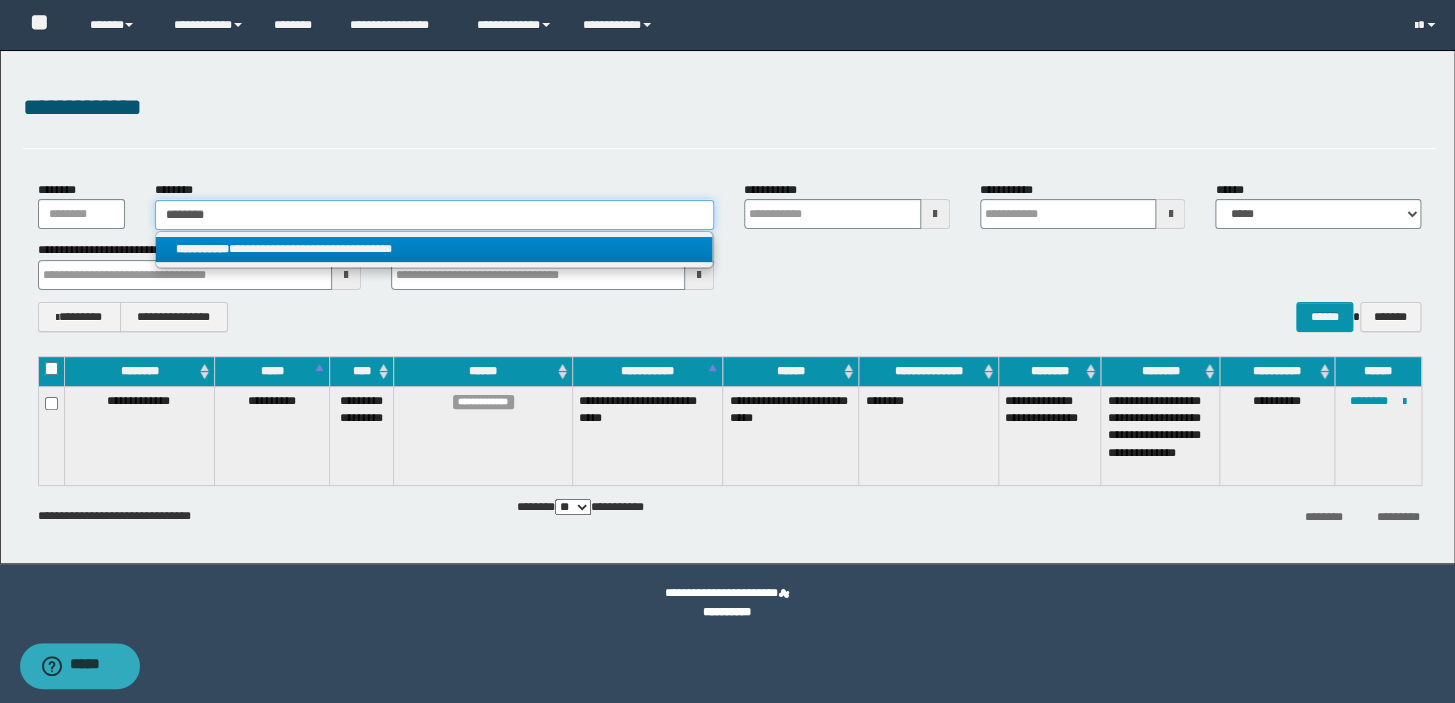 type 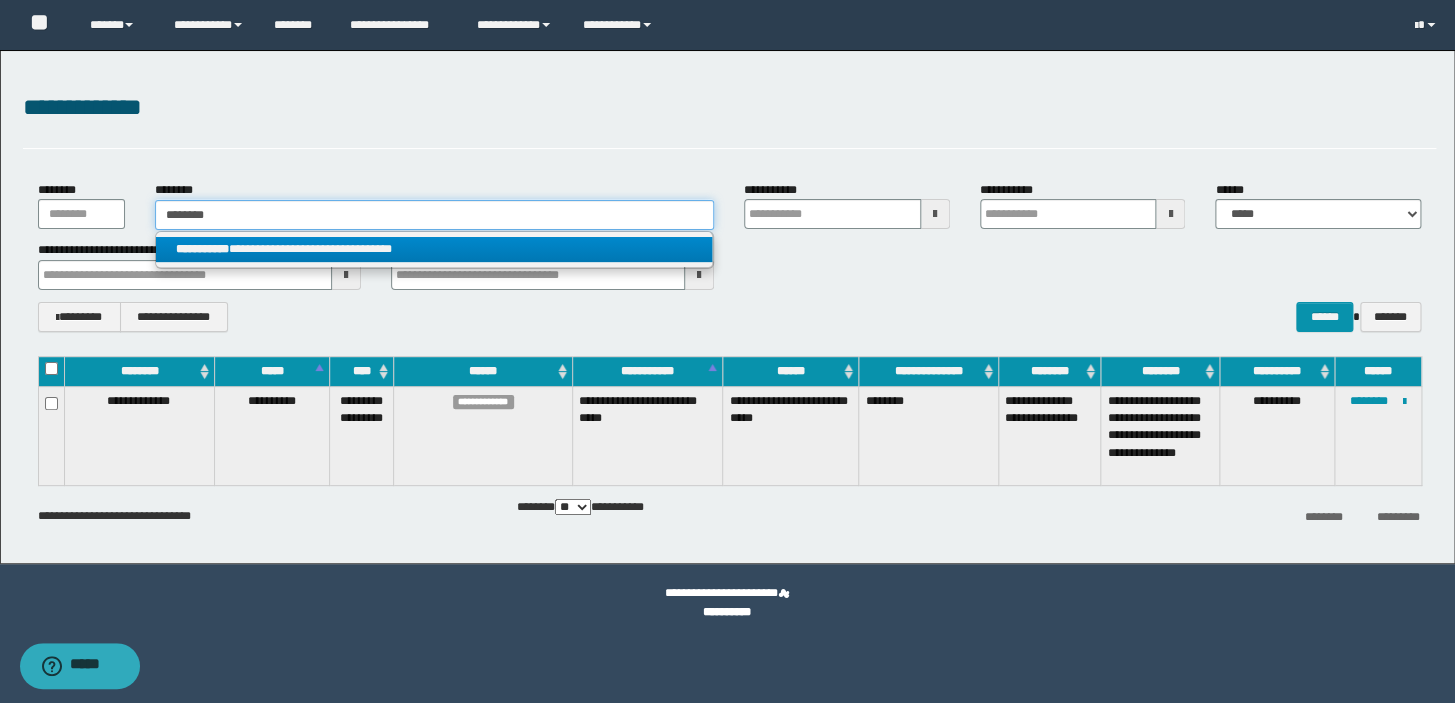 type on "**********" 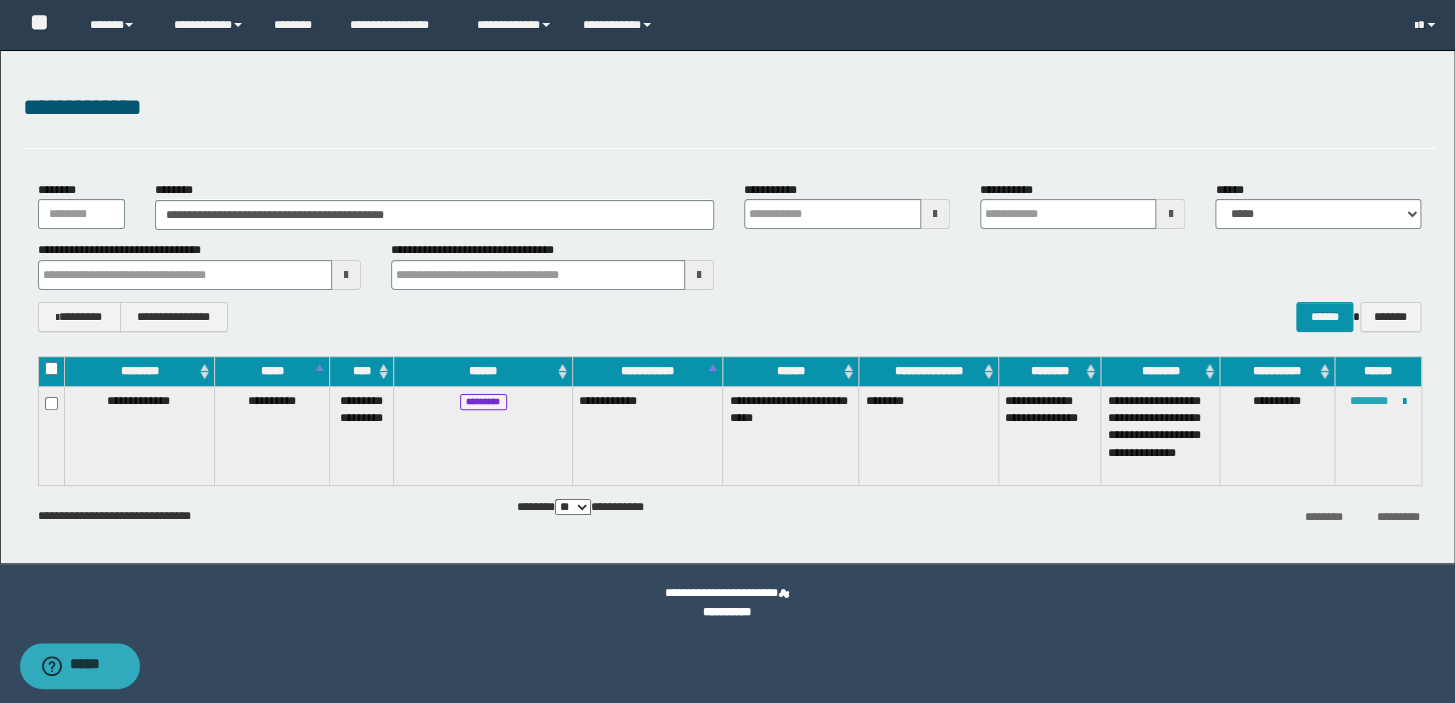 click on "********" at bounding box center (1369, 401) 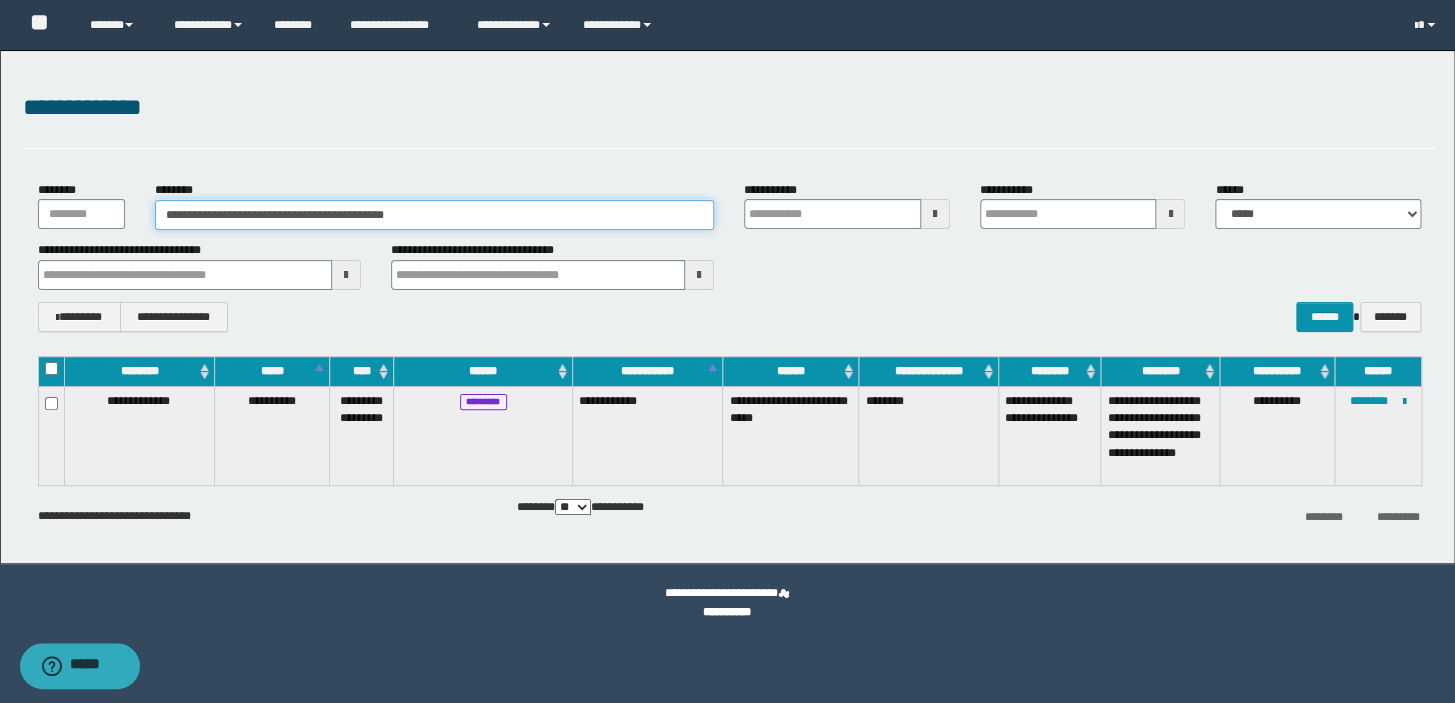 drag, startPoint x: 233, startPoint y: 215, endPoint x: 185, endPoint y: 219, distance: 48.166378 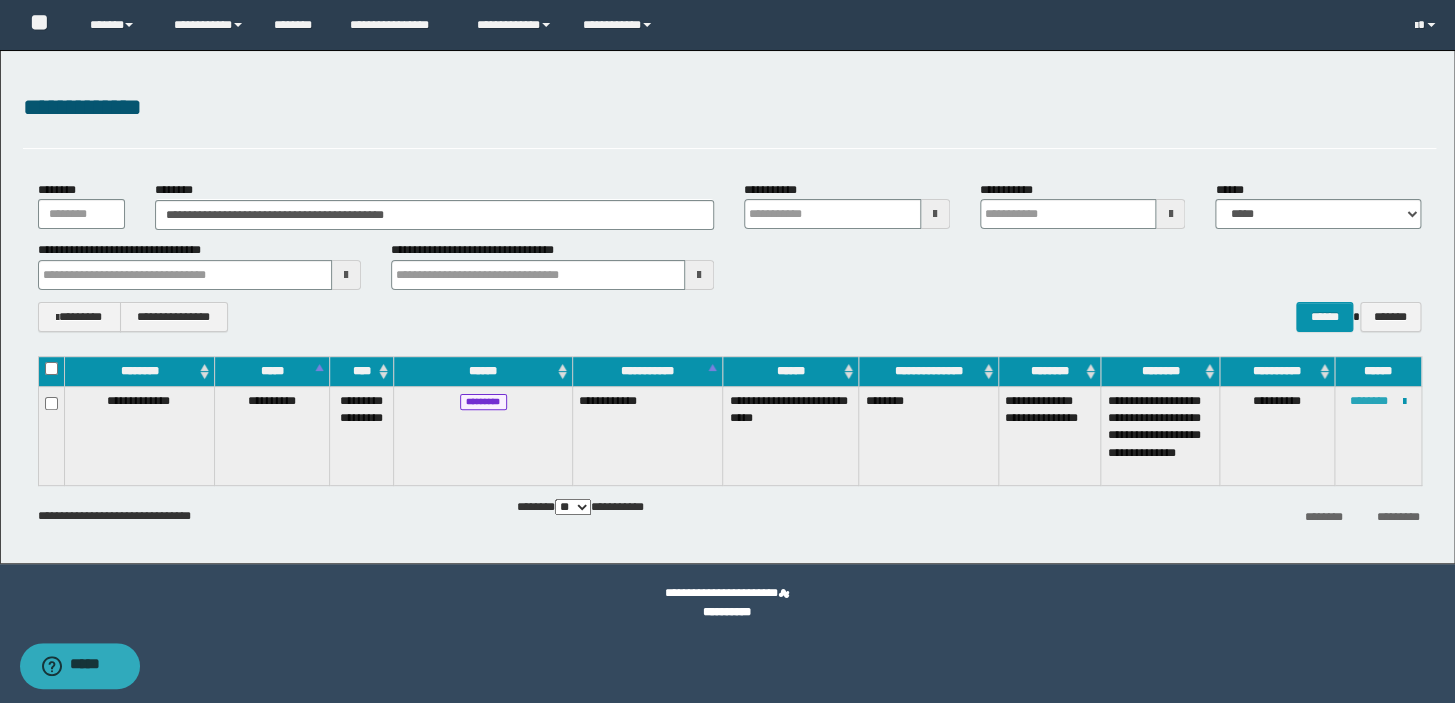 click on "********" at bounding box center [1369, 401] 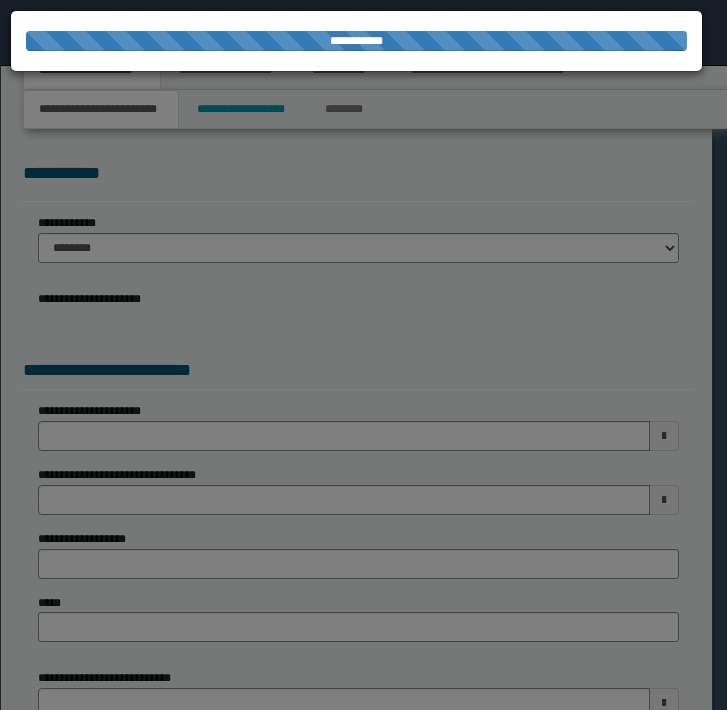 scroll, scrollTop: 0, scrollLeft: 0, axis: both 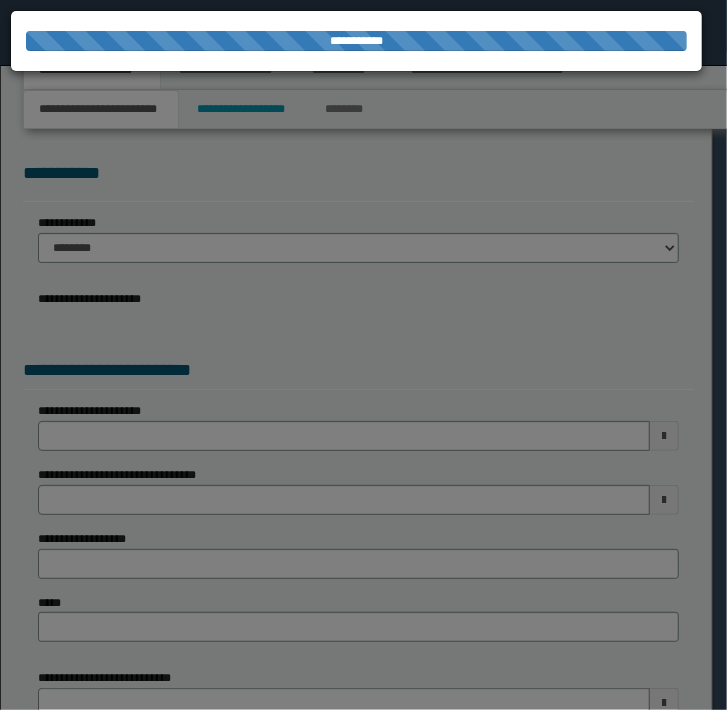 select on "*" 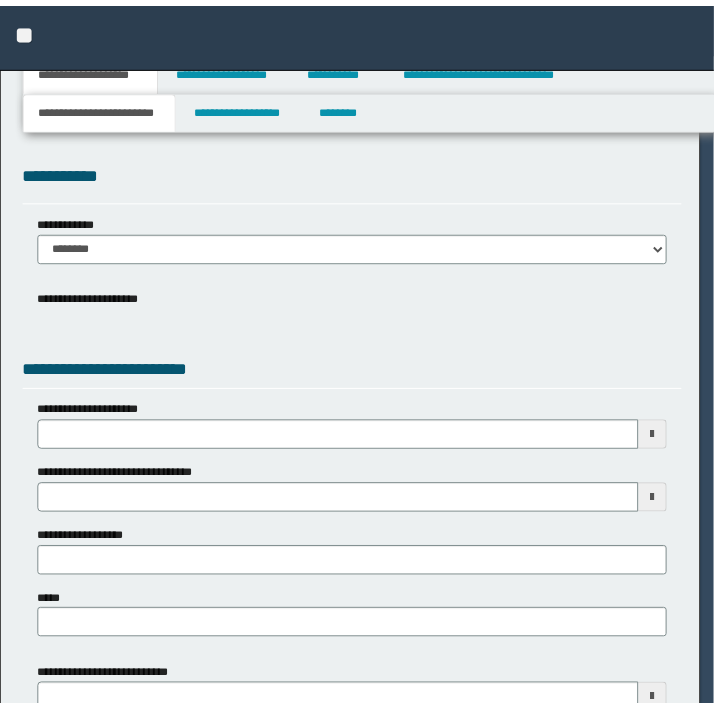 scroll, scrollTop: 0, scrollLeft: 0, axis: both 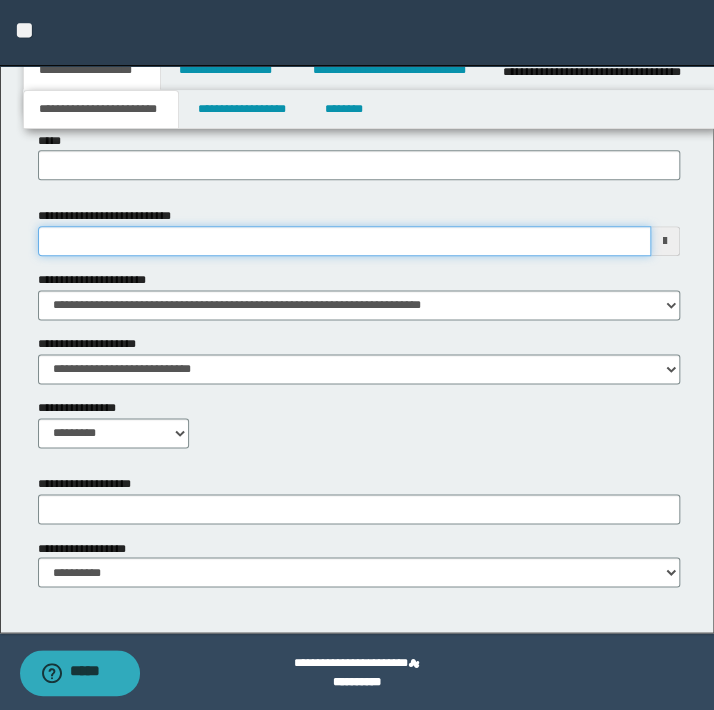 click on "**********" at bounding box center (344, 241) 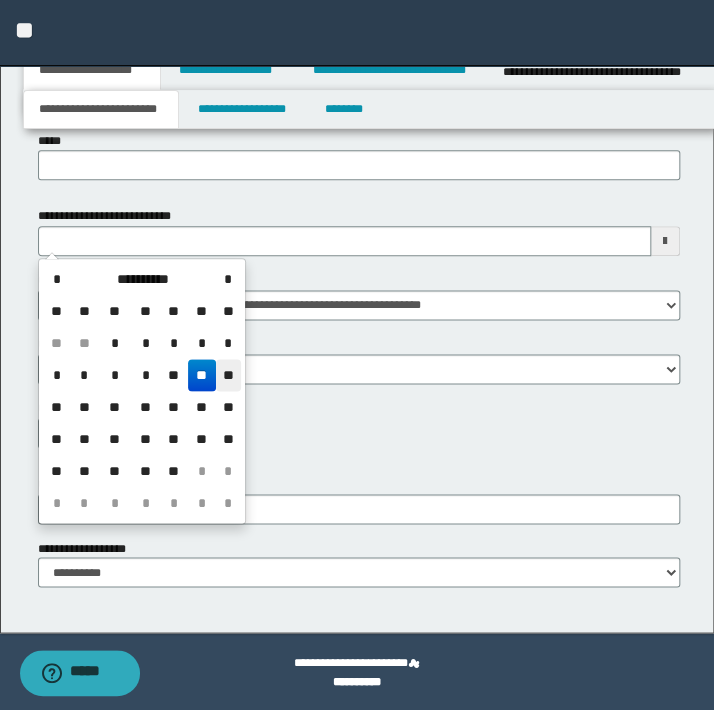 click on "**" at bounding box center [228, 375] 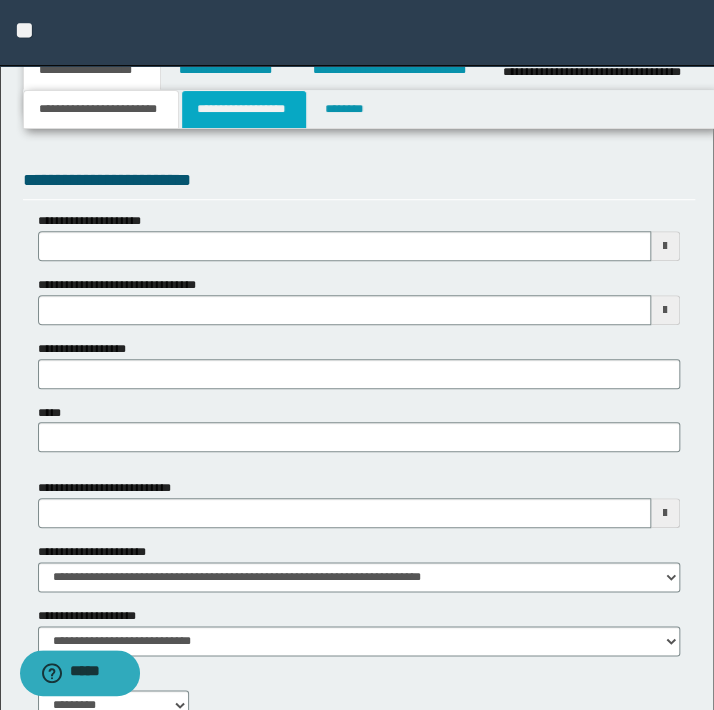 scroll, scrollTop: 190, scrollLeft: 0, axis: vertical 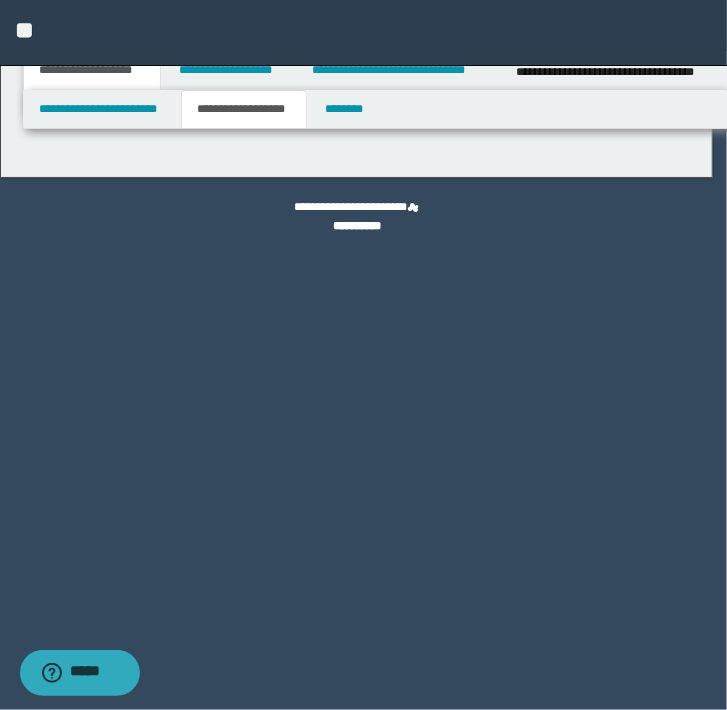 type on "**********" 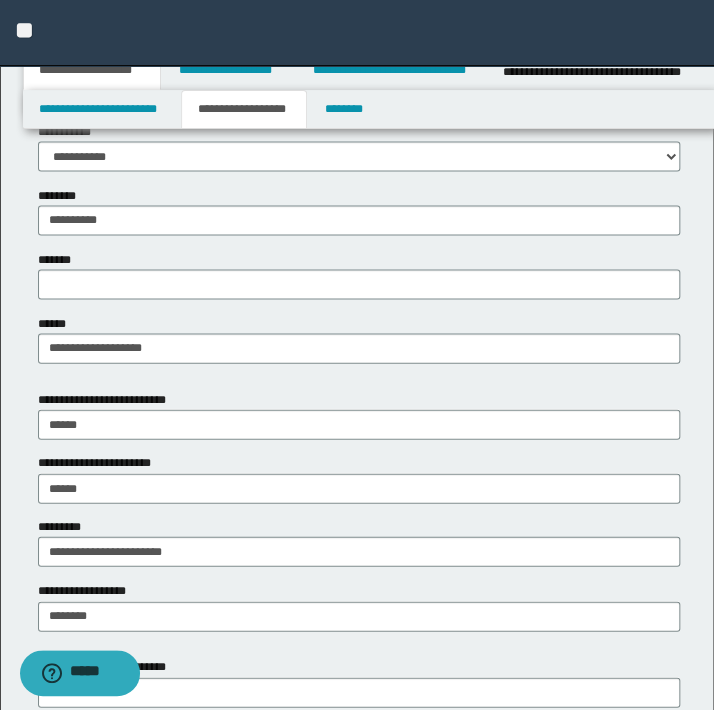 scroll, scrollTop: 909, scrollLeft: 0, axis: vertical 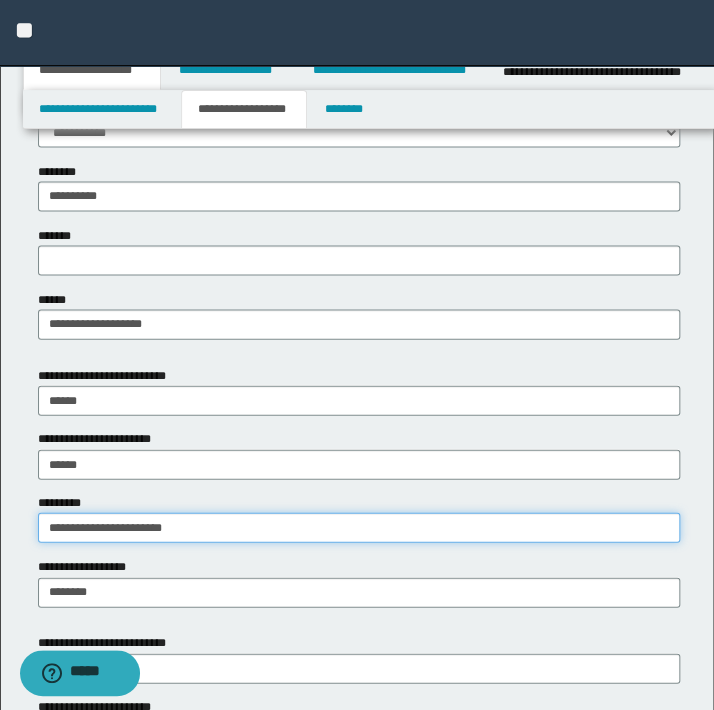 drag, startPoint x: 211, startPoint y: 535, endPoint x: 33, endPoint y: 545, distance: 178.28067 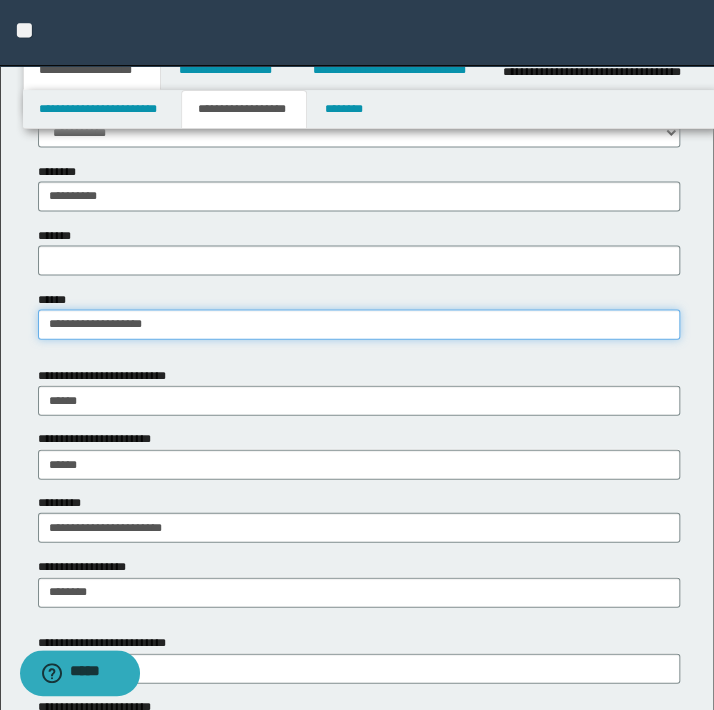 drag, startPoint x: 182, startPoint y: 323, endPoint x: 4, endPoint y: 337, distance: 178.54971 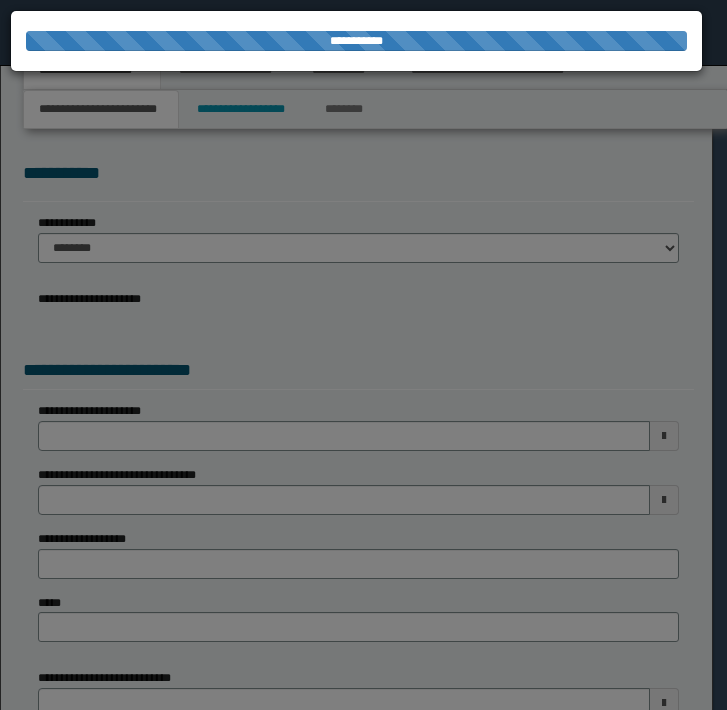 scroll, scrollTop: 0, scrollLeft: 0, axis: both 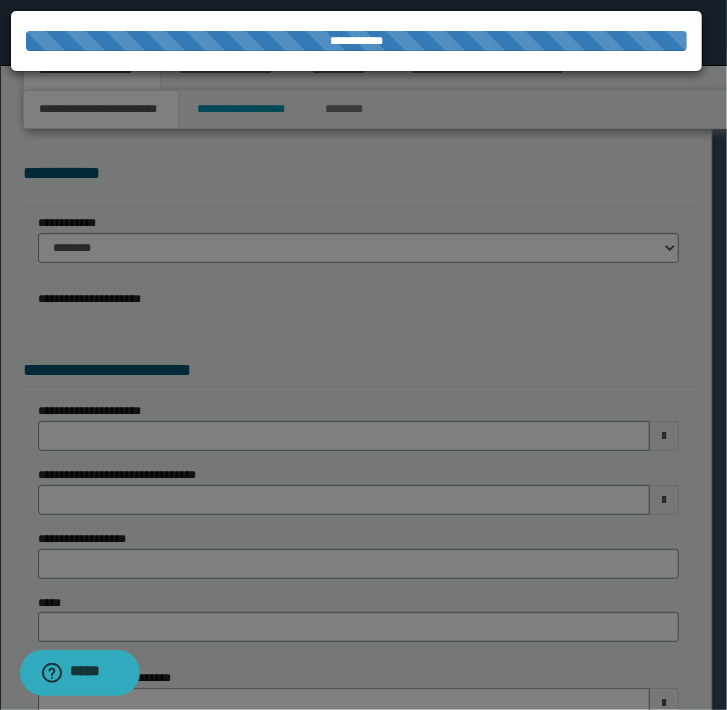 select on "*" 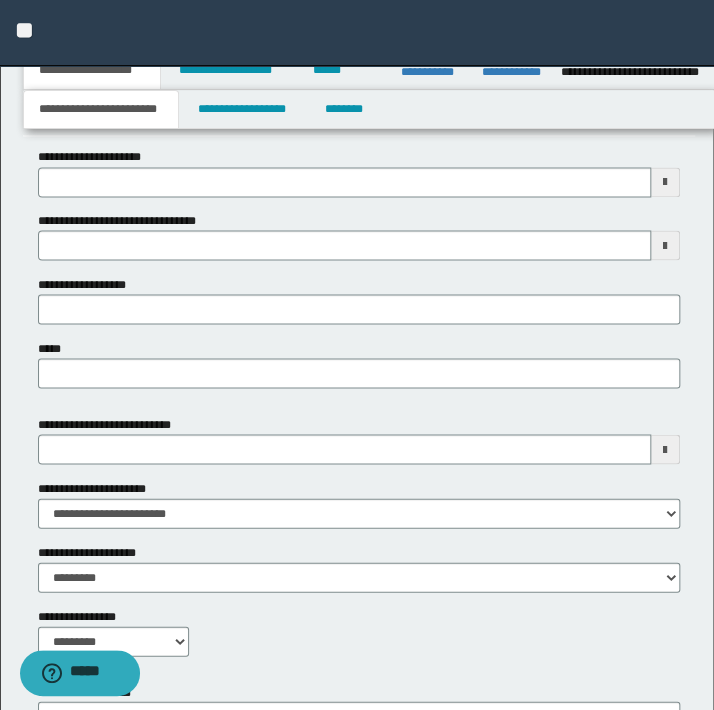 scroll, scrollTop: 818, scrollLeft: 0, axis: vertical 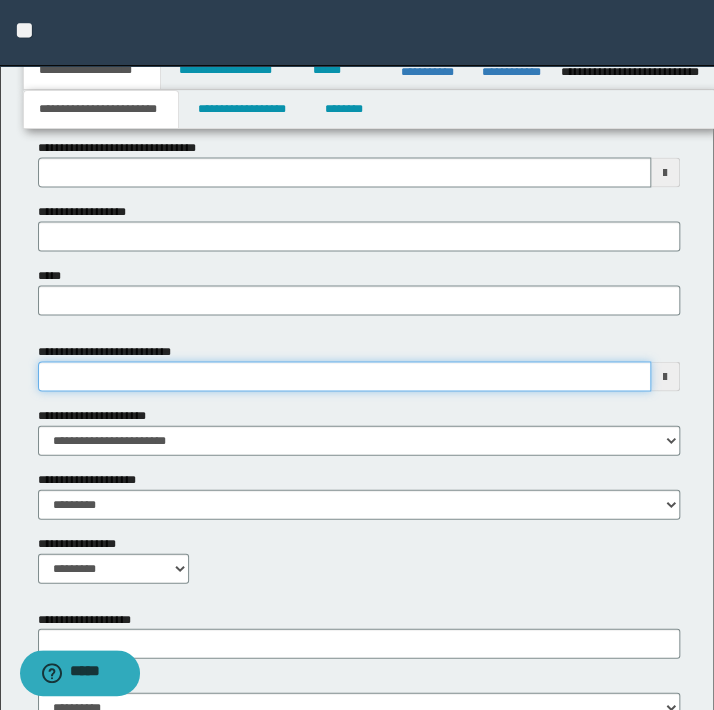 click on "**********" at bounding box center [344, 376] 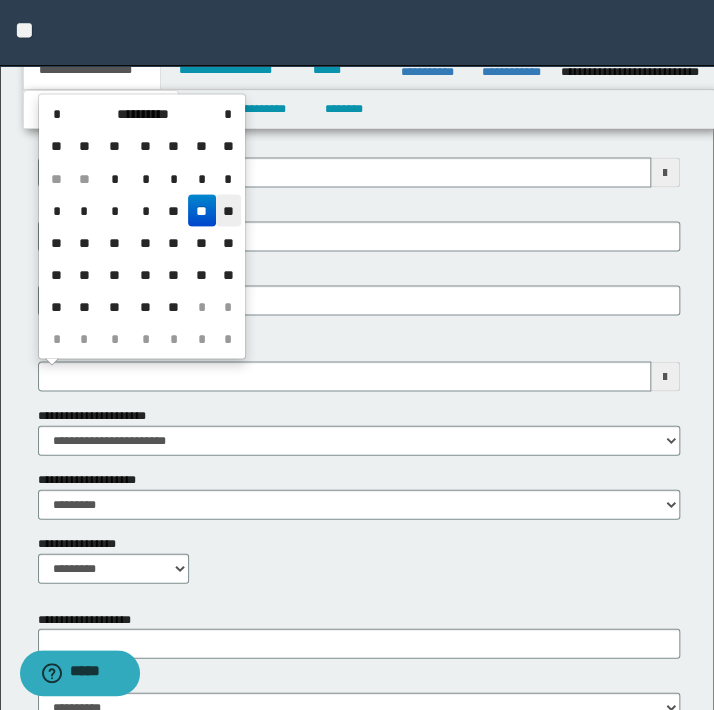click on "**" at bounding box center (228, 210) 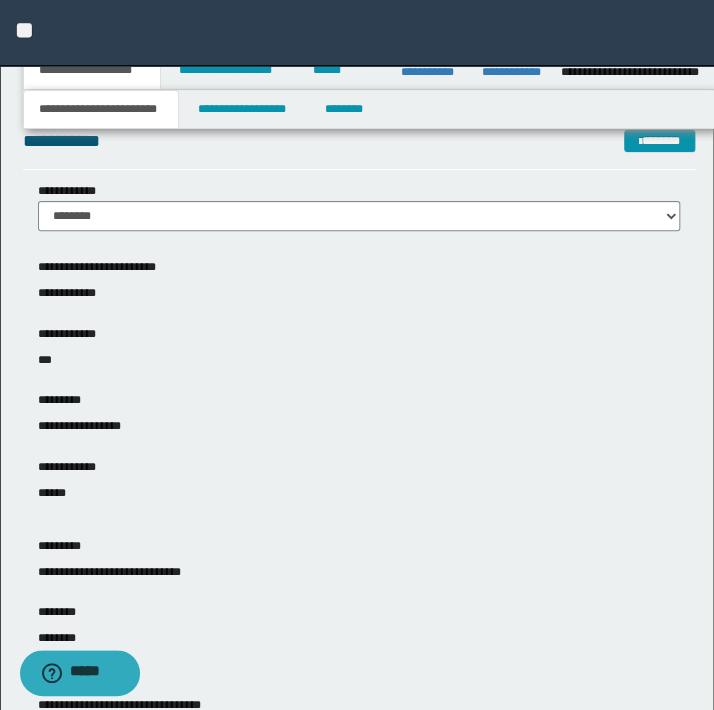 scroll, scrollTop: 0, scrollLeft: 0, axis: both 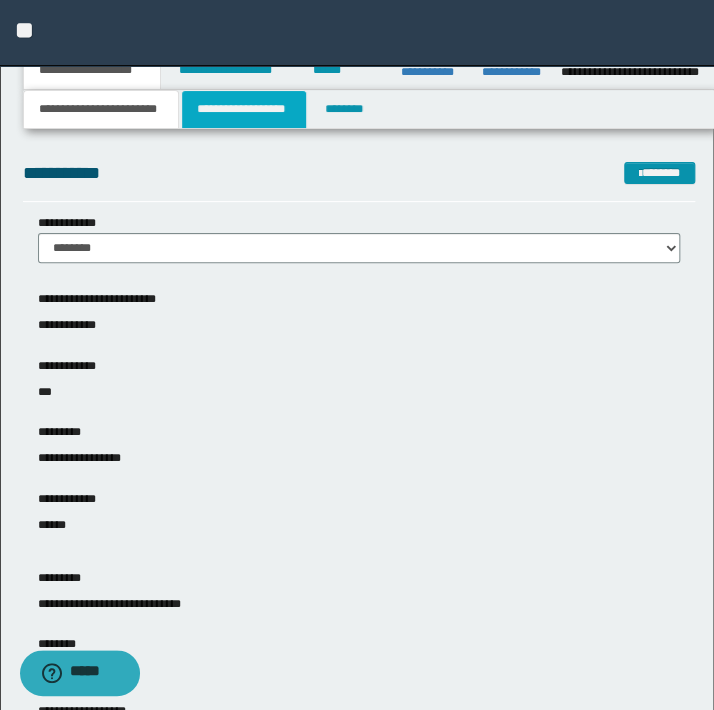 click on "**********" at bounding box center (244, 109) 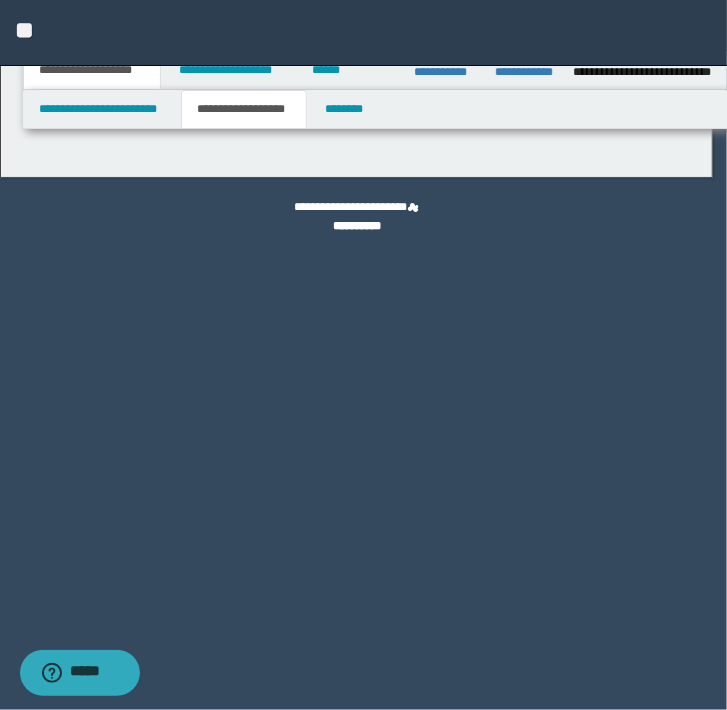 type on "********" 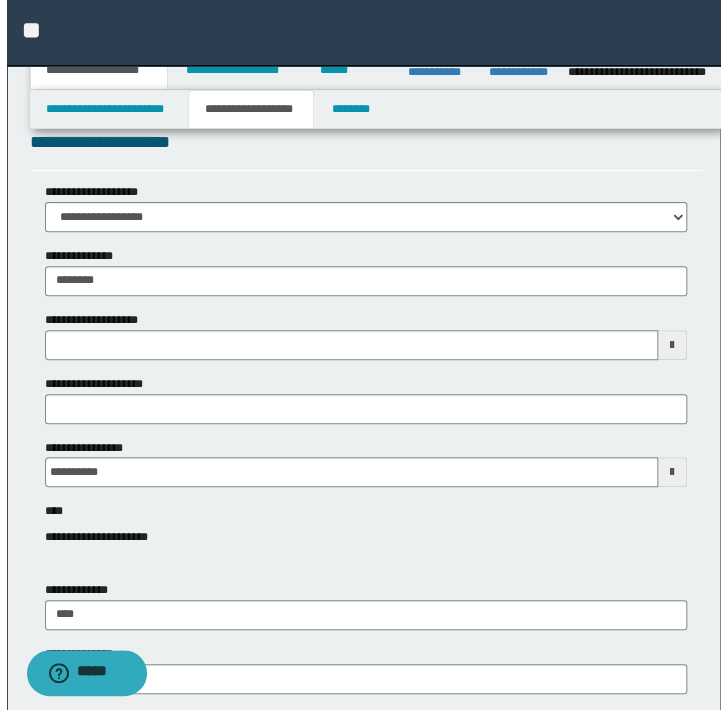 scroll, scrollTop: 0, scrollLeft: 0, axis: both 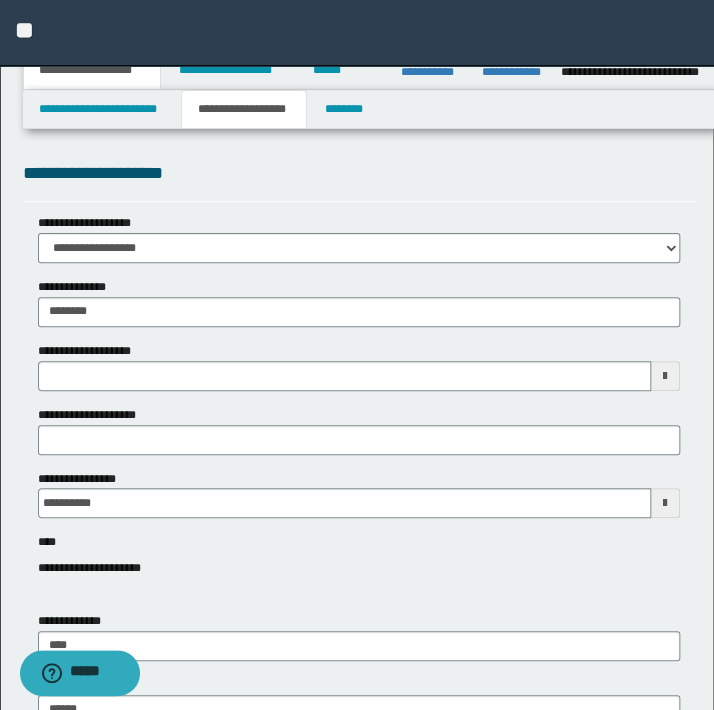 type 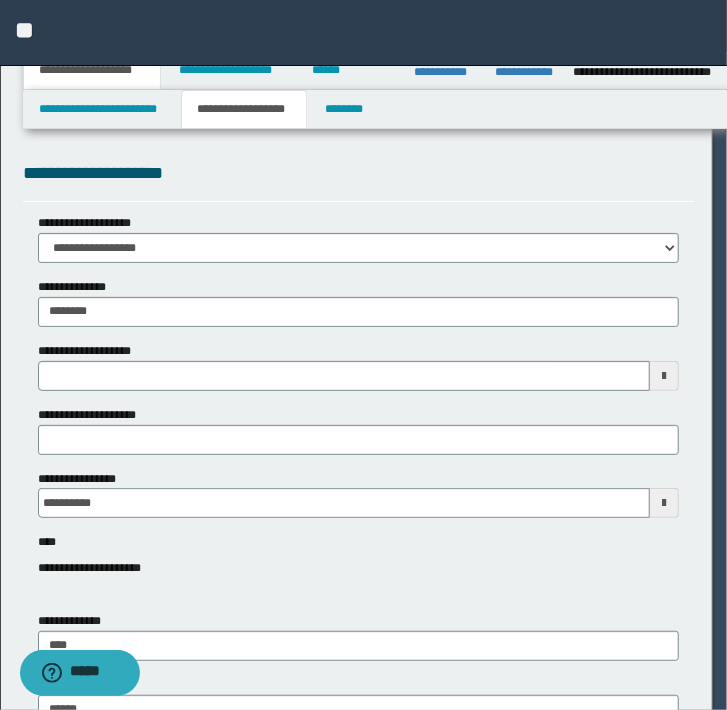 click on "**********" at bounding box center (363, 355) 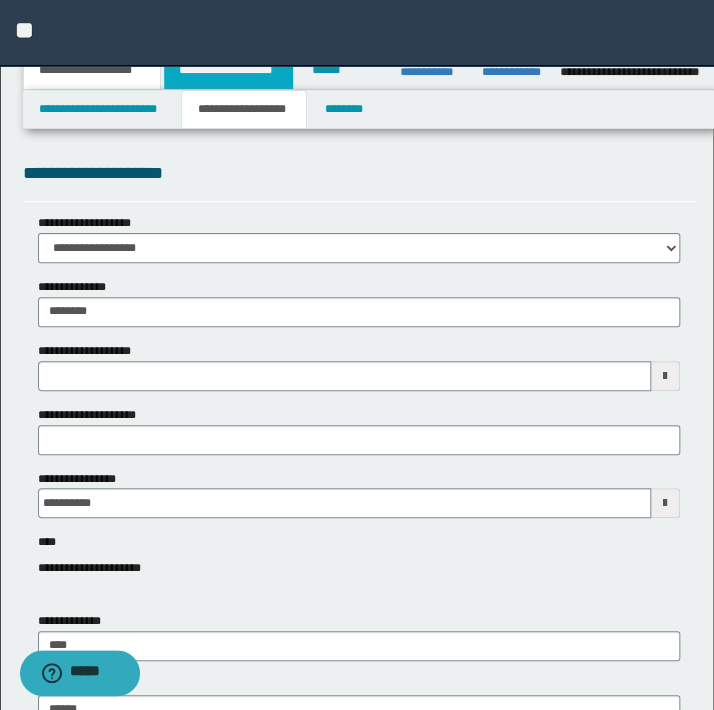 click on "**********" at bounding box center (228, 70) 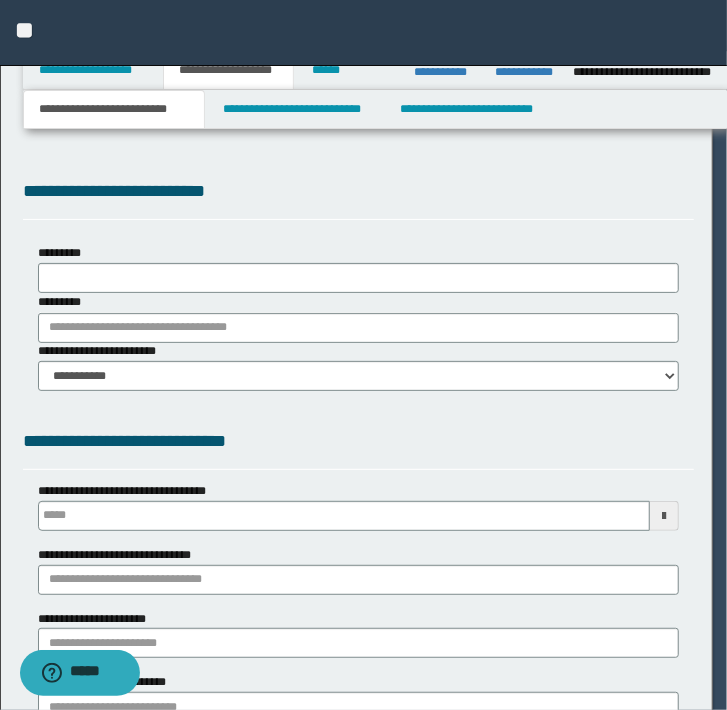 scroll, scrollTop: 0, scrollLeft: 0, axis: both 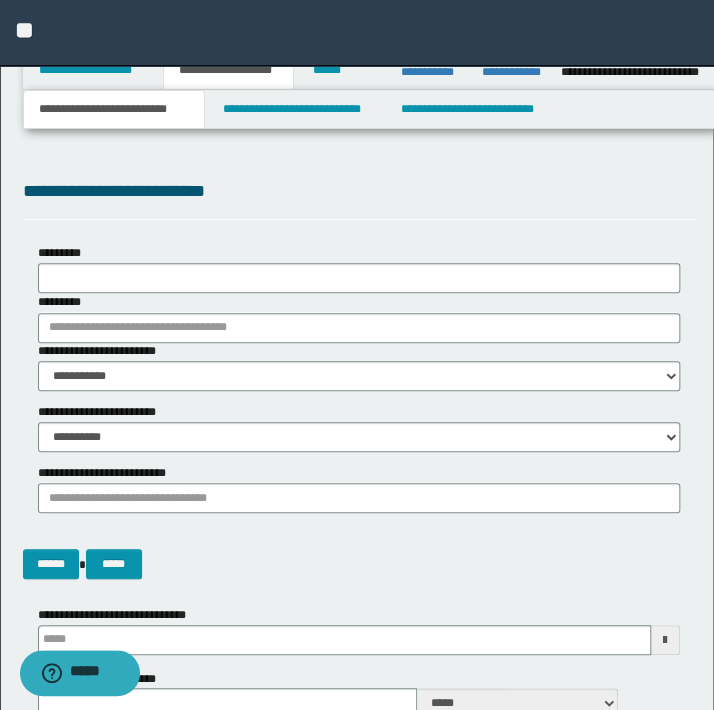 type 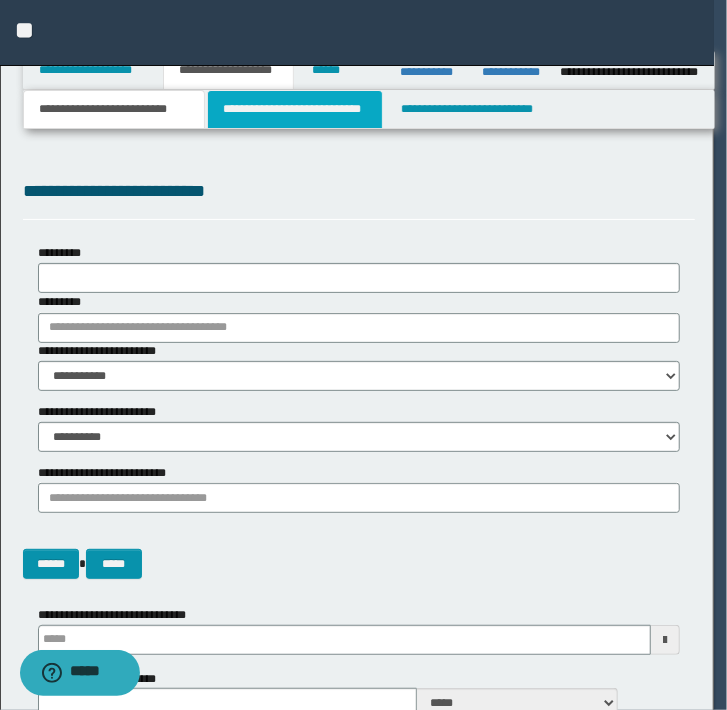 type 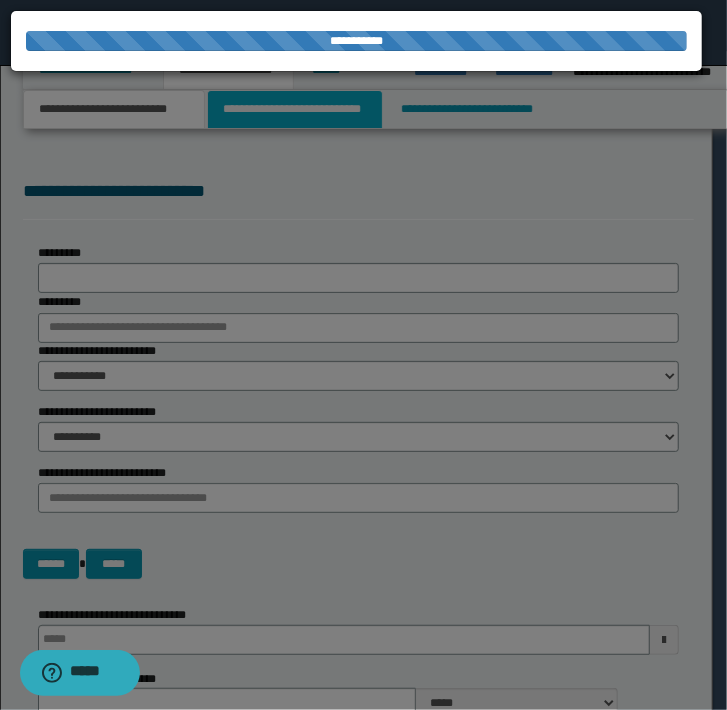 click at bounding box center (363, 355) 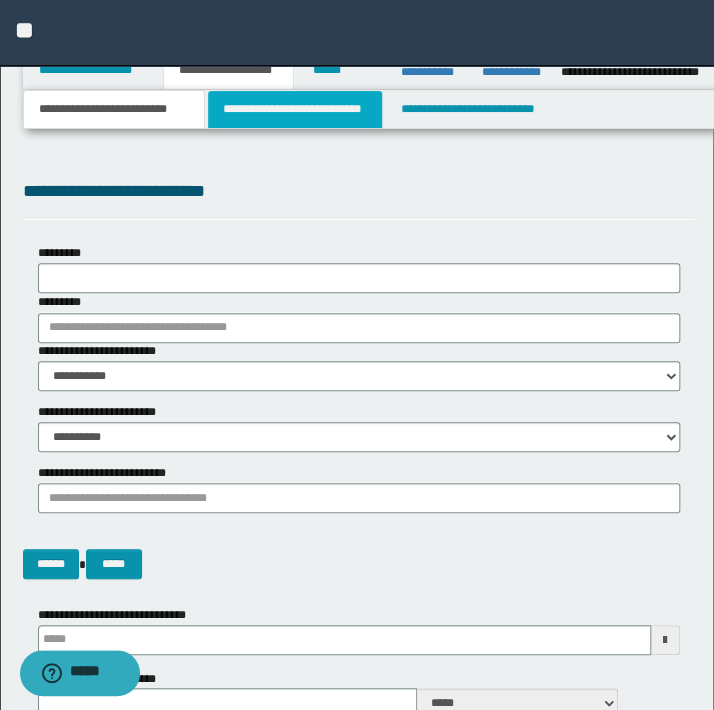 click on "**********" at bounding box center (294, 109) 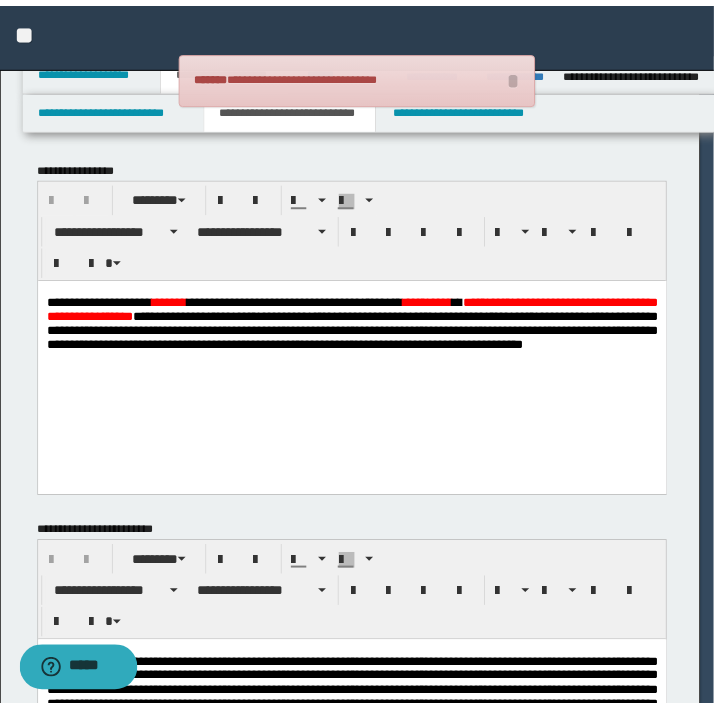 scroll, scrollTop: 0, scrollLeft: 0, axis: both 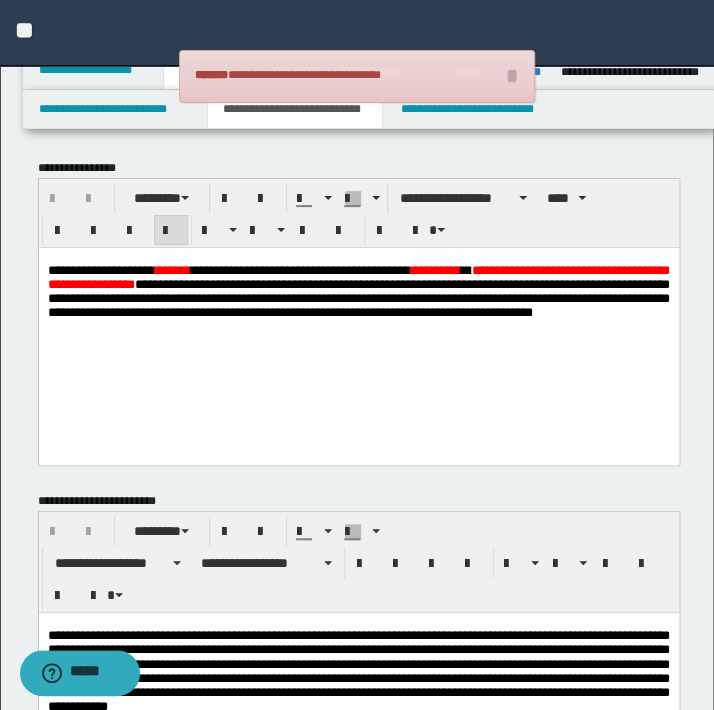 click on "**********" at bounding box center (358, 291) 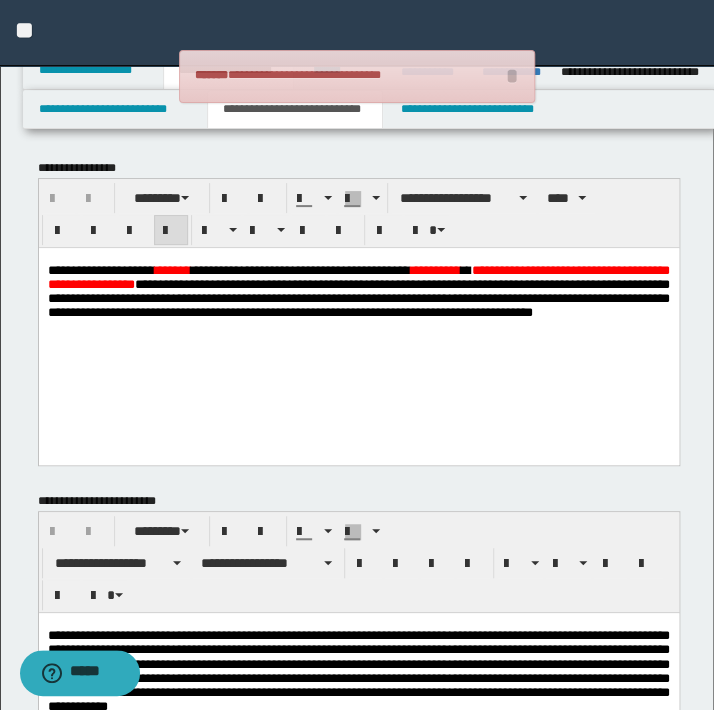 type 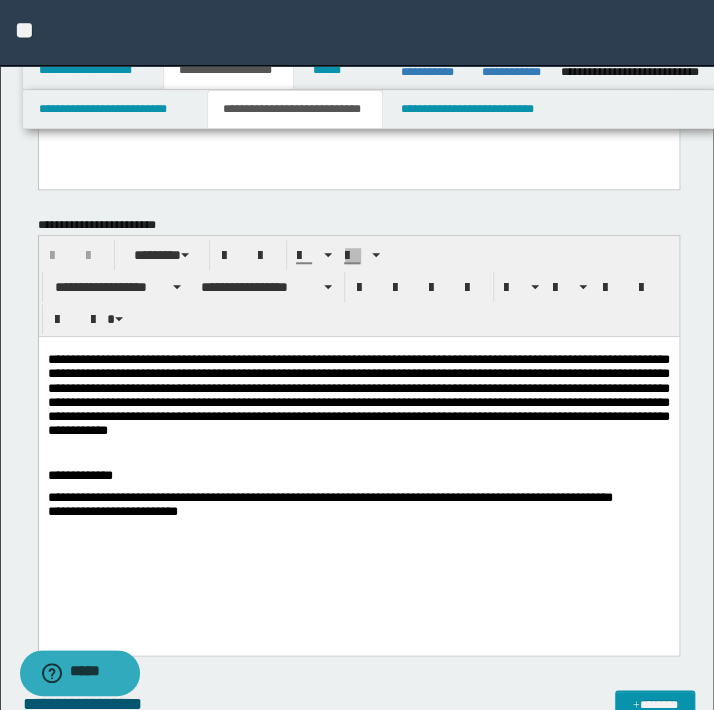 scroll, scrollTop: 363, scrollLeft: 0, axis: vertical 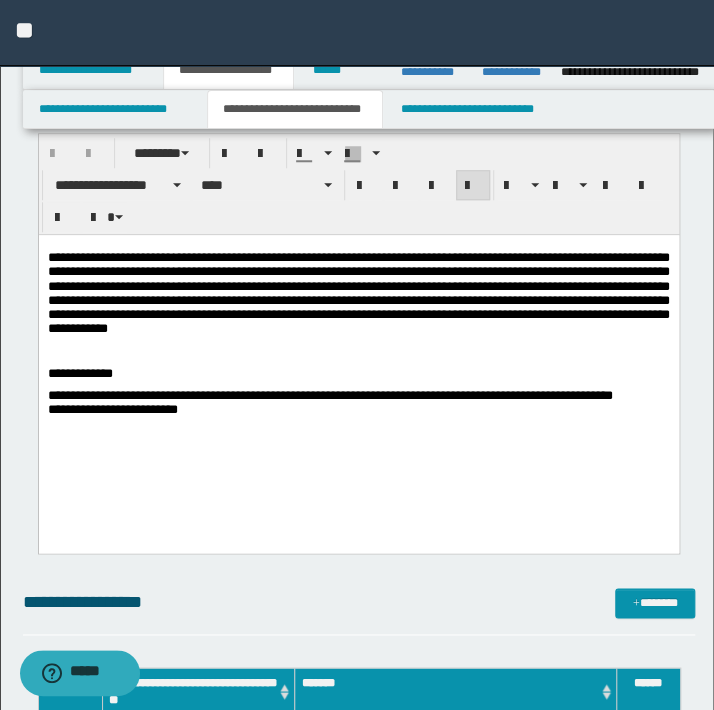 click on "**********" at bounding box center (358, 293) 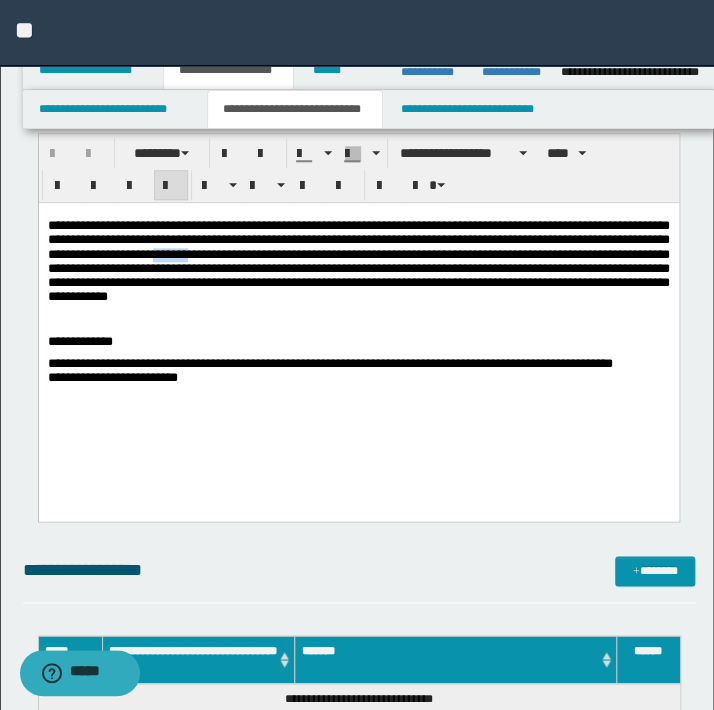 type 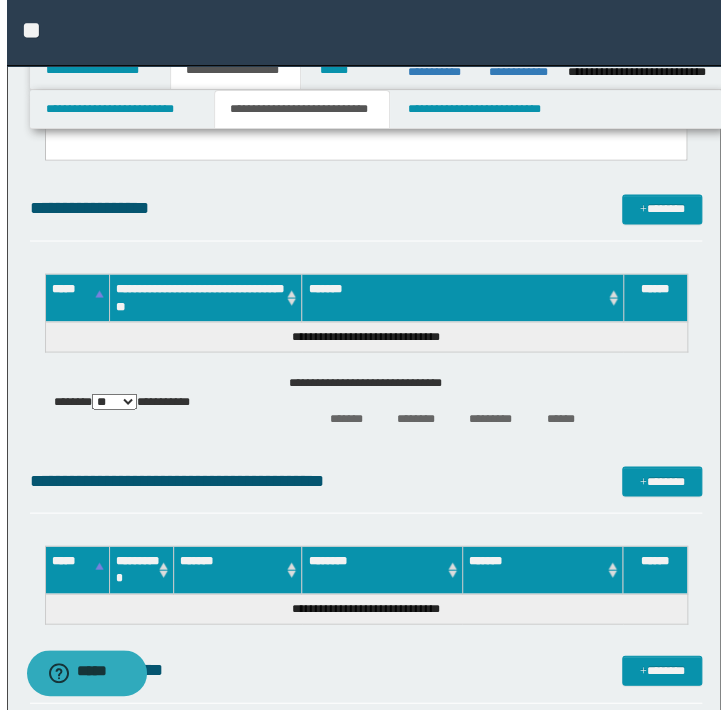 scroll, scrollTop: 727, scrollLeft: 0, axis: vertical 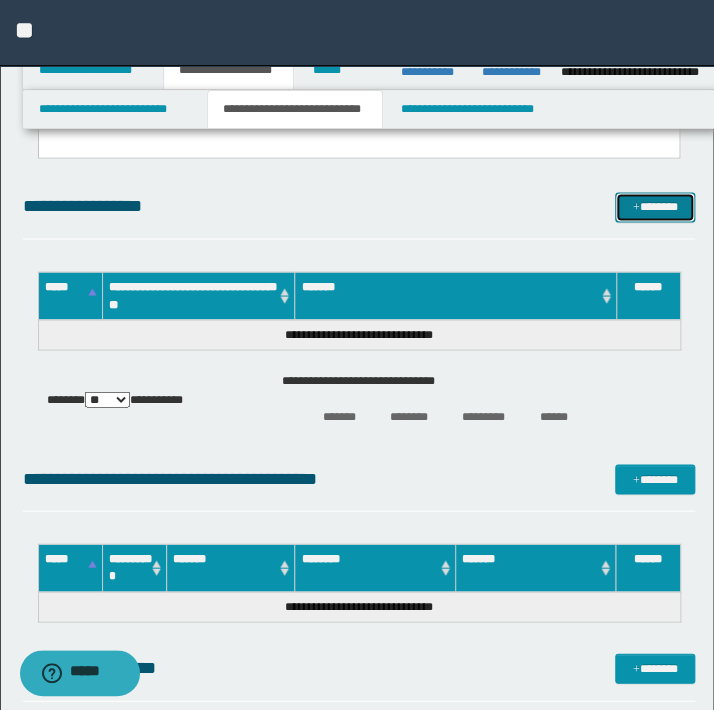 click on "*******" at bounding box center [655, 207] 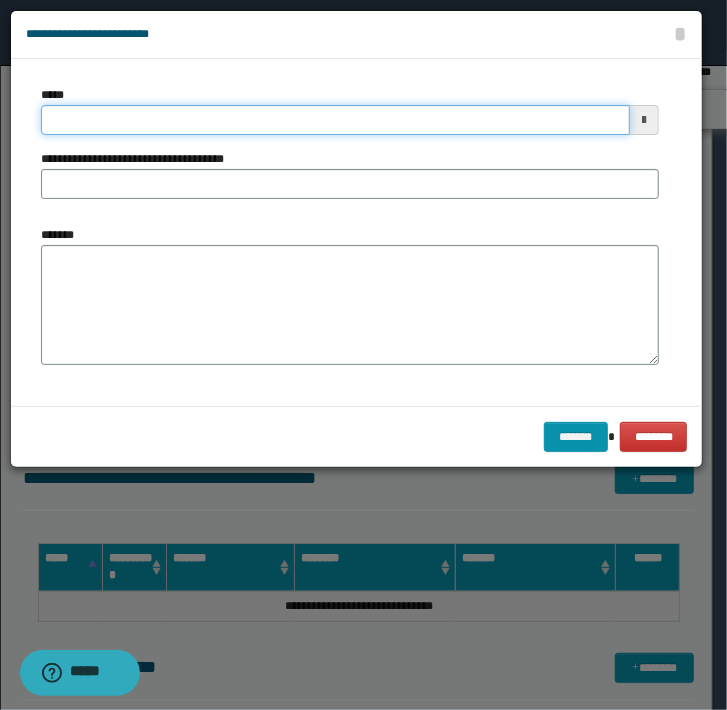 click on "*****" at bounding box center [335, 120] 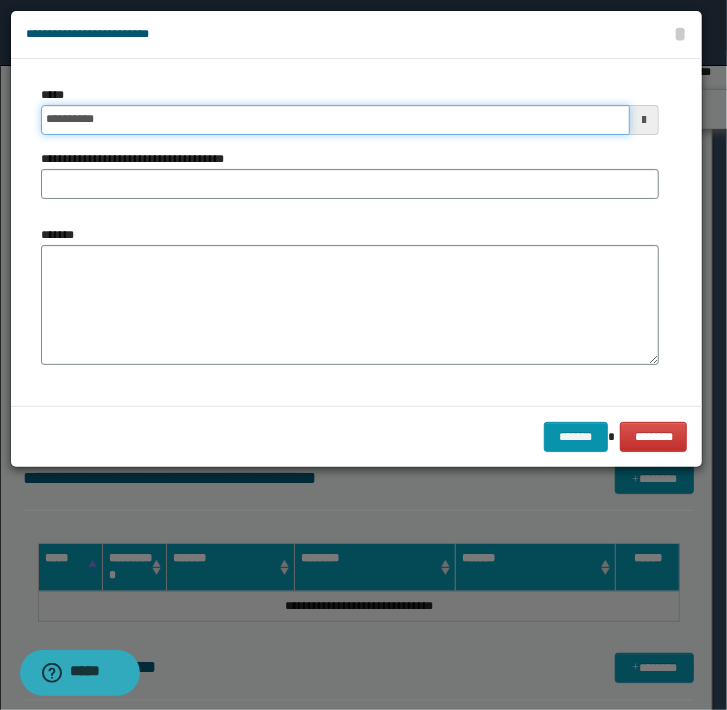 click on "**********" at bounding box center [335, 120] 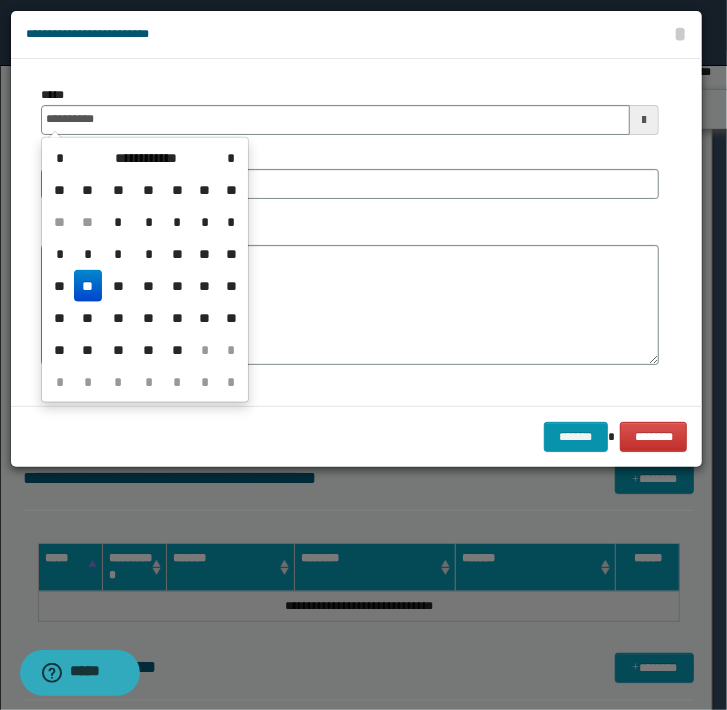 click on "**" at bounding box center [88, 286] 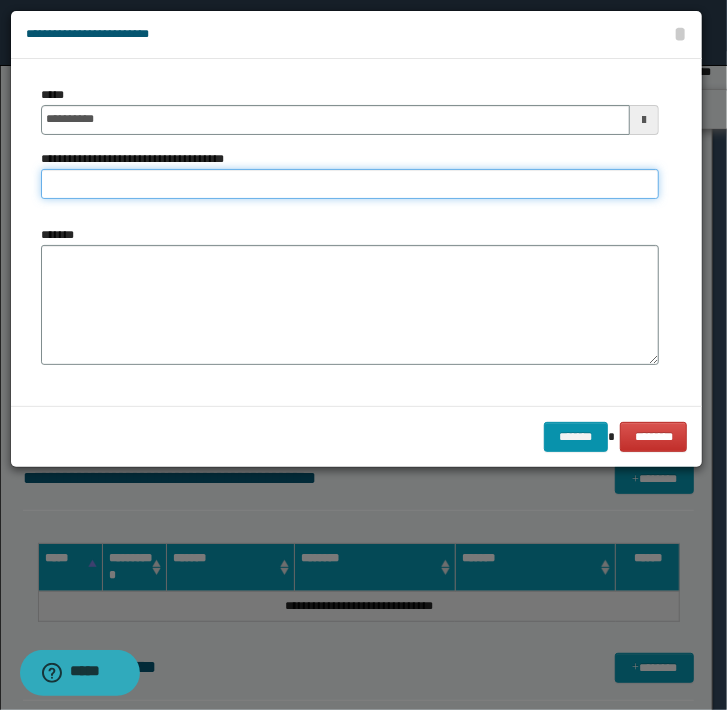 click on "**********" at bounding box center [350, 184] 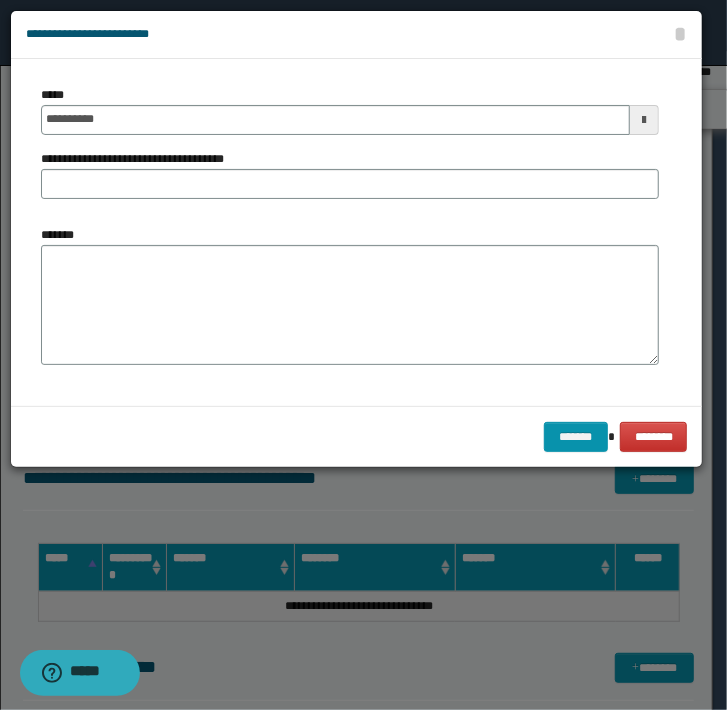 click on "**********" at bounding box center [350, 150] 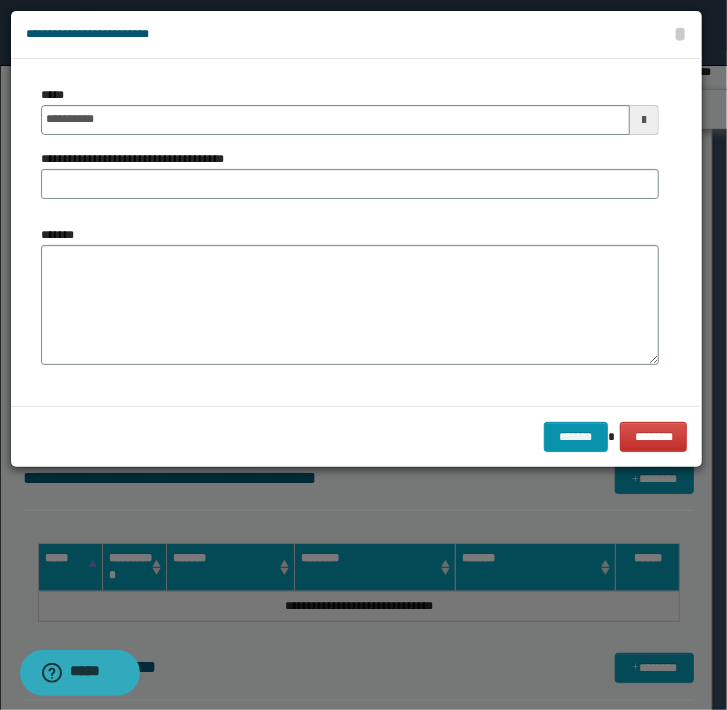 click on "**********" at bounding box center (140, 159) 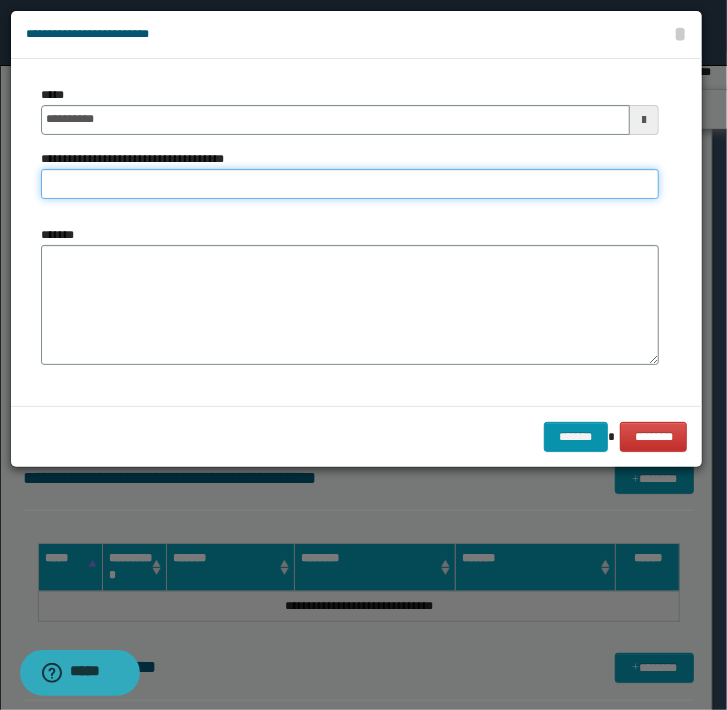 click on "**********" at bounding box center [350, 184] 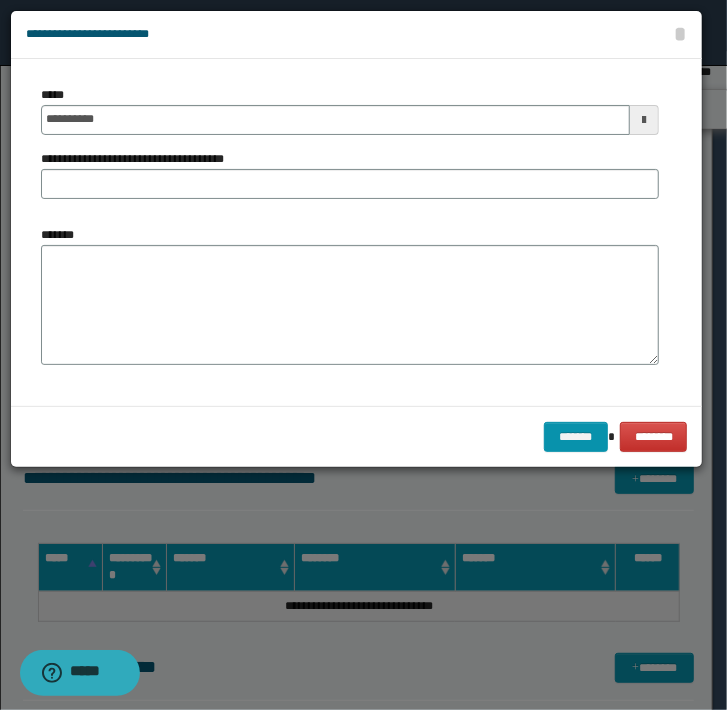 click on "**********" at bounding box center [140, 159] 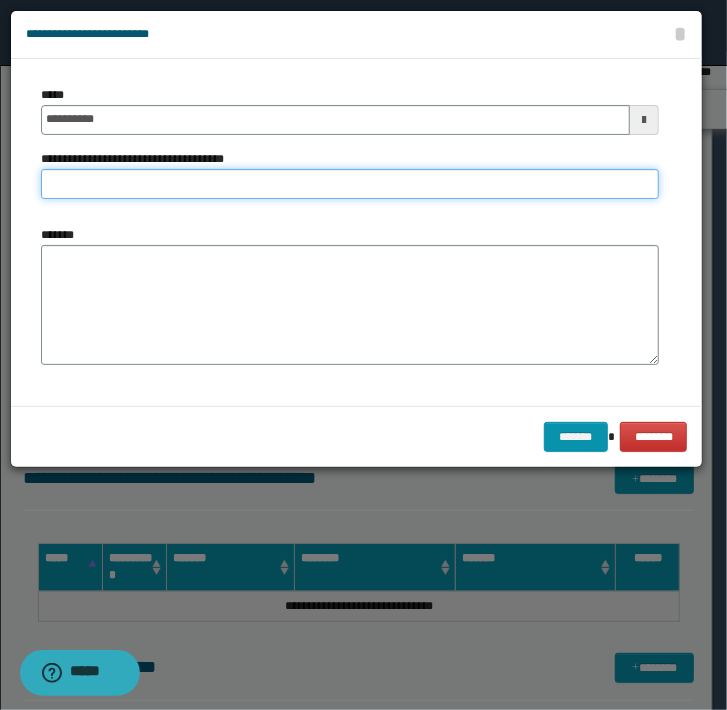 click on "**********" at bounding box center [350, 184] 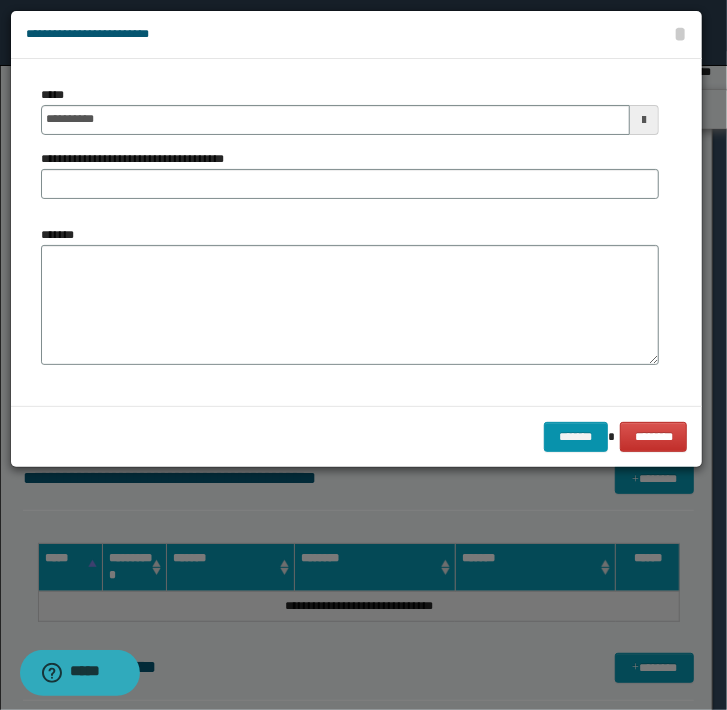 click on "**********" at bounding box center [140, 159] 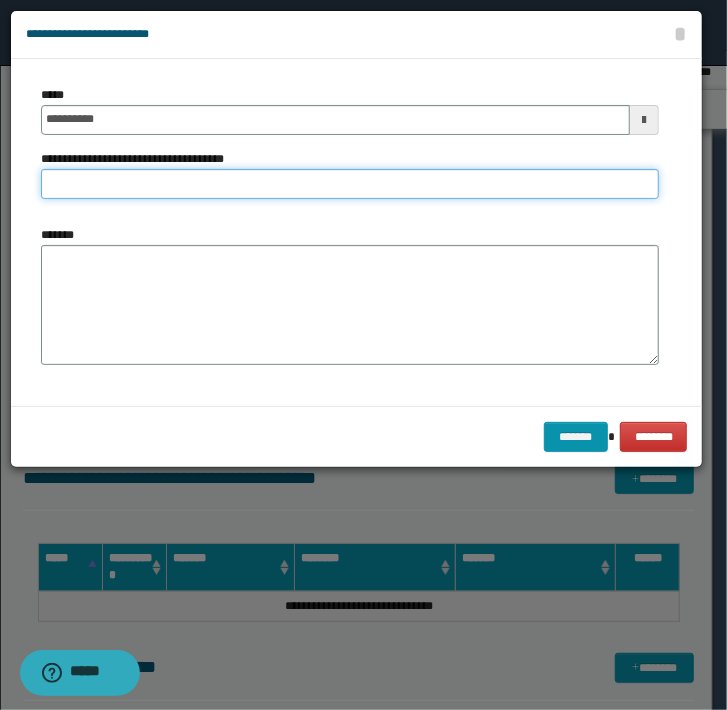 click on "**********" at bounding box center (350, 184) 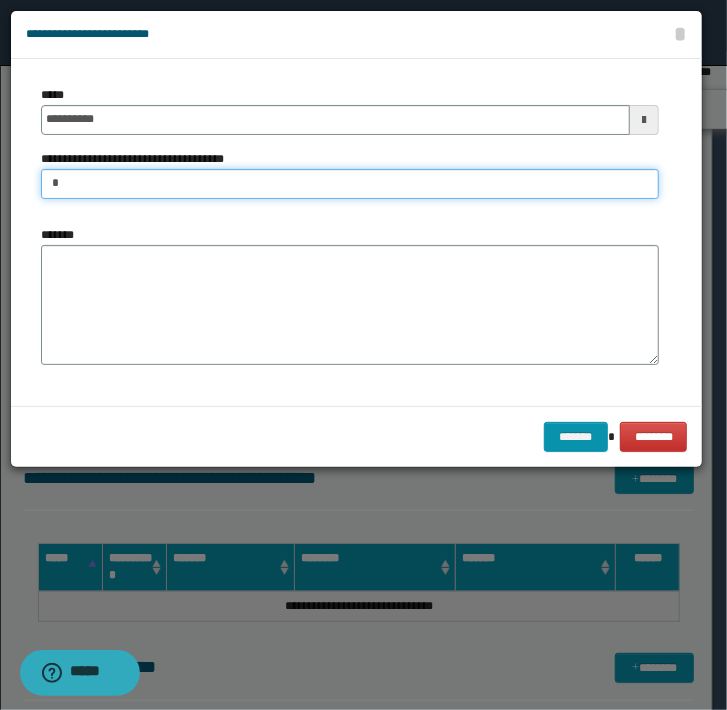 type on "**********" 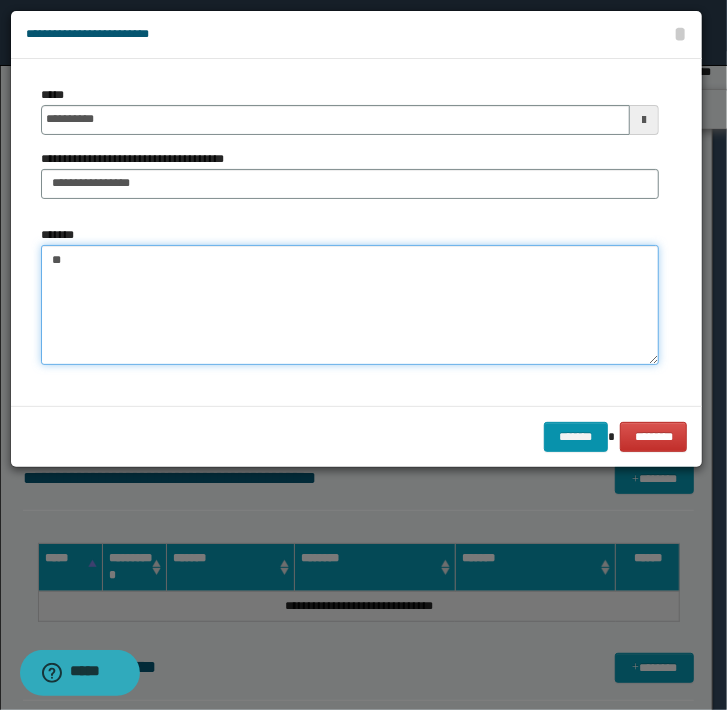 type on "*" 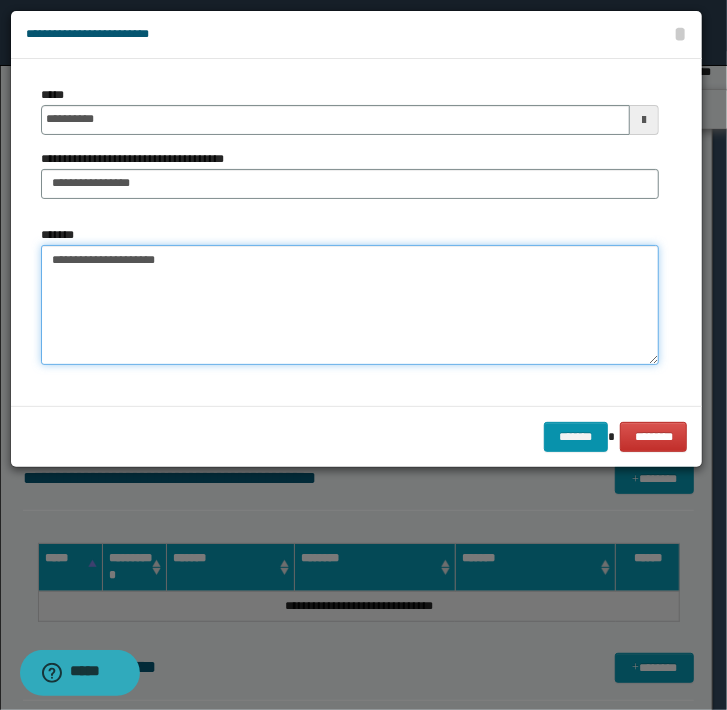 click on "**********" at bounding box center (350, 305) 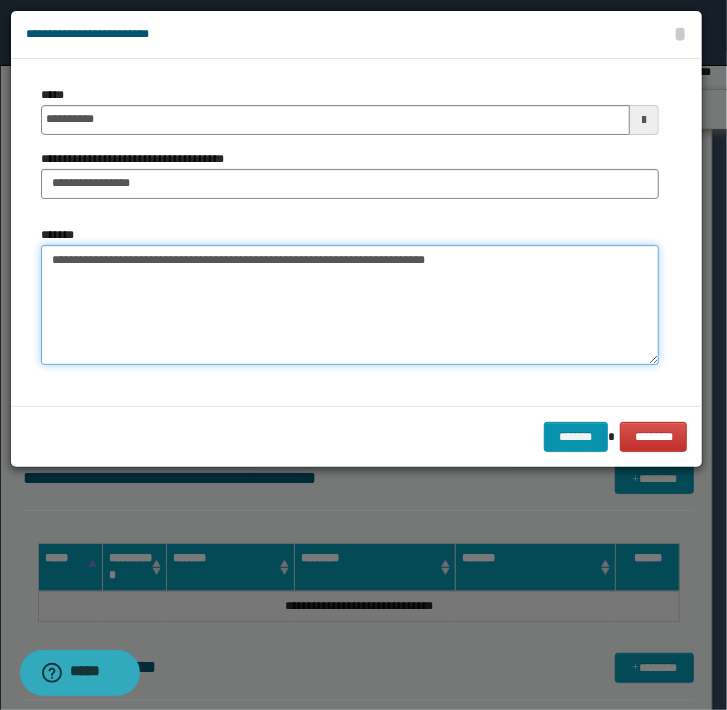 click on "**********" at bounding box center [350, 305] 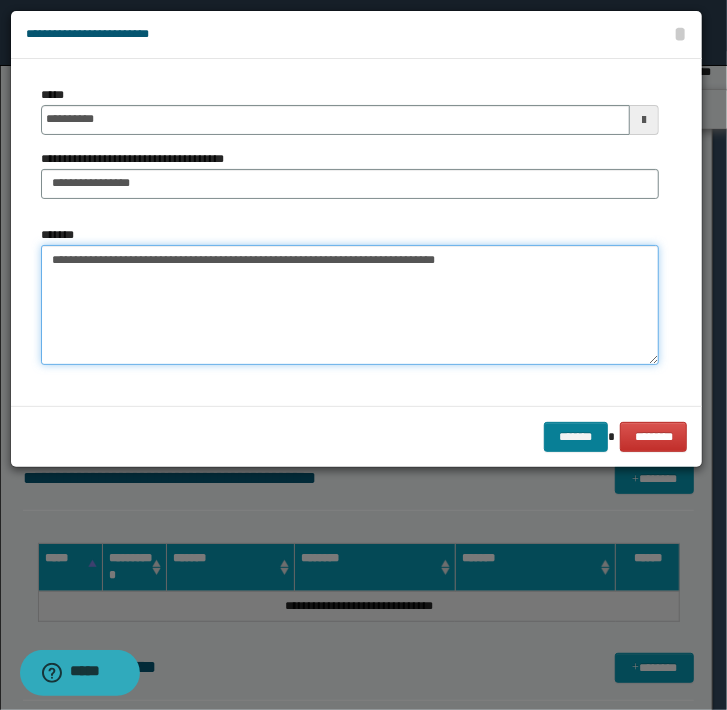 type on "**********" 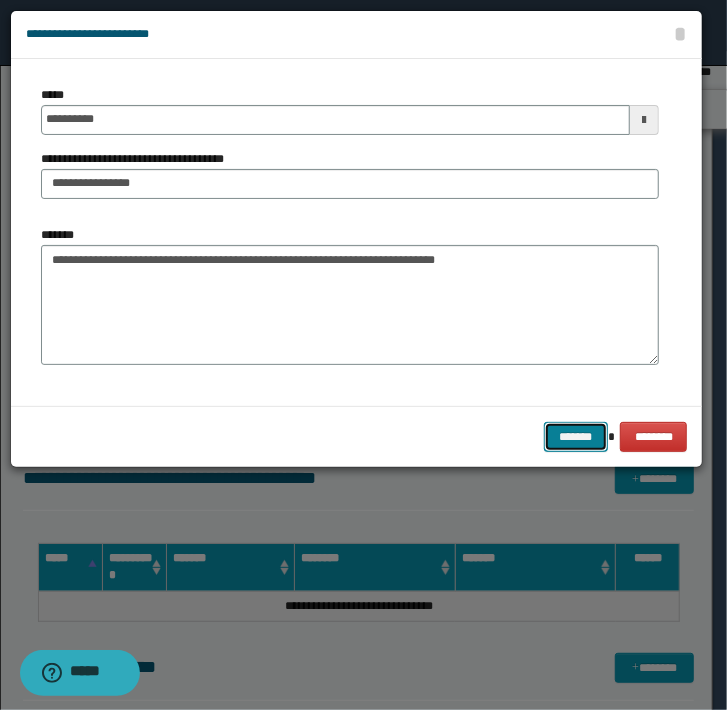 click on "*******" at bounding box center (576, 437) 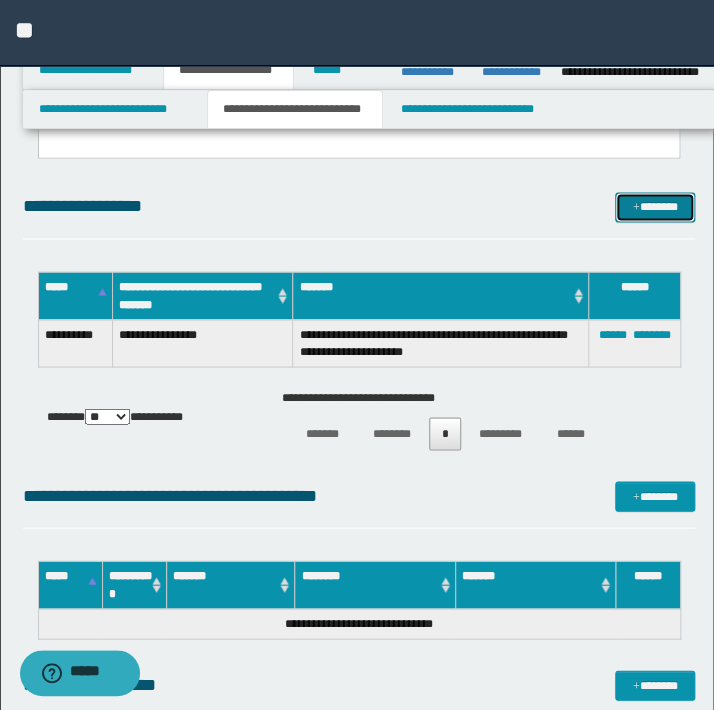 click on "*******" at bounding box center [655, 207] 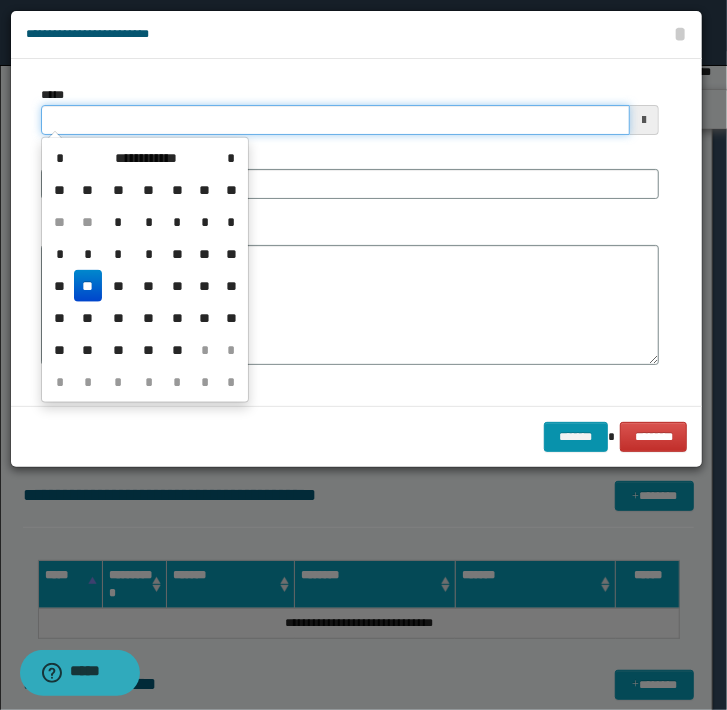 click on "*****" at bounding box center [335, 120] 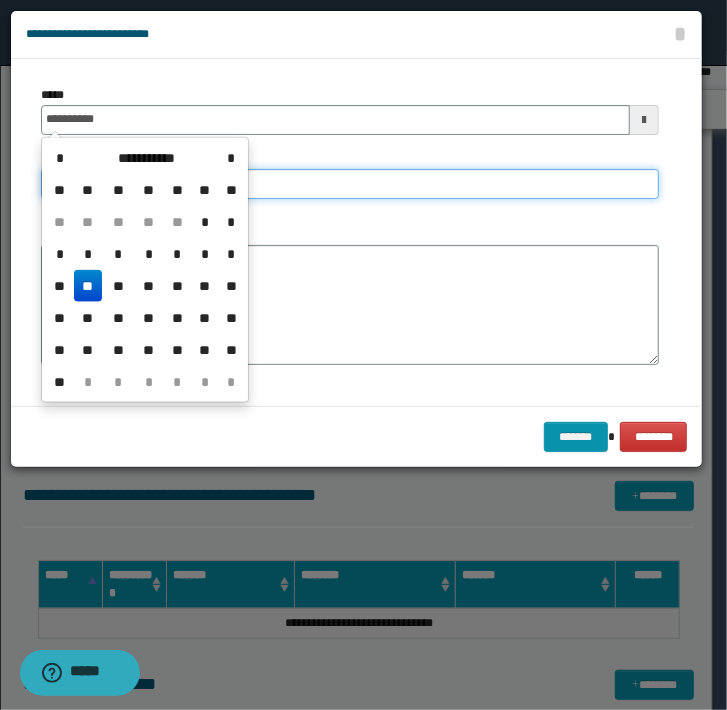type on "**********" 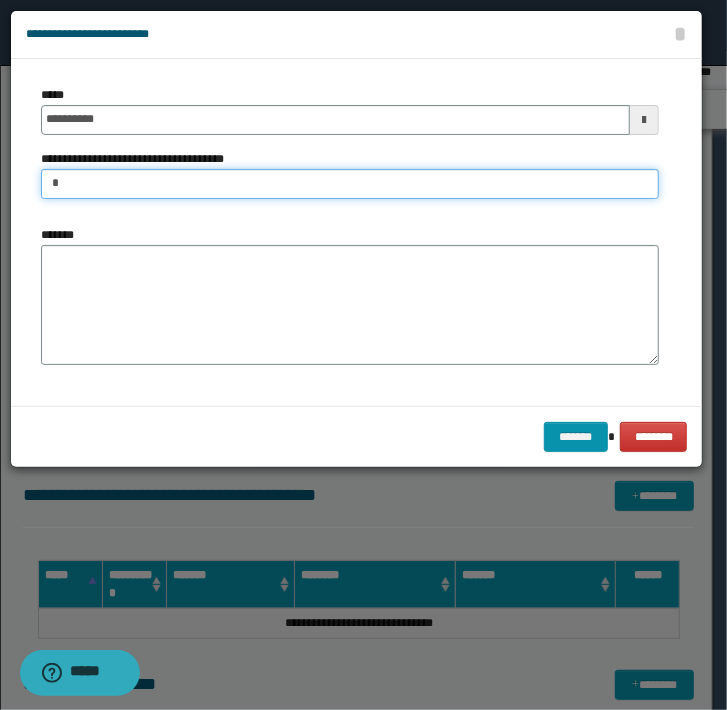 type on "**********" 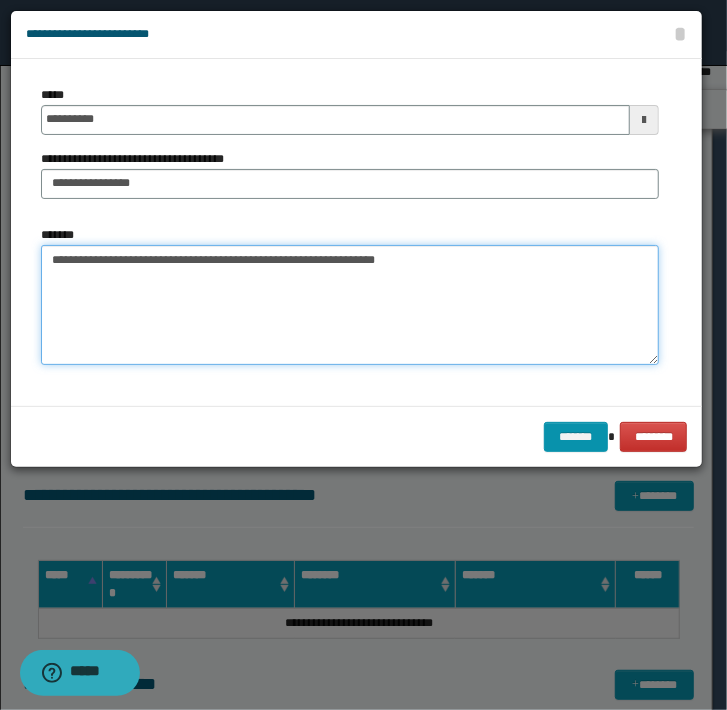 type on "**********" 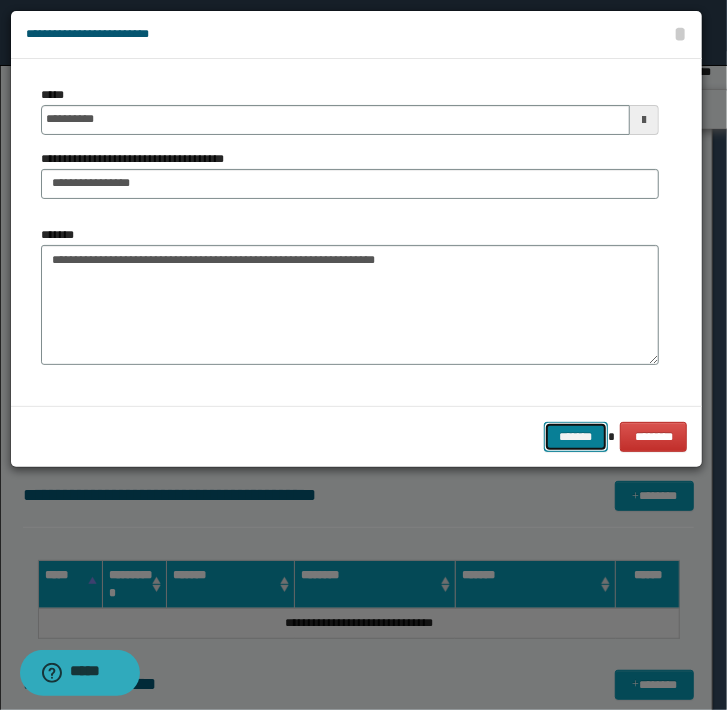 click on "*******" at bounding box center (576, 437) 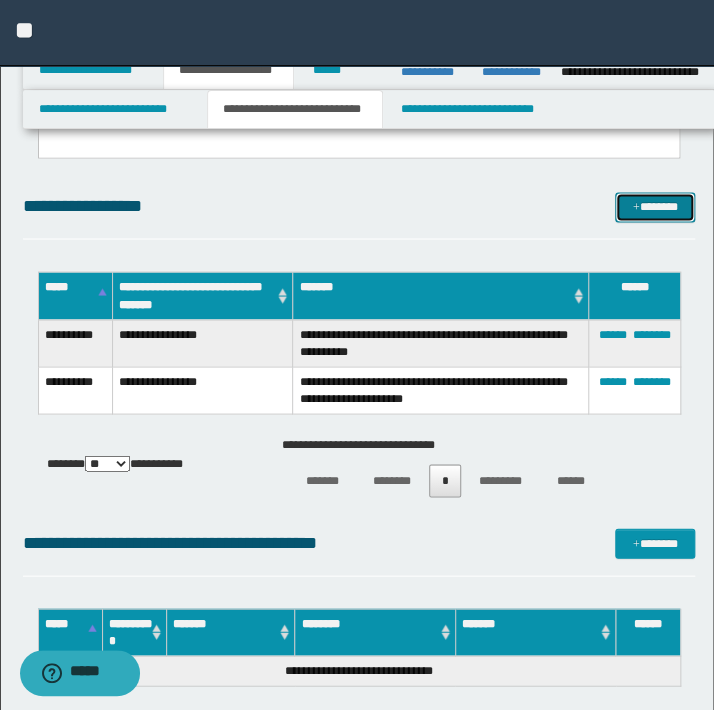 click on "*******" at bounding box center (655, 207) 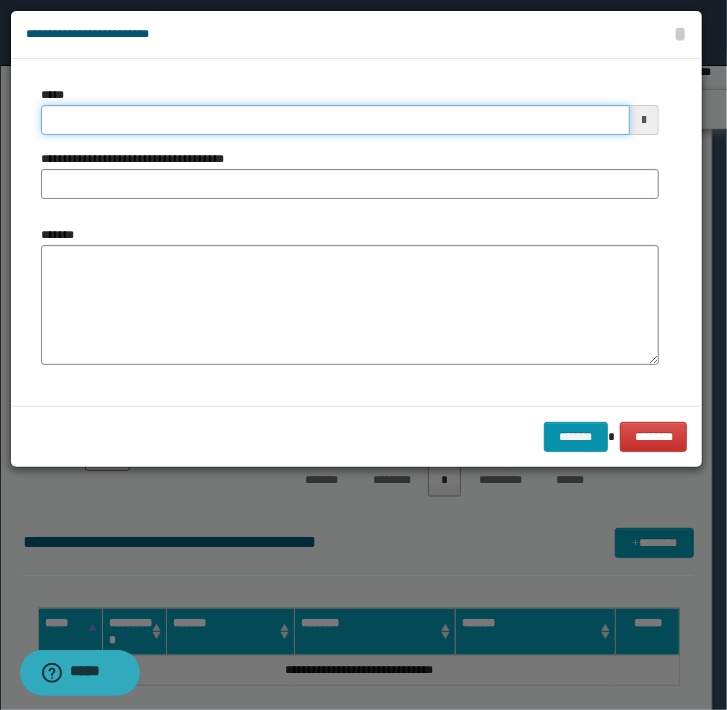 click on "*****" at bounding box center (335, 120) 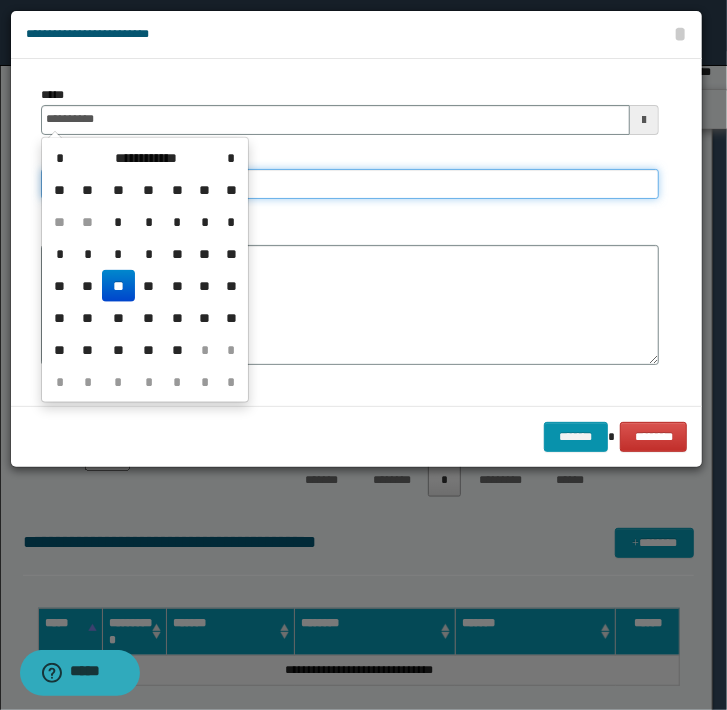 type on "**********" 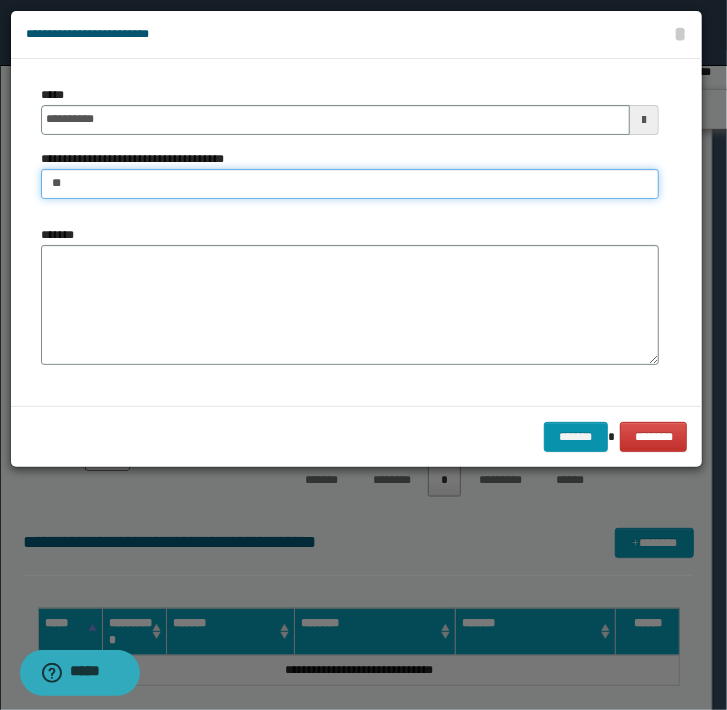 type on "*" 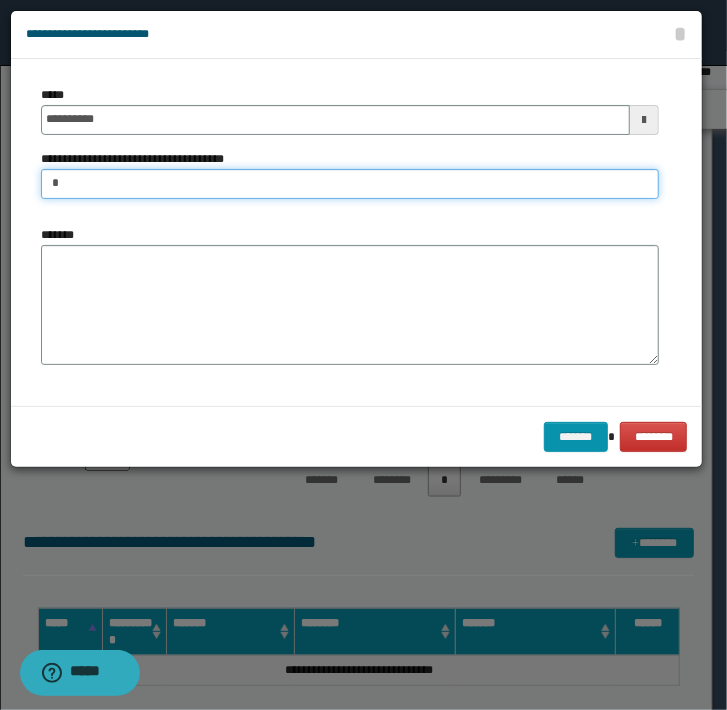 type on "**********" 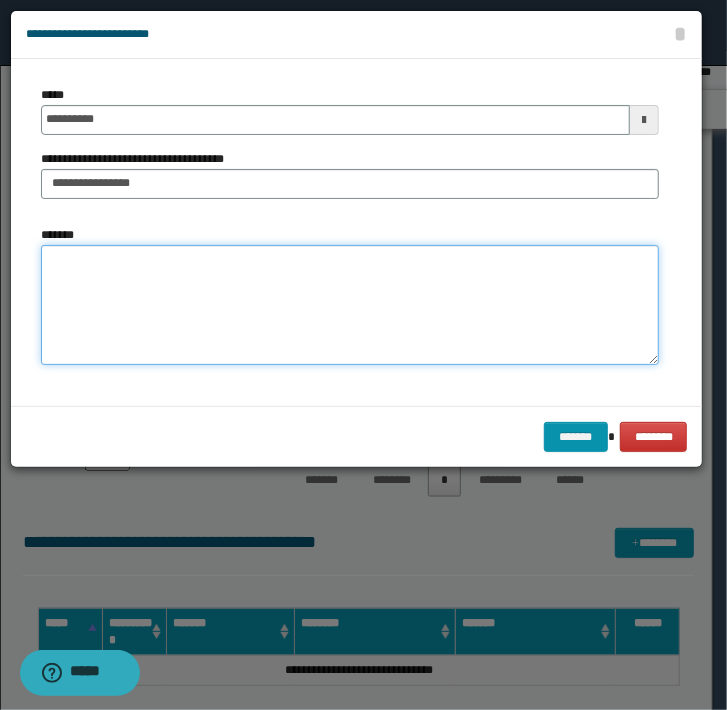 type on "*" 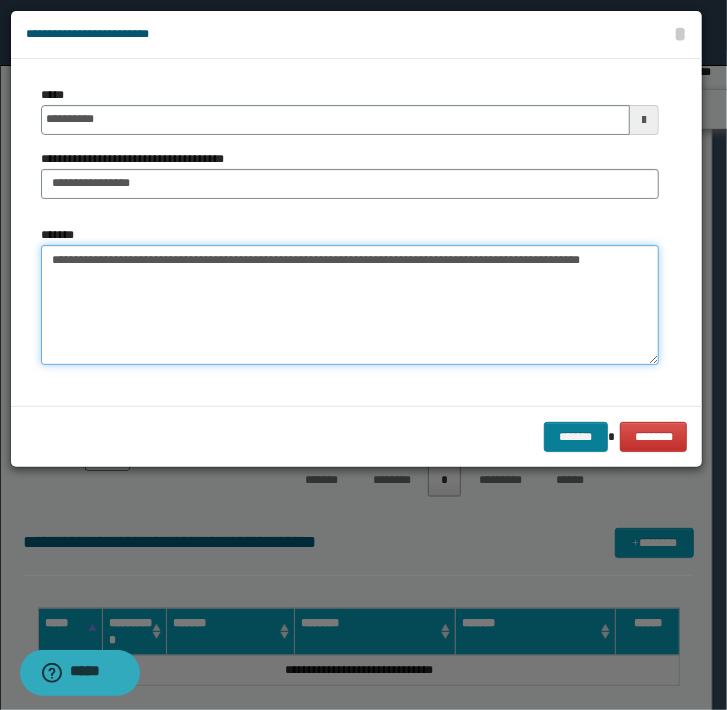 type on "**********" 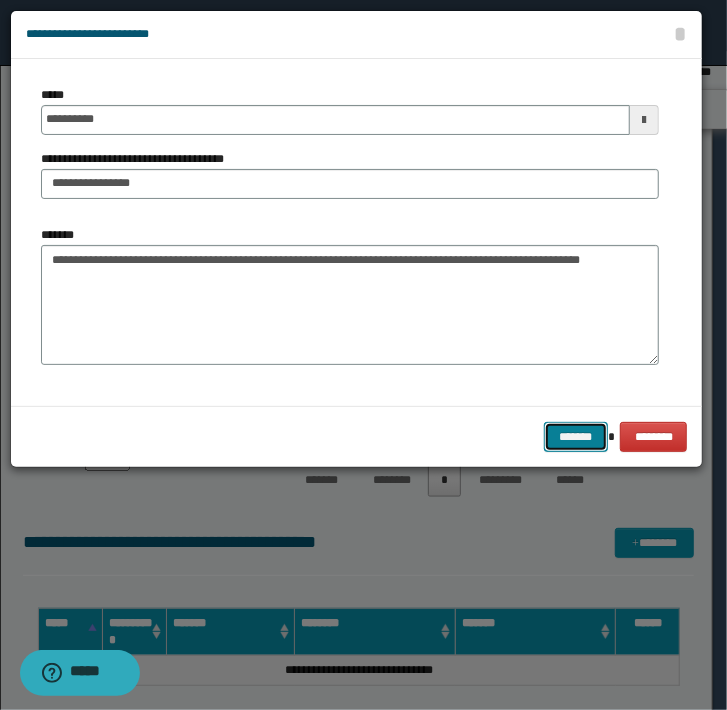 click on "*******" at bounding box center (576, 437) 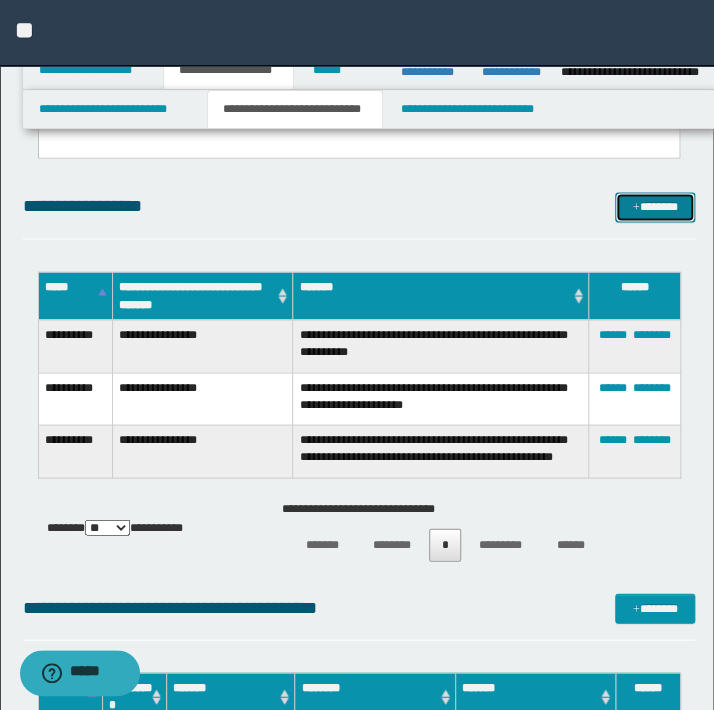 click on "*******" at bounding box center (655, 207) 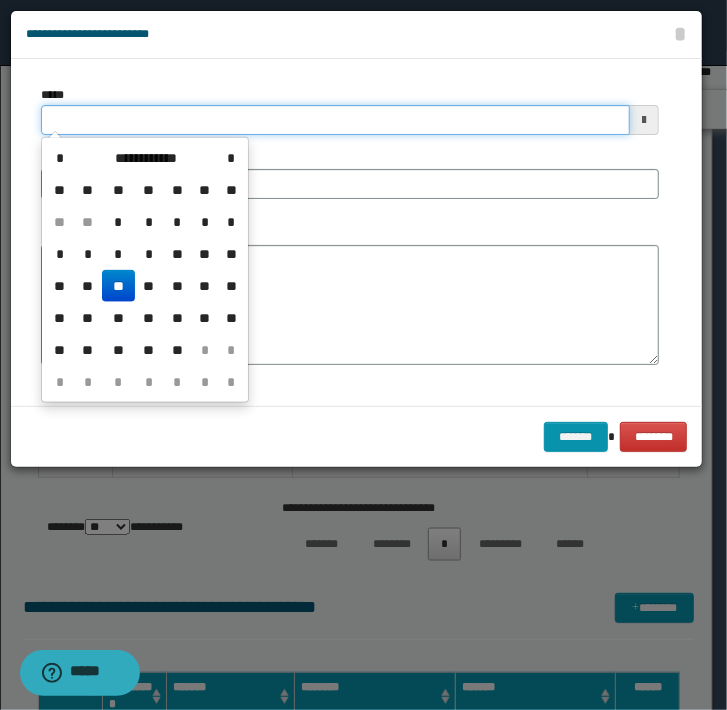 click on "*****" at bounding box center (335, 120) 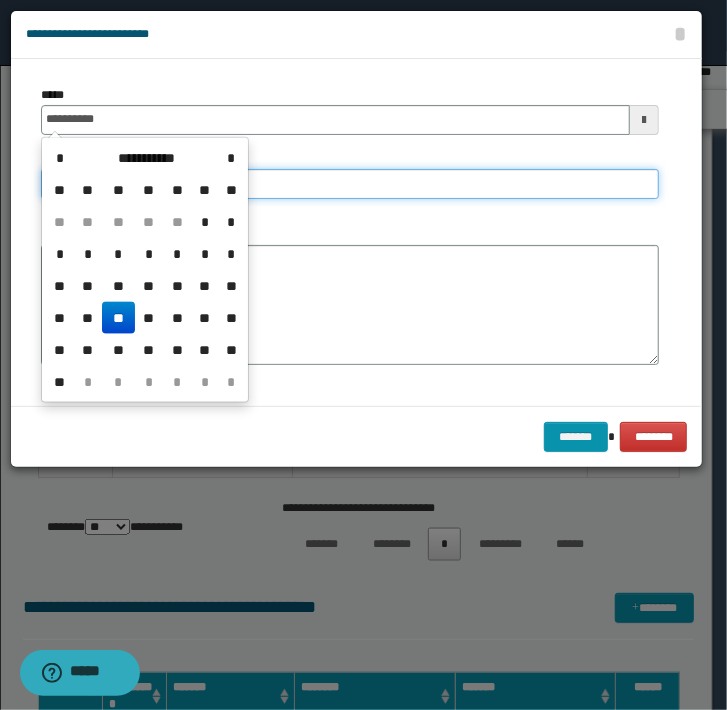 type on "**********" 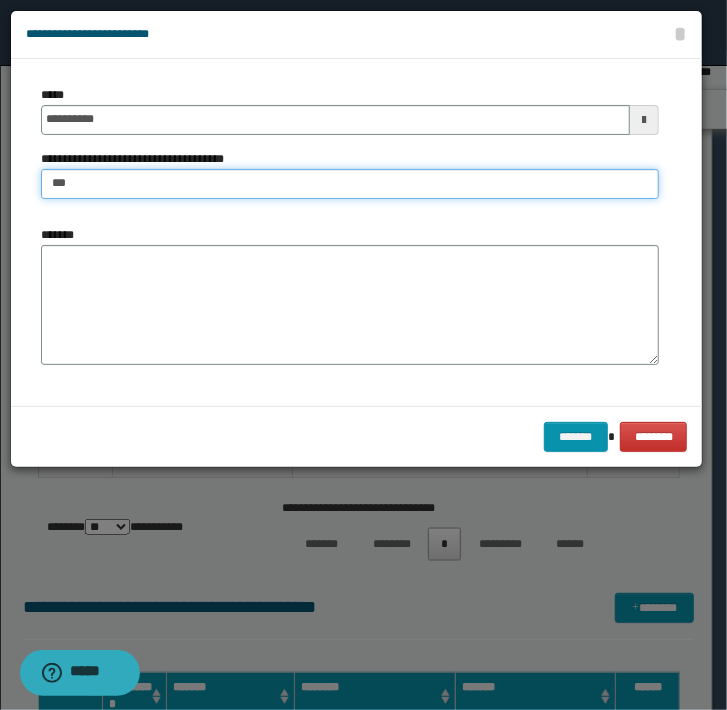 type on "**********" 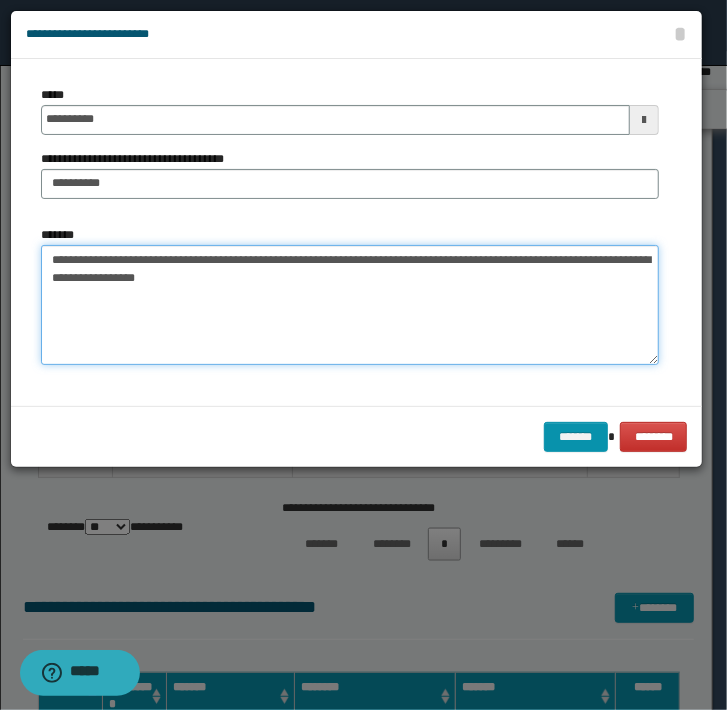 click on "**********" at bounding box center [350, 305] 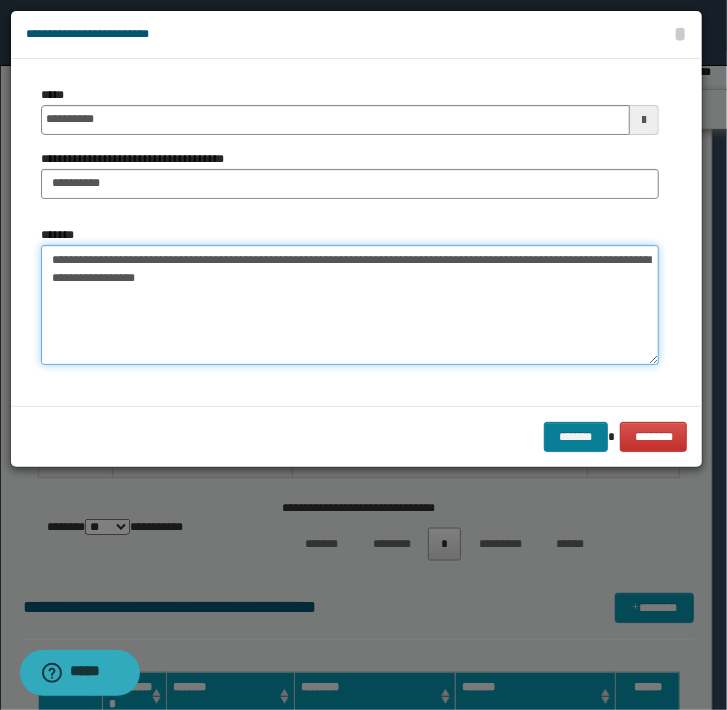 type on "**********" 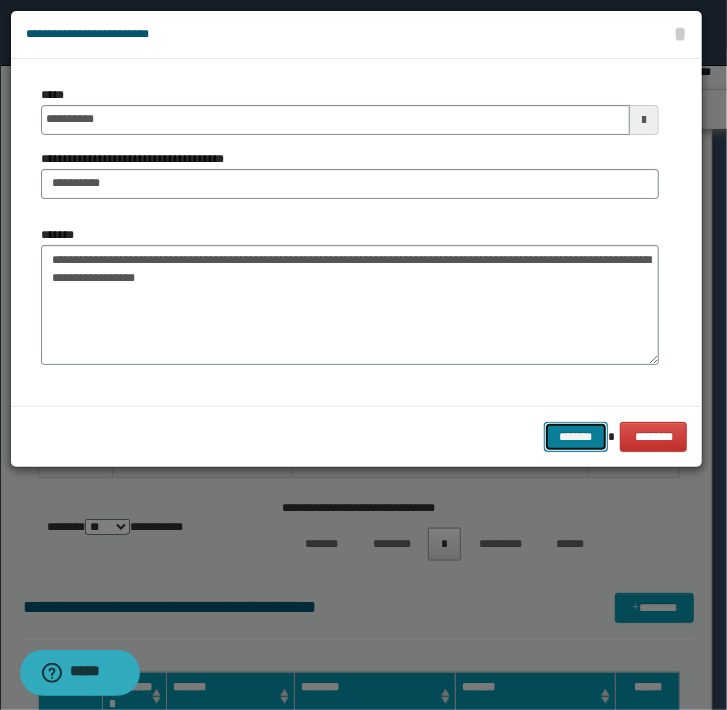 click on "*******" at bounding box center (576, 437) 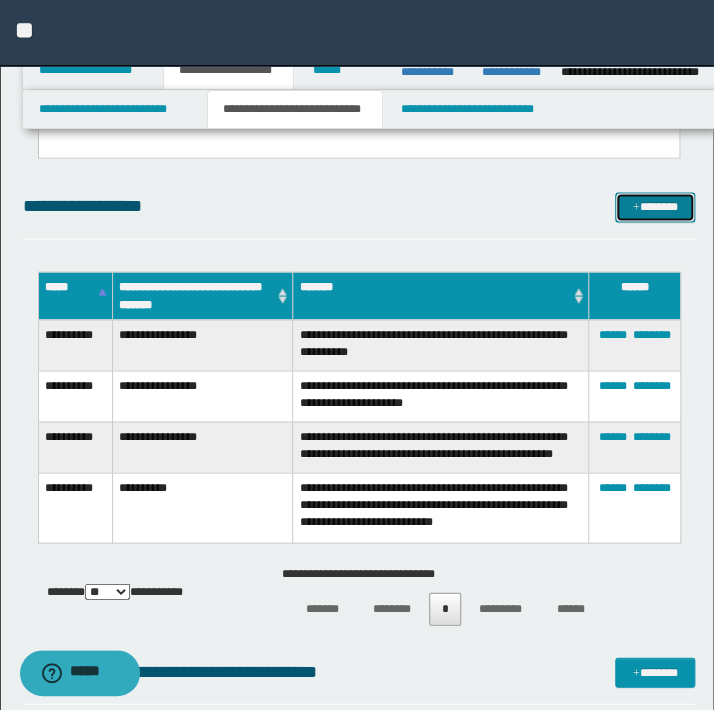 click on "*******" at bounding box center [655, 207] 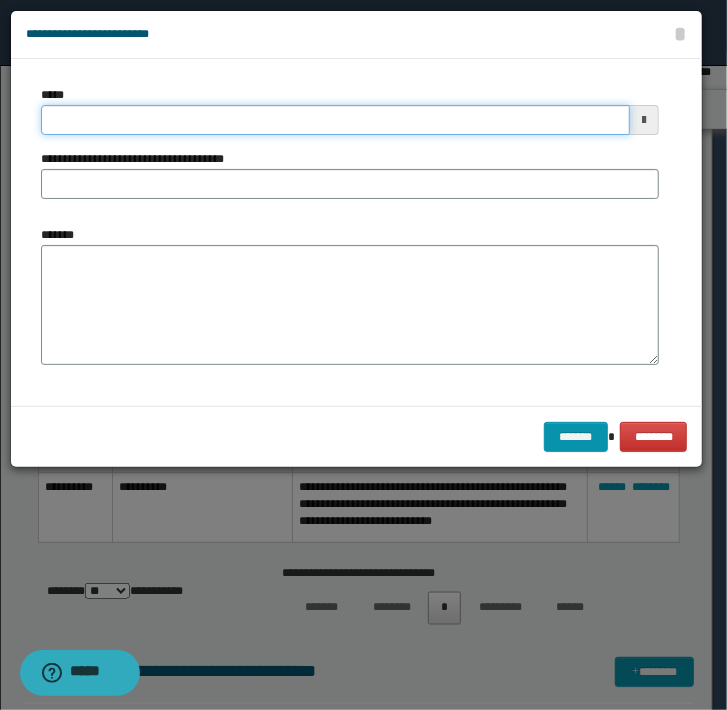 click on "*****" at bounding box center (335, 120) 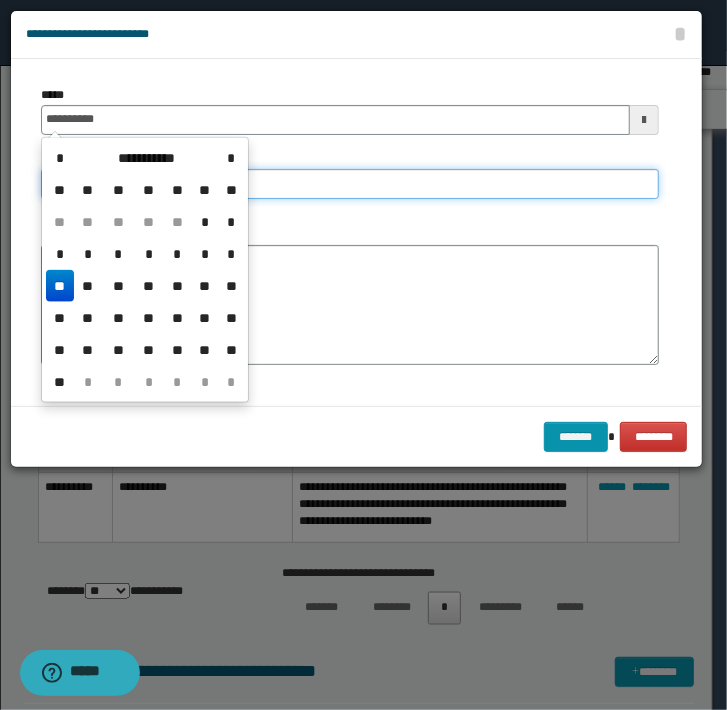 type on "**********" 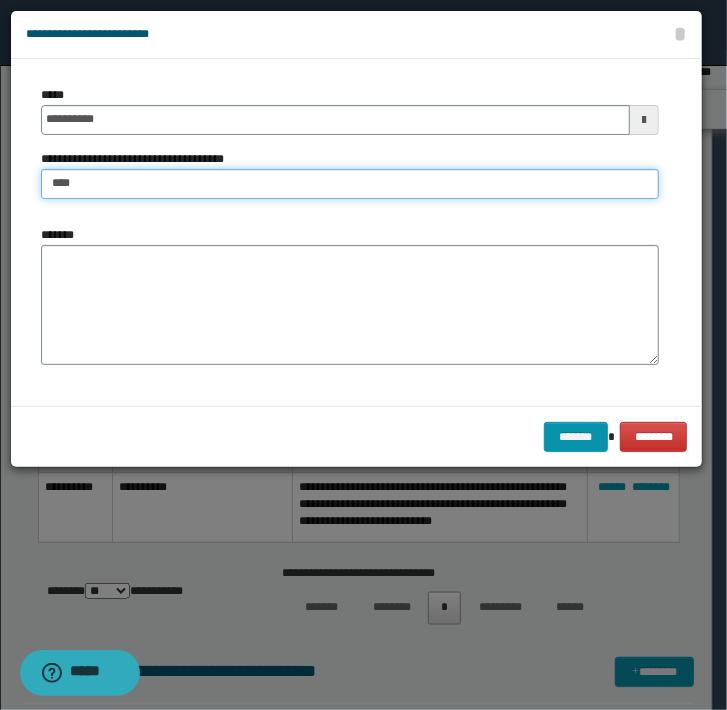 type on "*****" 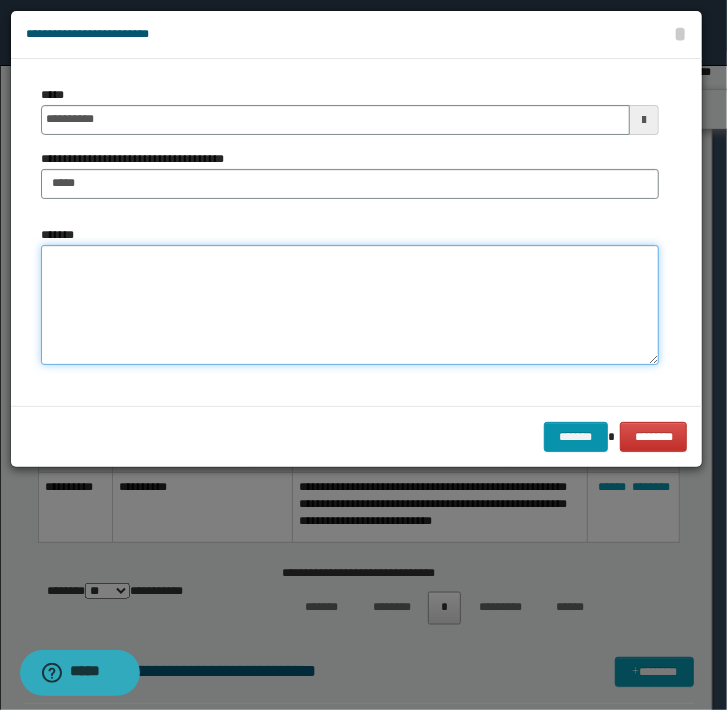 click on "*******" at bounding box center (350, 305) 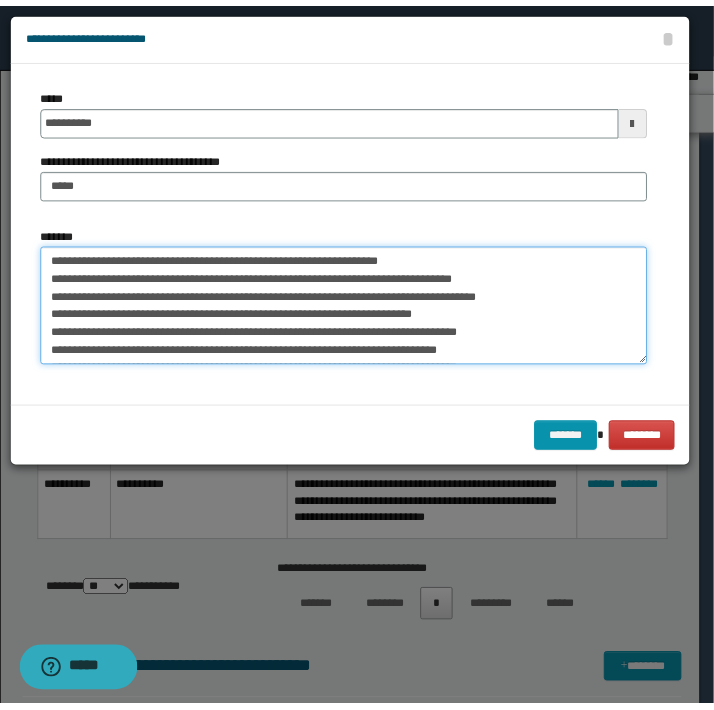scroll, scrollTop: 30, scrollLeft: 0, axis: vertical 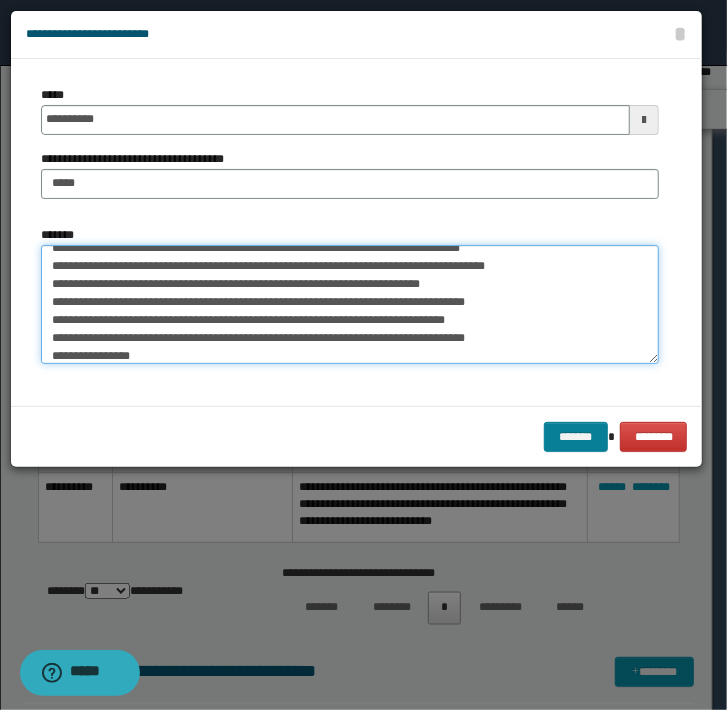 type on "**********" 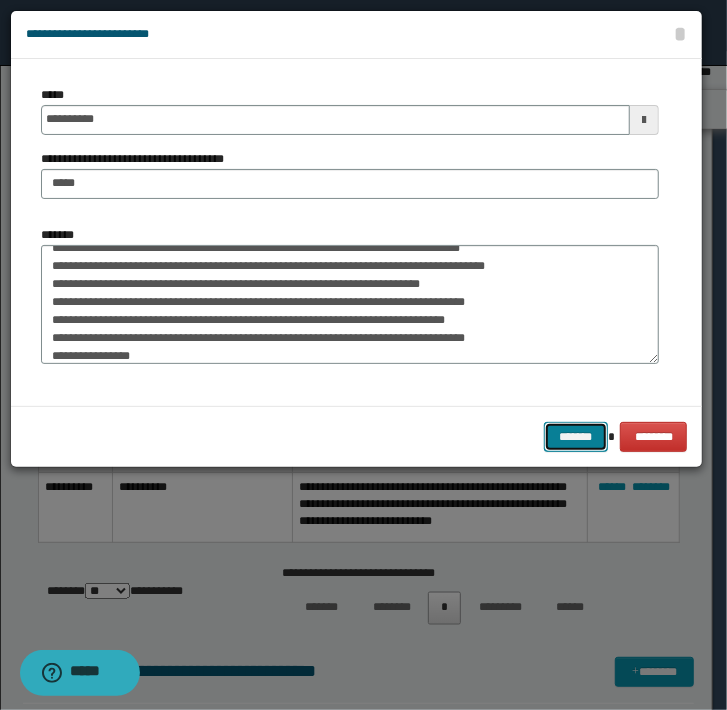 click on "*******" at bounding box center (576, 437) 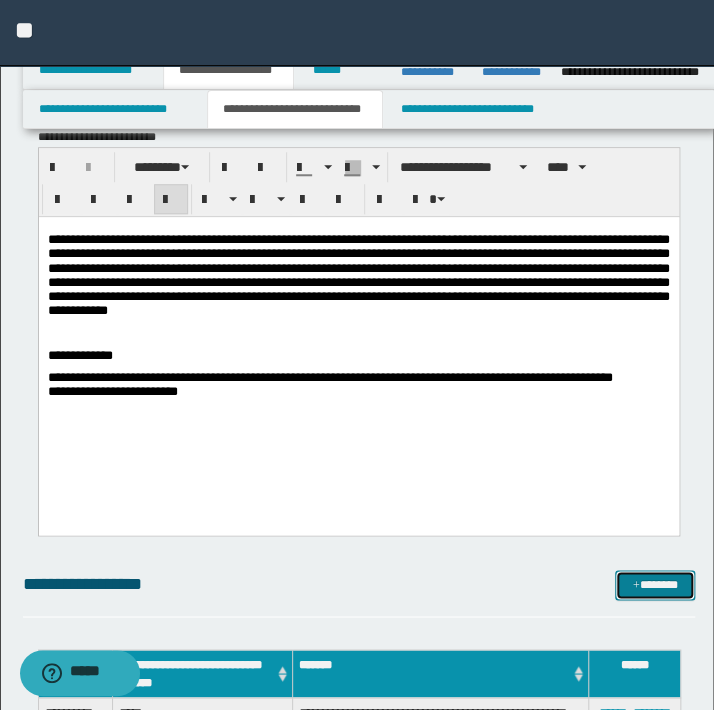 scroll, scrollTop: 181, scrollLeft: 0, axis: vertical 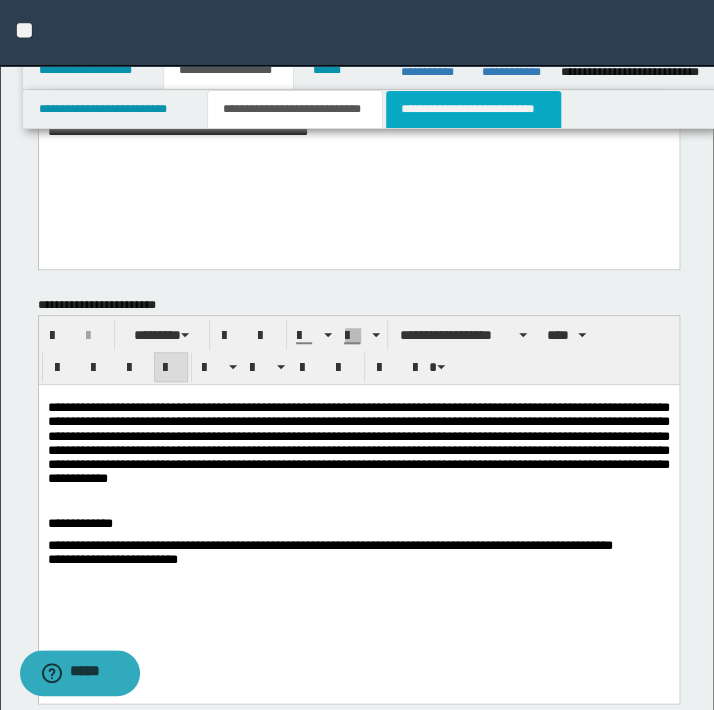 click on "**********" at bounding box center [473, 109] 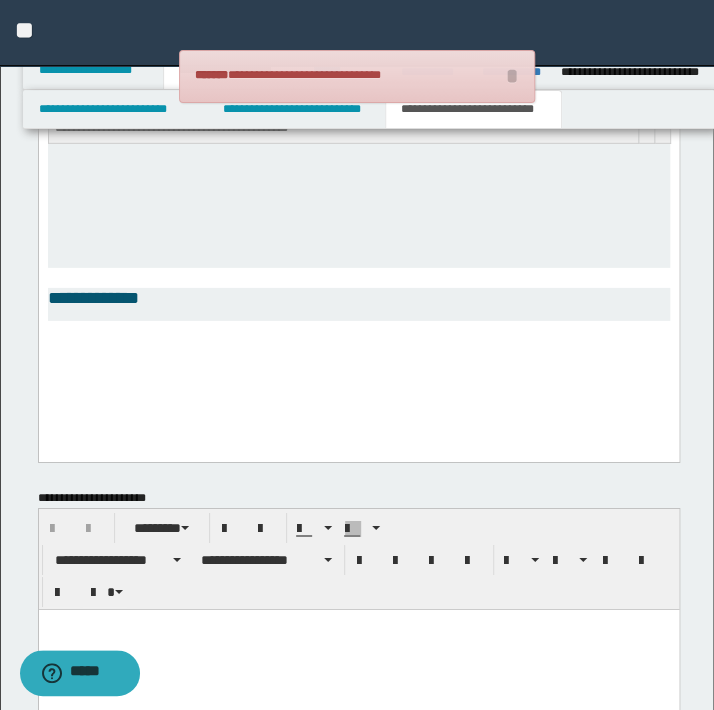 scroll, scrollTop: 1584, scrollLeft: 0, axis: vertical 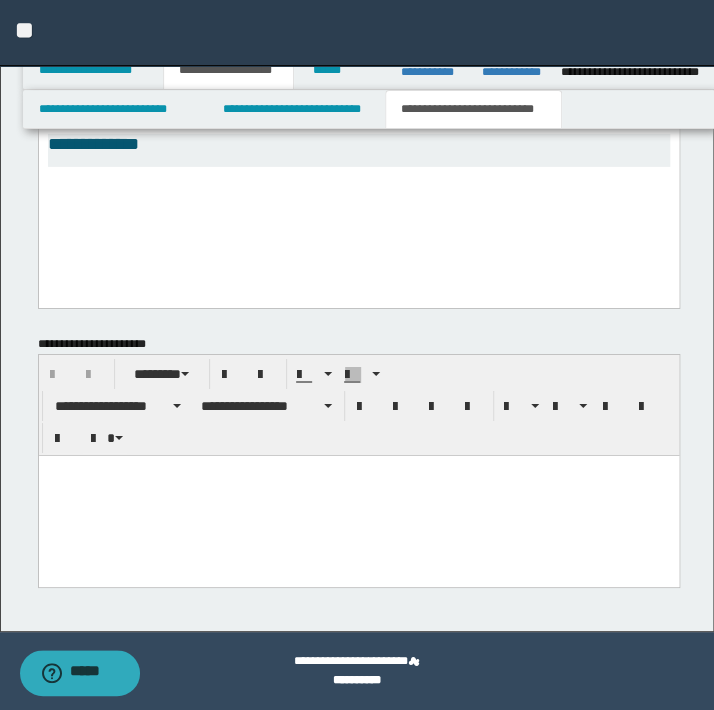 click at bounding box center (358, 495) 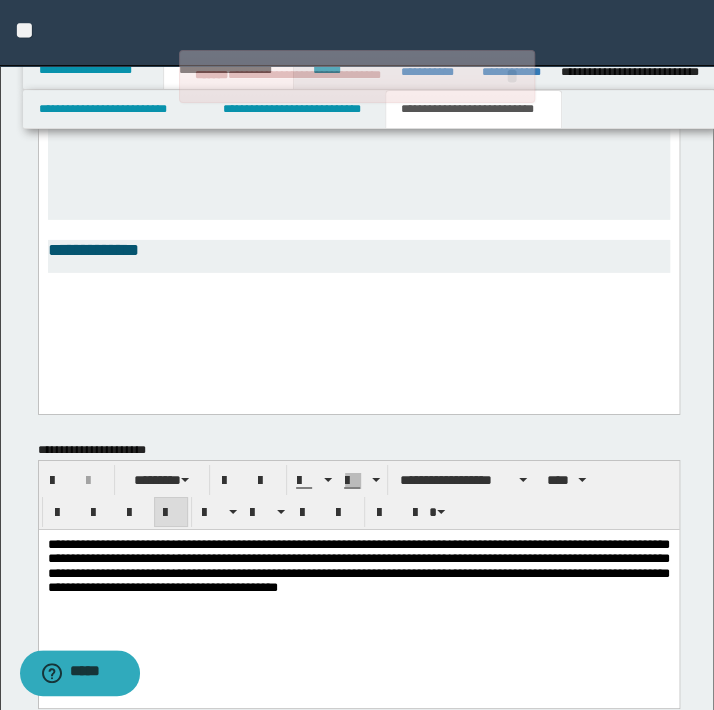 scroll, scrollTop: 1311, scrollLeft: 0, axis: vertical 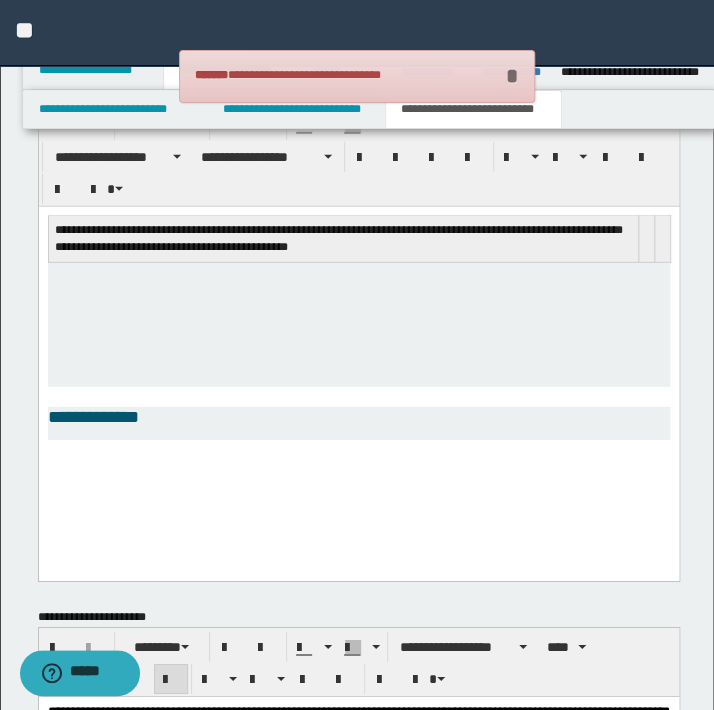 drag, startPoint x: 518, startPoint y: 70, endPoint x: 480, endPoint y: 71, distance: 38.013157 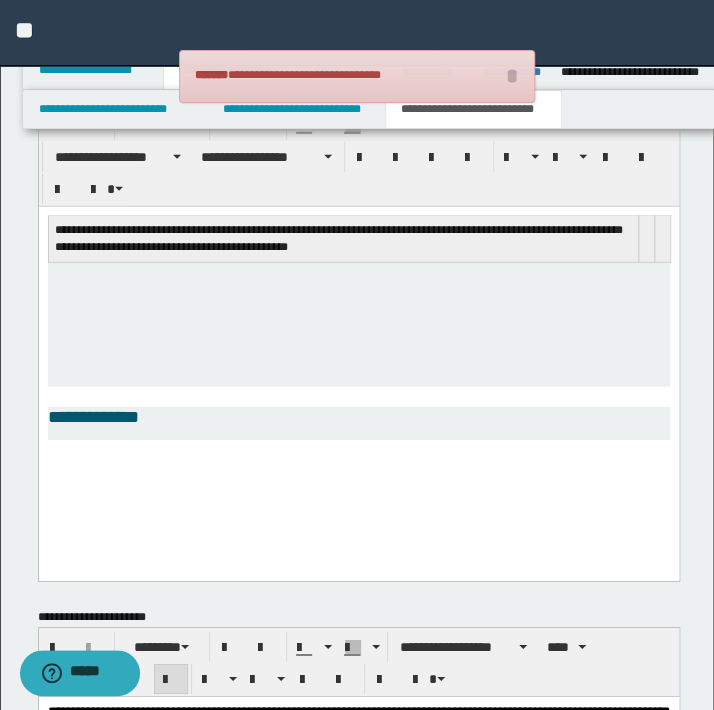 click on "**********" at bounding box center [357, 76] 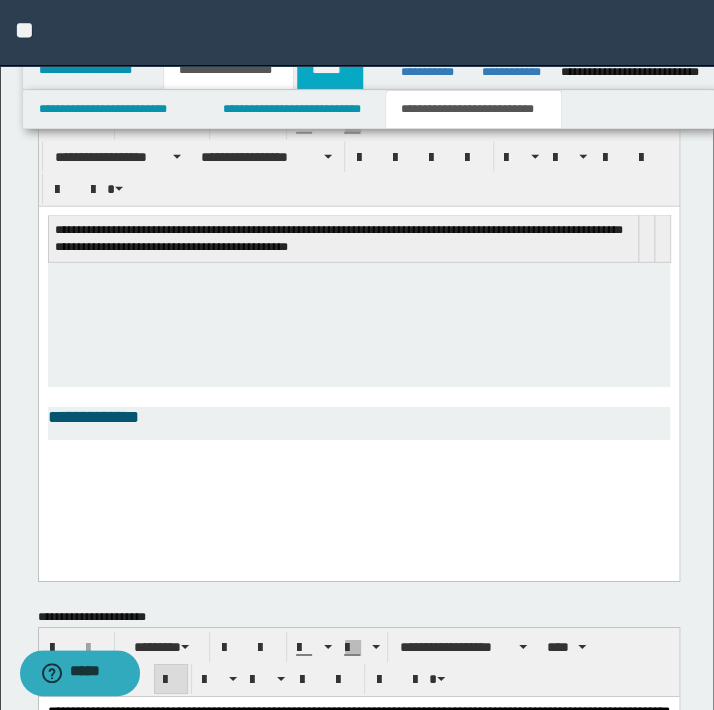 click on "******" at bounding box center [330, 70] 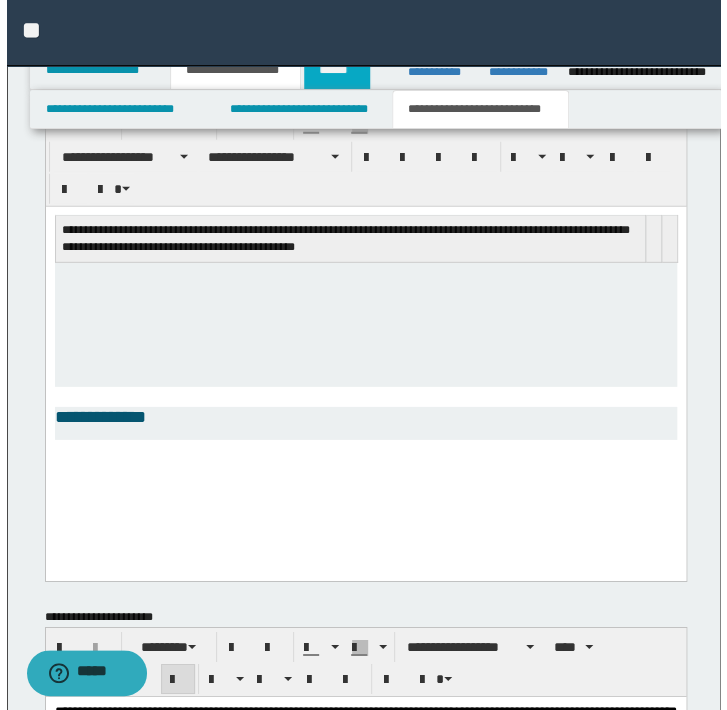 scroll, scrollTop: 0, scrollLeft: 0, axis: both 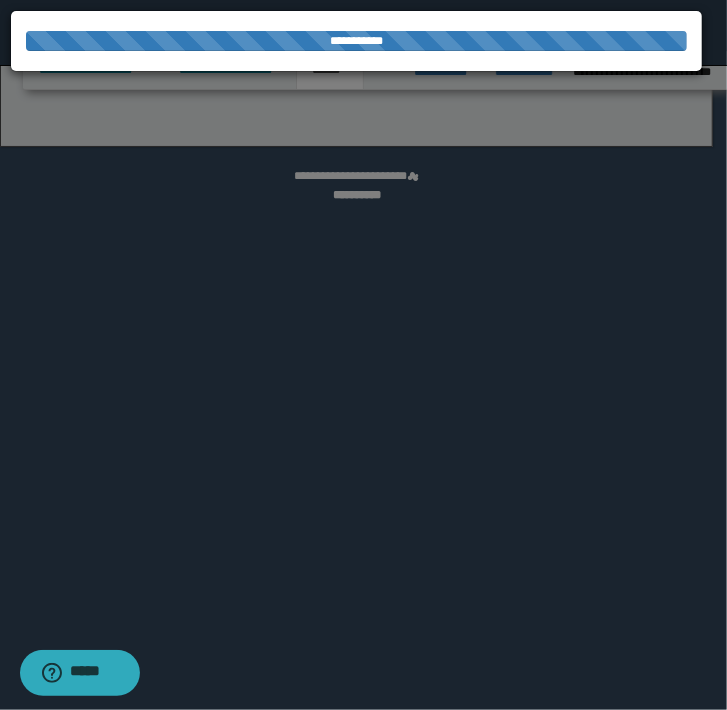 select on "*" 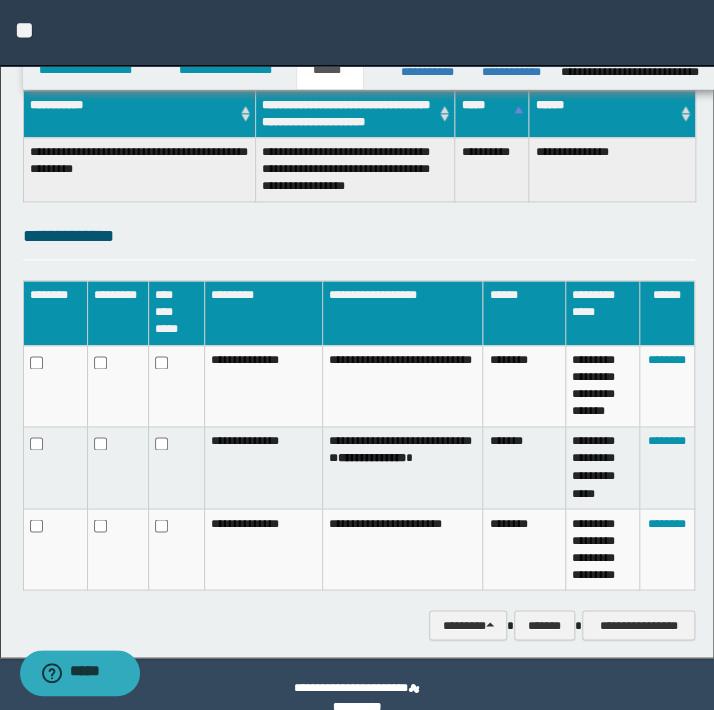 scroll, scrollTop: 538, scrollLeft: 0, axis: vertical 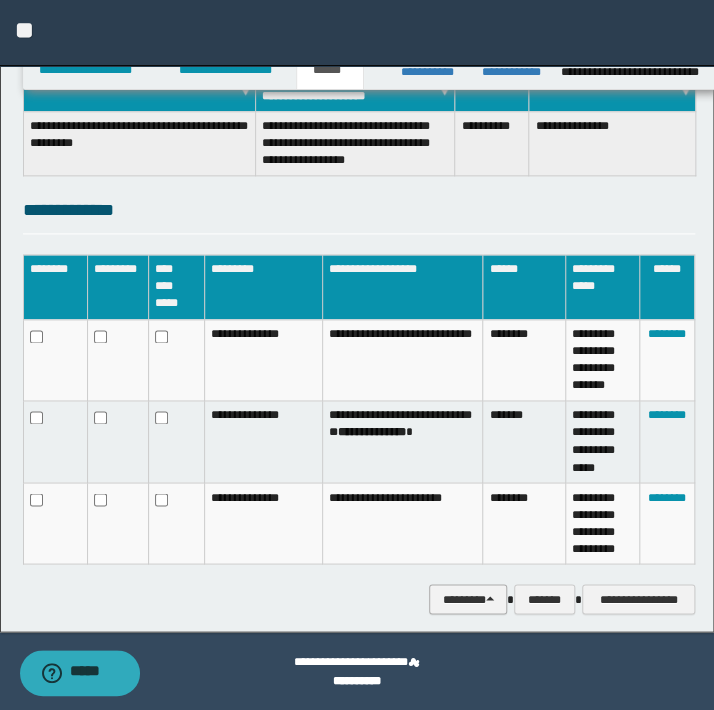 click at bounding box center [490, 598] 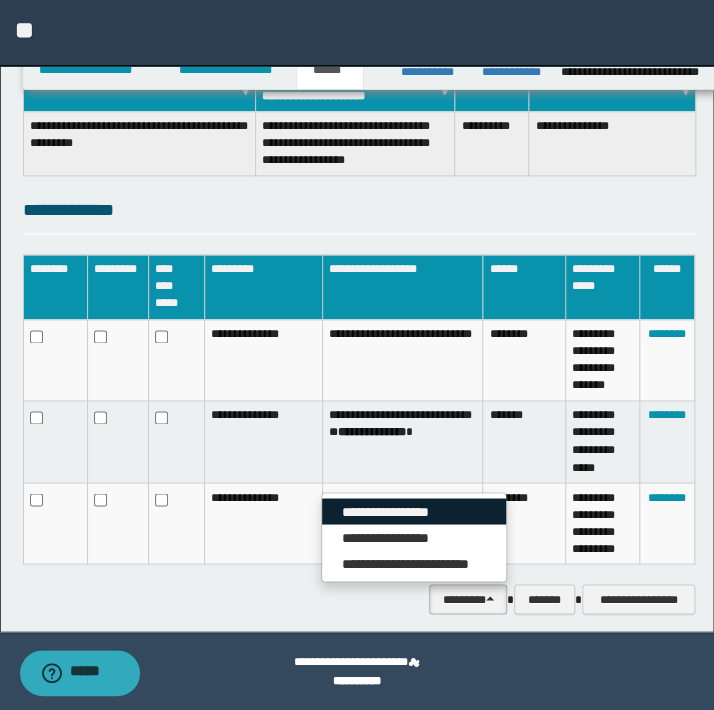 click on "**********" at bounding box center [414, 511] 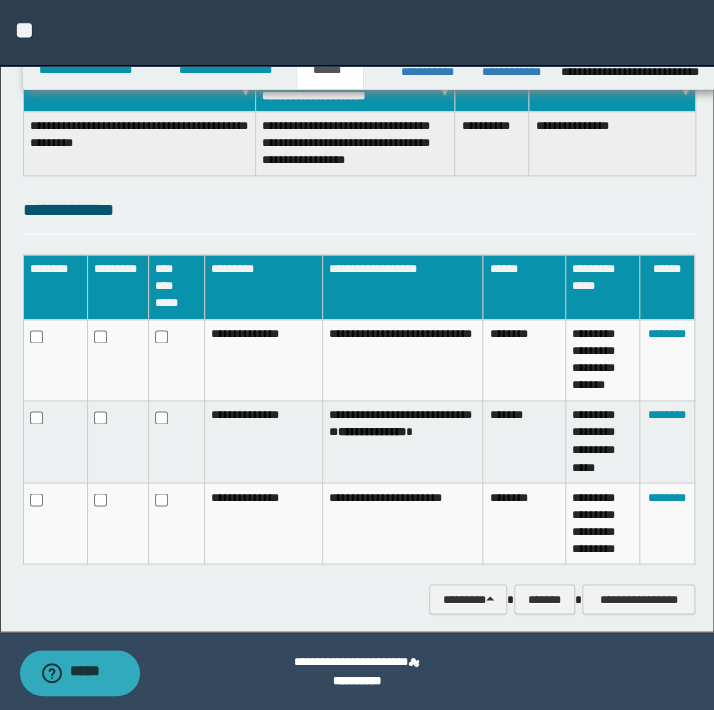 click on "**********" at bounding box center [357, 33] 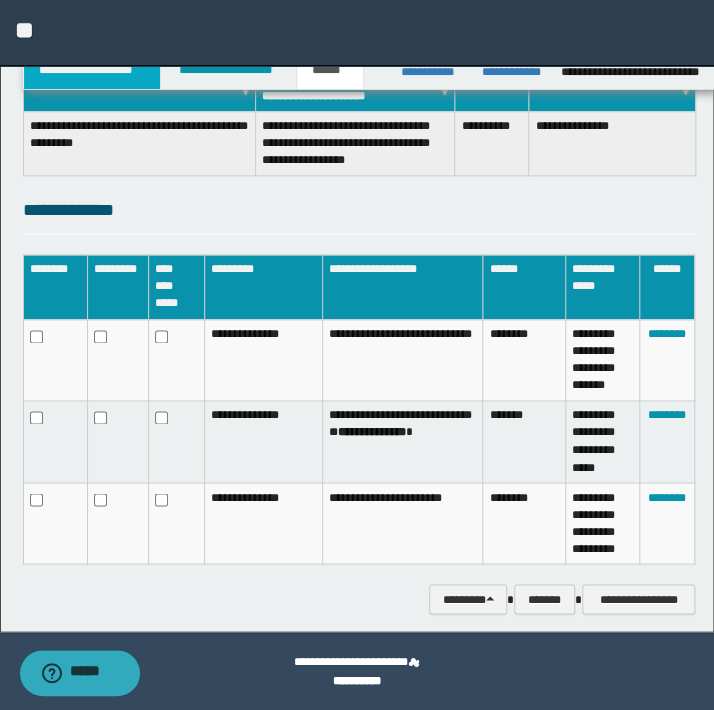 click on "**********" at bounding box center [92, 70] 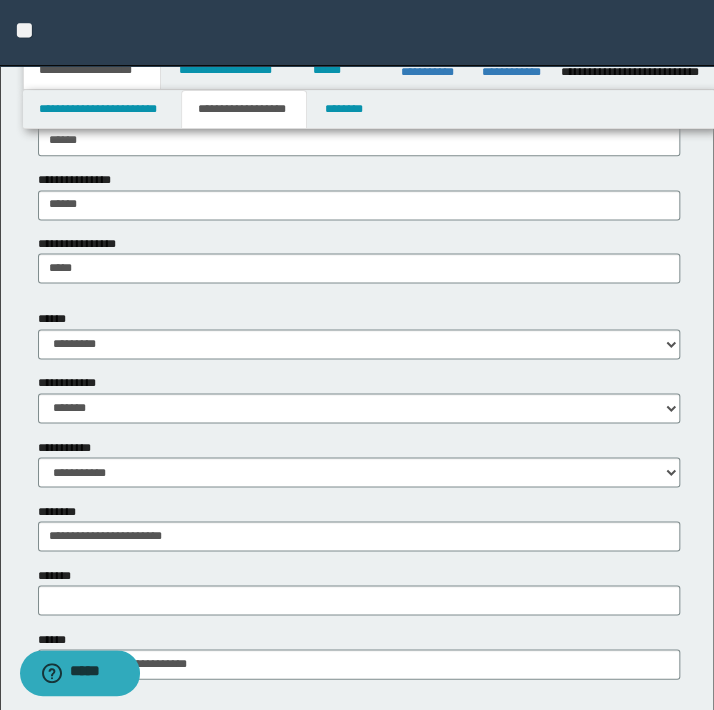 click on "**********" at bounding box center [244, 109] 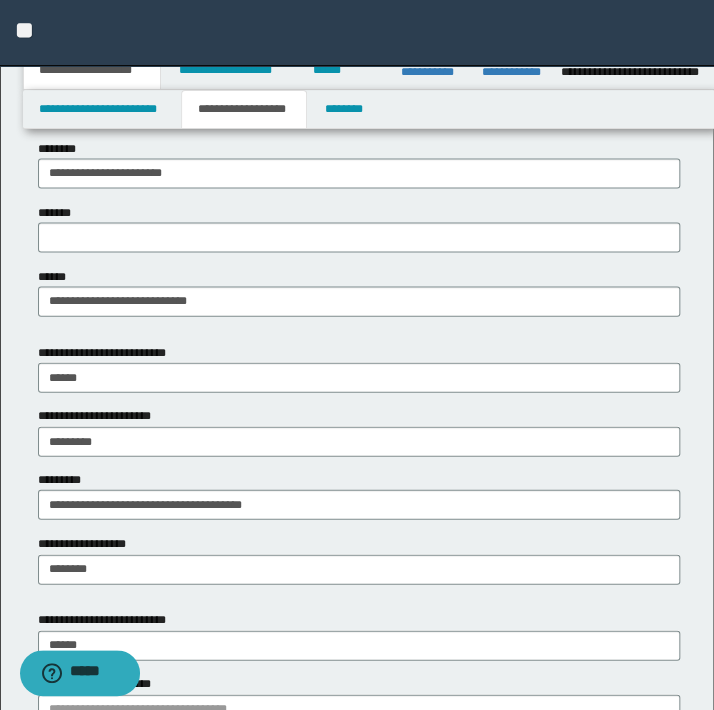 scroll, scrollTop: 841, scrollLeft: 0, axis: vertical 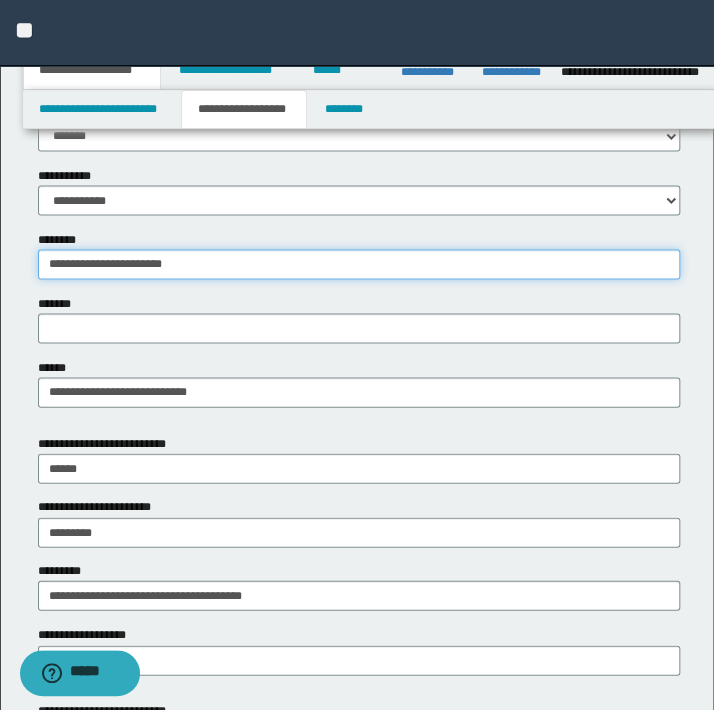 drag, startPoint x: 203, startPoint y: 259, endPoint x: -157, endPoint y: 210, distance: 363.31943 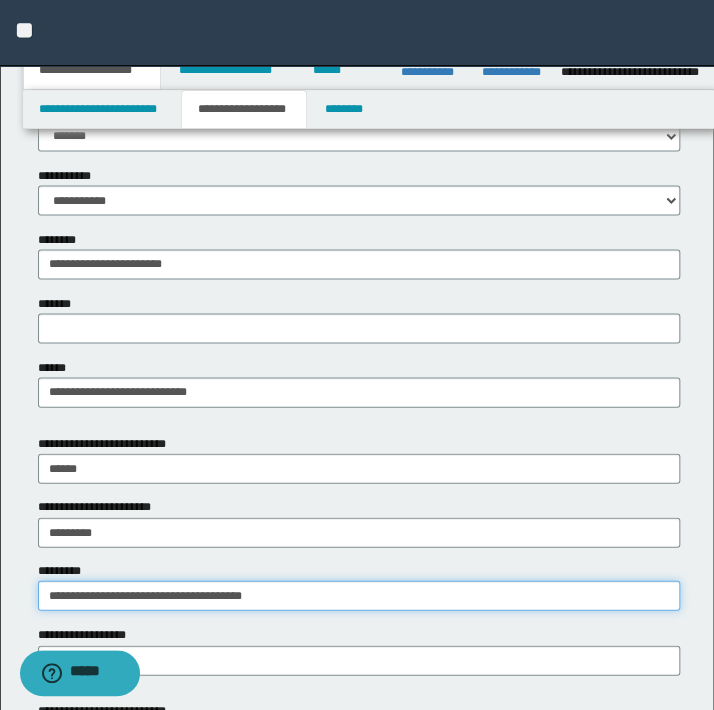 drag, startPoint x: 282, startPoint y: 590, endPoint x: 11, endPoint y: 570, distance: 271.737 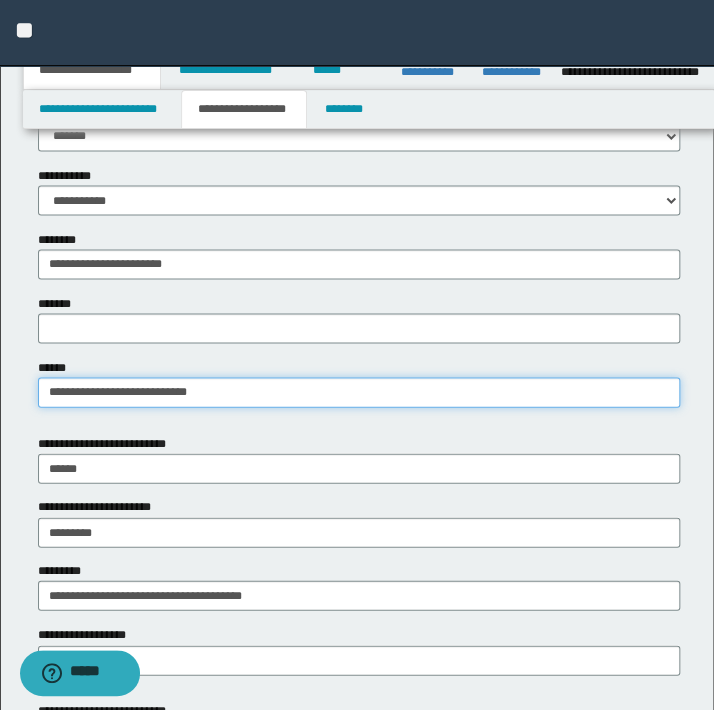 drag, startPoint x: 210, startPoint y: 393, endPoint x: 35, endPoint y: 395, distance: 175.01143 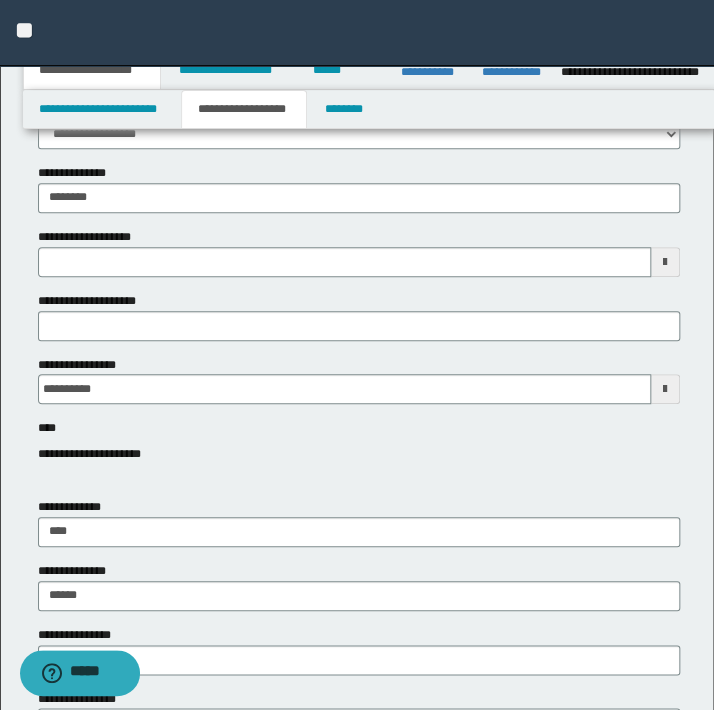 scroll, scrollTop: 23, scrollLeft: 0, axis: vertical 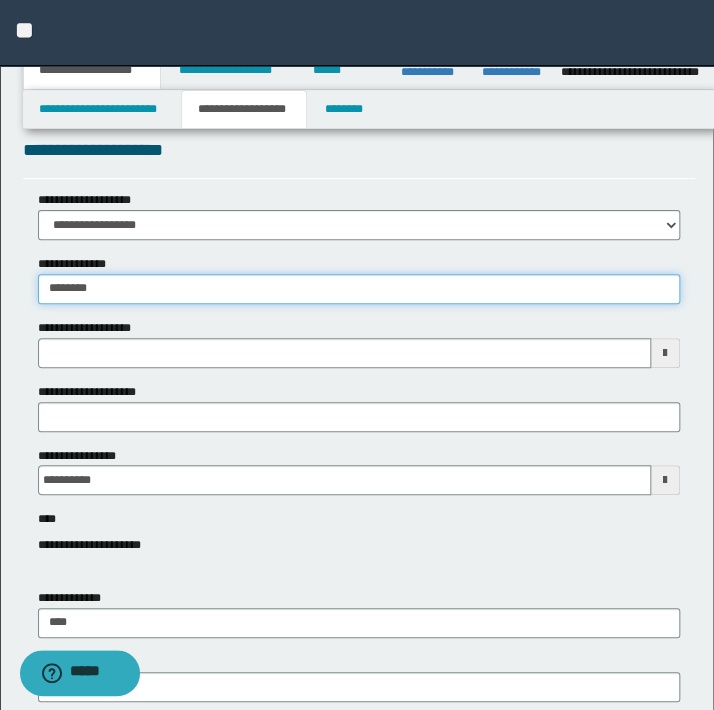 drag, startPoint x: 111, startPoint y: 288, endPoint x: 24, endPoint y: 285, distance: 87.05171 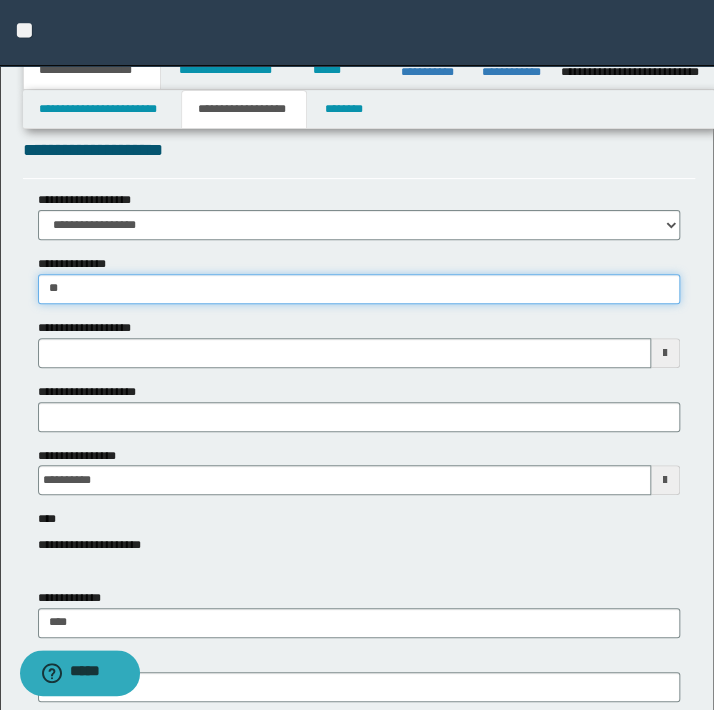 type on "*" 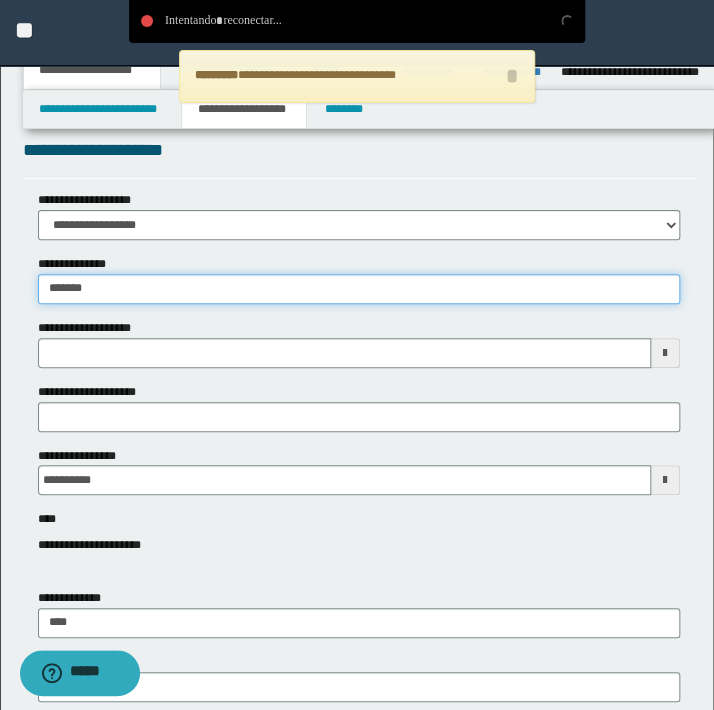 type on "********" 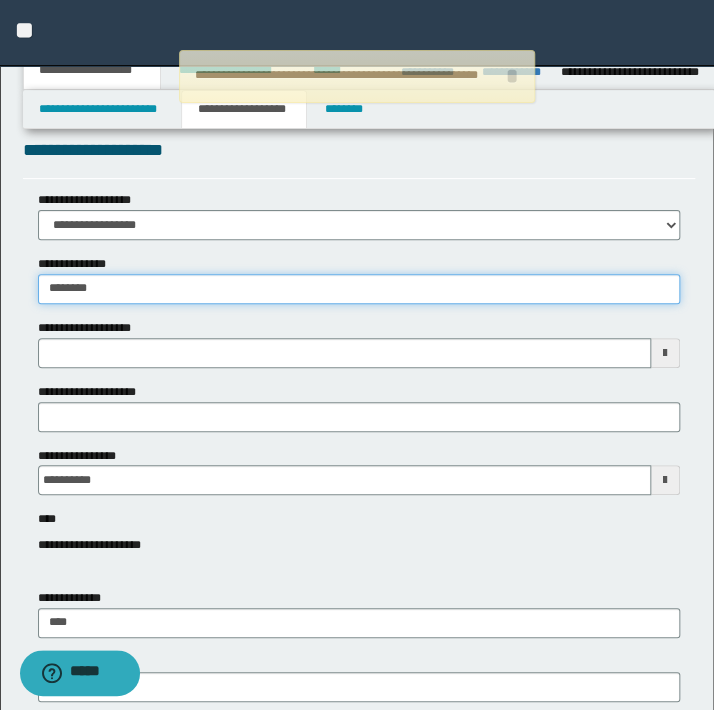 click on "********" at bounding box center (359, 289) 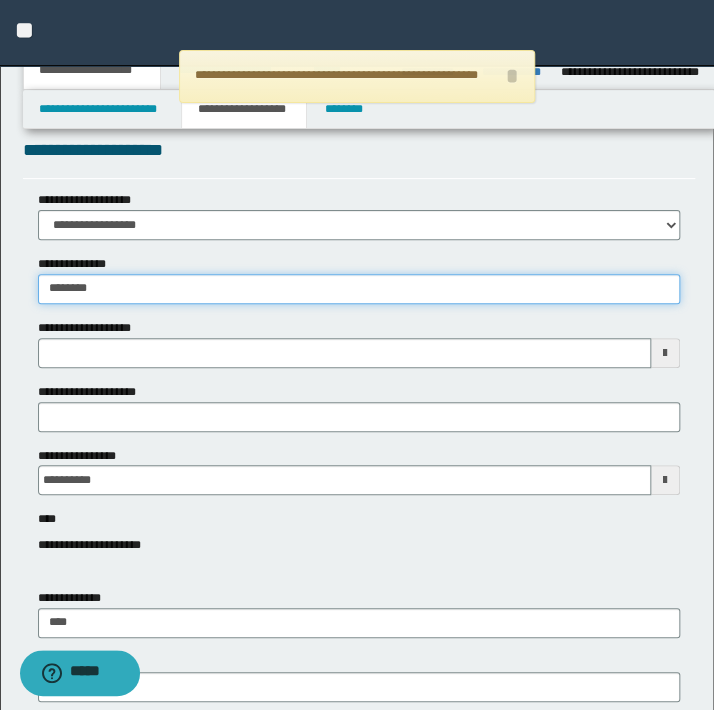 click on "********" at bounding box center [359, 289] 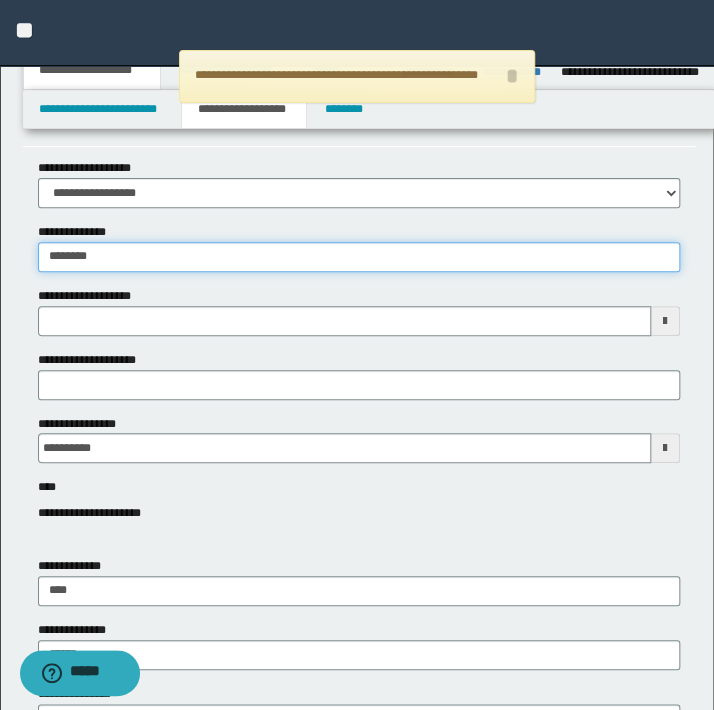 scroll, scrollTop: 0, scrollLeft: 0, axis: both 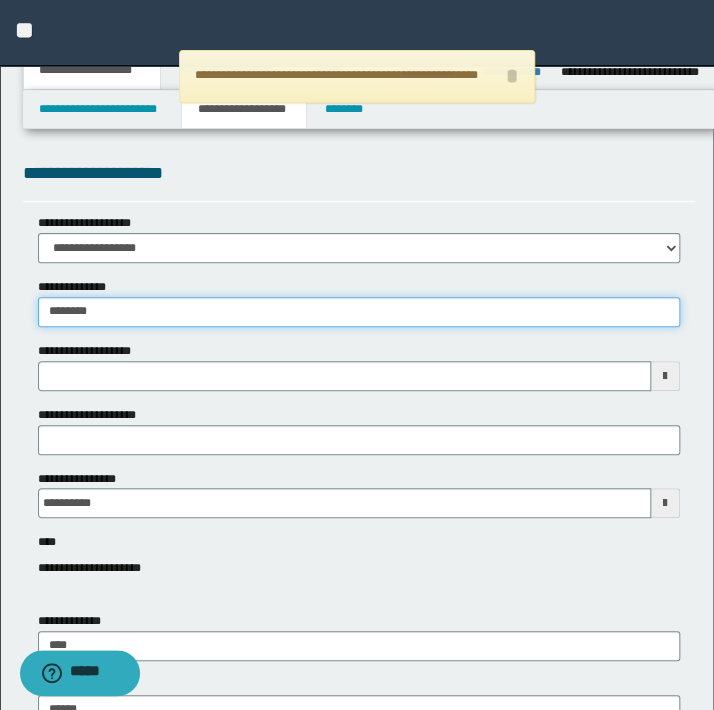 drag, startPoint x: 134, startPoint y: 319, endPoint x: 30, endPoint y: 318, distance: 104.00481 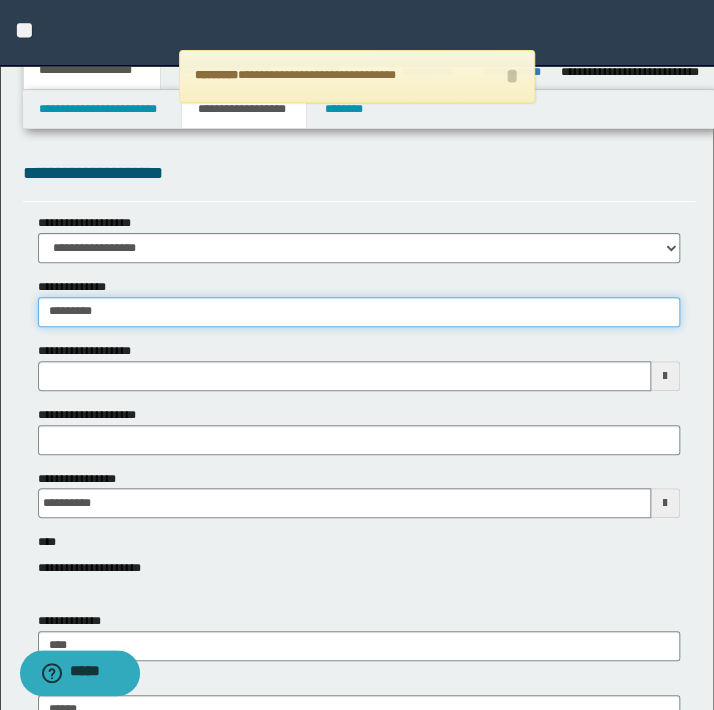 type on "*********" 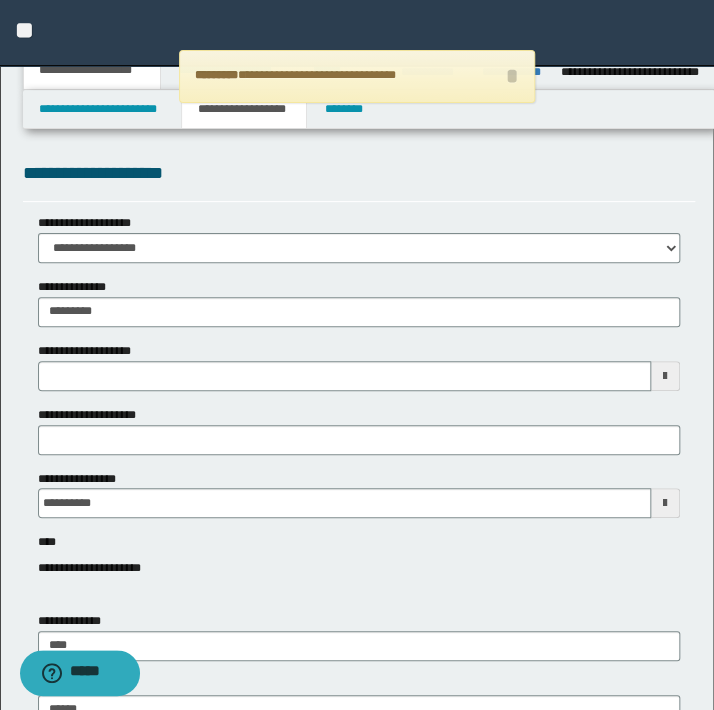 click on "**********" at bounding box center [359, 407] 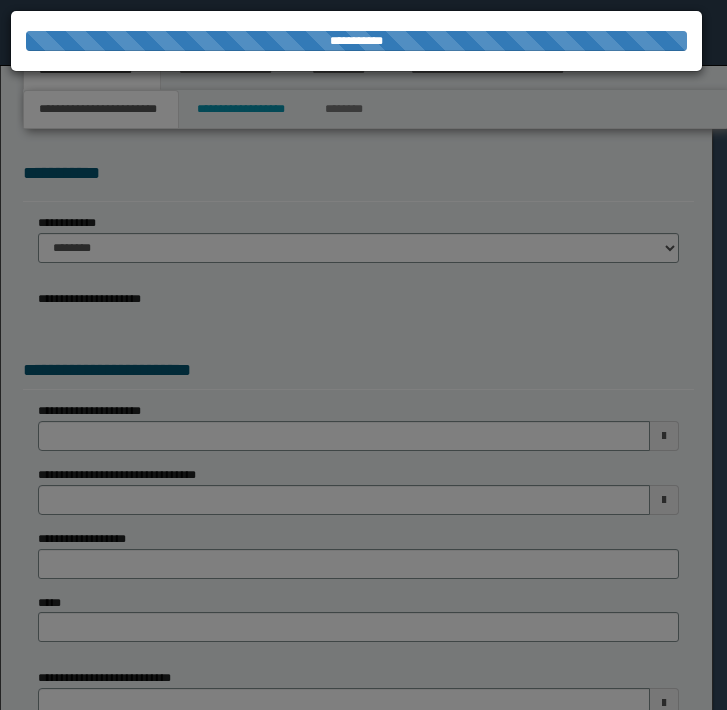 select on "*" 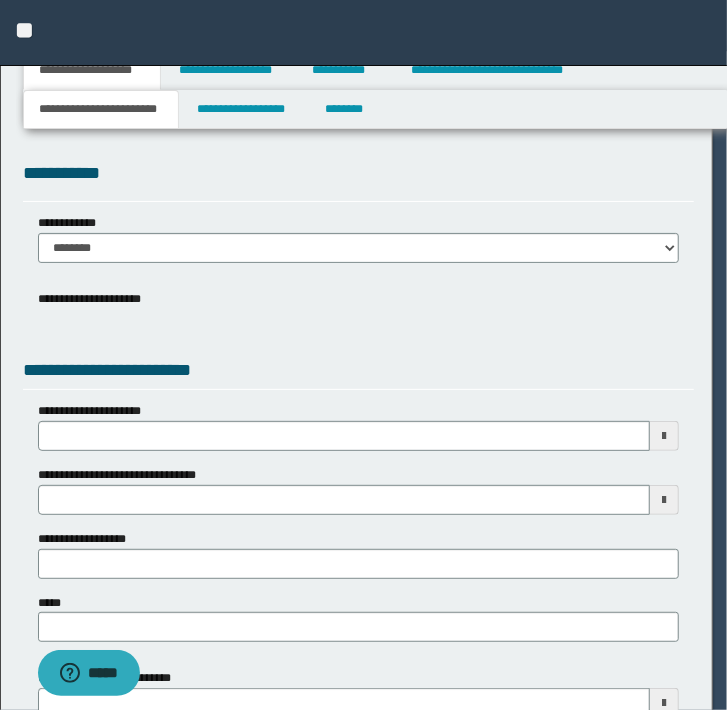 scroll, scrollTop: 0, scrollLeft: 0, axis: both 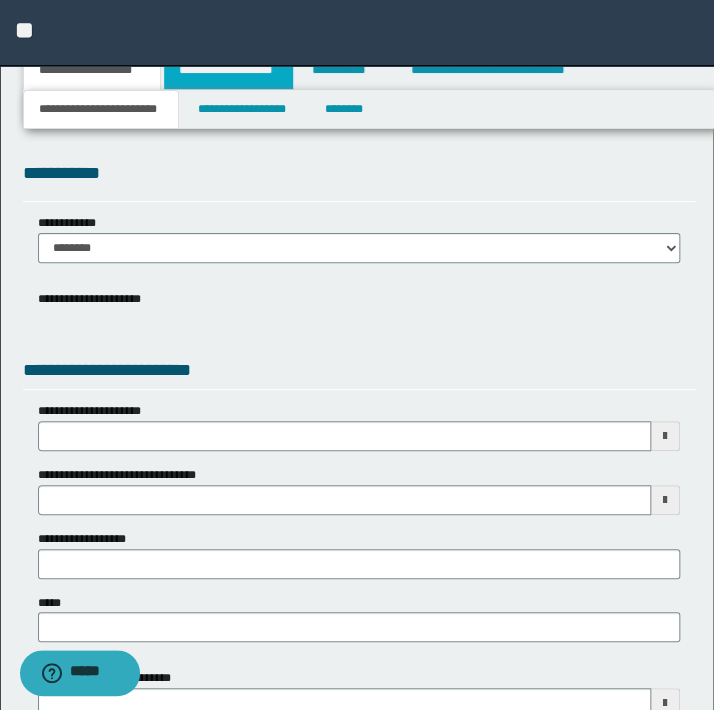 click on "**********" at bounding box center (228, 70) 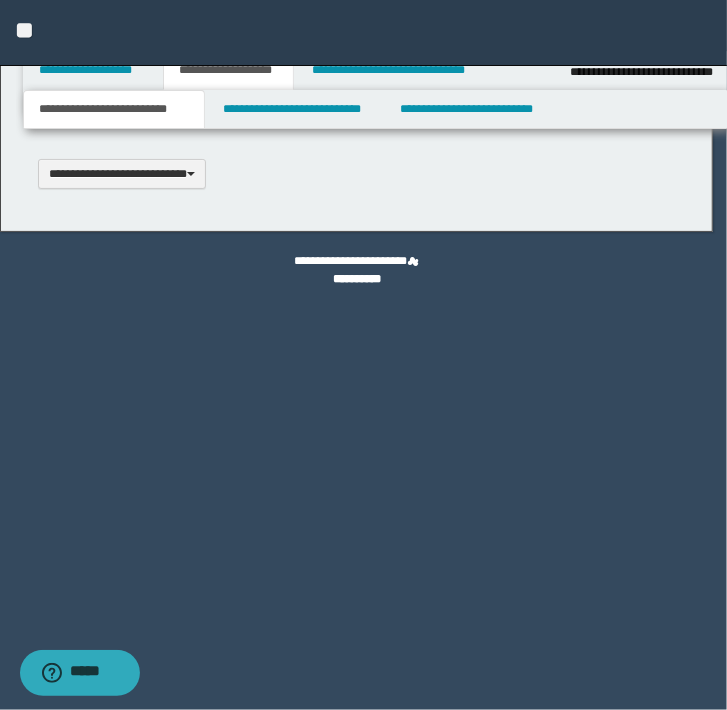 scroll, scrollTop: 0, scrollLeft: 0, axis: both 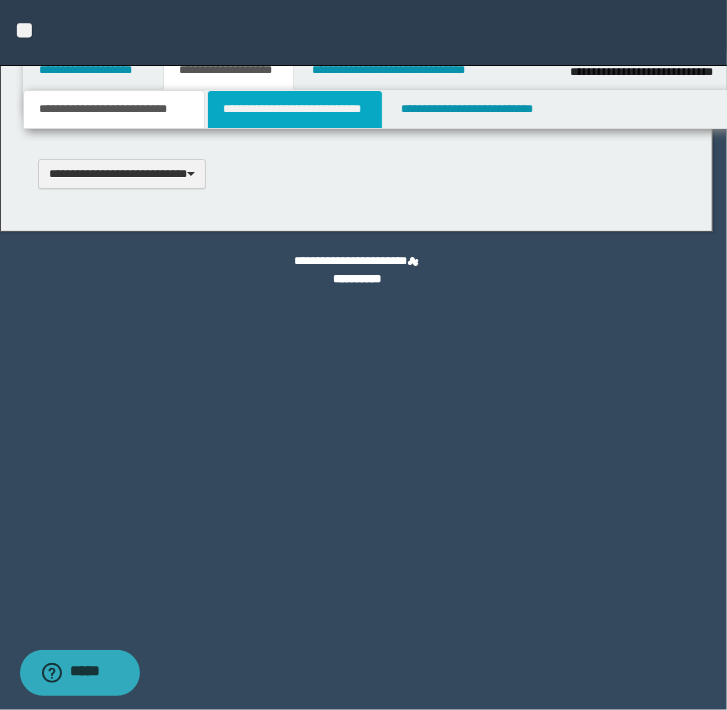 click on "**********" at bounding box center (294, 109) 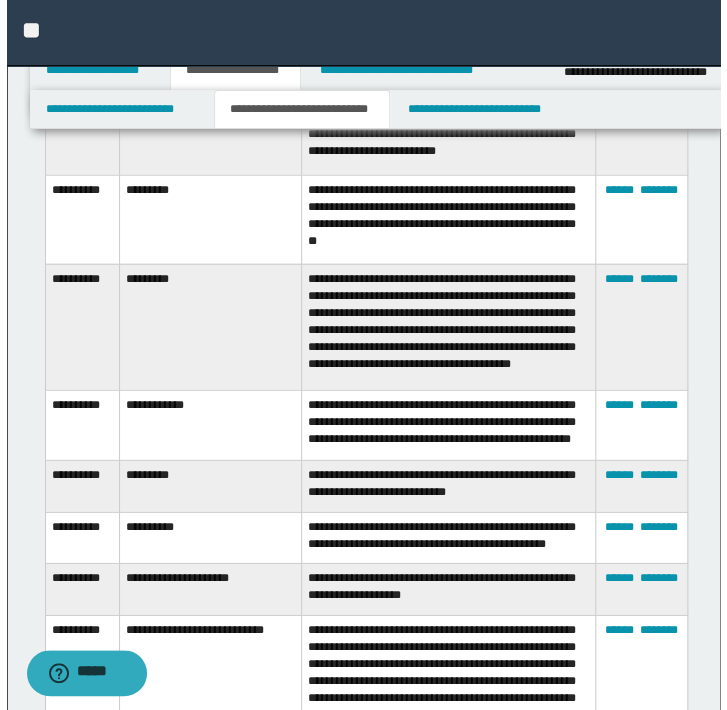 scroll, scrollTop: 1000, scrollLeft: 0, axis: vertical 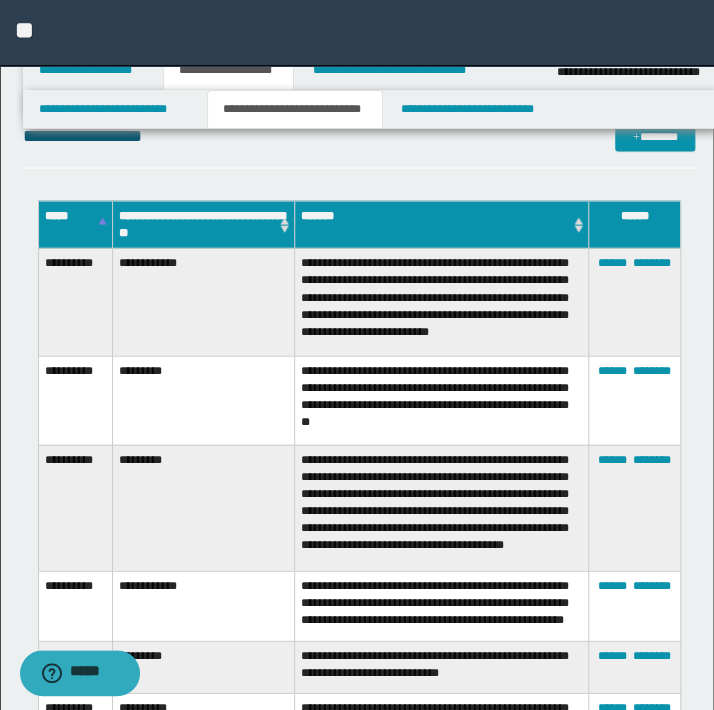 click on "**********" at bounding box center (359, 145) 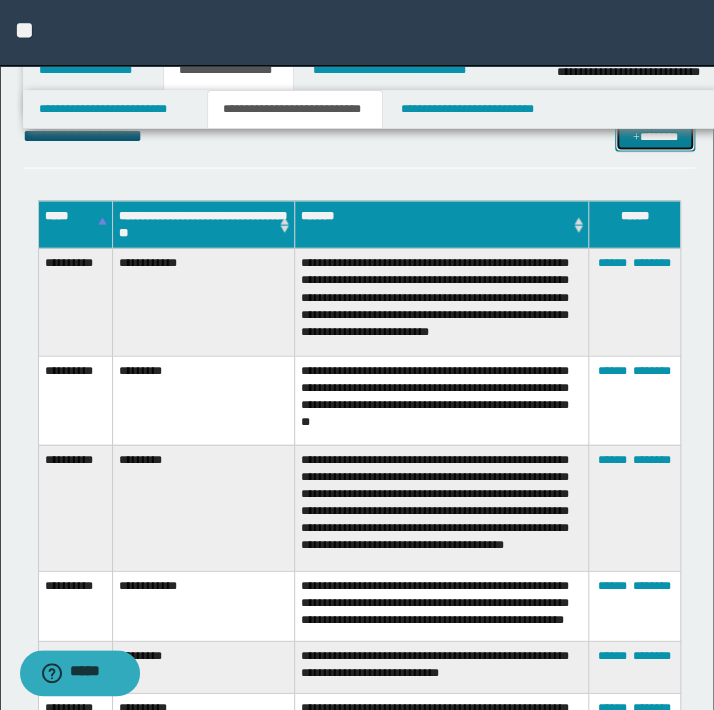 click on "*******" at bounding box center [655, 137] 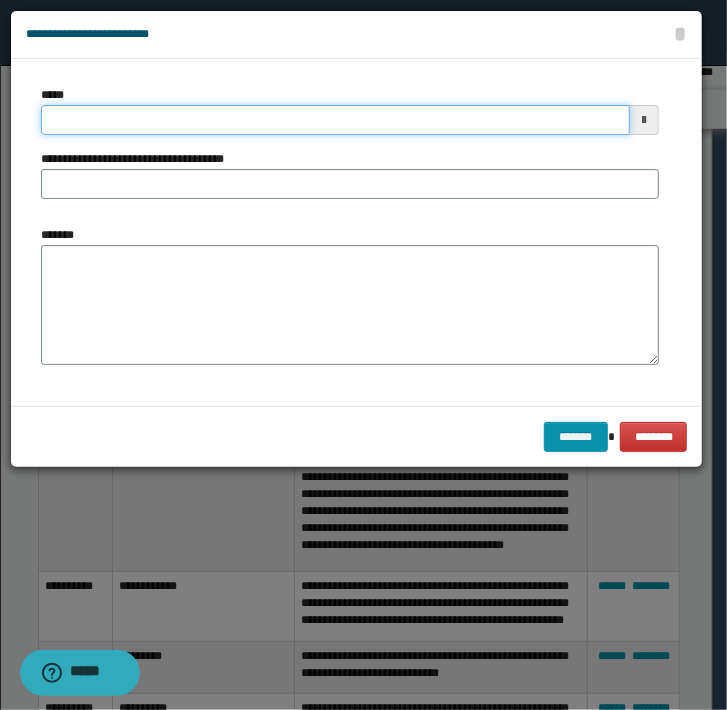 click on "**********" at bounding box center [363, -645] 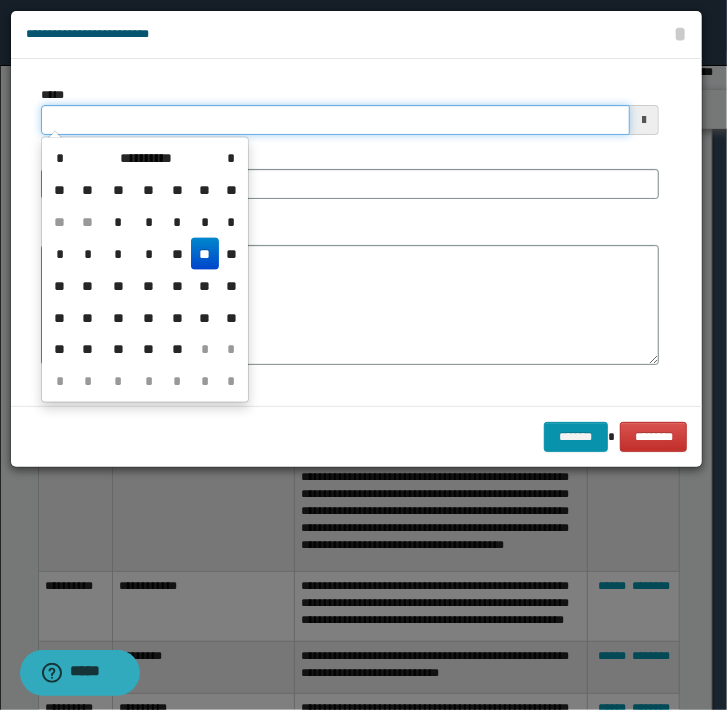 click on "*****" at bounding box center (335, 120) 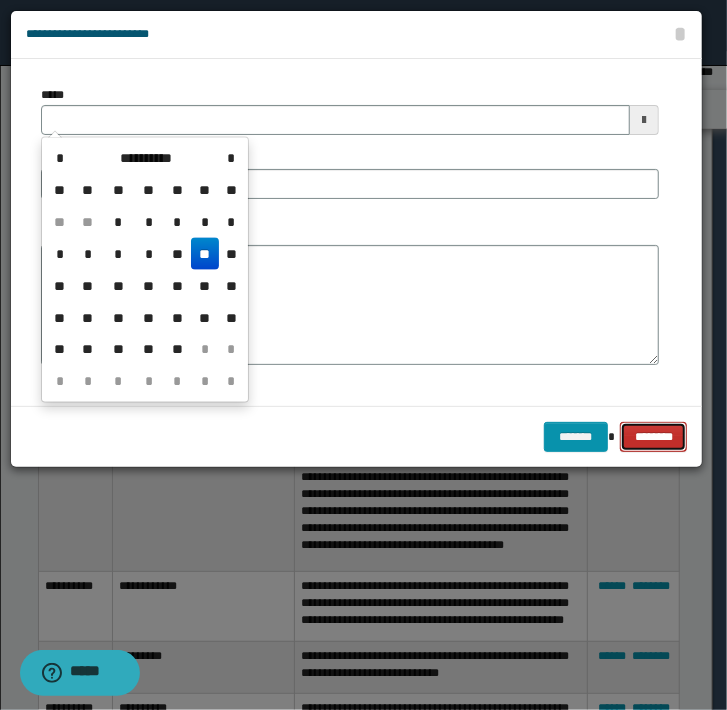 type 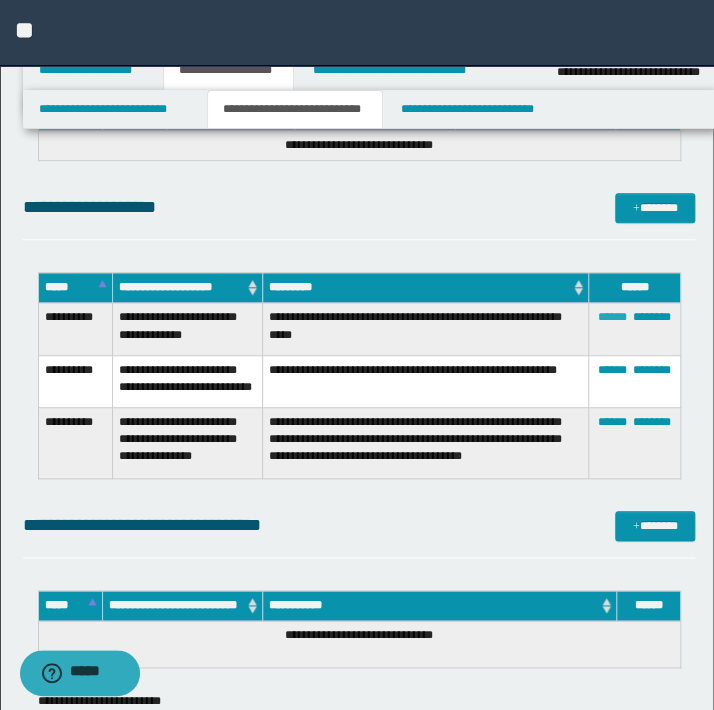 scroll, scrollTop: 2181, scrollLeft: 0, axis: vertical 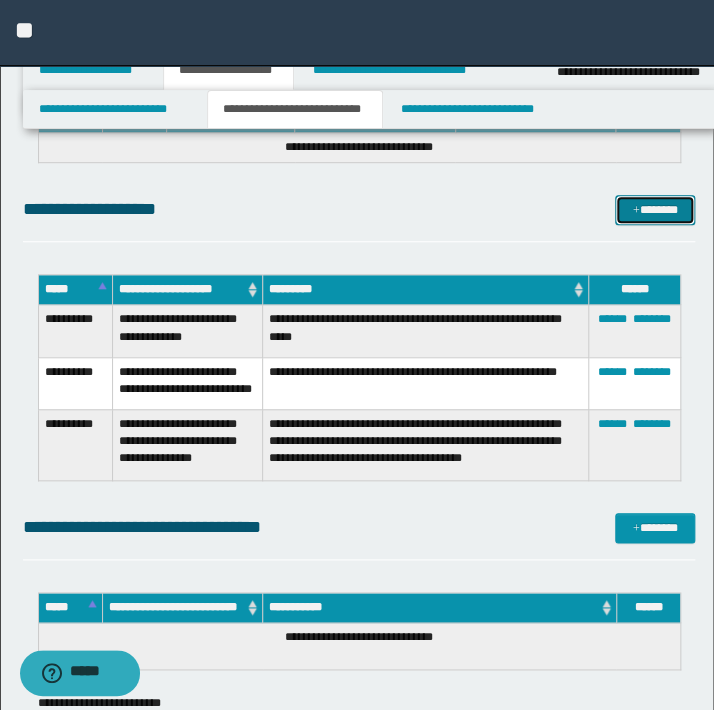 click on "*******" at bounding box center (655, 210) 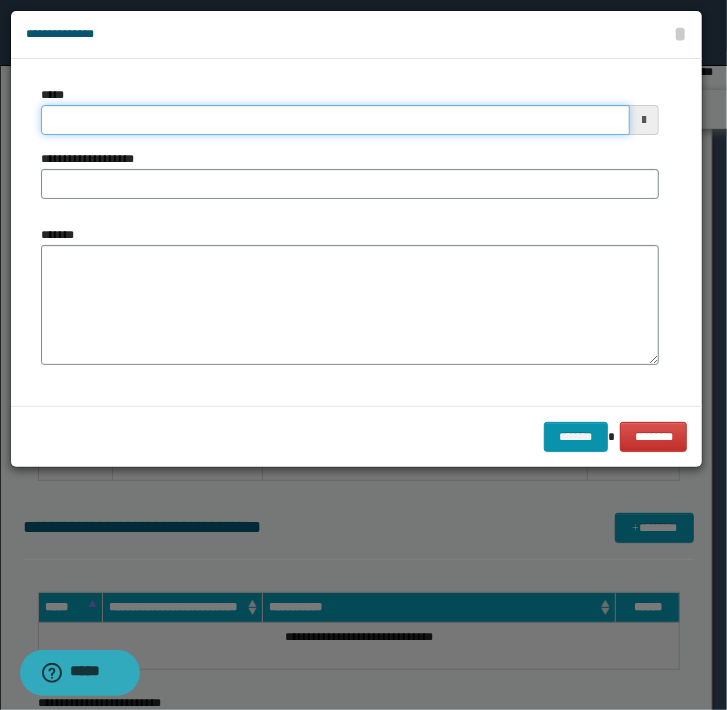 click on "*****" at bounding box center [335, 120] 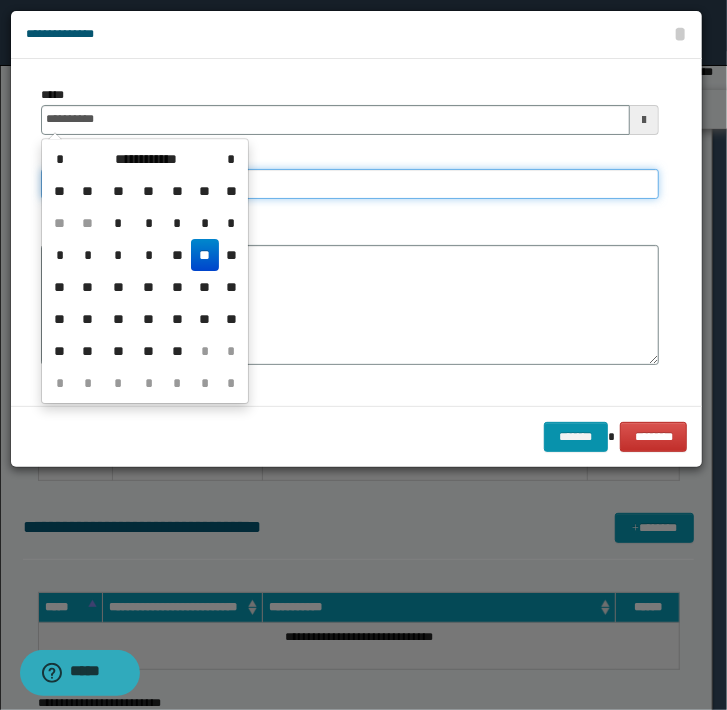 type on "**********" 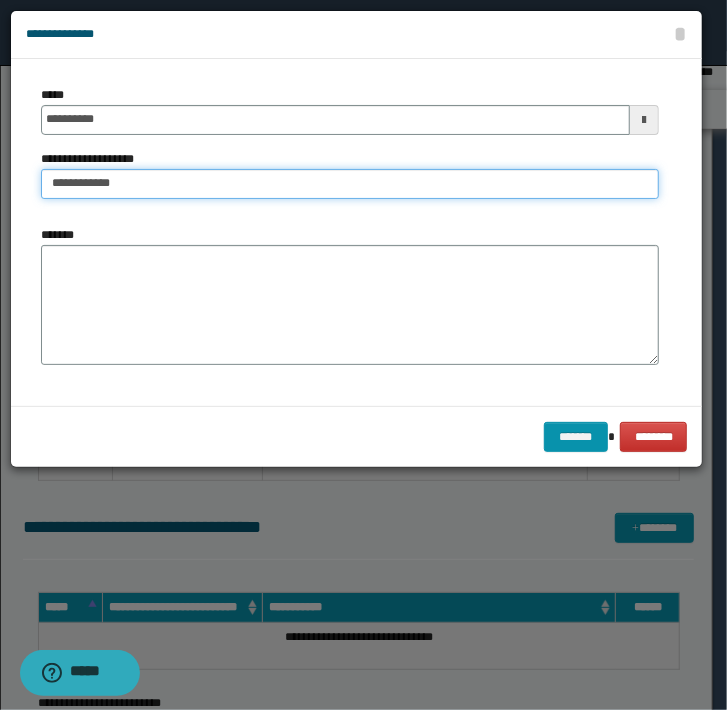 click on "**********" at bounding box center (350, 184) 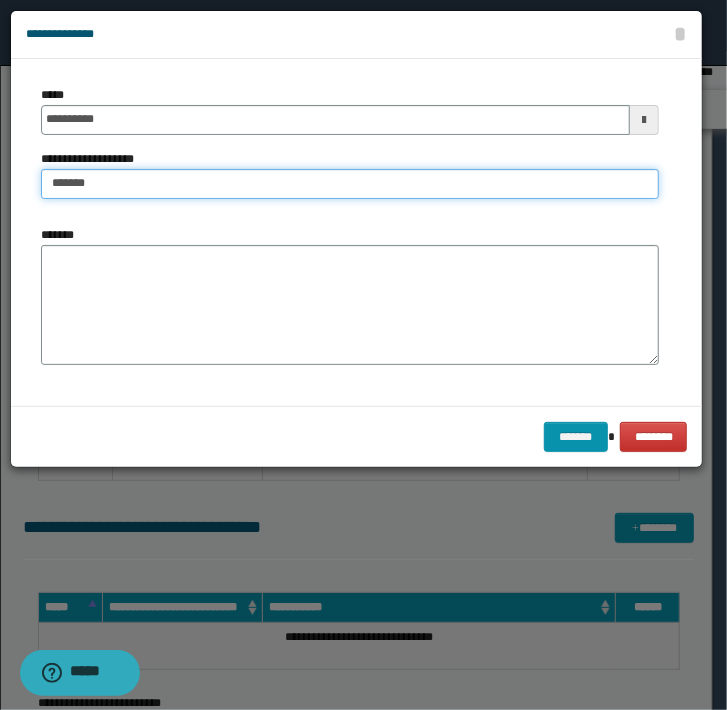 type on "**********" 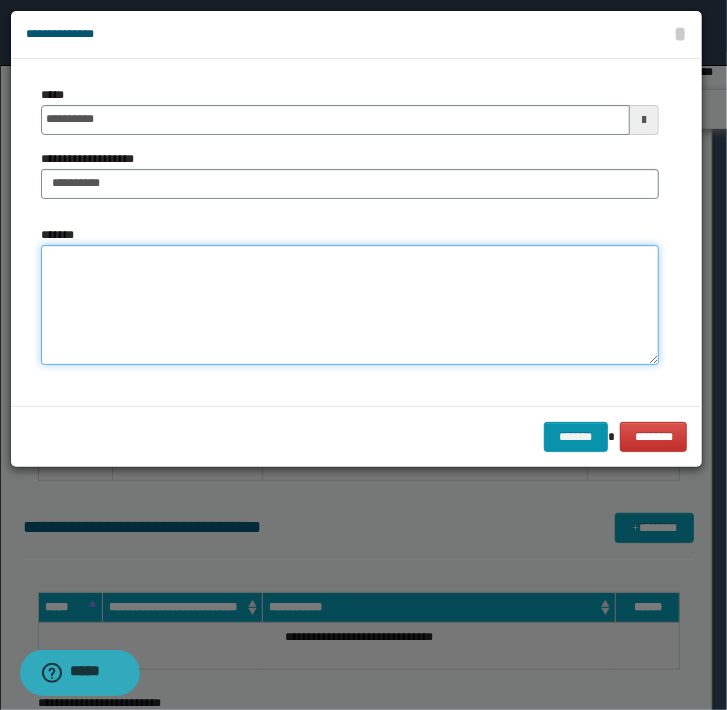 click on "*******" at bounding box center [350, 305] 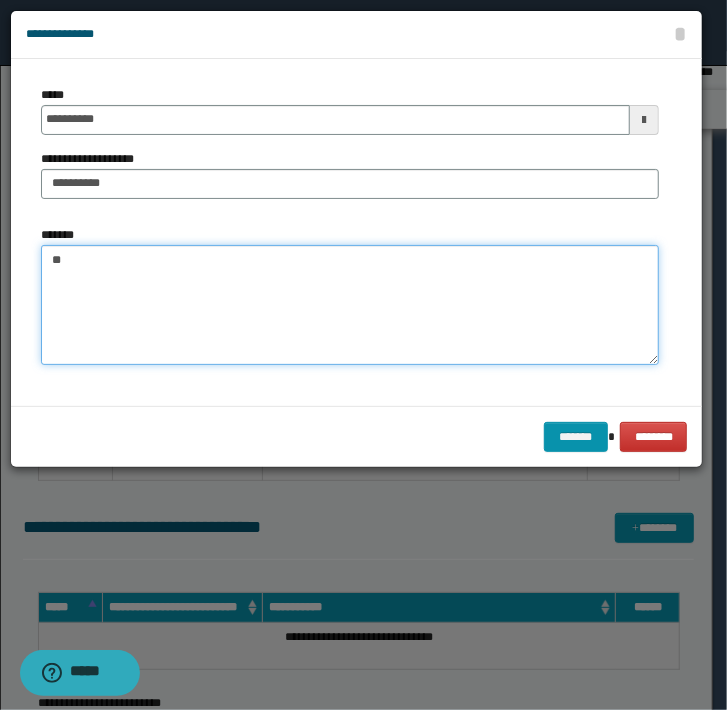 type on "*" 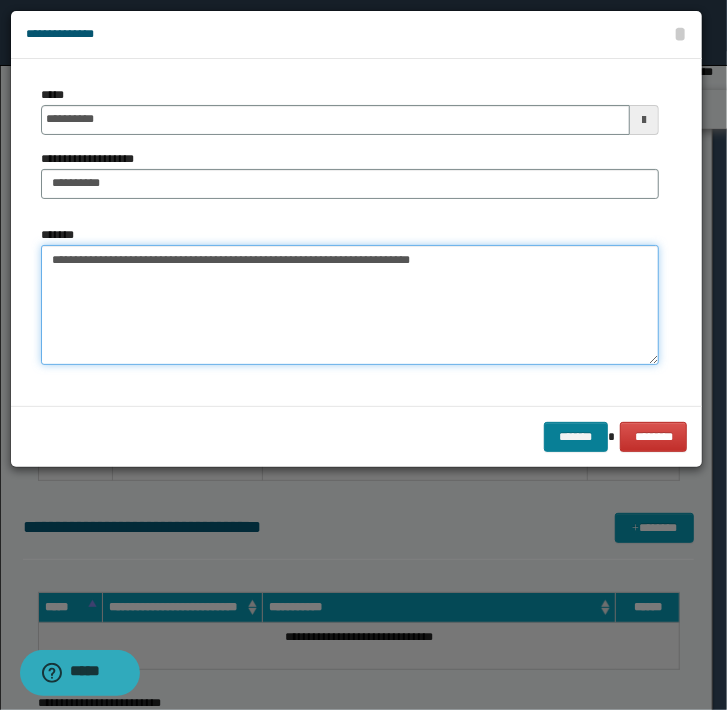 type on "**********" 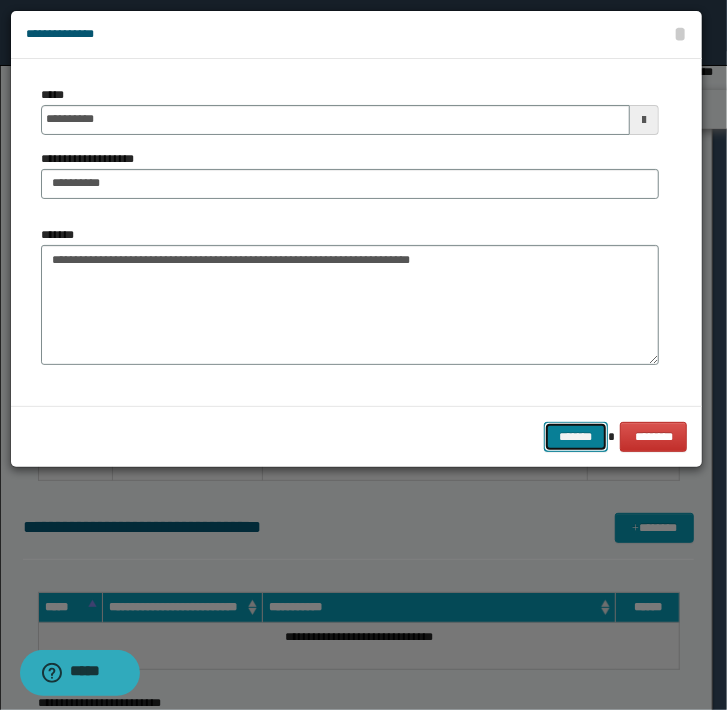 click on "*******" at bounding box center (576, 437) 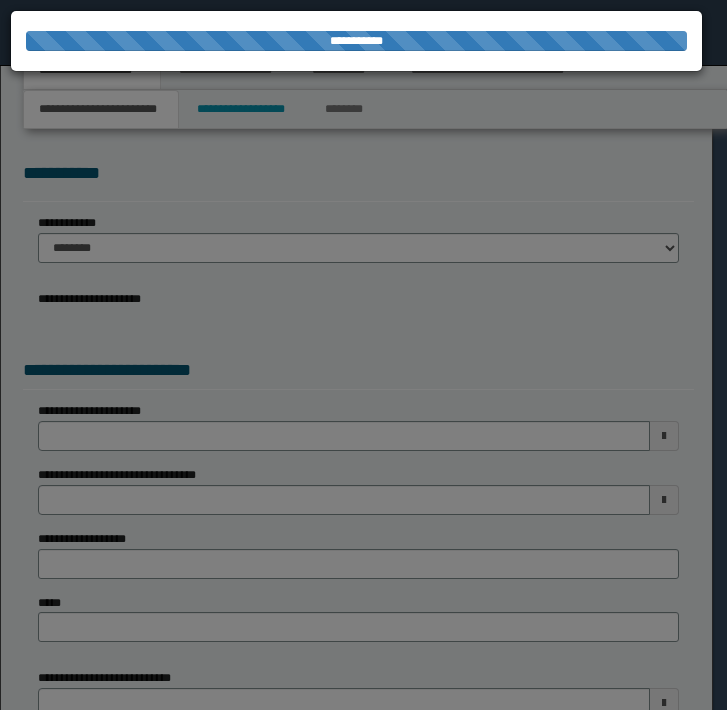 scroll, scrollTop: 0, scrollLeft: 0, axis: both 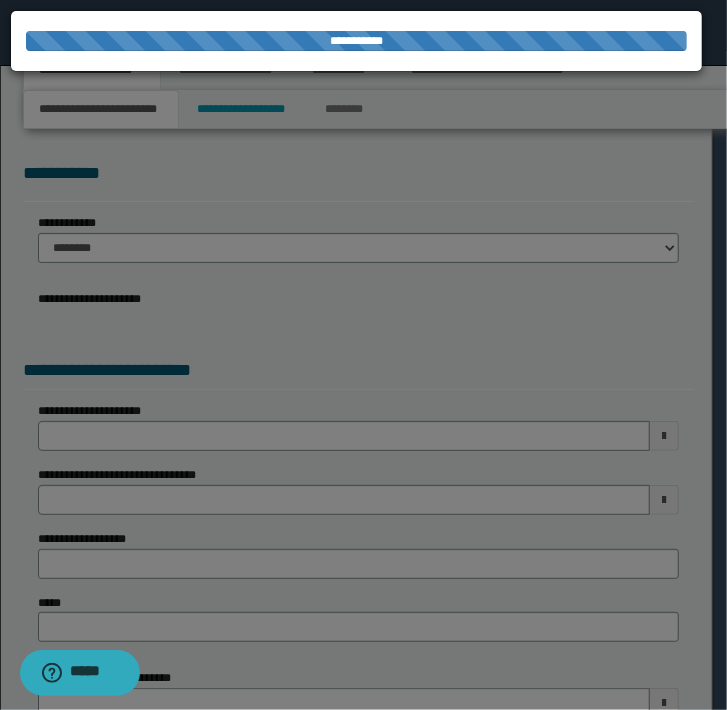 select on "*" 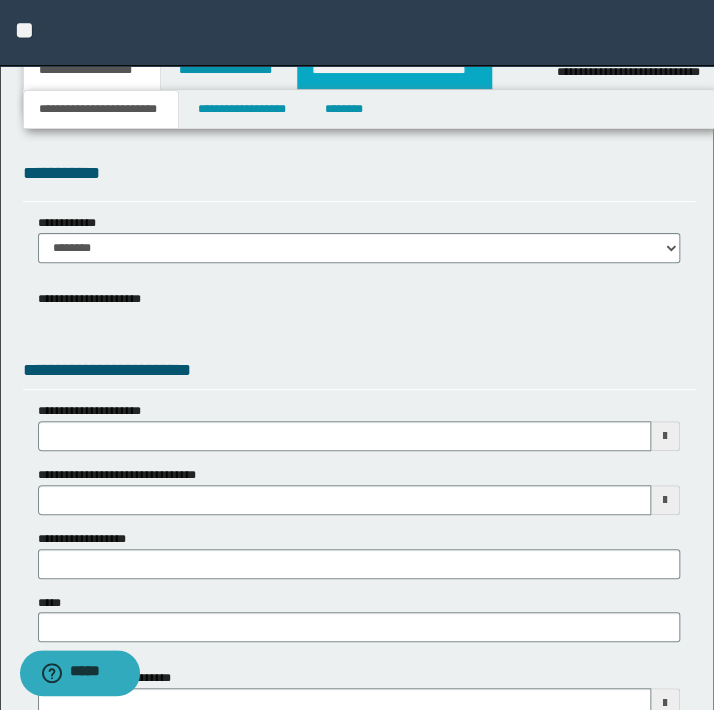 click on "**********" at bounding box center [394, 70] 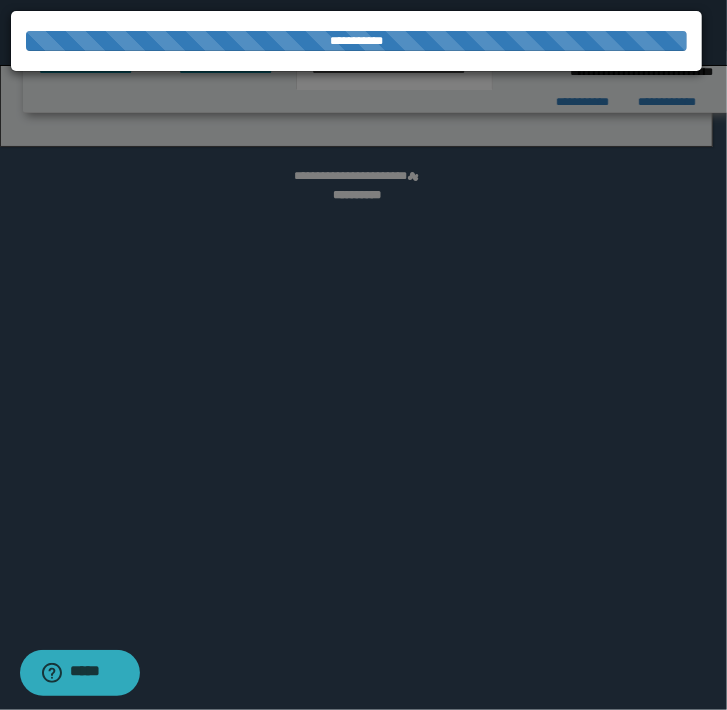 select on "*" 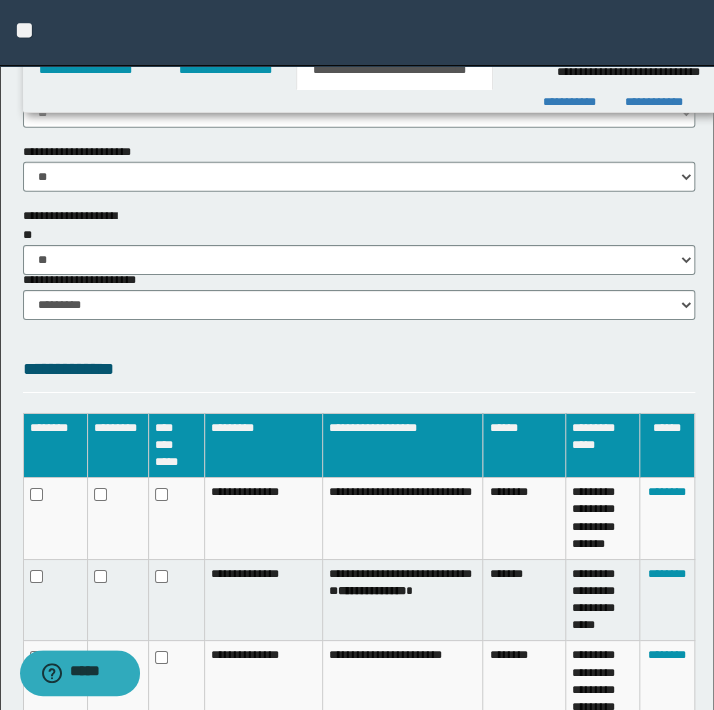 scroll, scrollTop: 1681, scrollLeft: 0, axis: vertical 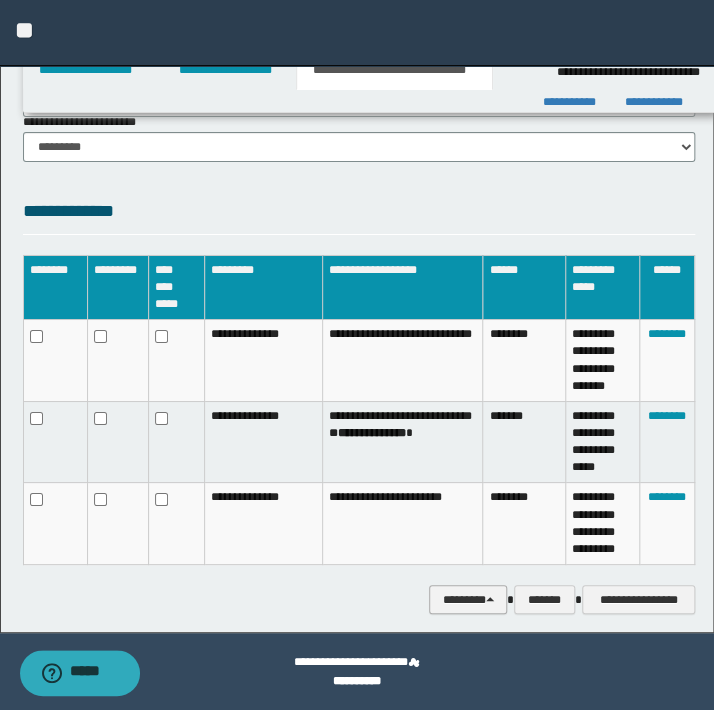 click on "********" at bounding box center [467, 600] 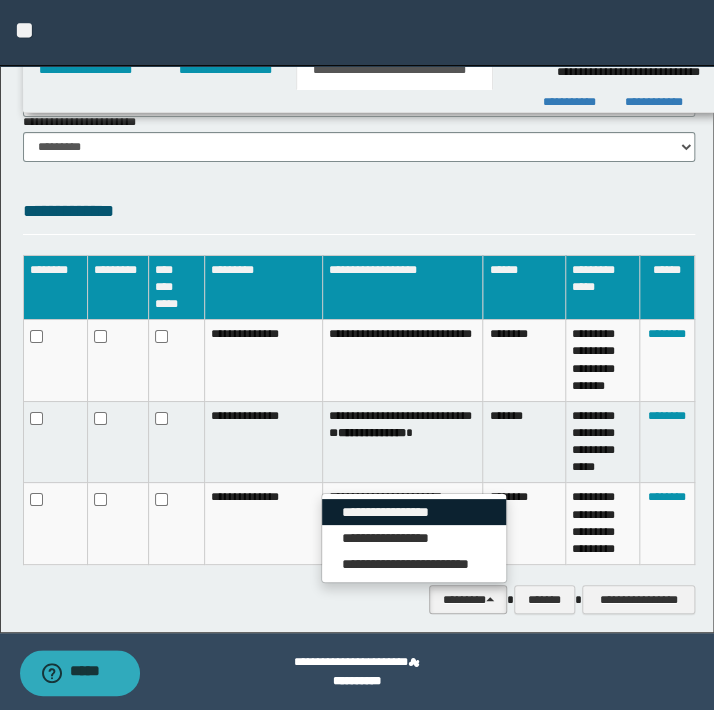 click on "**********" at bounding box center (414, 512) 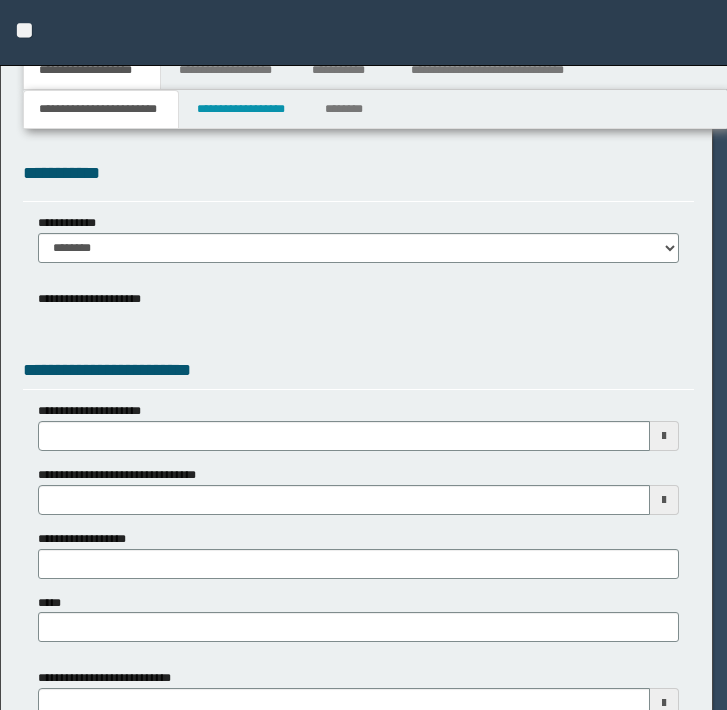 scroll, scrollTop: 0, scrollLeft: 0, axis: both 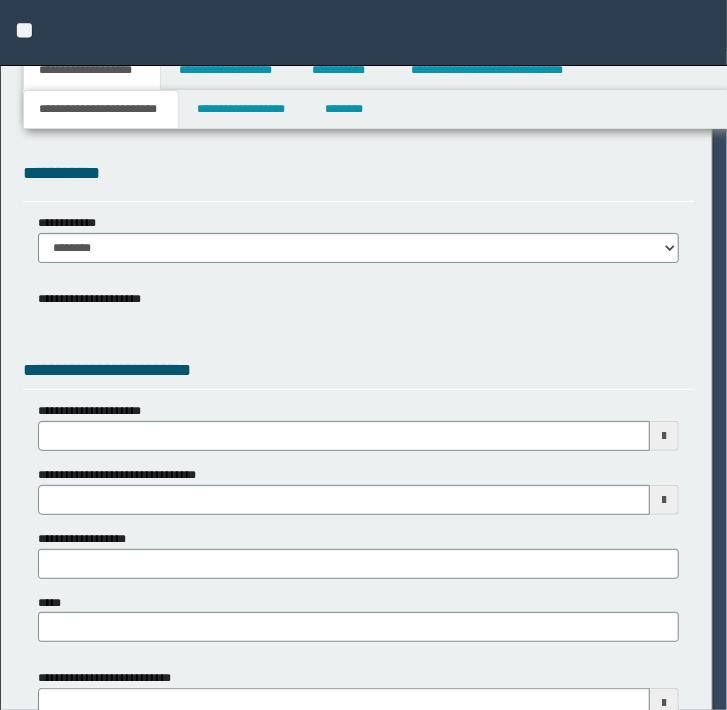 select on "*" 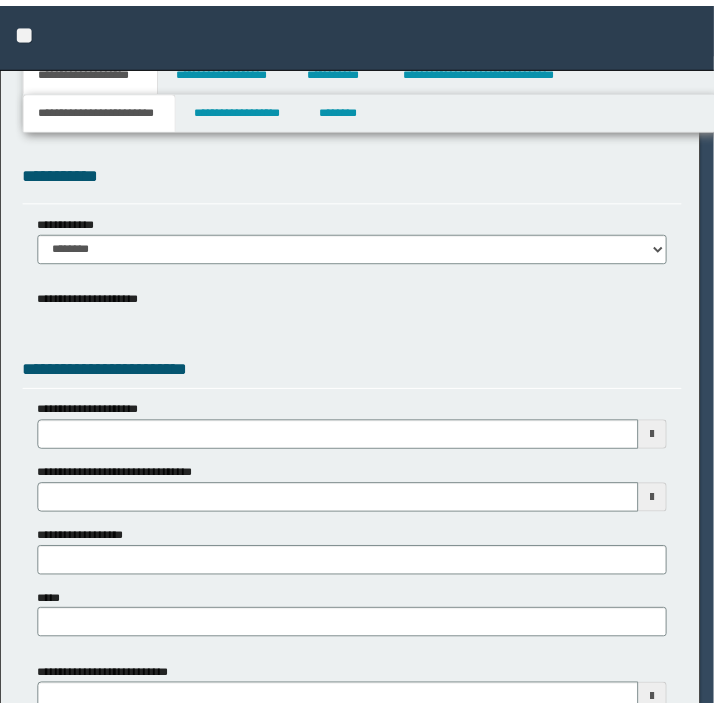scroll, scrollTop: 0, scrollLeft: 0, axis: both 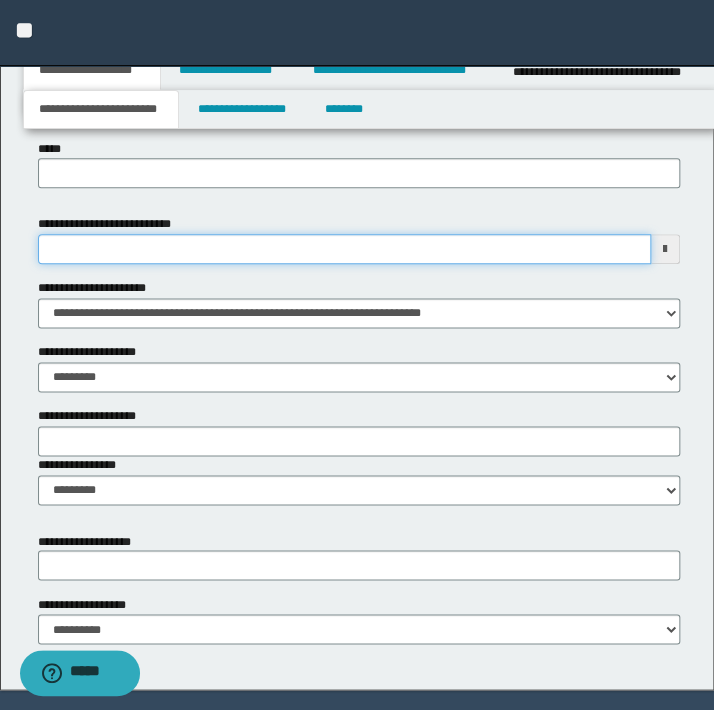 click on "**********" at bounding box center [344, 249] 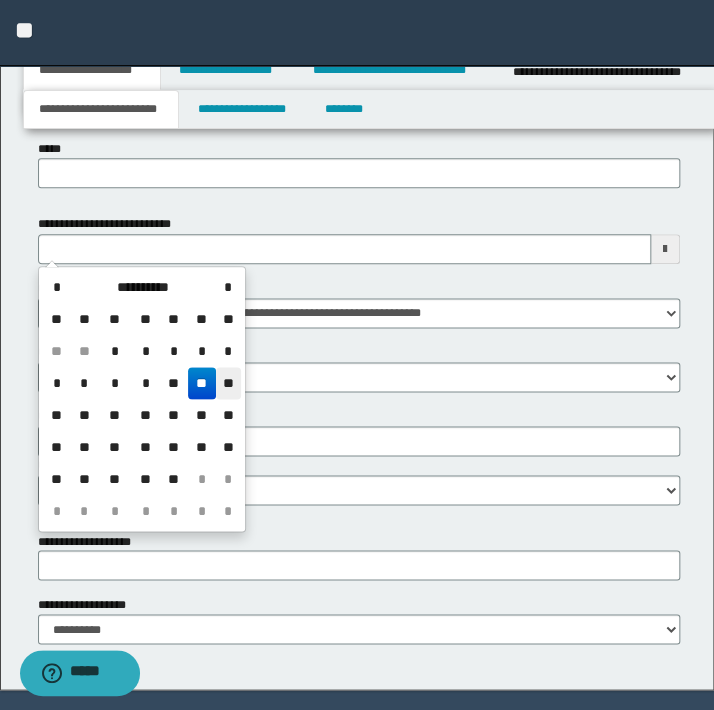 click on "**" at bounding box center (228, 383) 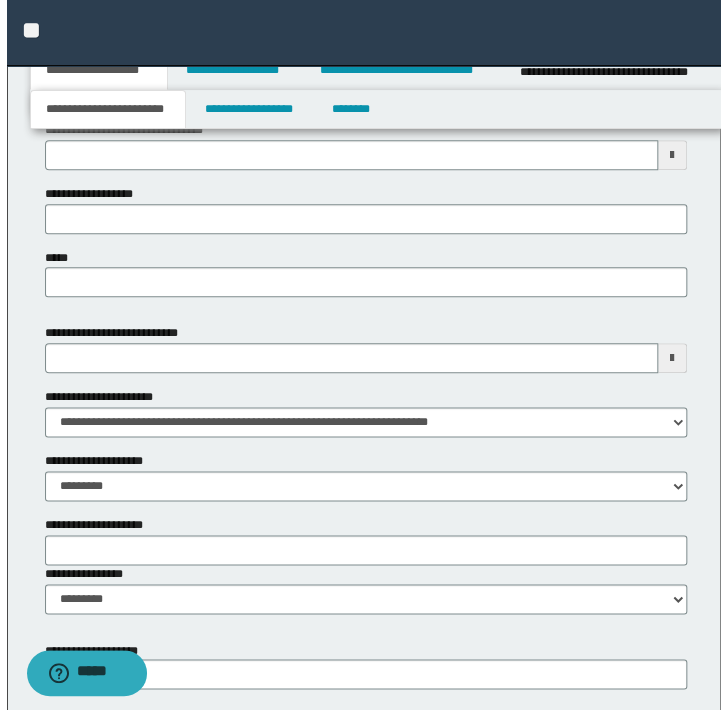 scroll, scrollTop: 0, scrollLeft: 0, axis: both 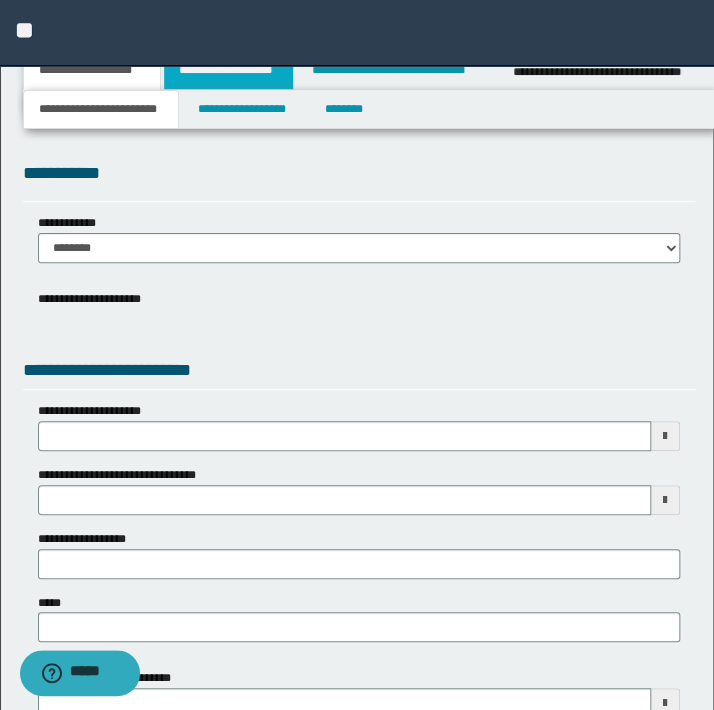 click on "**********" at bounding box center [228, 70] 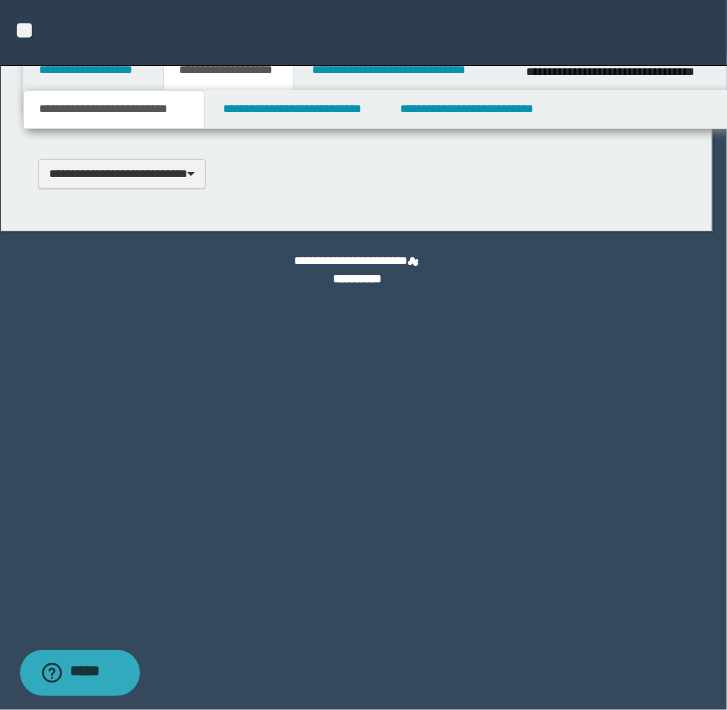 type 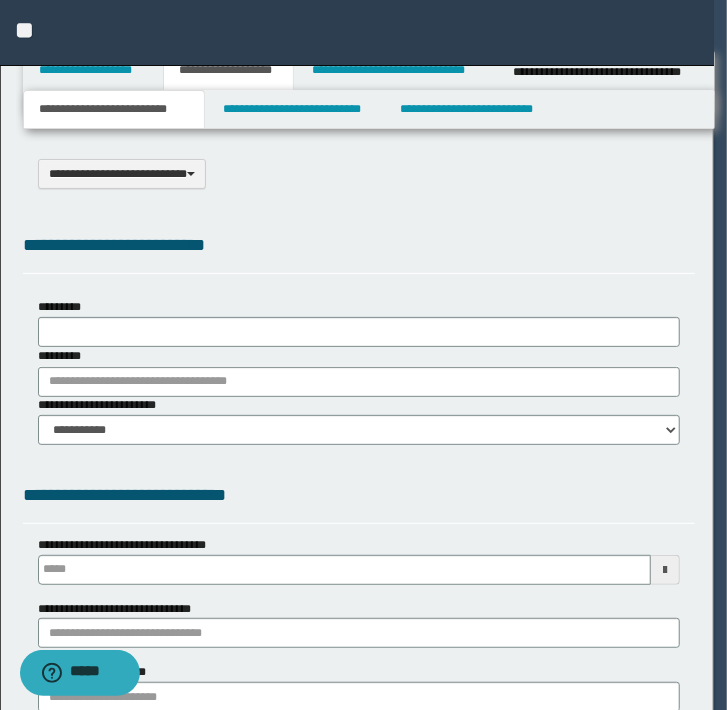 select on "*" 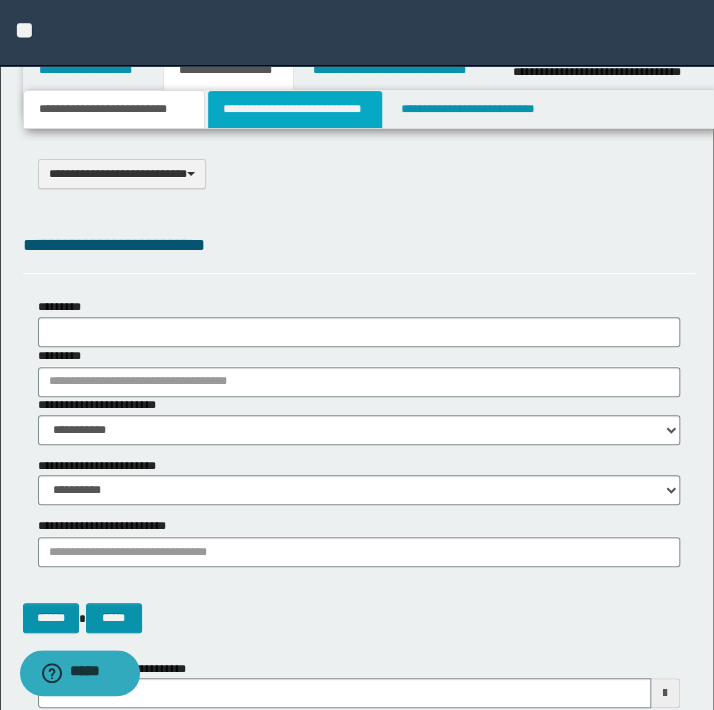 click on "**********" at bounding box center (294, 109) 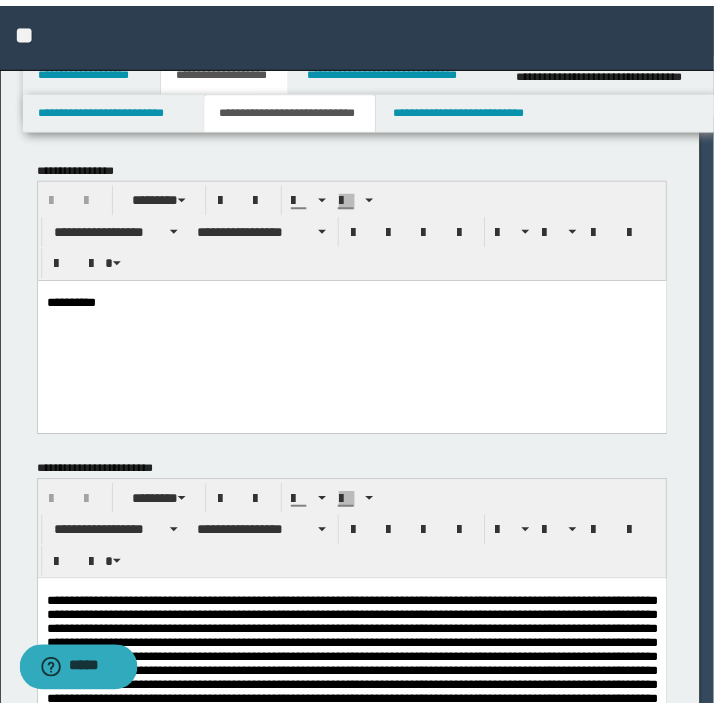 scroll, scrollTop: 0, scrollLeft: 0, axis: both 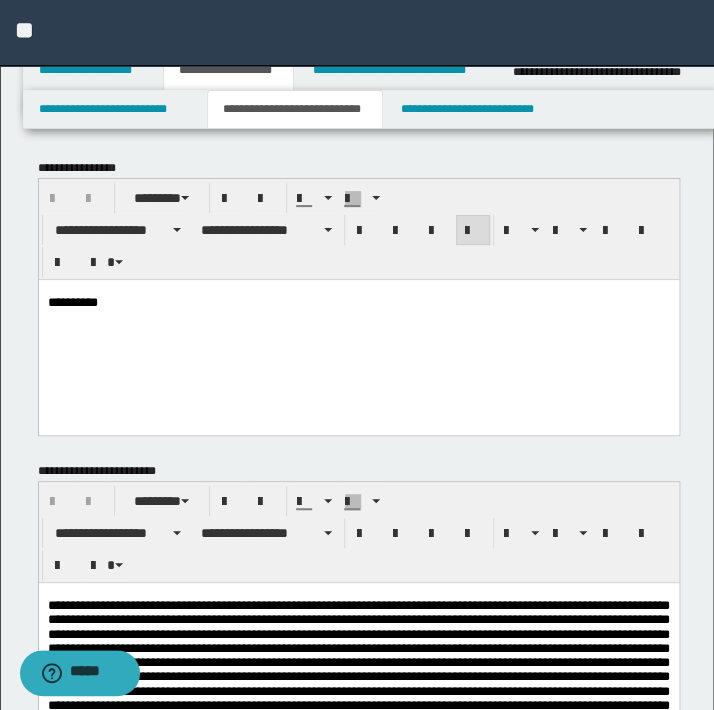 click on "**********" at bounding box center (358, 331) 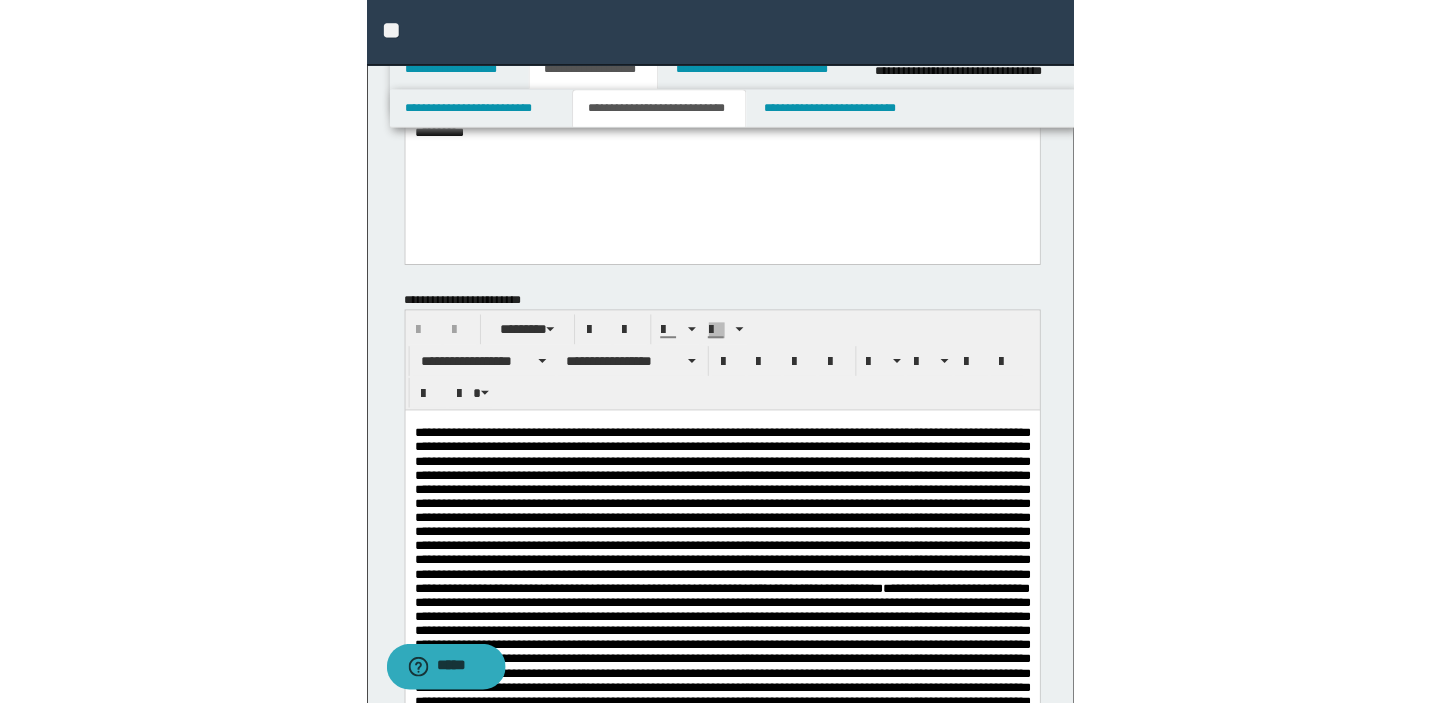 scroll, scrollTop: 0, scrollLeft: 0, axis: both 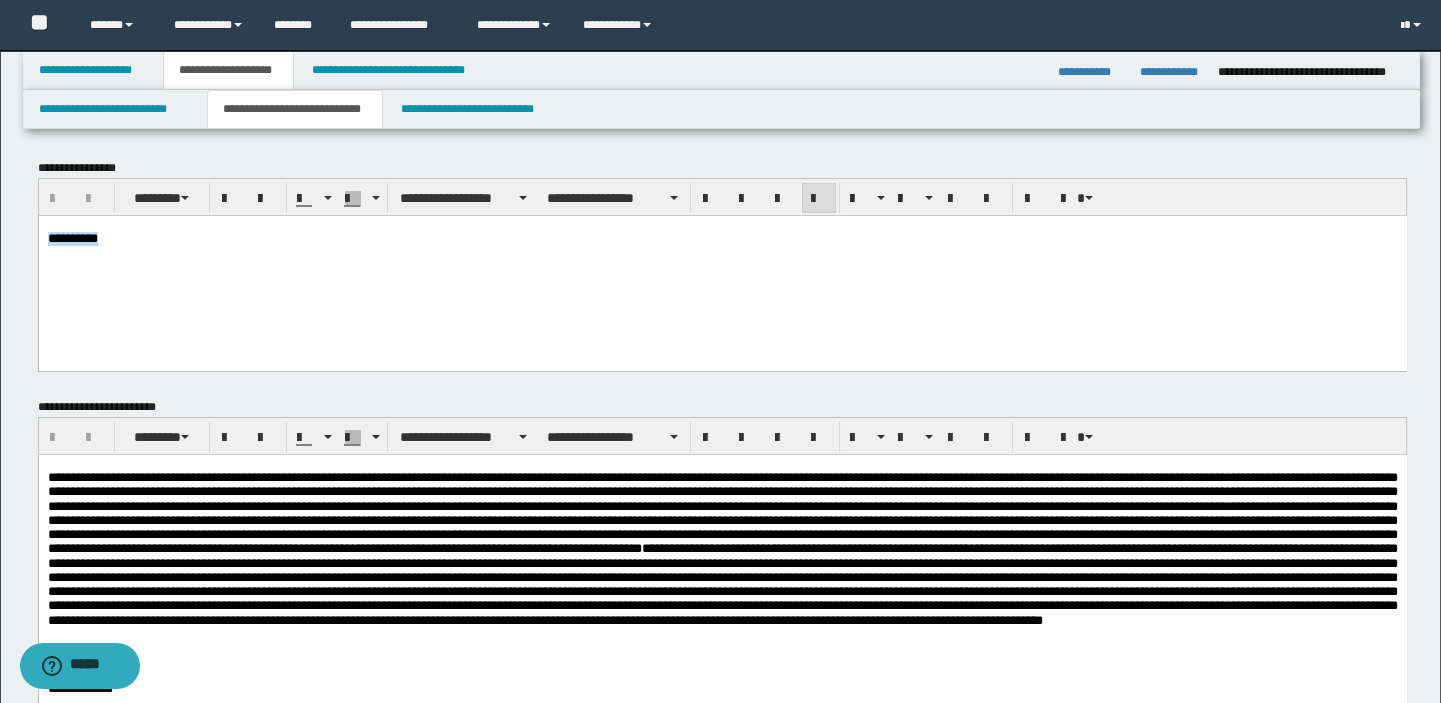 drag, startPoint x: 349, startPoint y: 258, endPoint x: -1, endPoint y: 281, distance: 350.7549 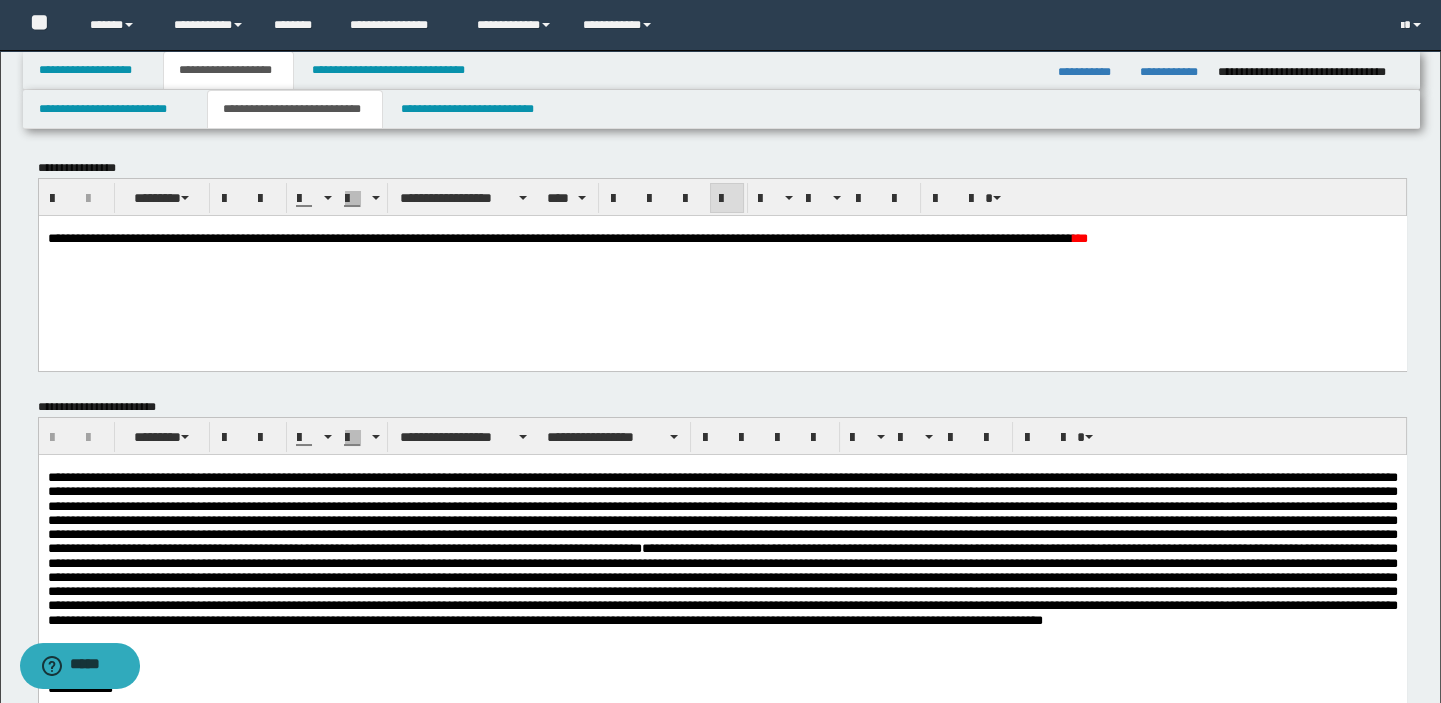 click on "**********" at bounding box center [567, 237] 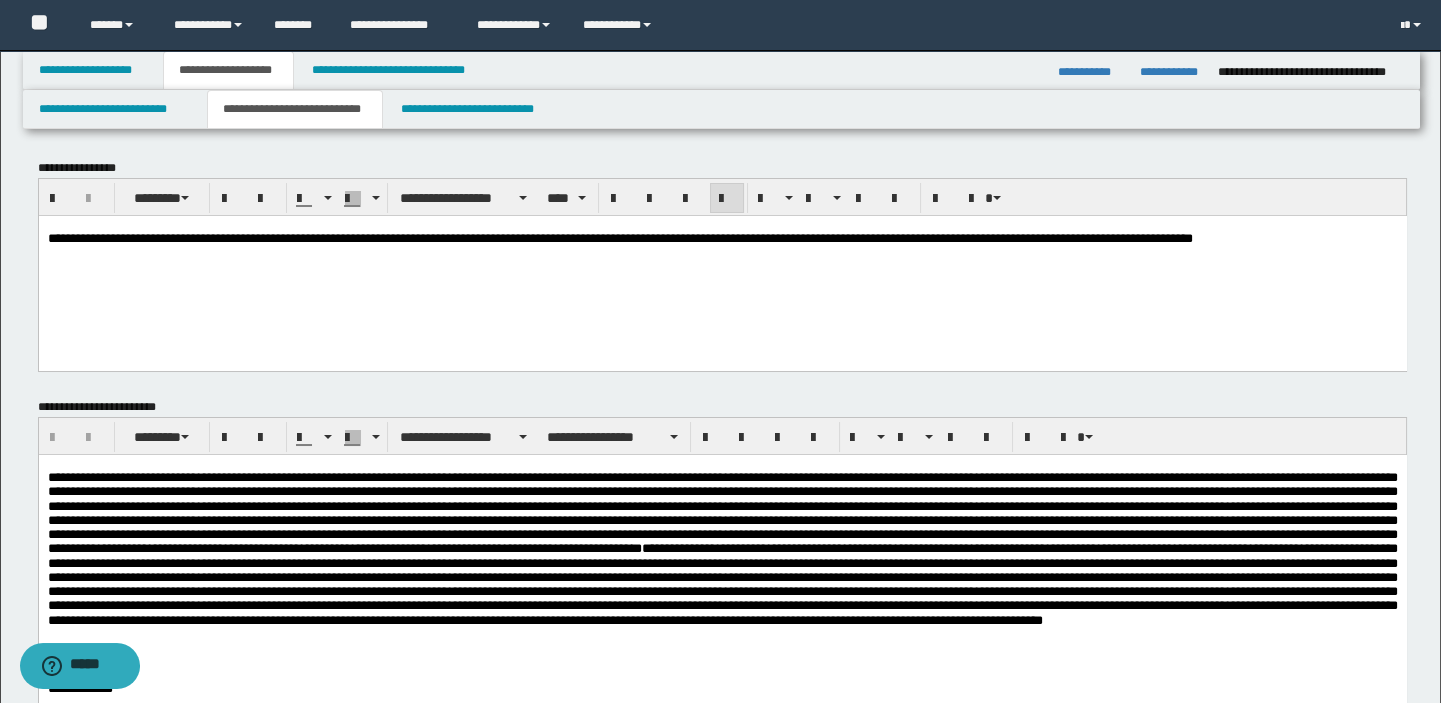 click at bounding box center (722, 584) 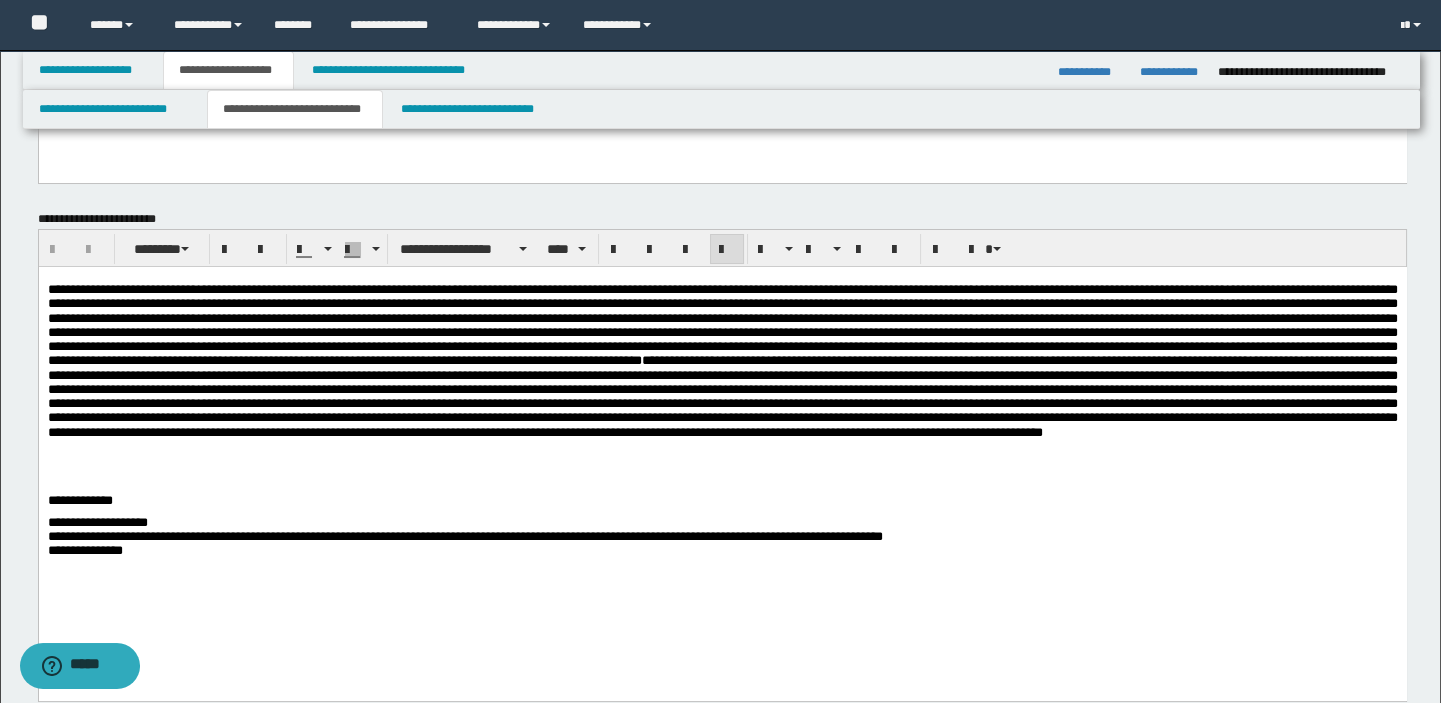 scroll, scrollTop: 272, scrollLeft: 0, axis: vertical 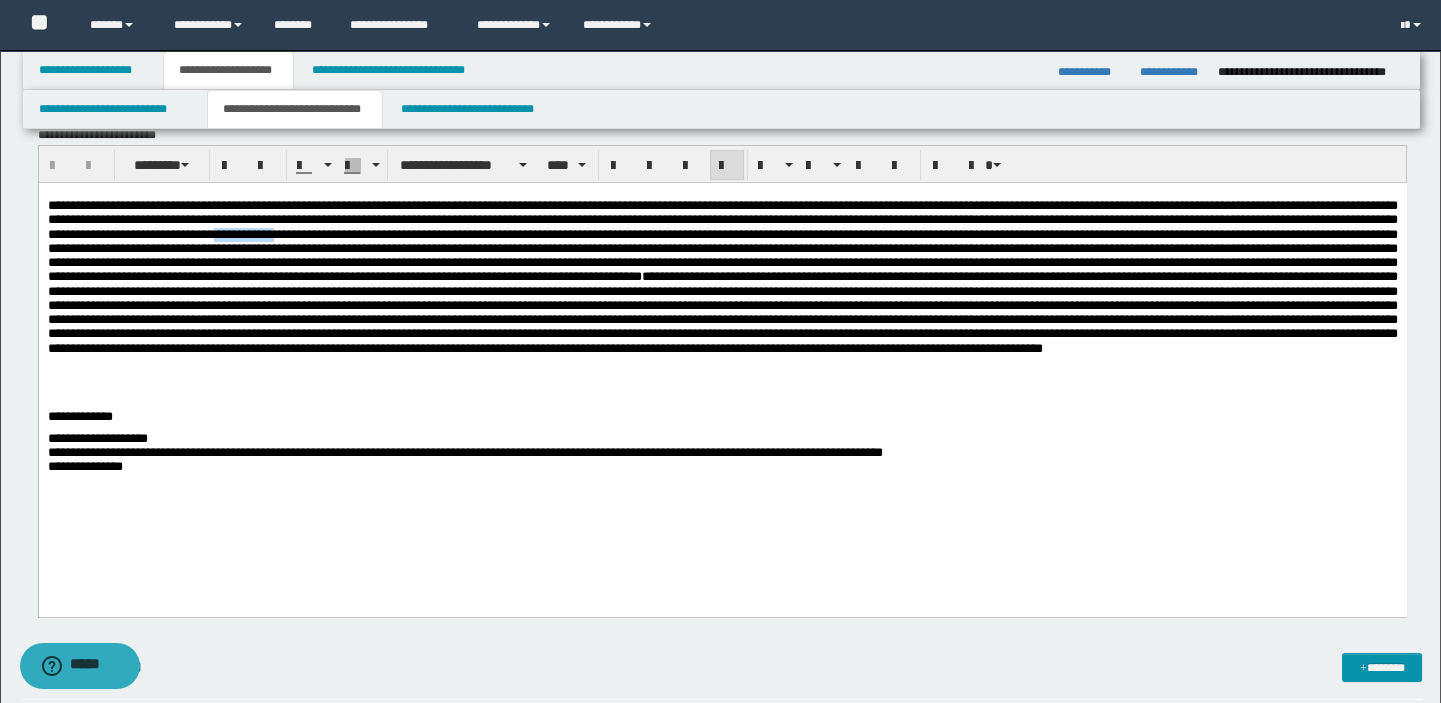 type 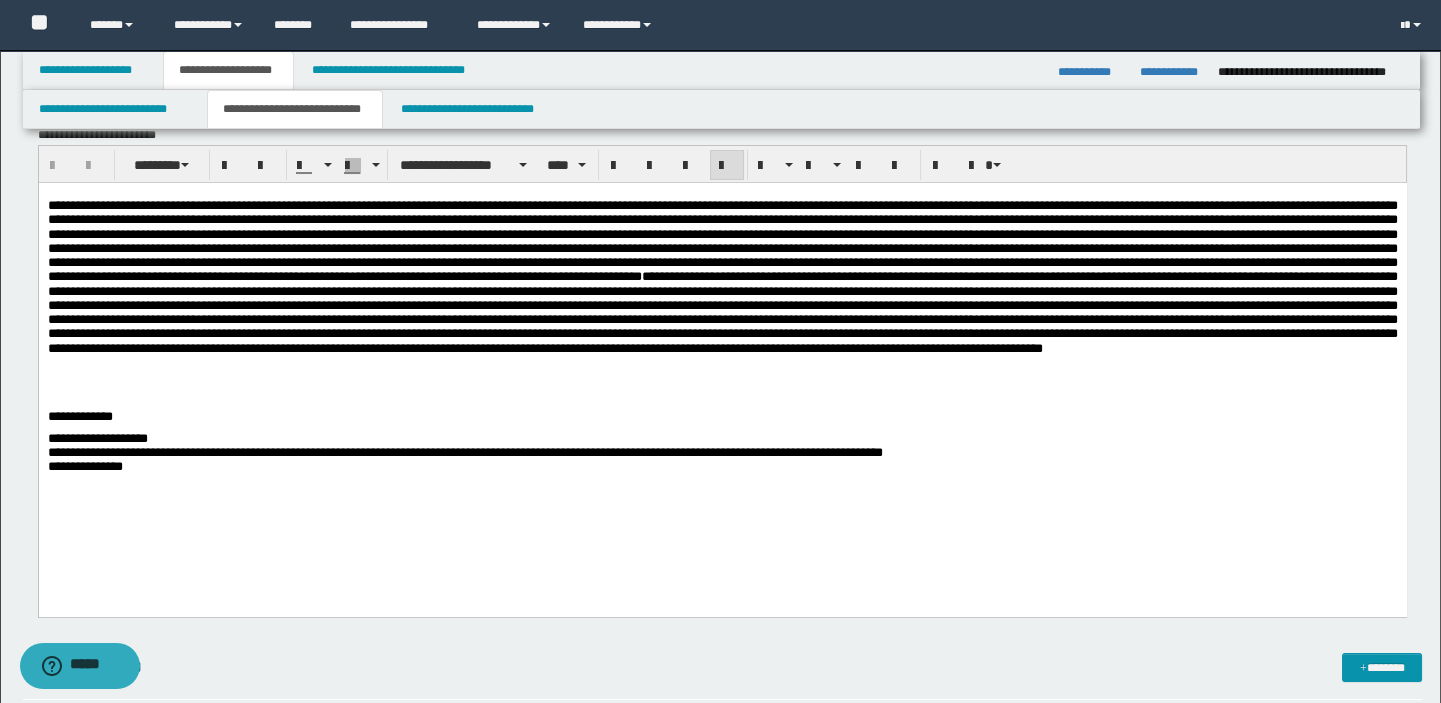 drag, startPoint x: 761, startPoint y: 343, endPoint x: 859, endPoint y: 346, distance: 98.045906 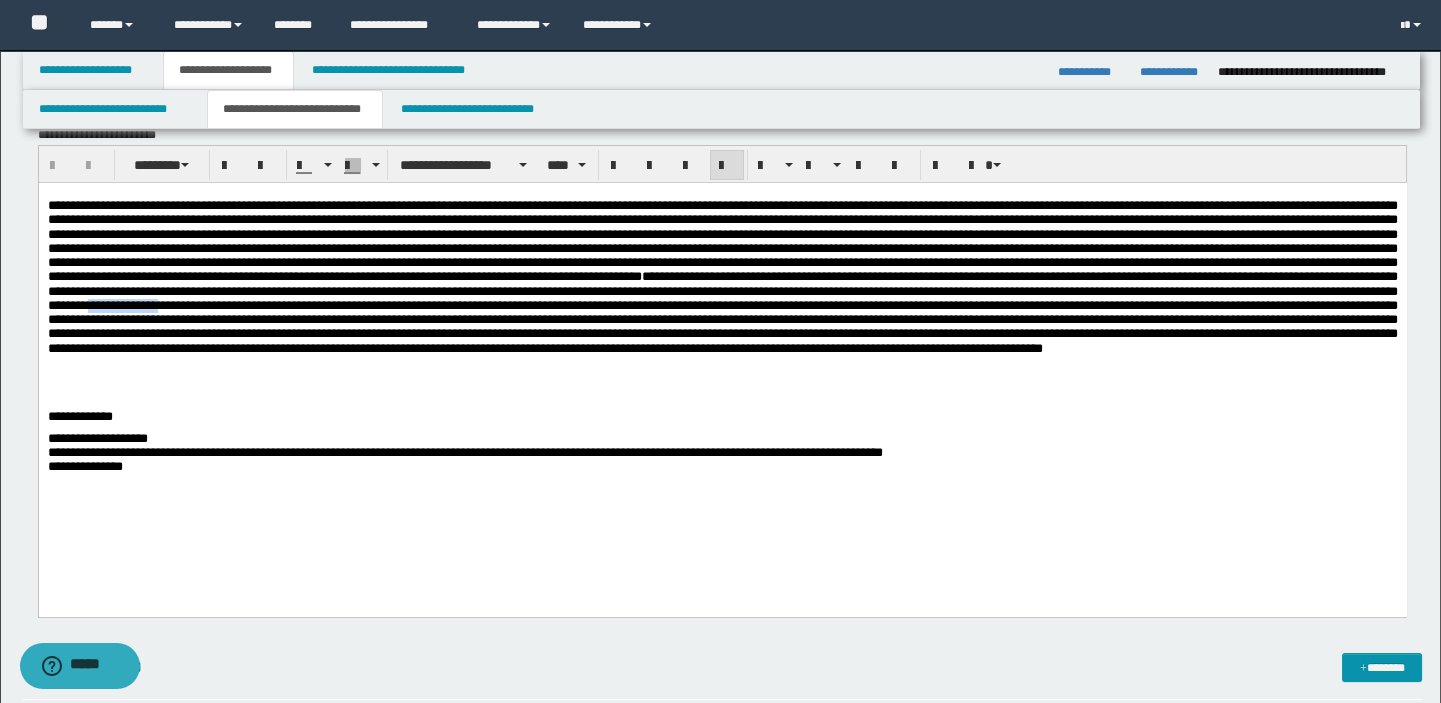drag, startPoint x: 1098, startPoint y: 316, endPoint x: 1077, endPoint y: 319, distance: 21.213203 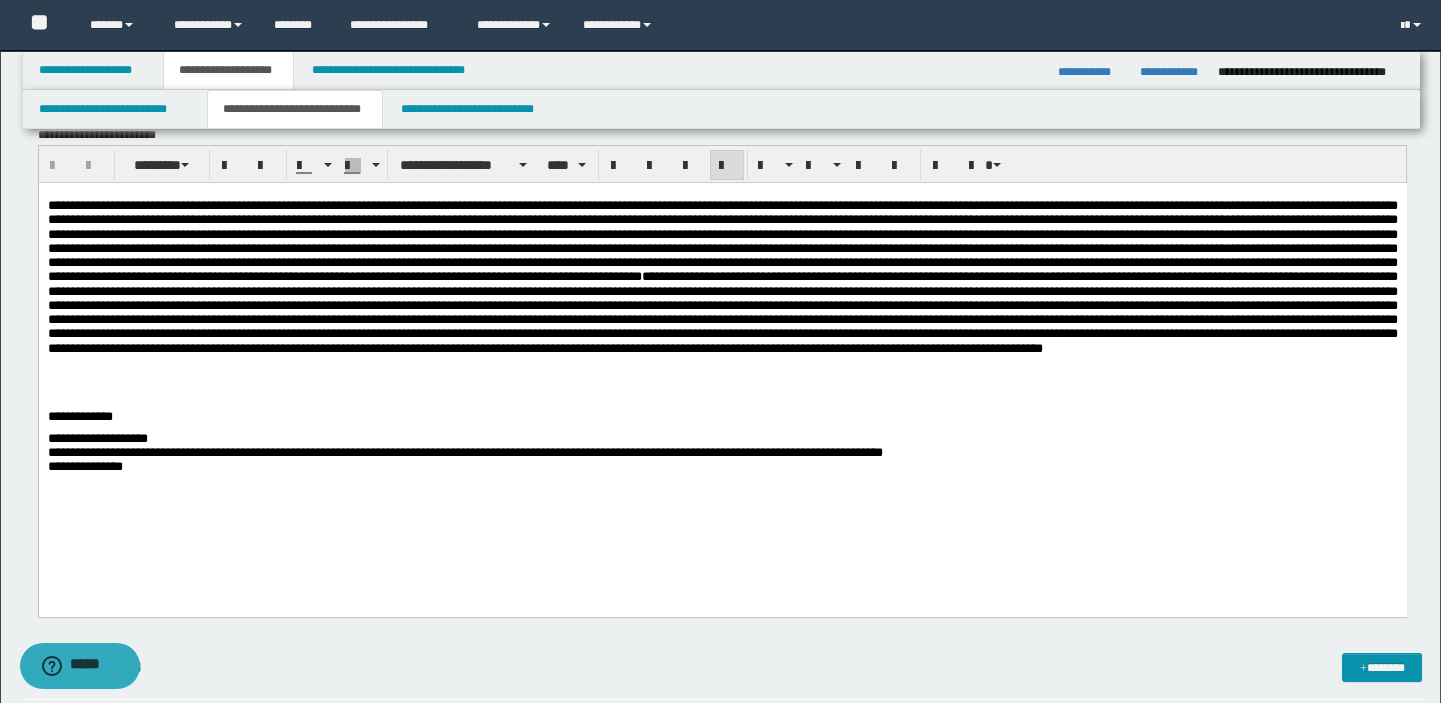 drag, startPoint x: 1095, startPoint y: 317, endPoint x: 1054, endPoint y: 298, distance: 45.188496 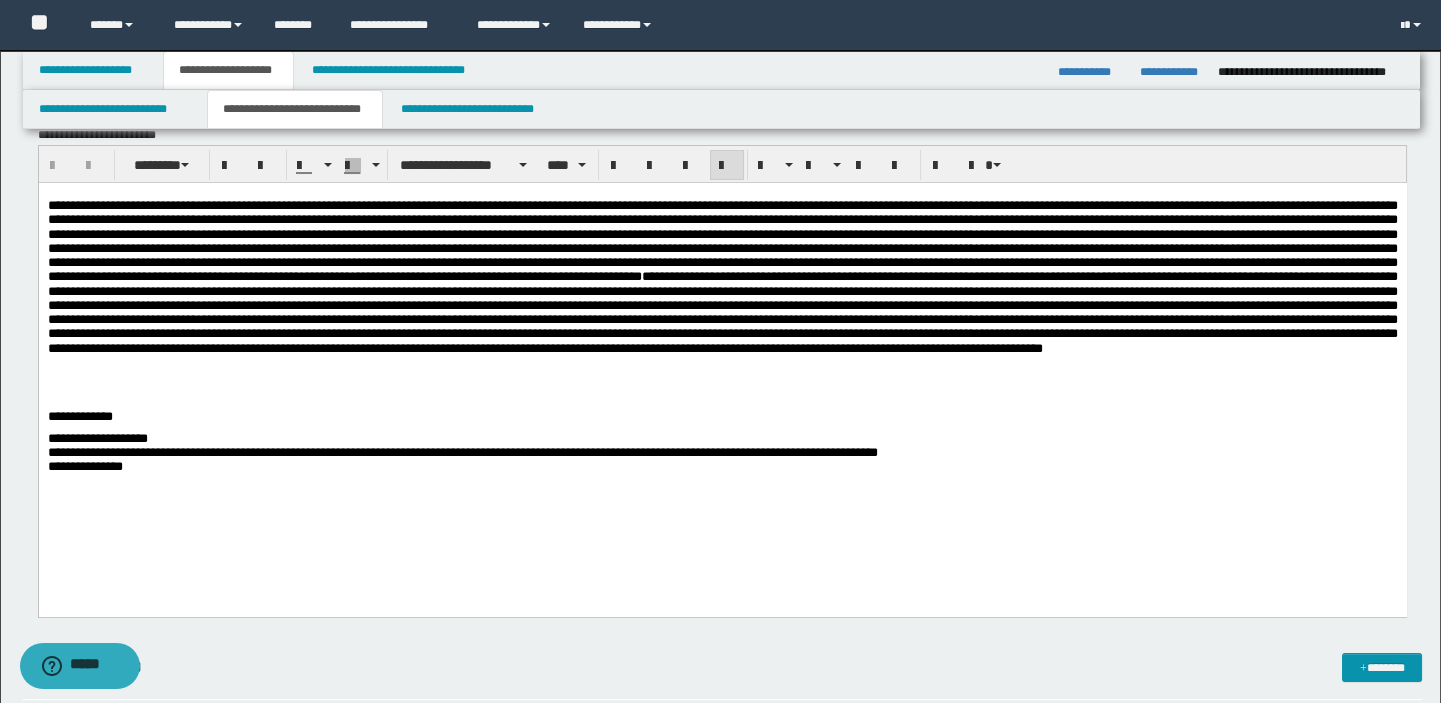 drag, startPoint x: 118, startPoint y: 379, endPoint x: 241, endPoint y: 390, distance: 123.49089 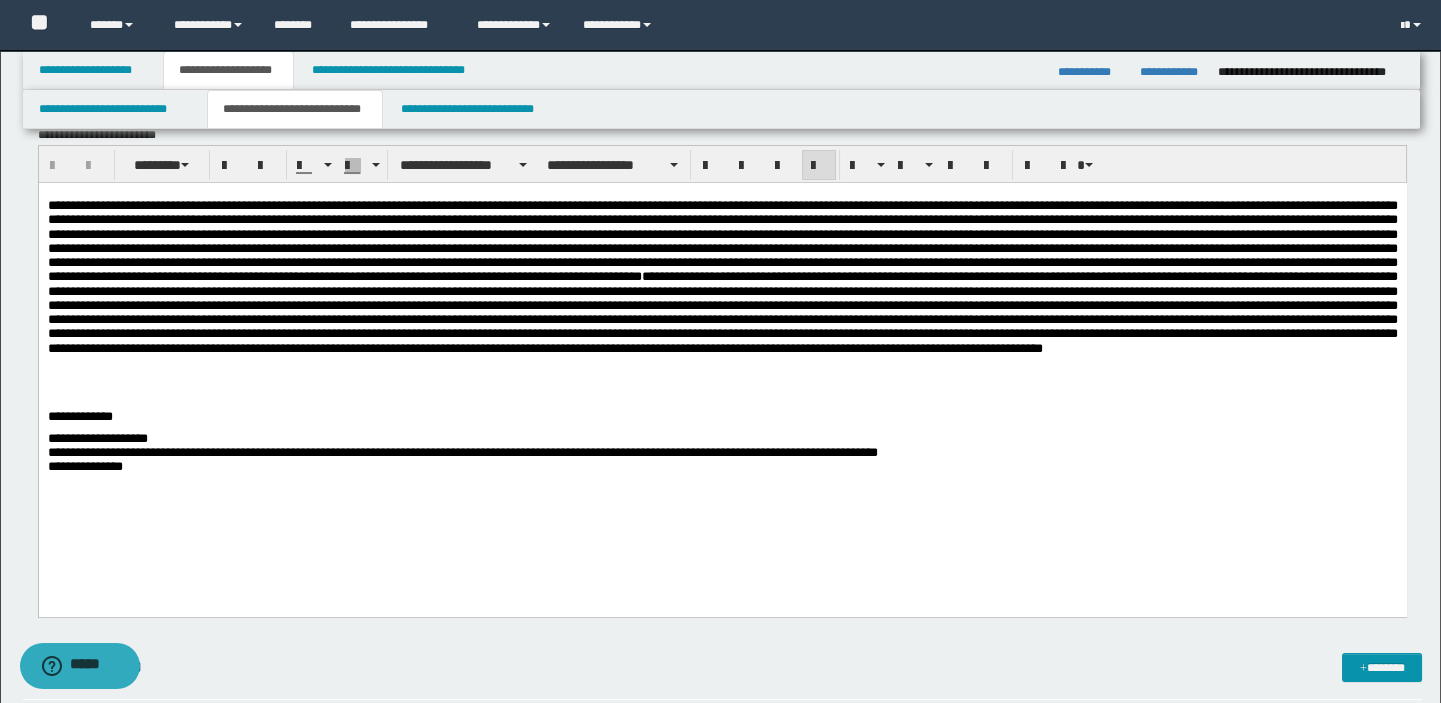 click on "**********" at bounding box center (722, 358) 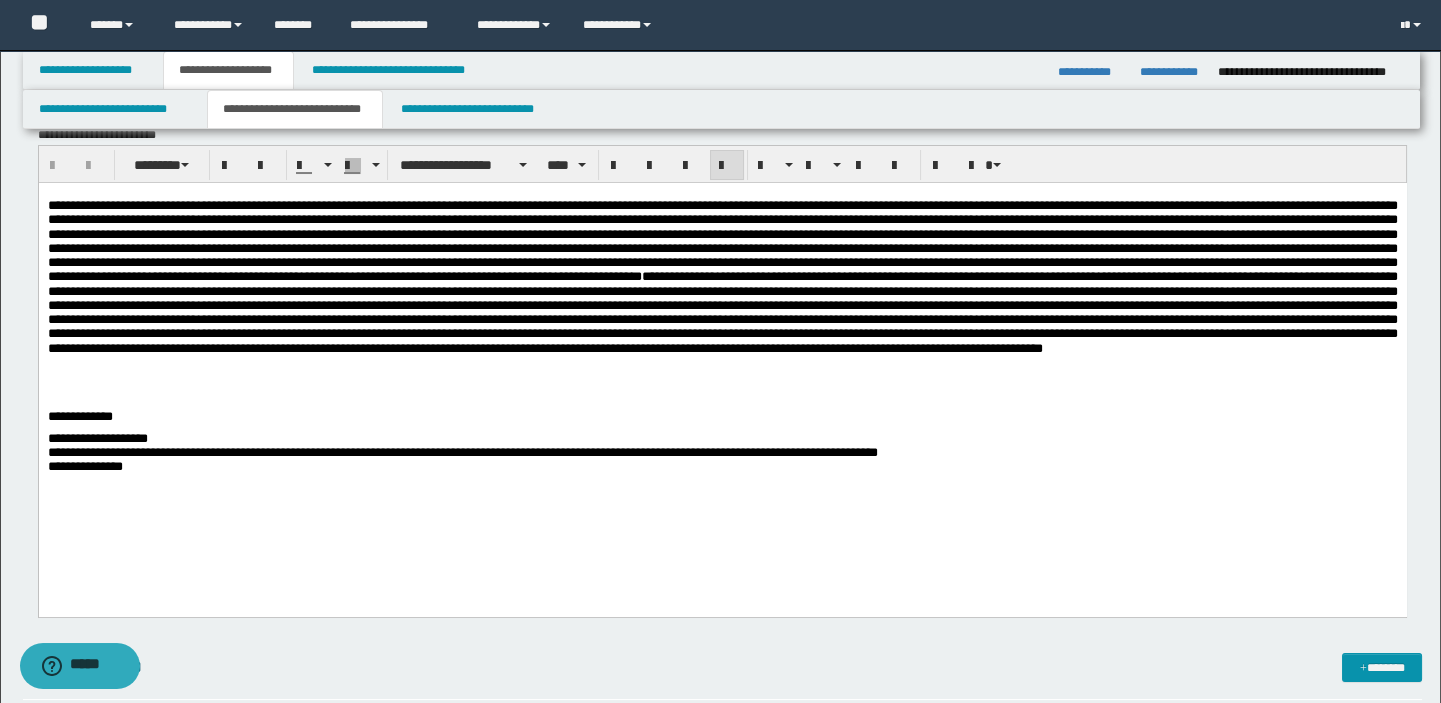 click at bounding box center [722, 371] 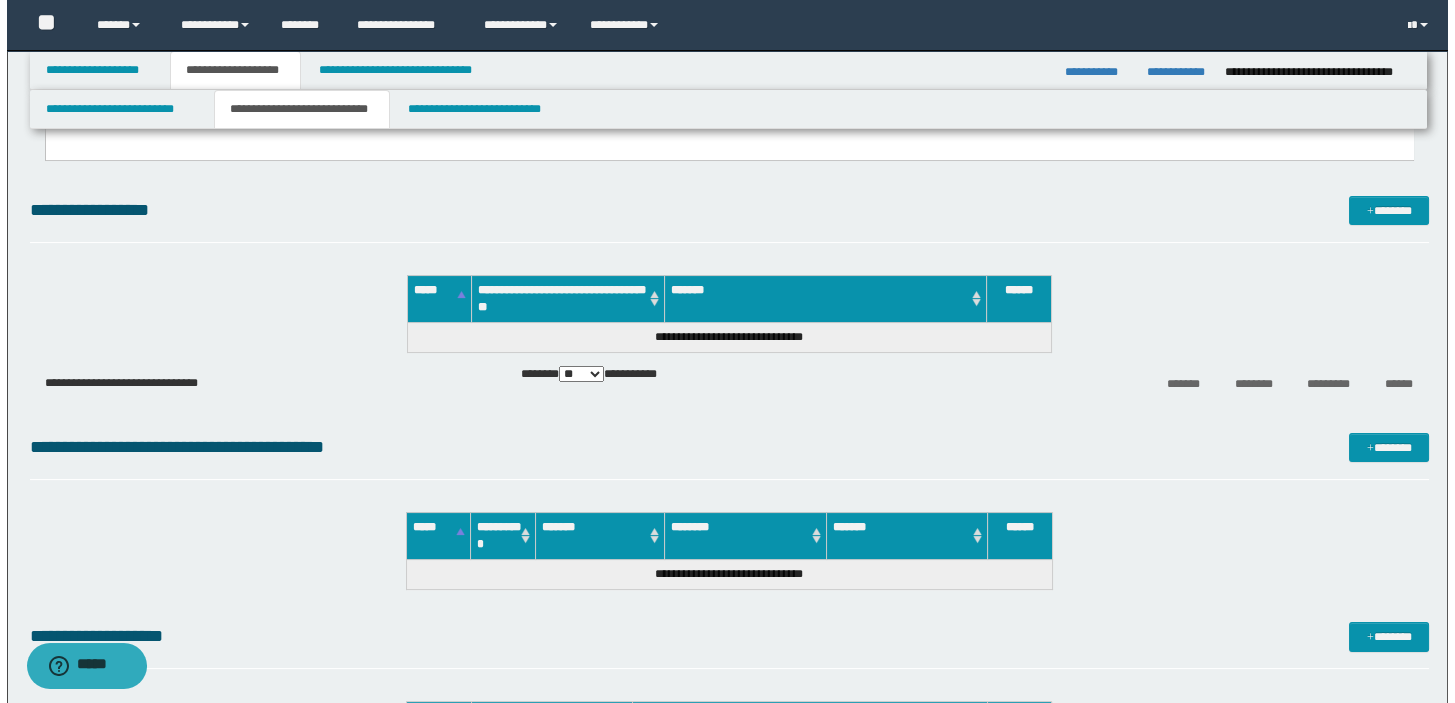 scroll, scrollTop: 727, scrollLeft: 0, axis: vertical 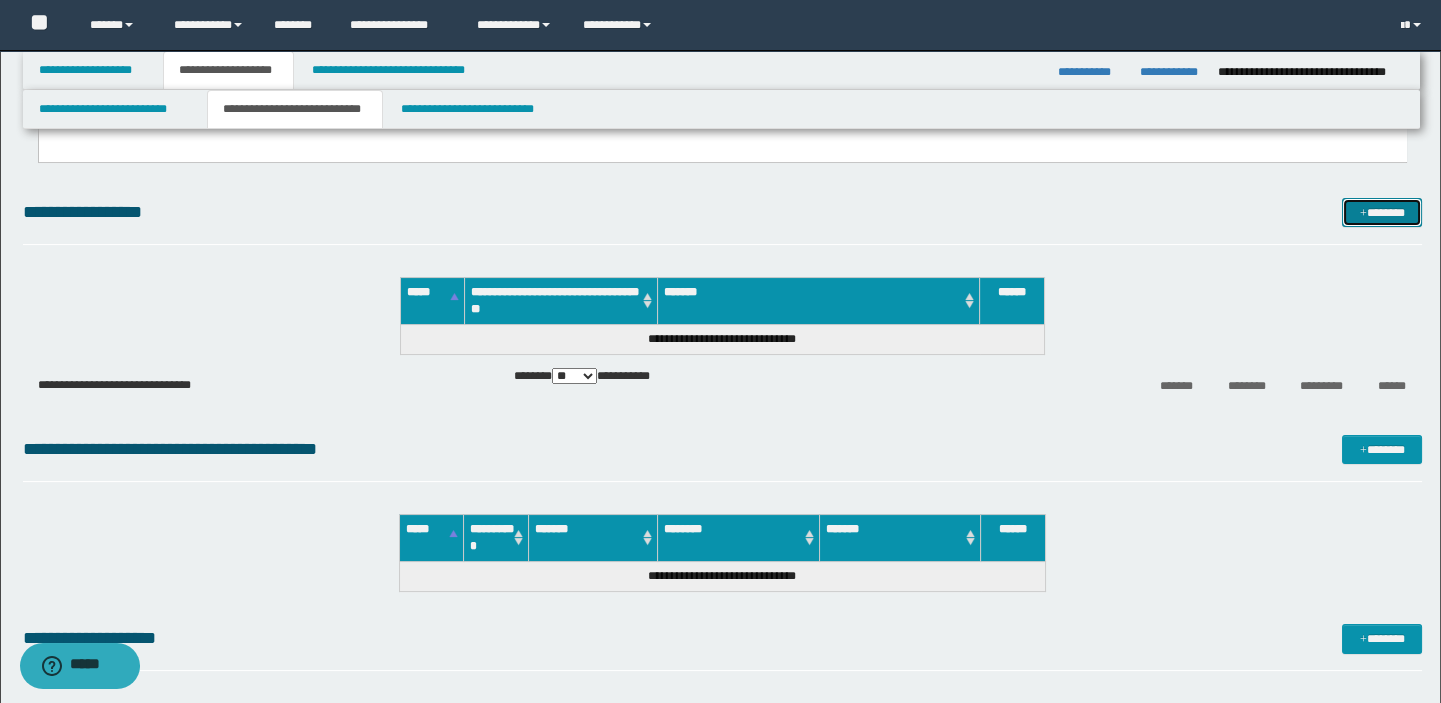 click on "*******" at bounding box center [1382, 213] 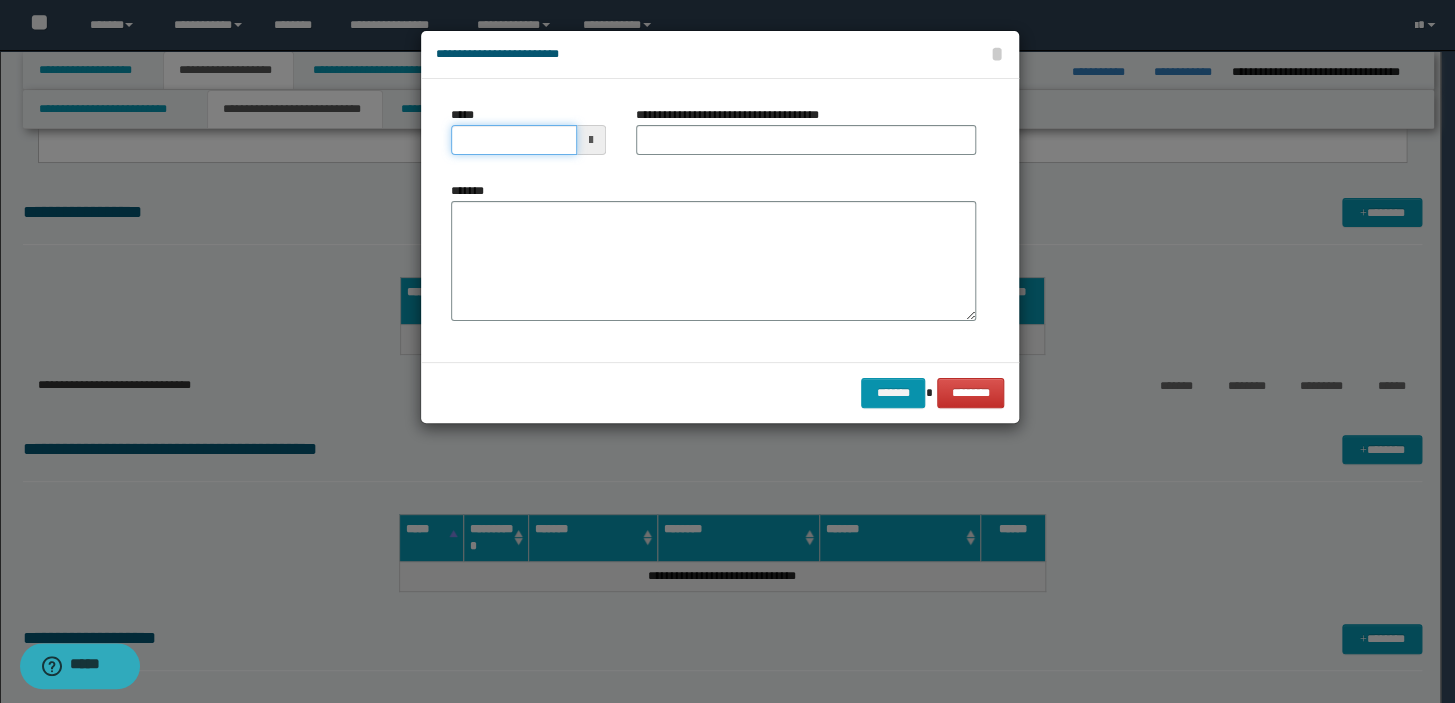 click on "*****" at bounding box center (514, 140) 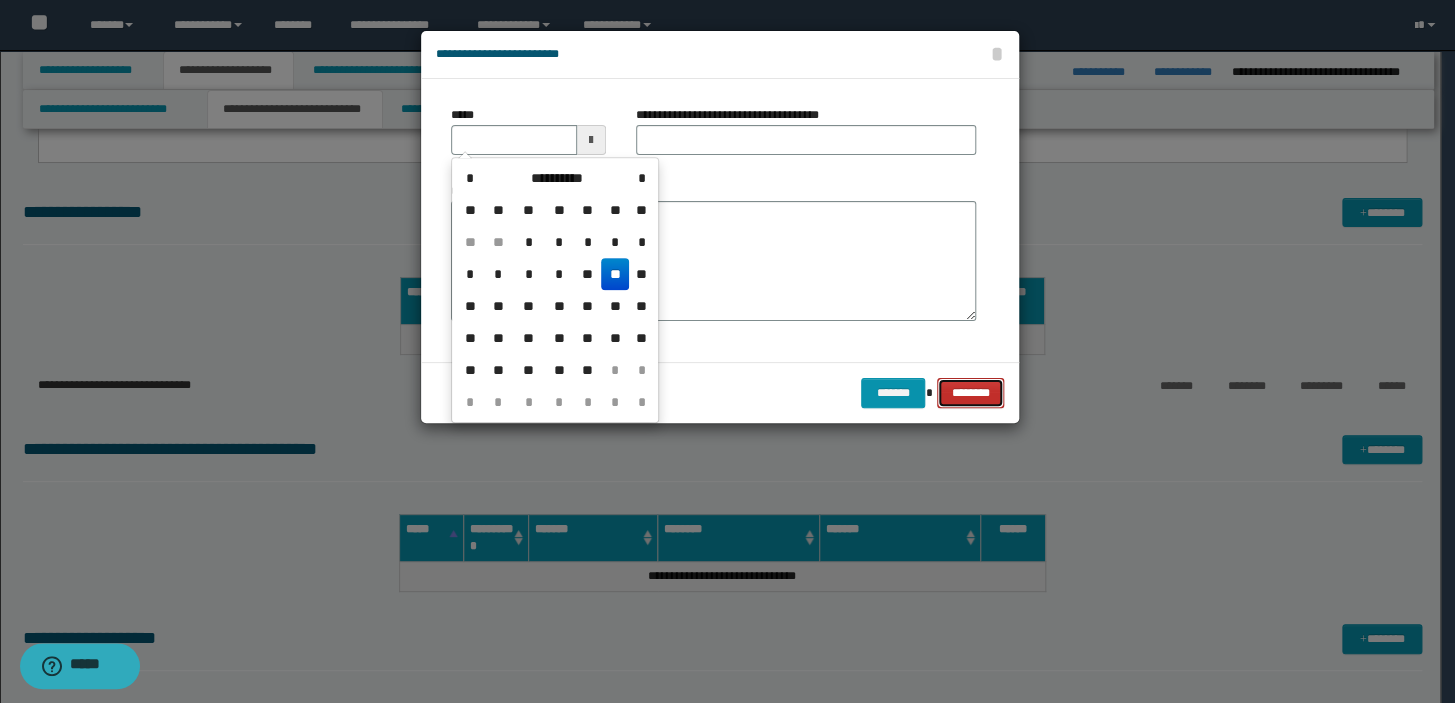 type 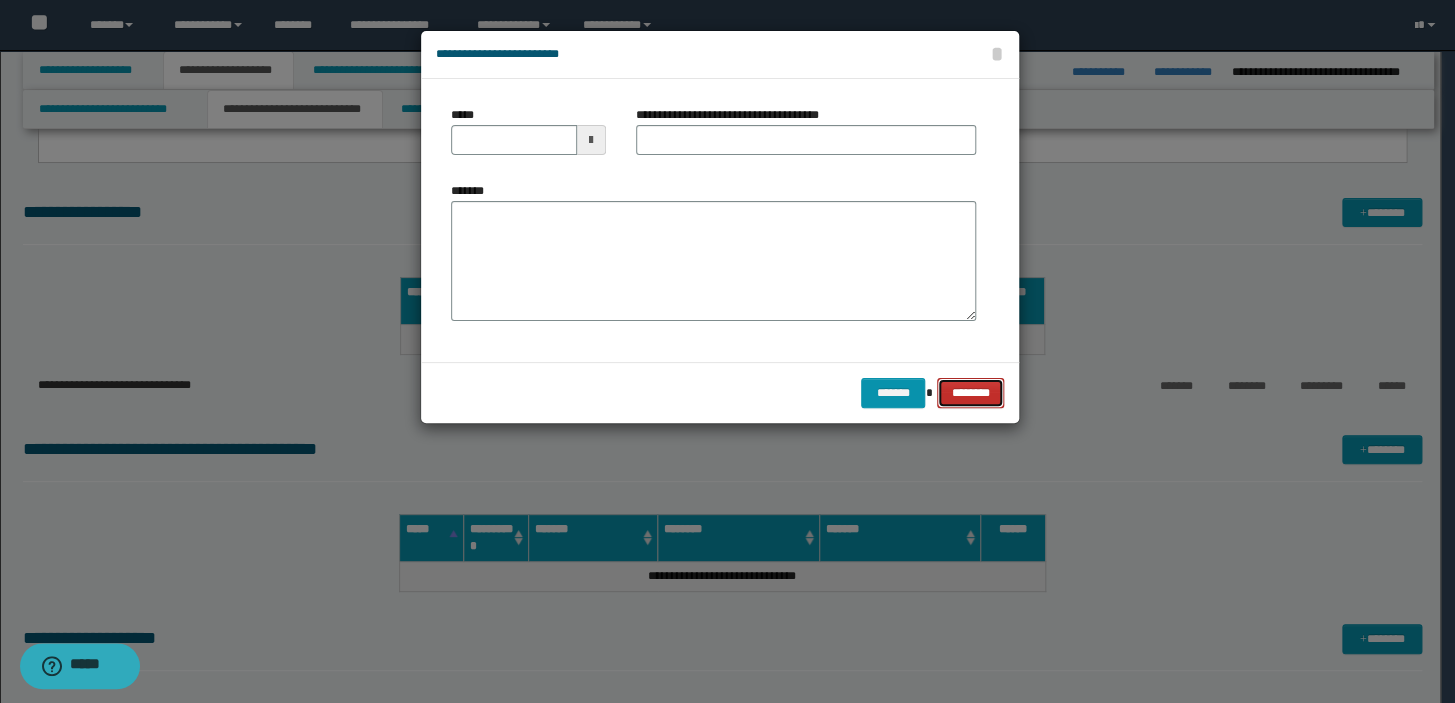 click on "********" at bounding box center (970, 393) 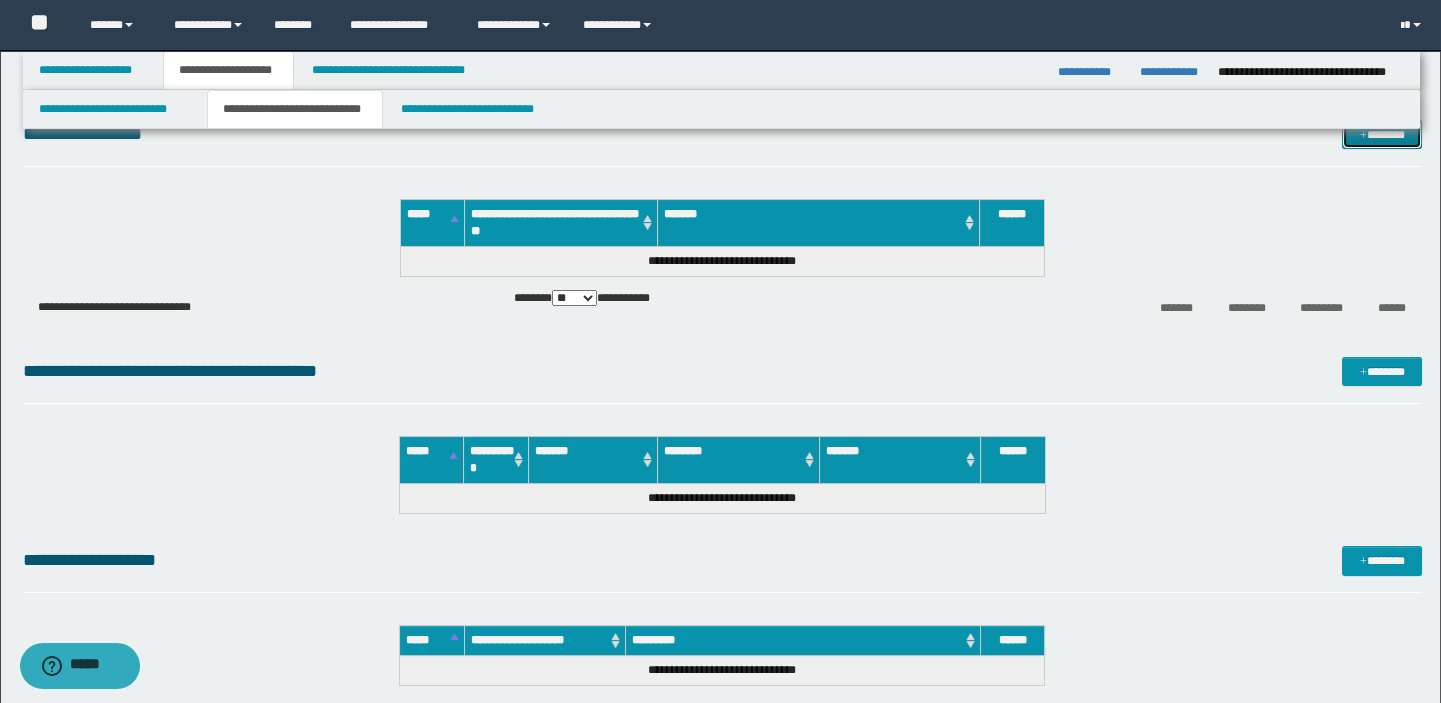 scroll, scrollTop: 803, scrollLeft: 0, axis: vertical 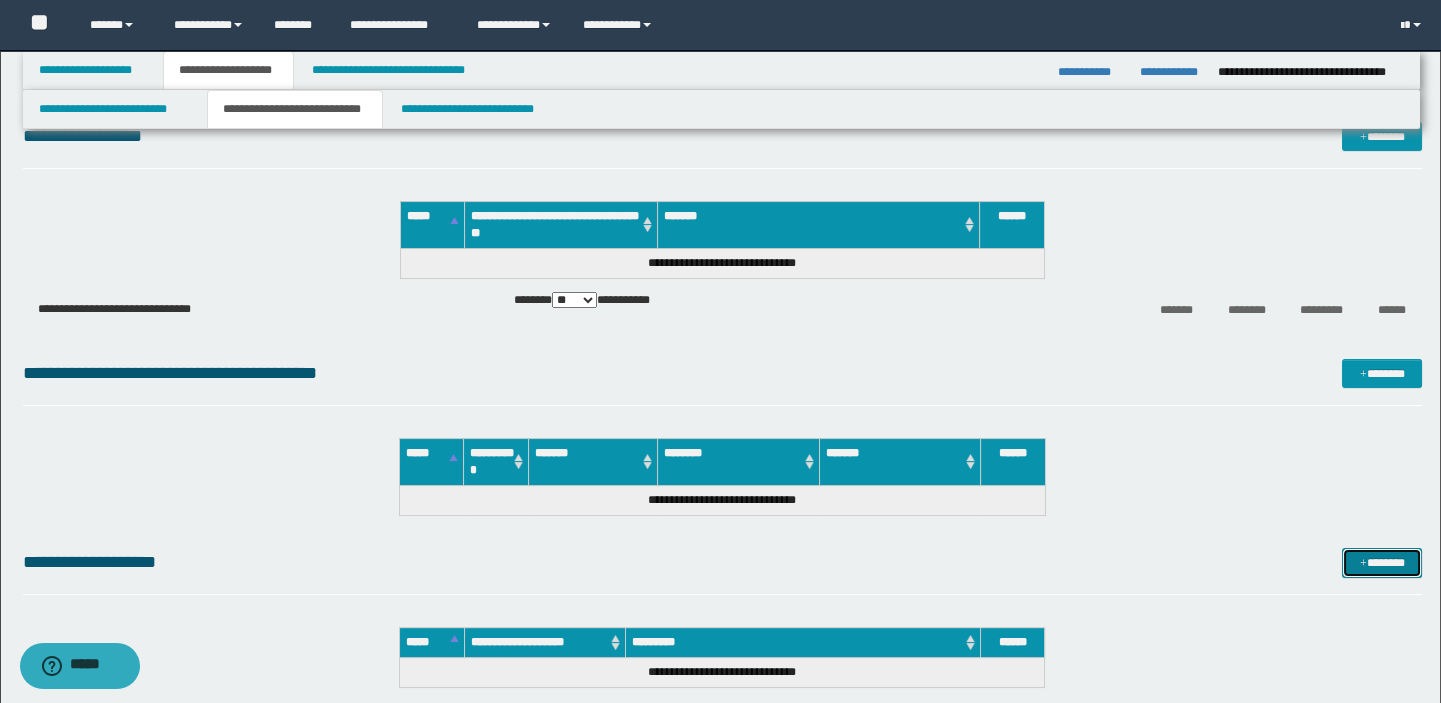 click on "*******" at bounding box center (1382, 563) 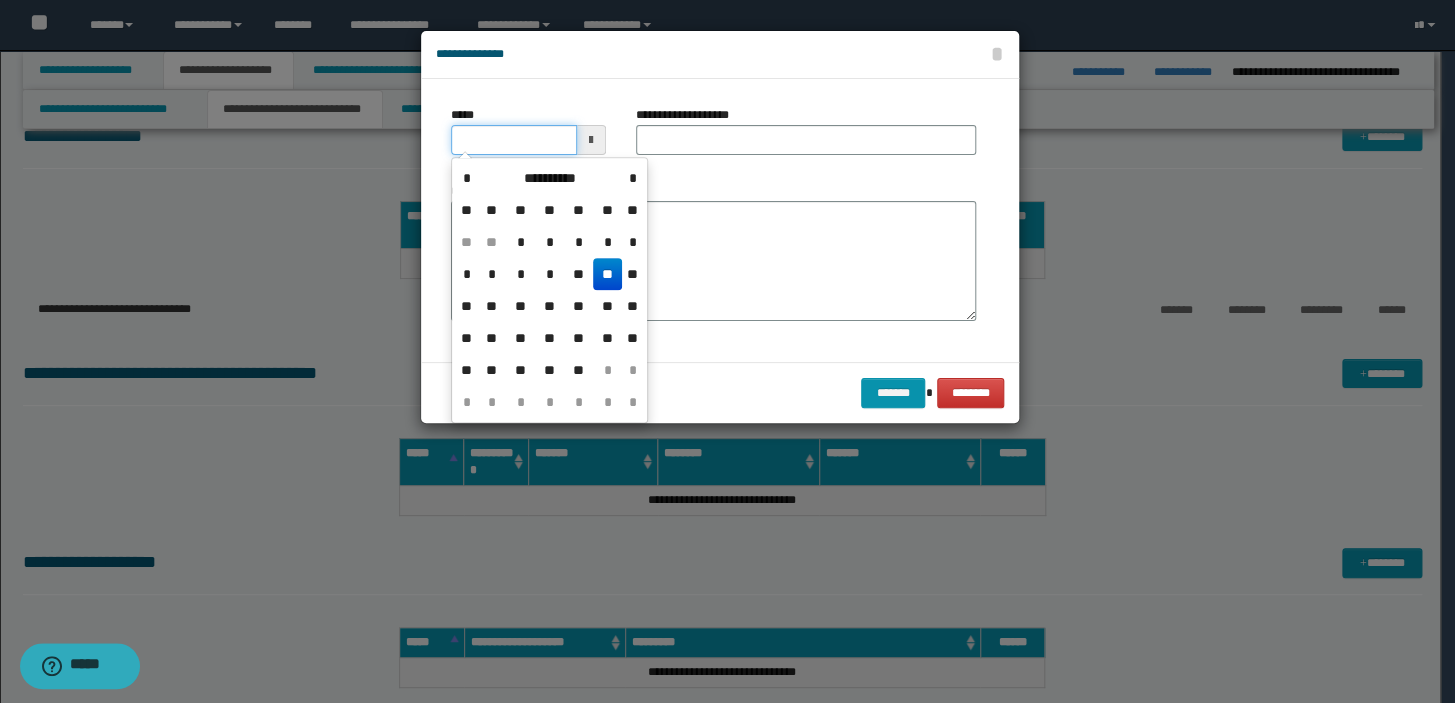 click on "*****" at bounding box center (514, 140) 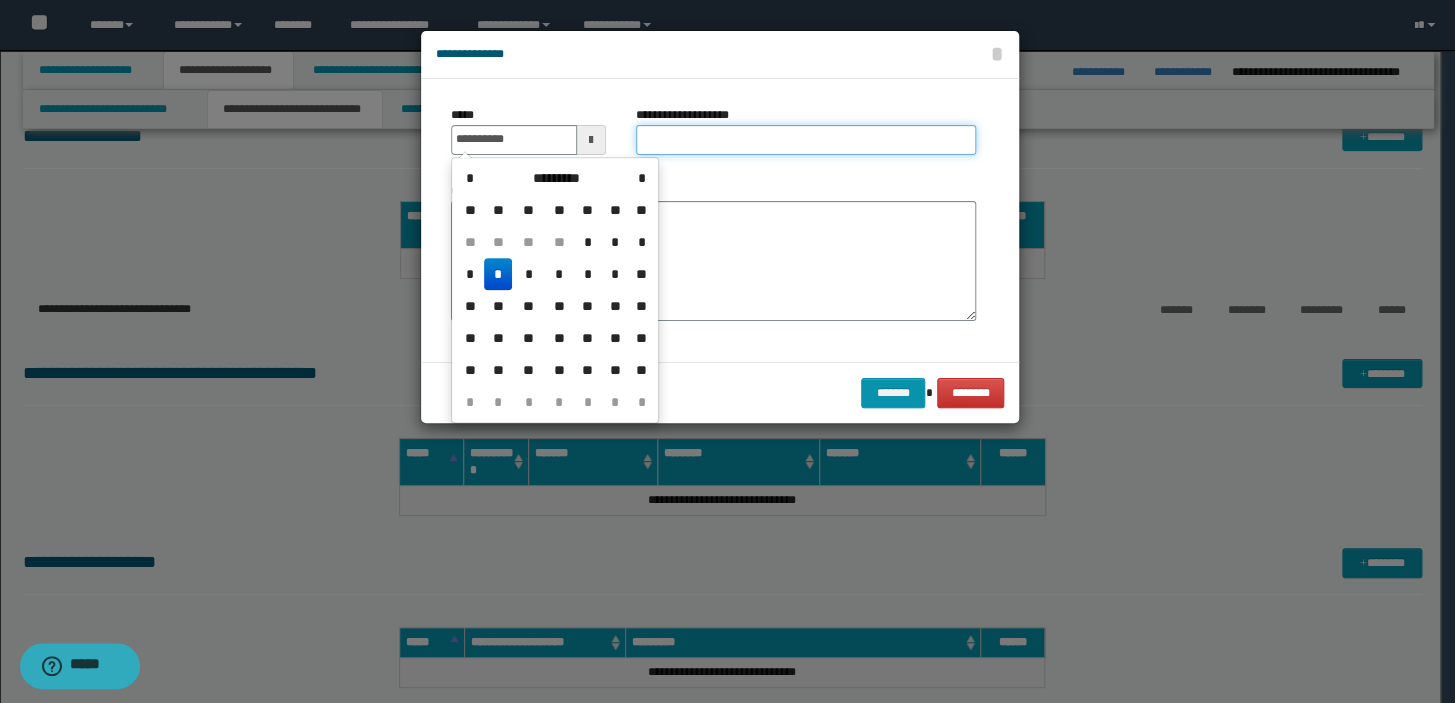 type on "**********" 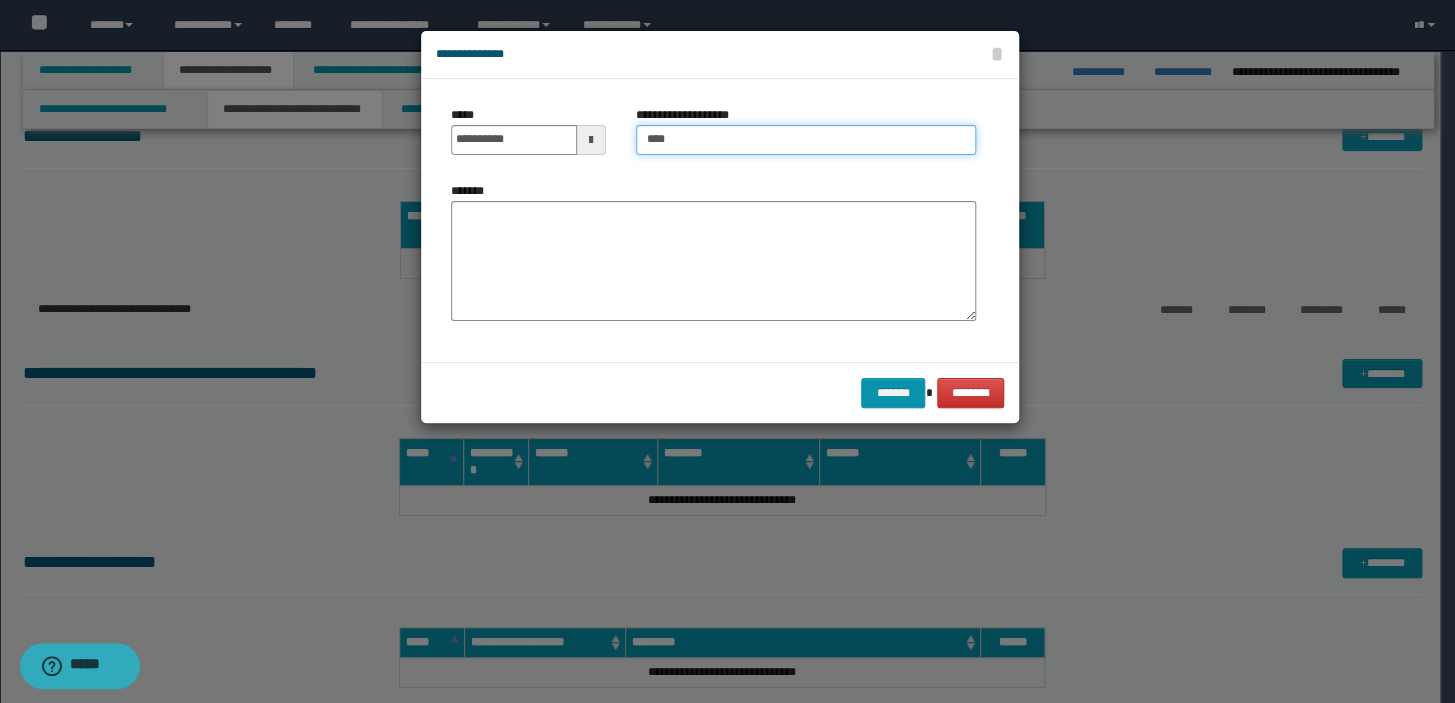 type on "**********" 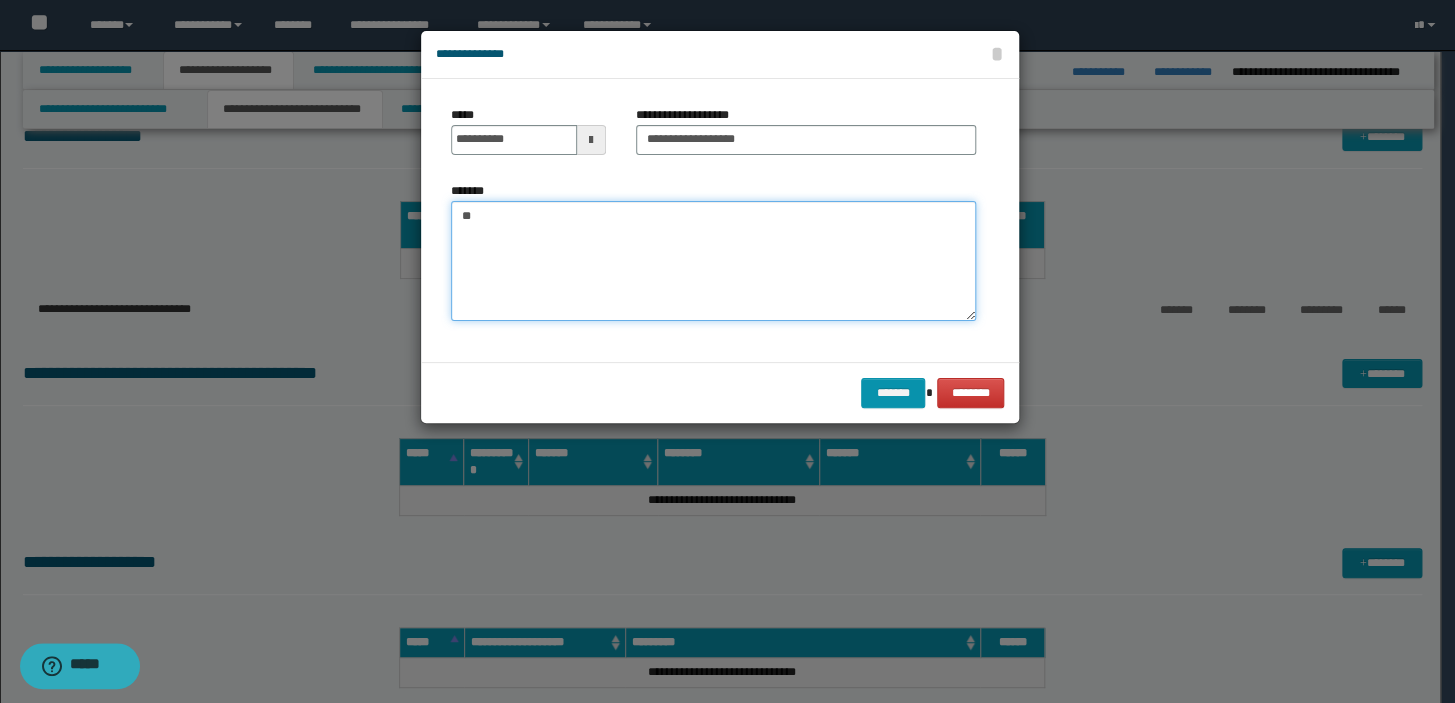 type on "*" 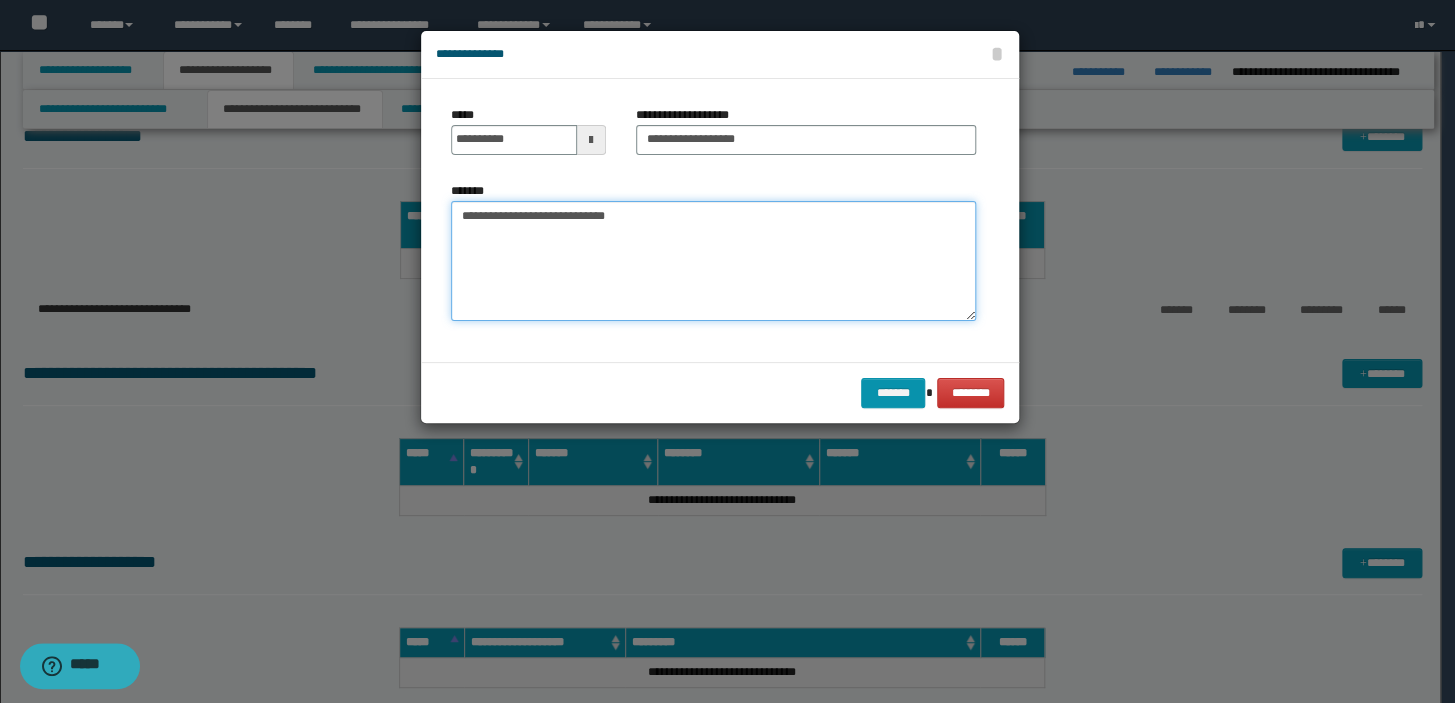 type on "**********" 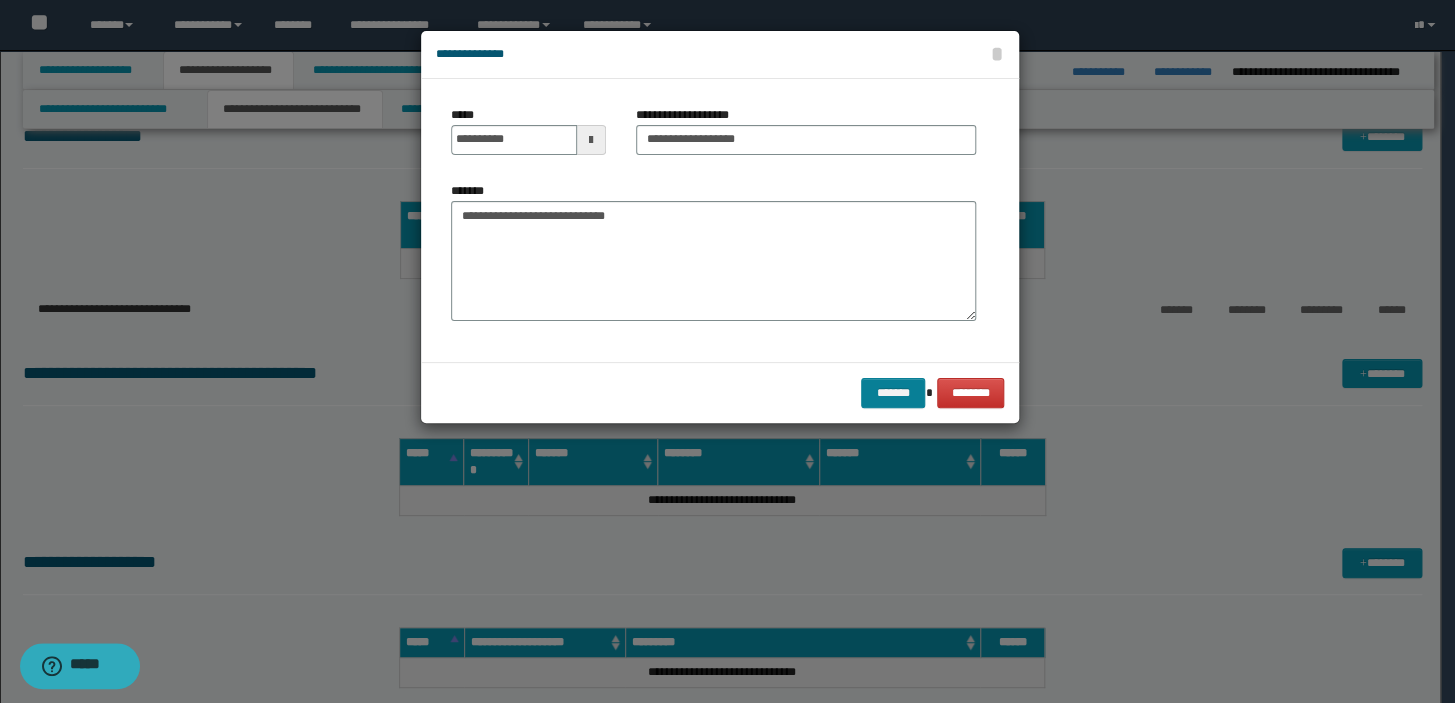 click on "*******
********" at bounding box center [720, 392] 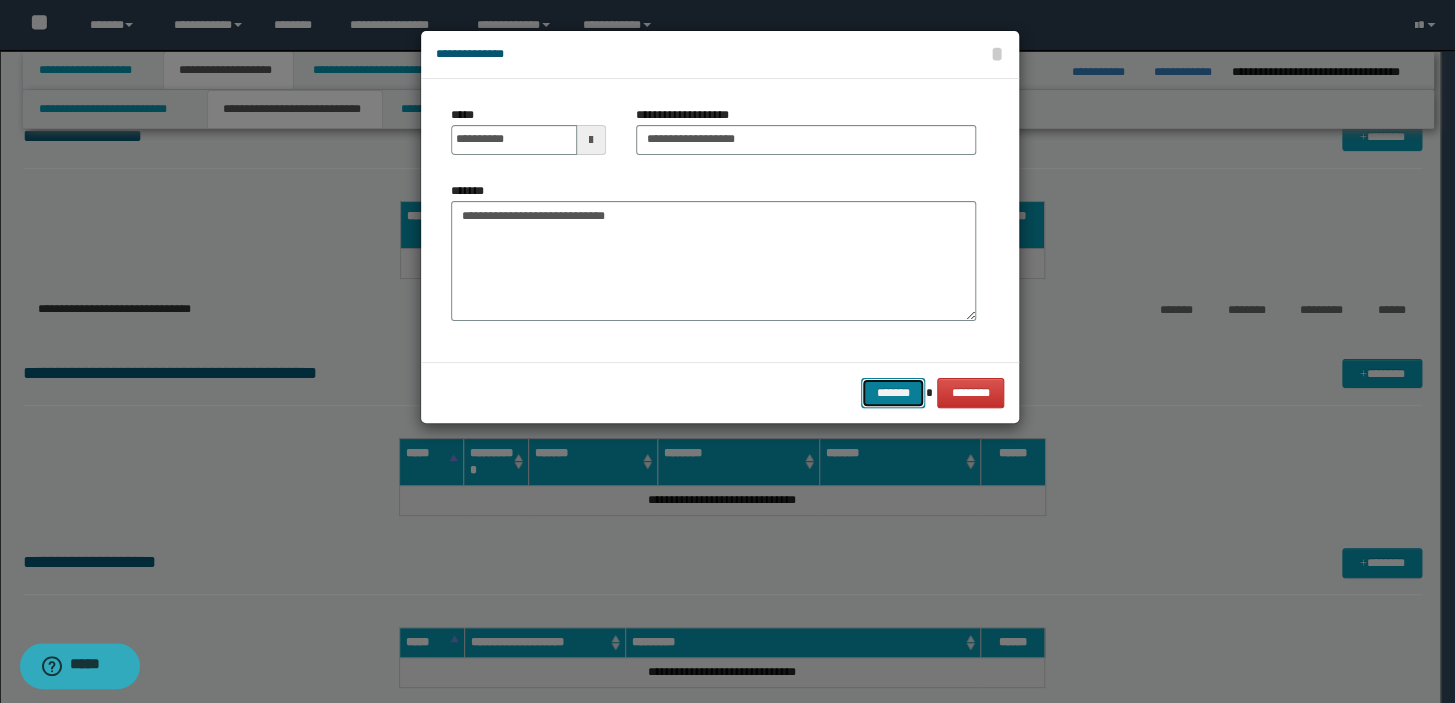 click on "*******" at bounding box center [893, 393] 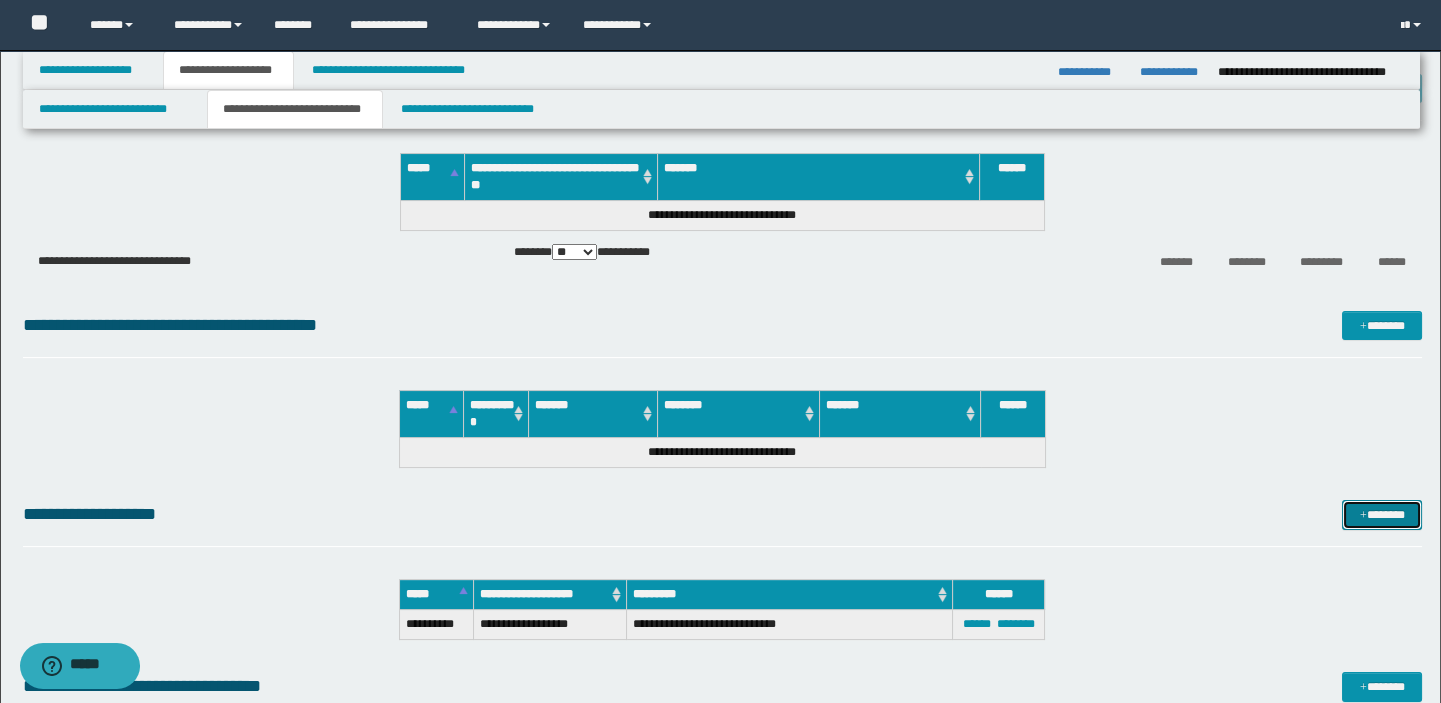 scroll, scrollTop: 894, scrollLeft: 0, axis: vertical 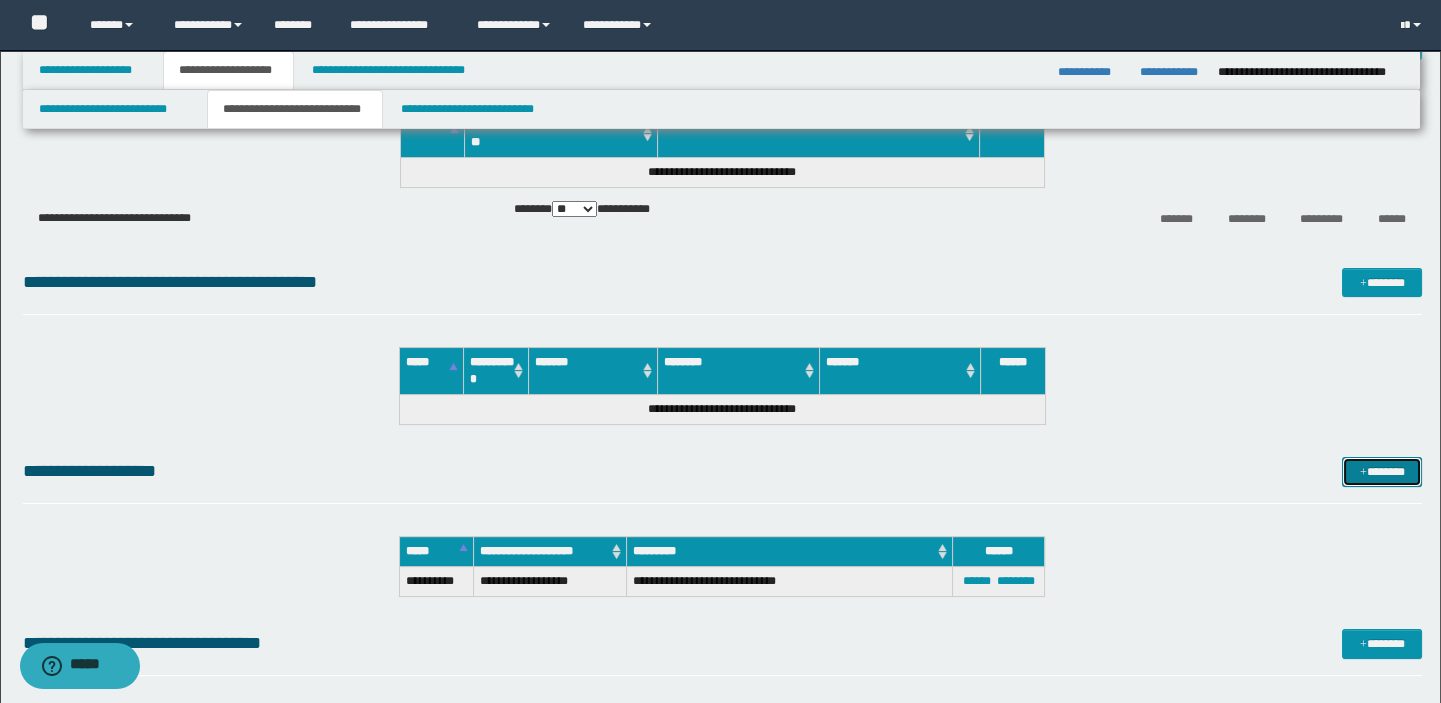 click on "*******" at bounding box center [1382, 472] 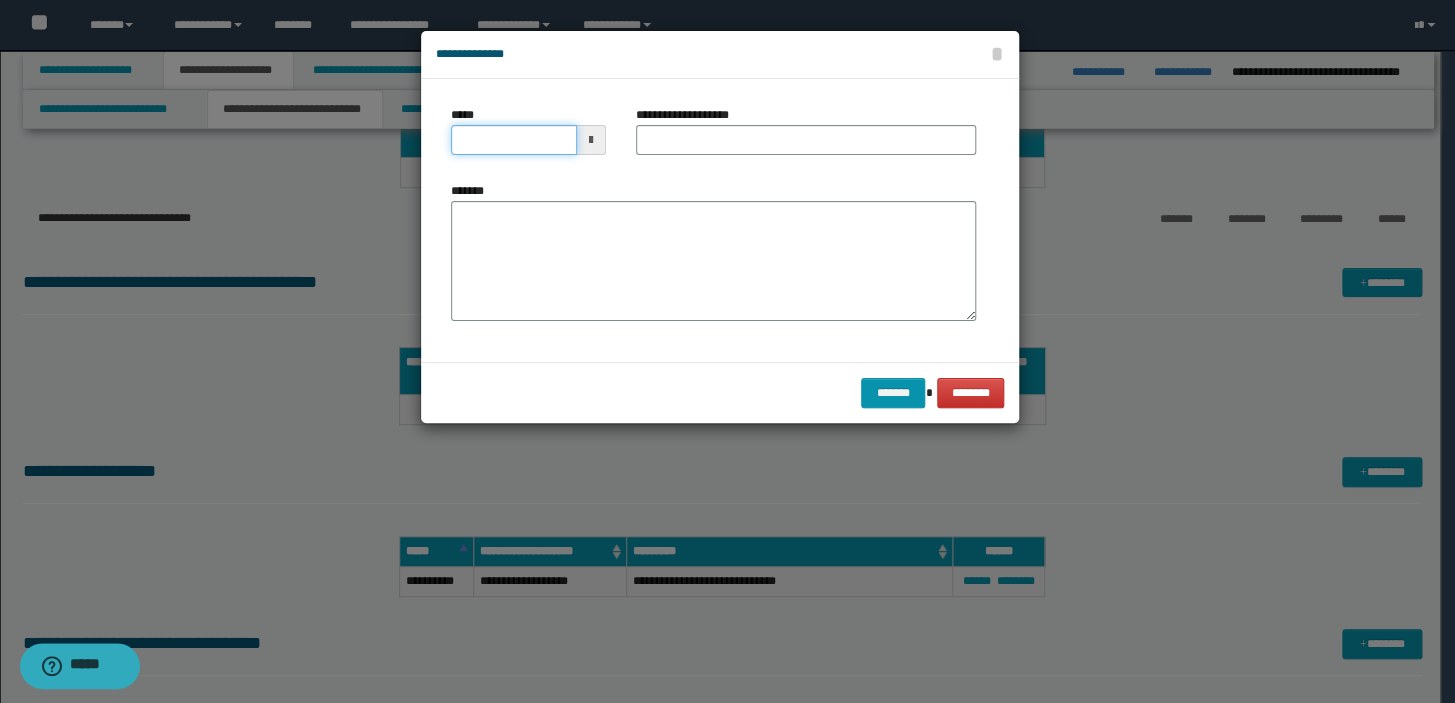 click on "*****" at bounding box center [514, 140] 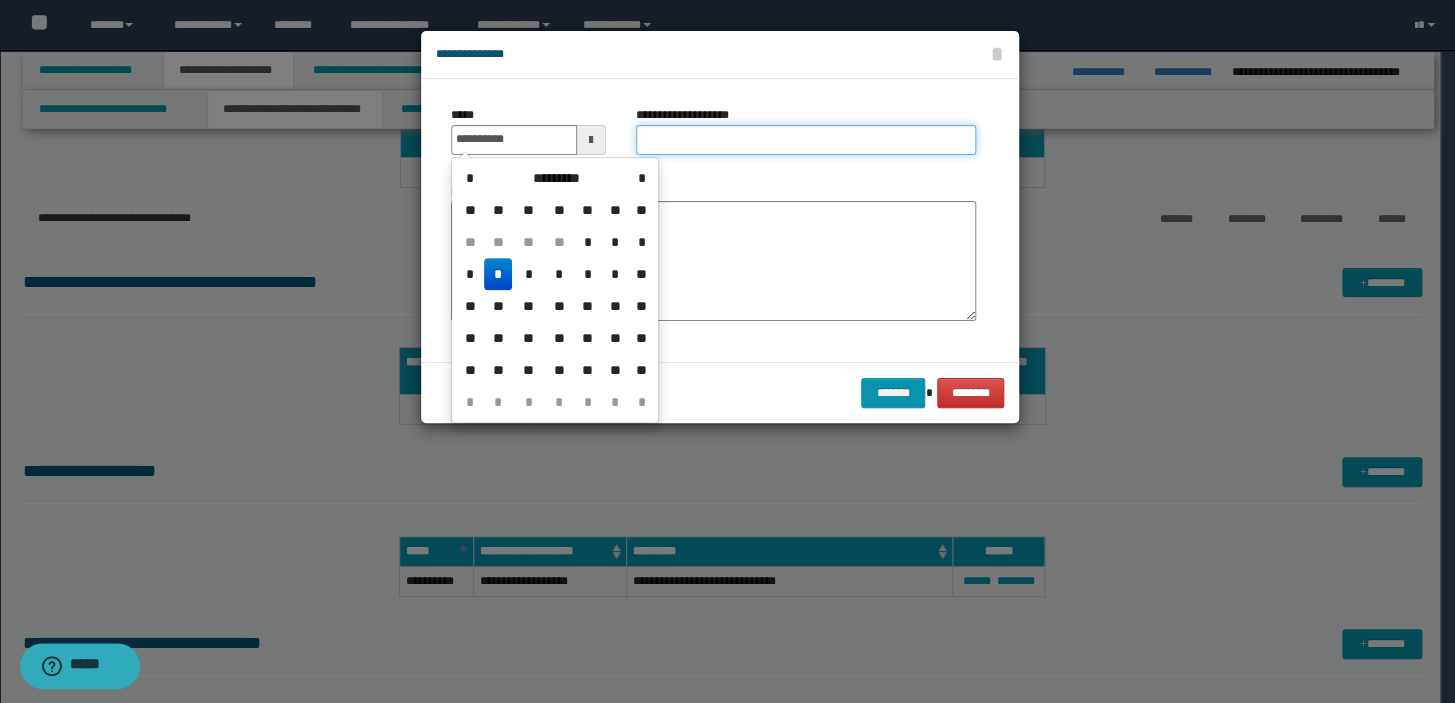 type on "**********" 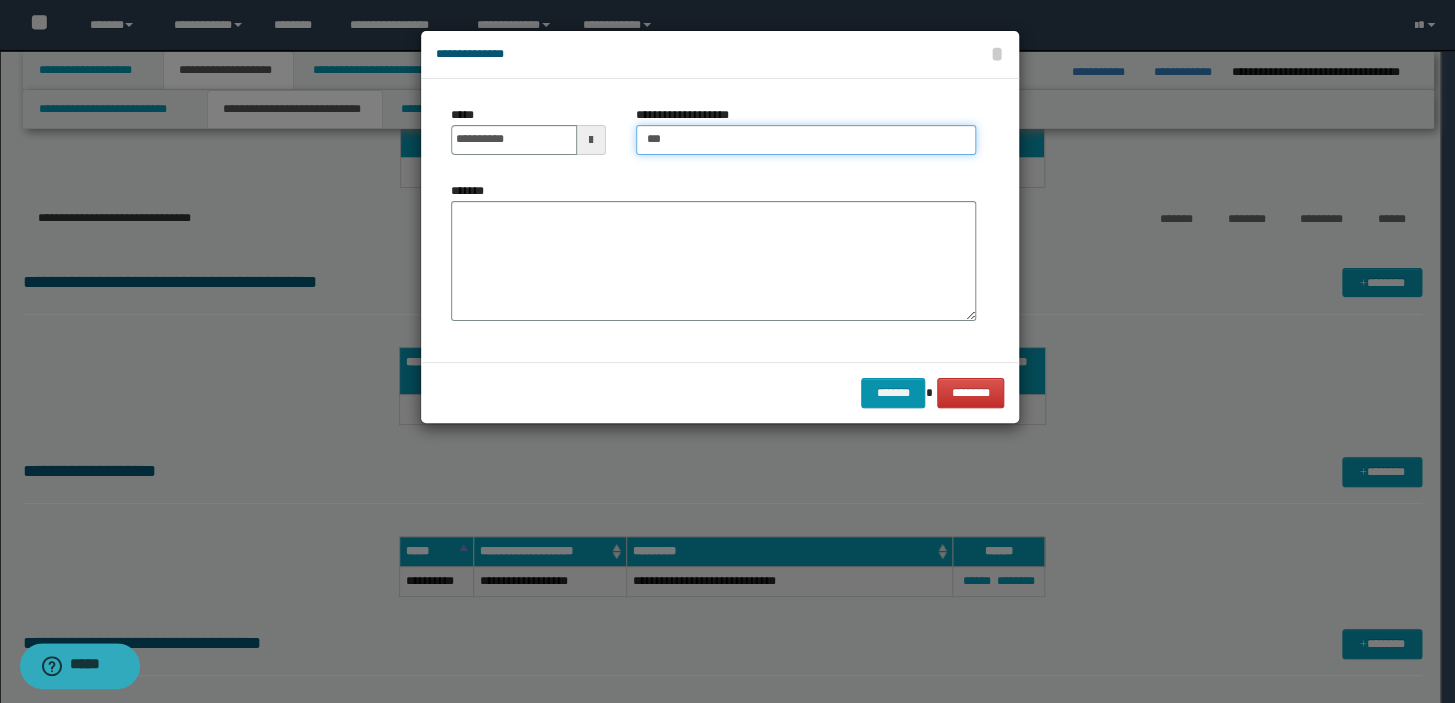 type on "**********" 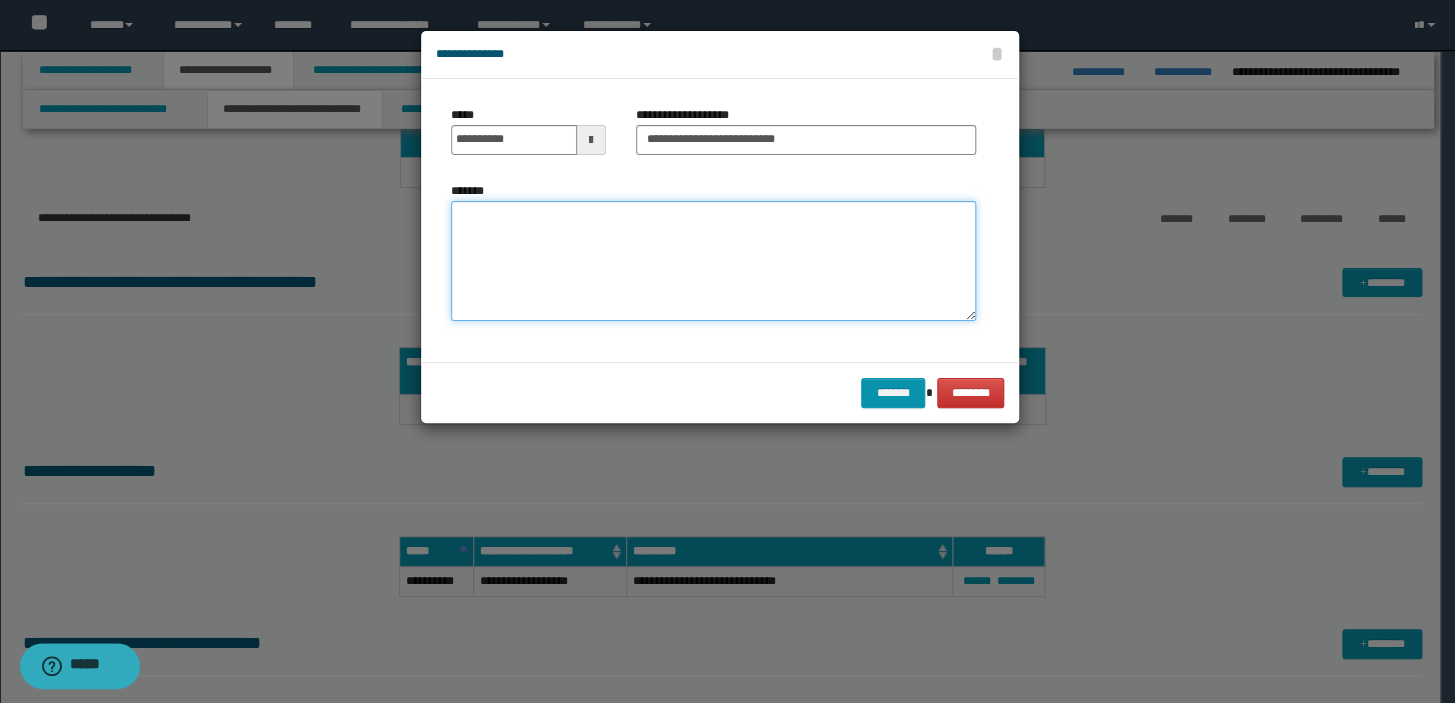 type on "*" 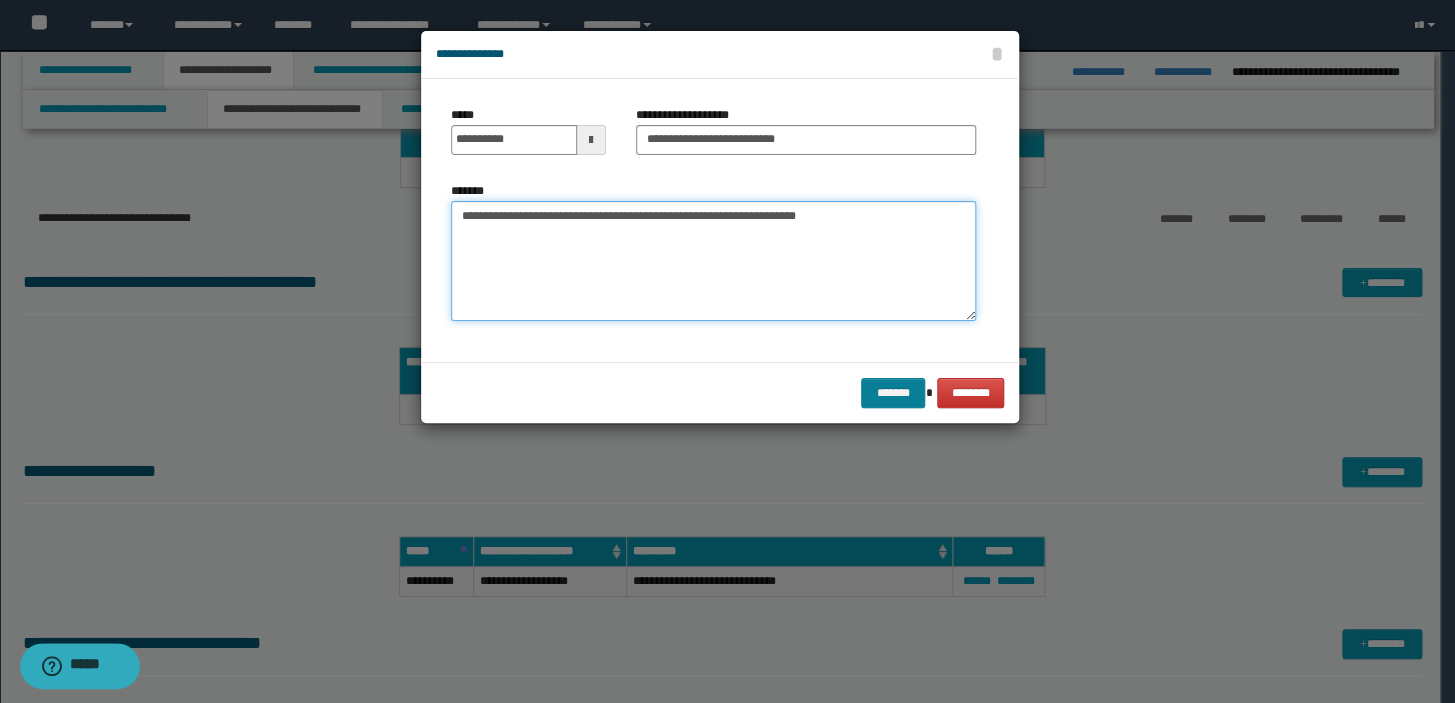 type on "**********" 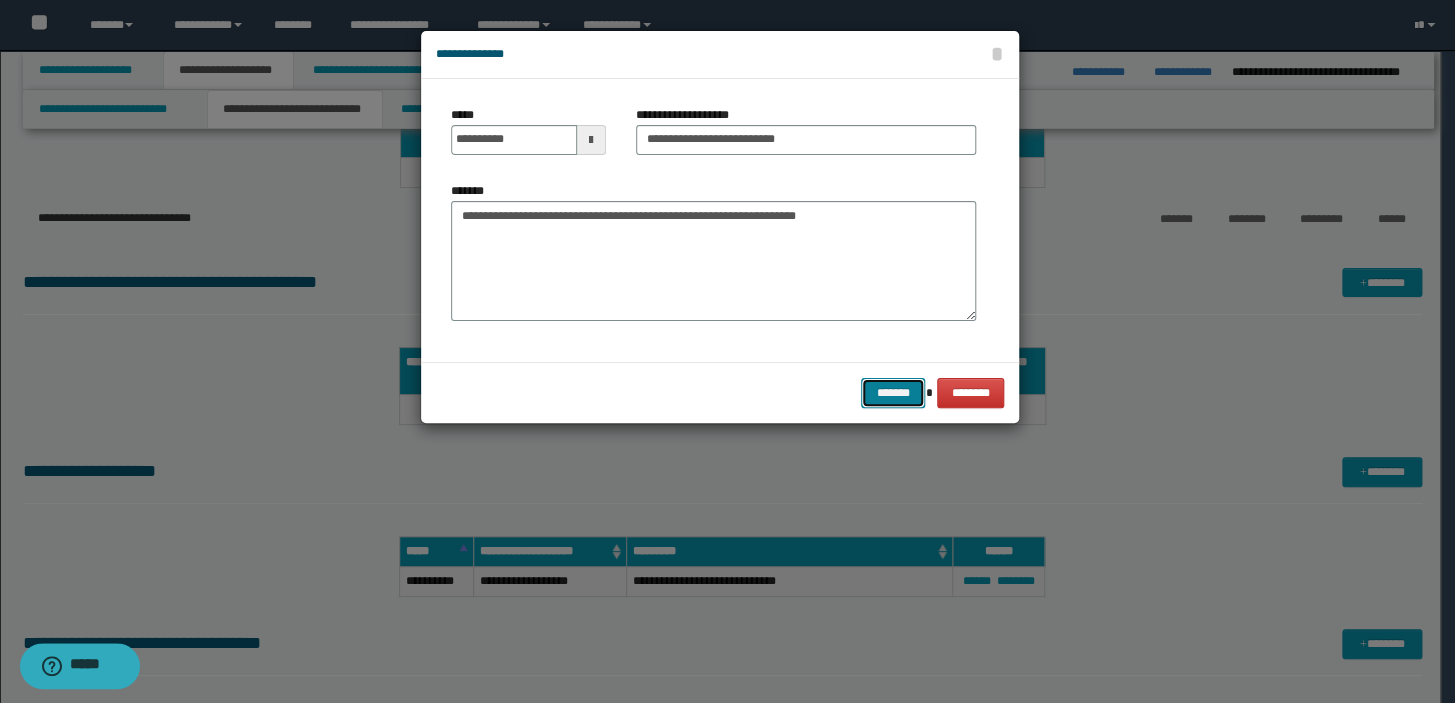 click on "*******" at bounding box center [893, 393] 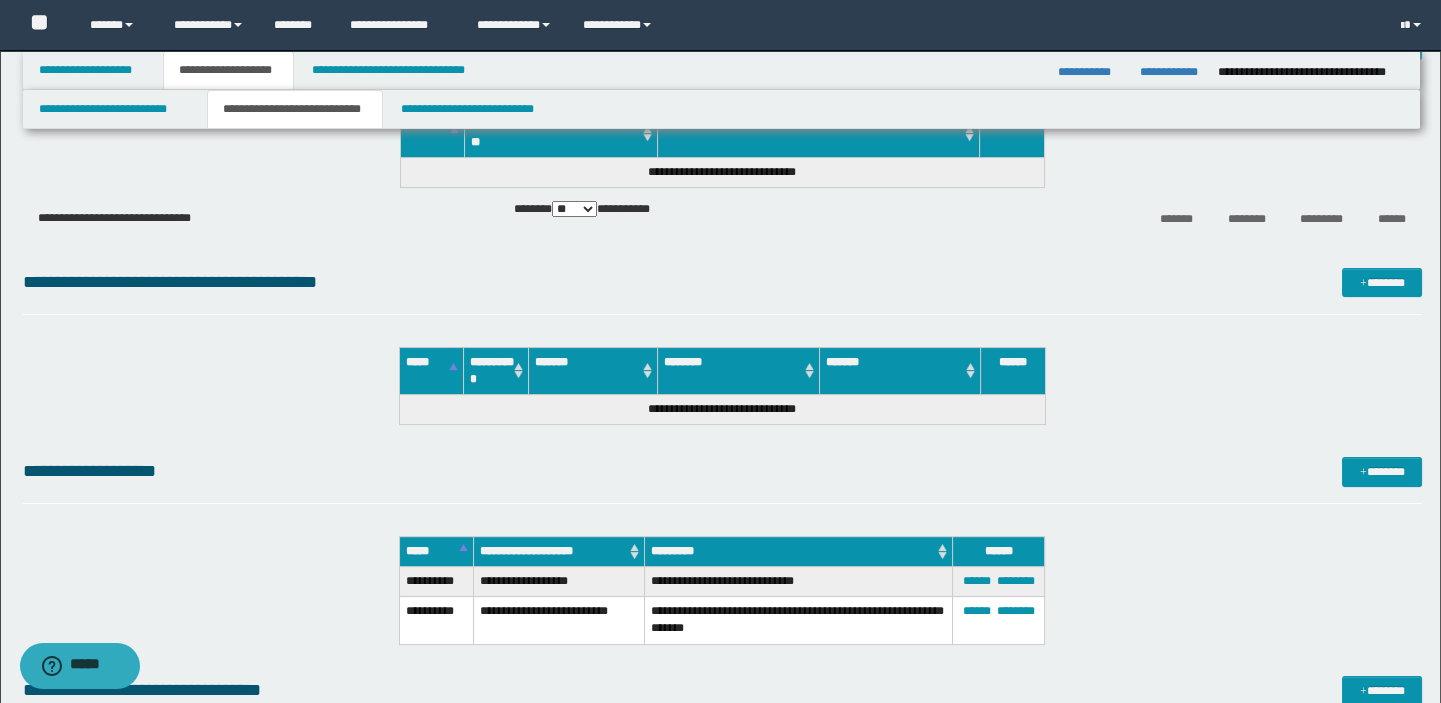 click on "**********" at bounding box center [723, 480] 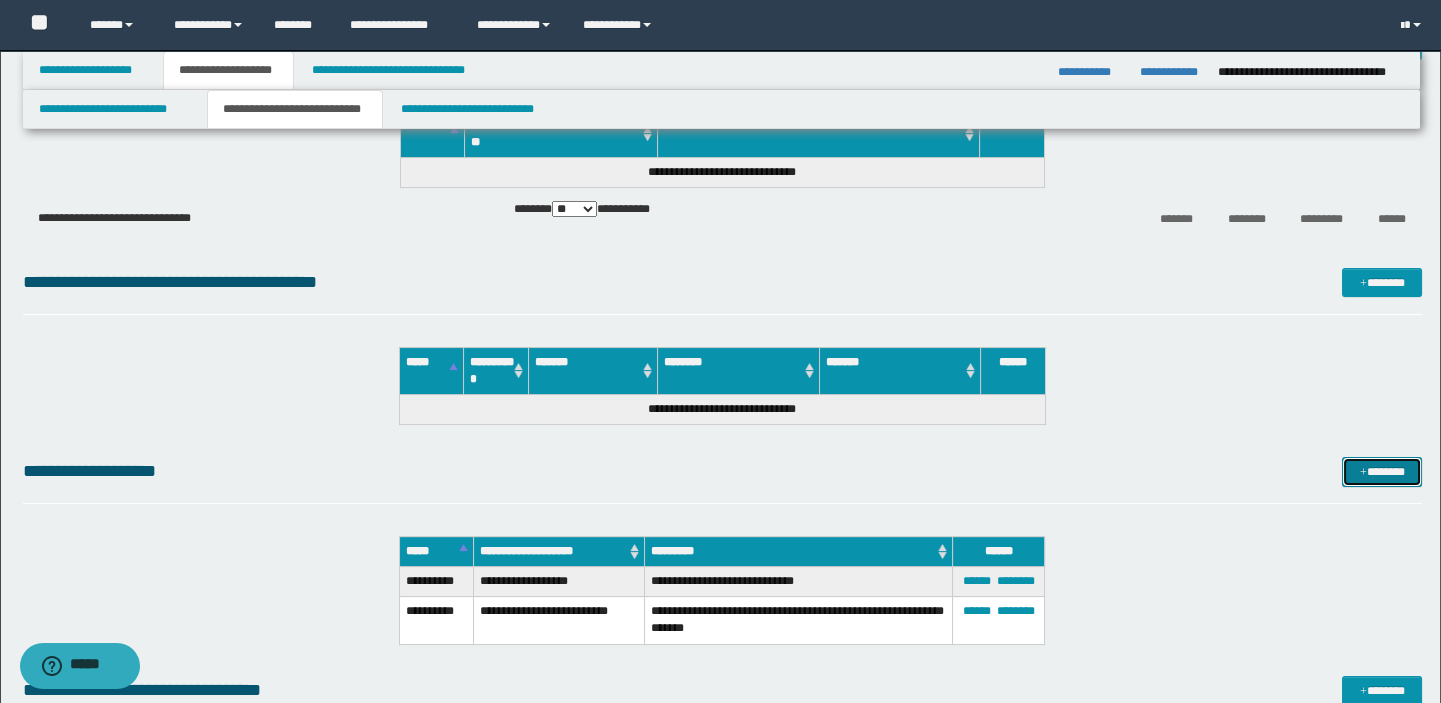 click on "*******" at bounding box center (1382, 472) 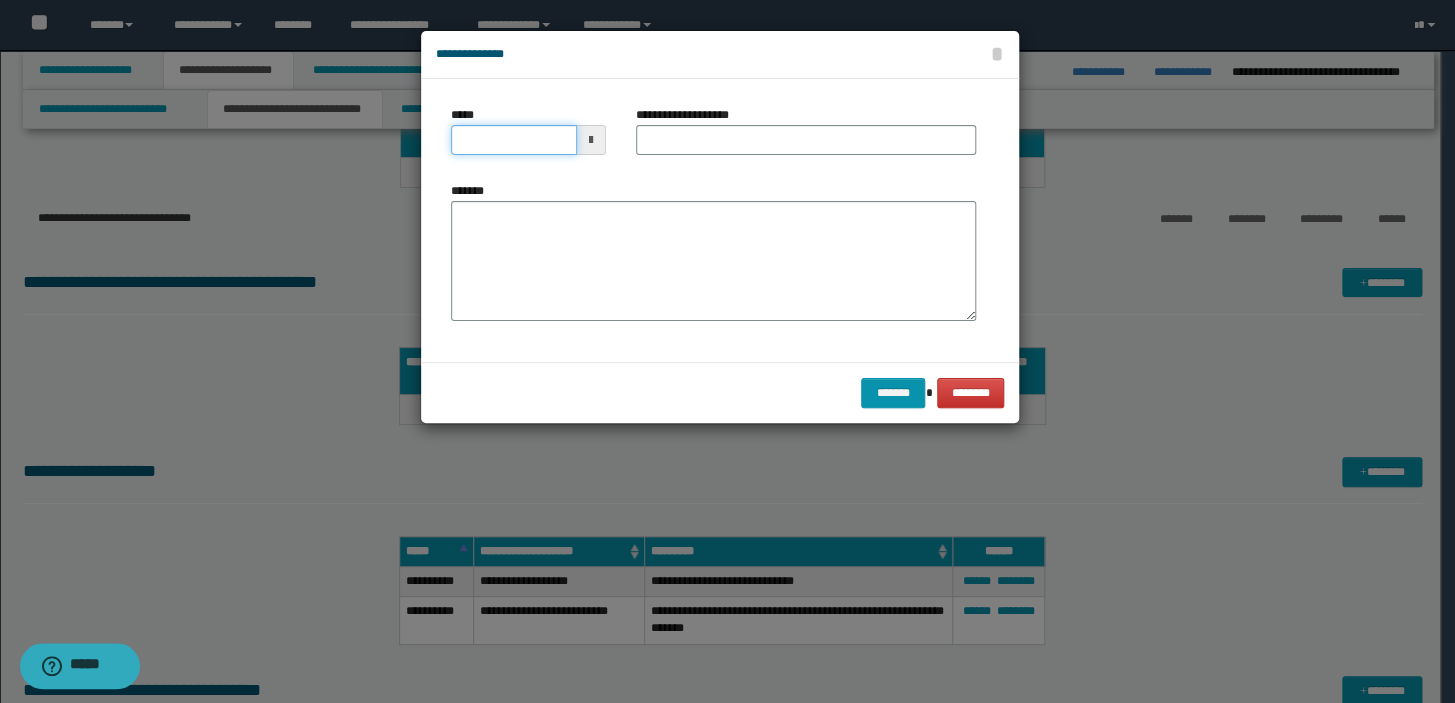 click on "*****" at bounding box center [514, 140] 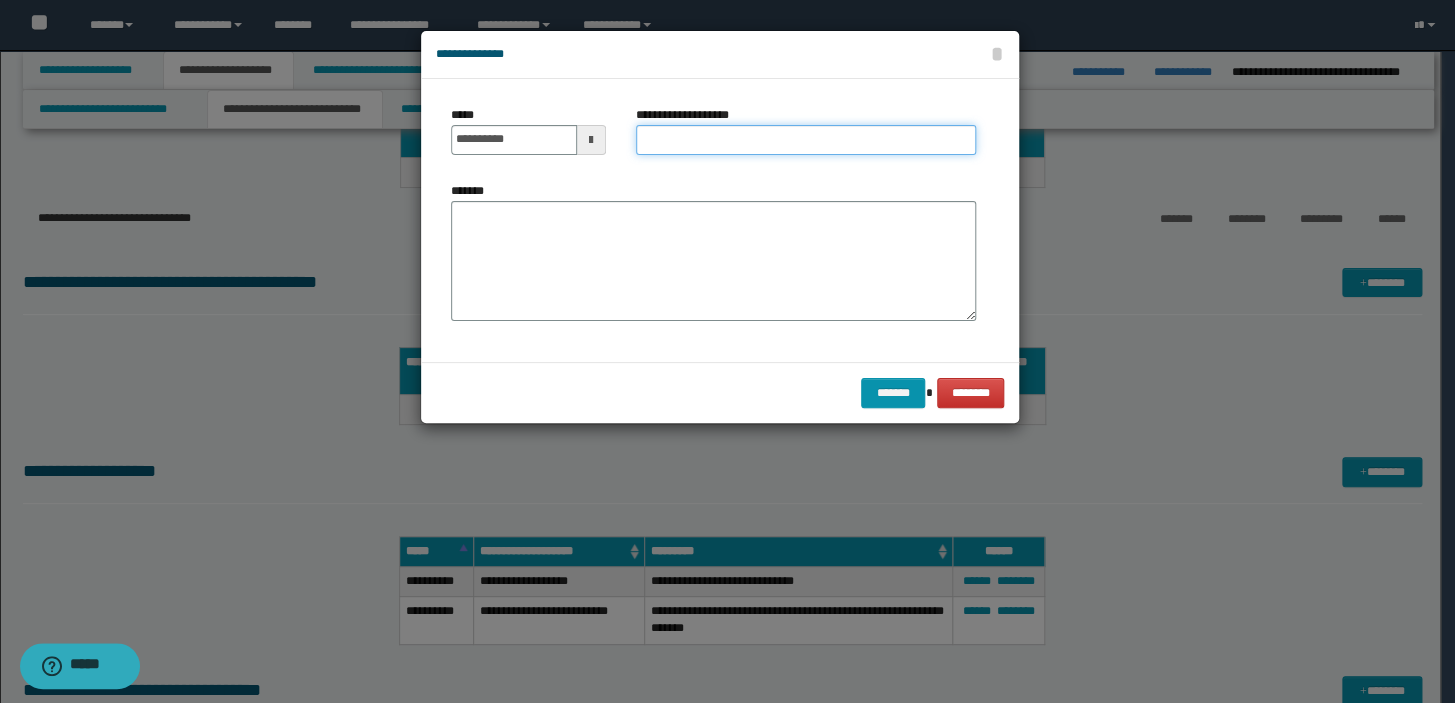 type on "**********" 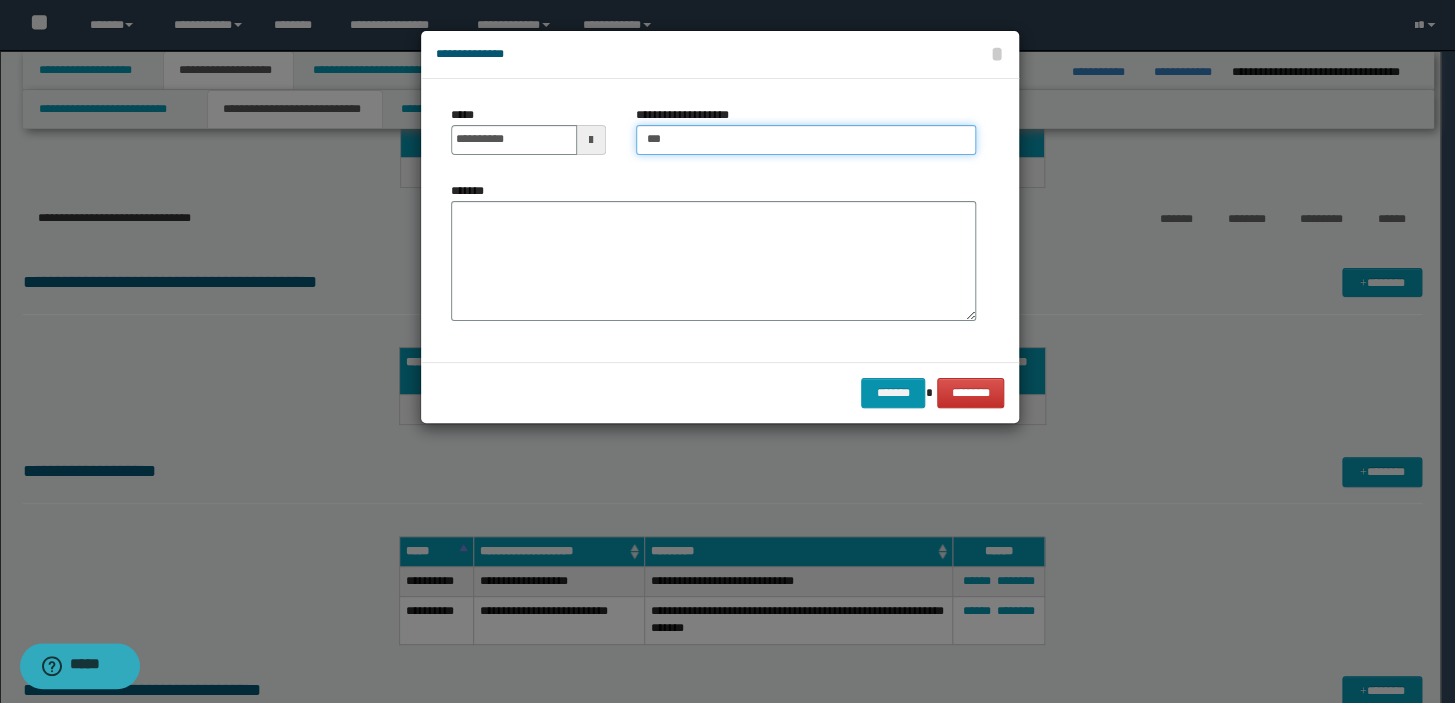 type on "**********" 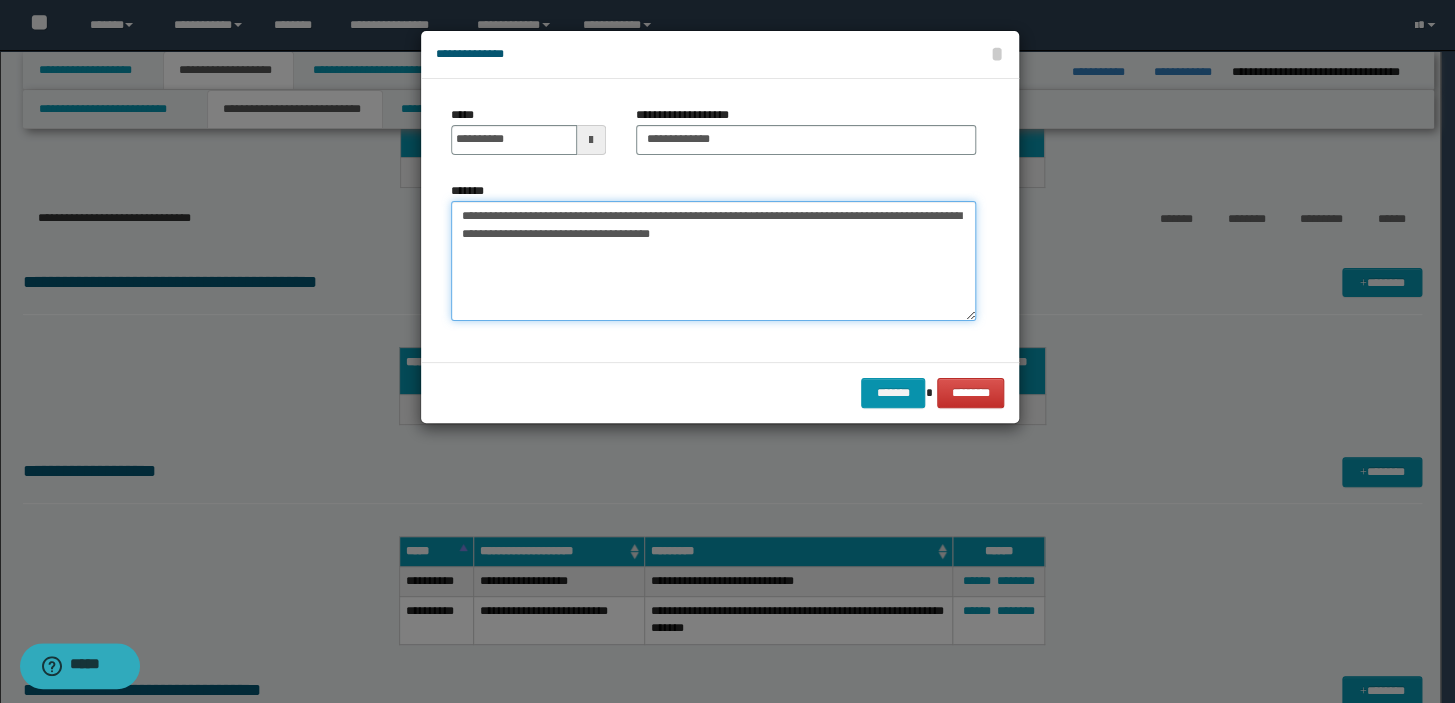 click on "**********" at bounding box center (713, 261) 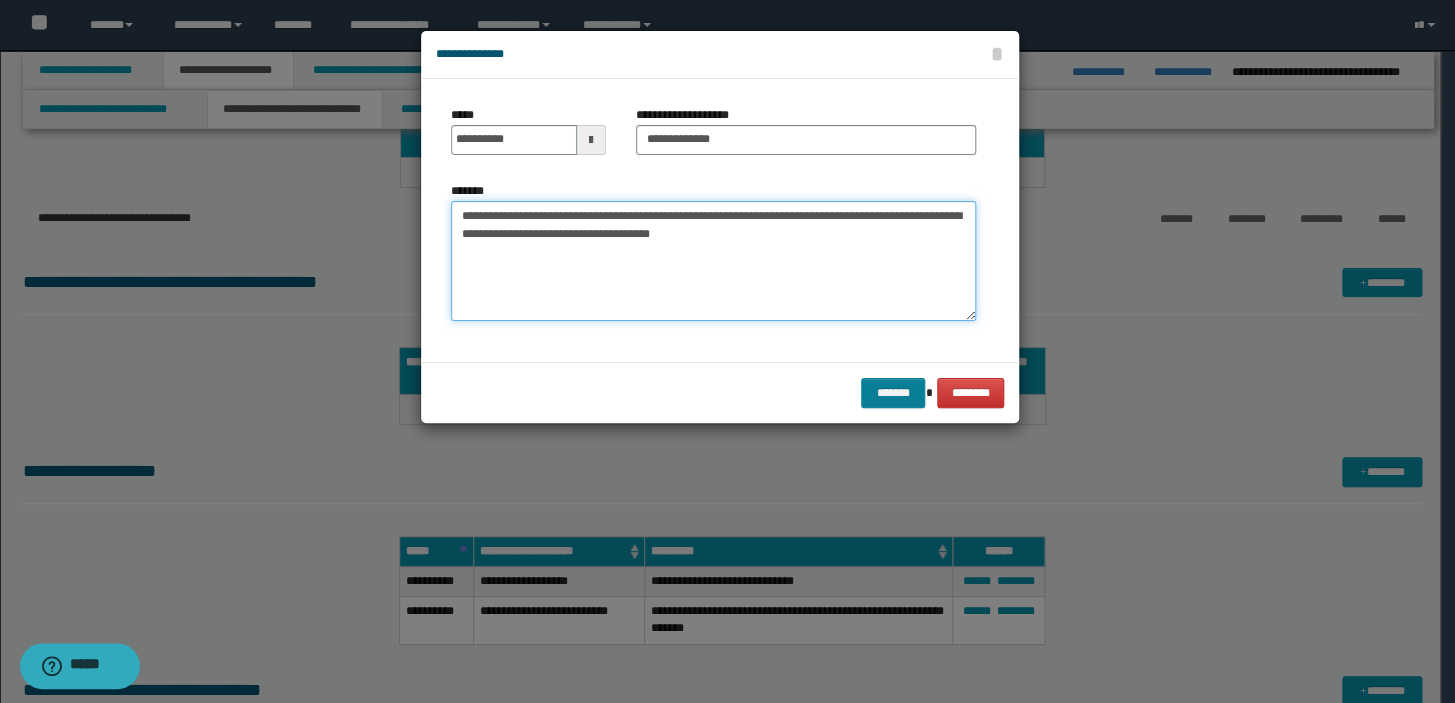 type on "**********" 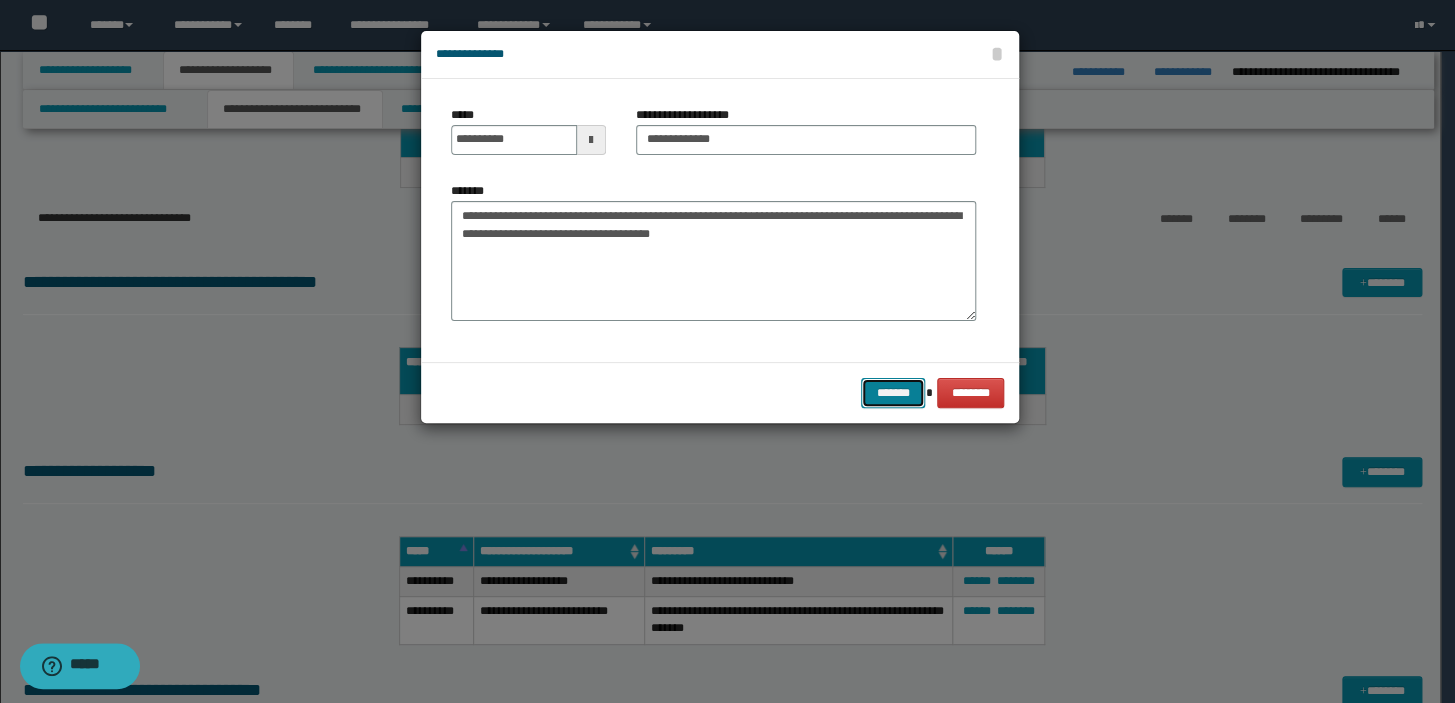 click on "*******" at bounding box center (893, 393) 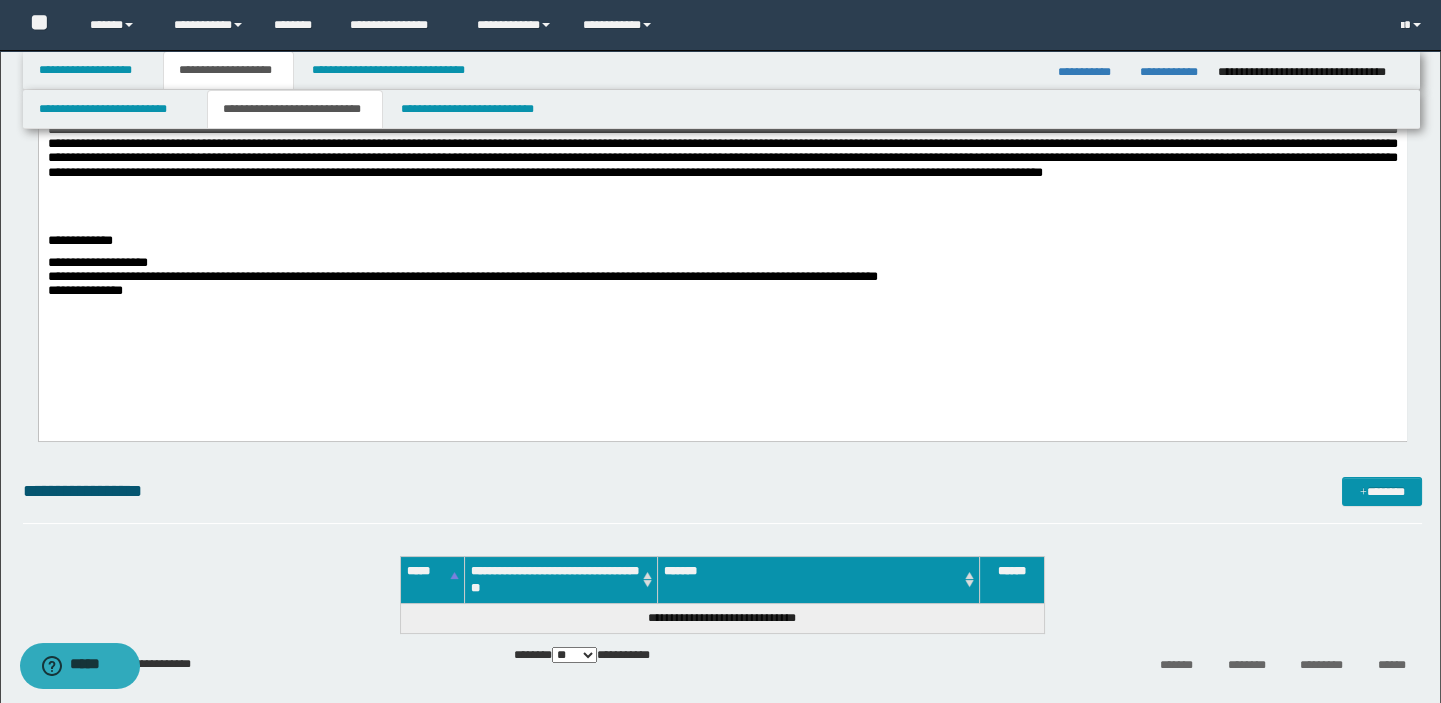 scroll, scrollTop: 440, scrollLeft: 0, axis: vertical 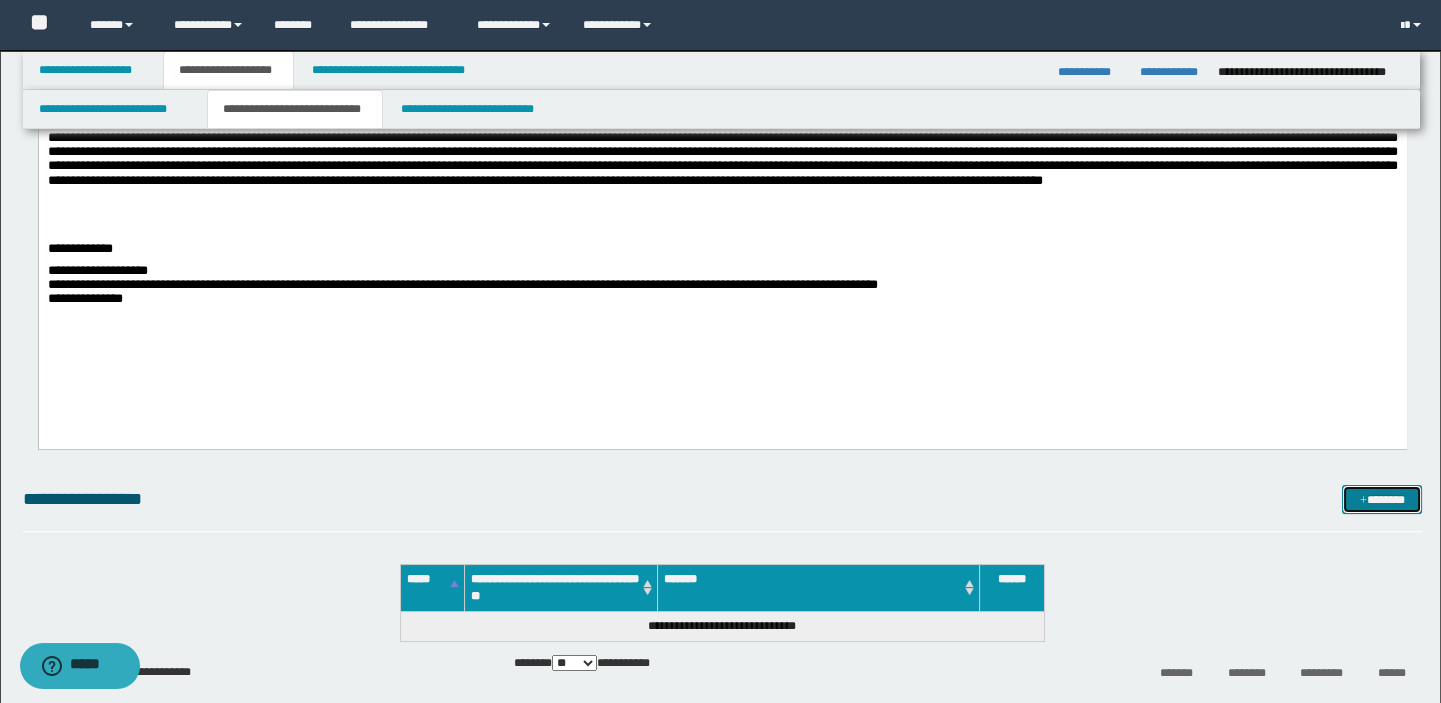 click on "*******" at bounding box center (1382, 500) 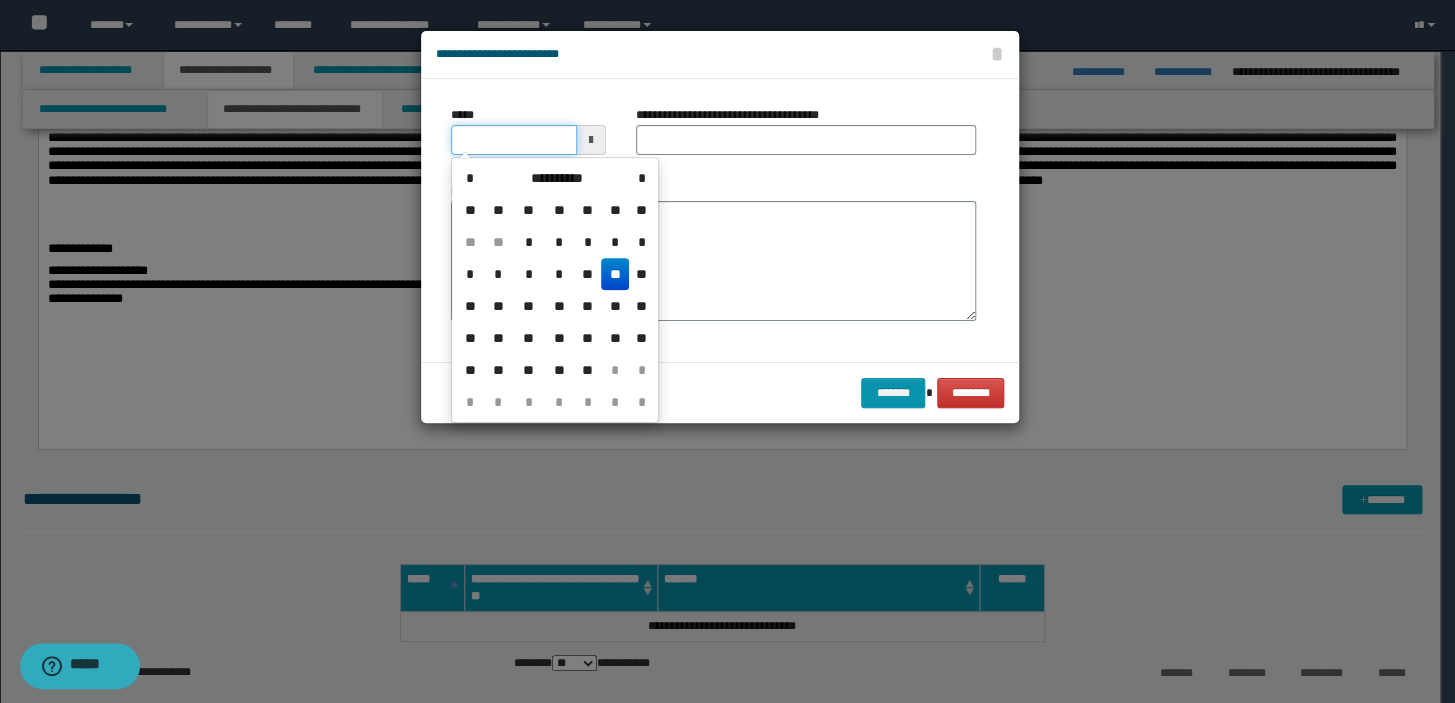 click on "*****" at bounding box center (514, 140) 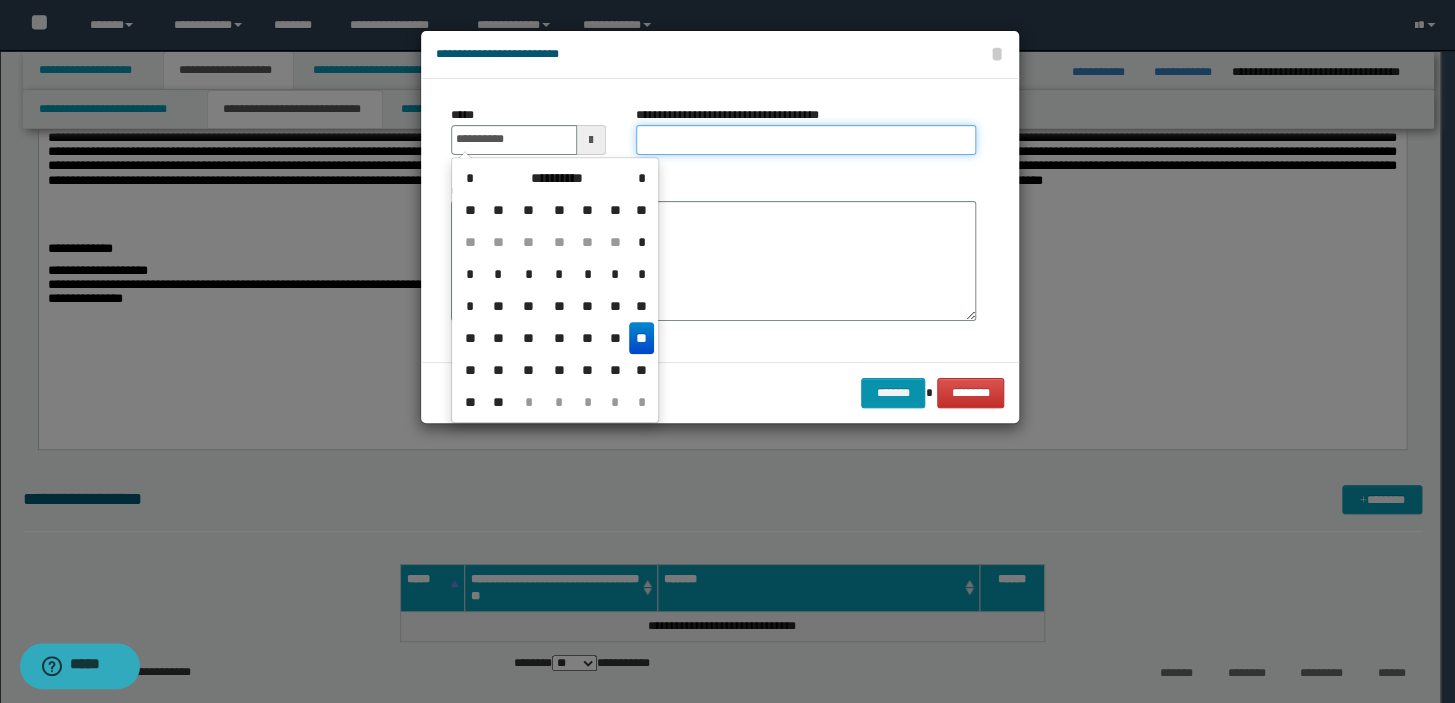 type on "**********" 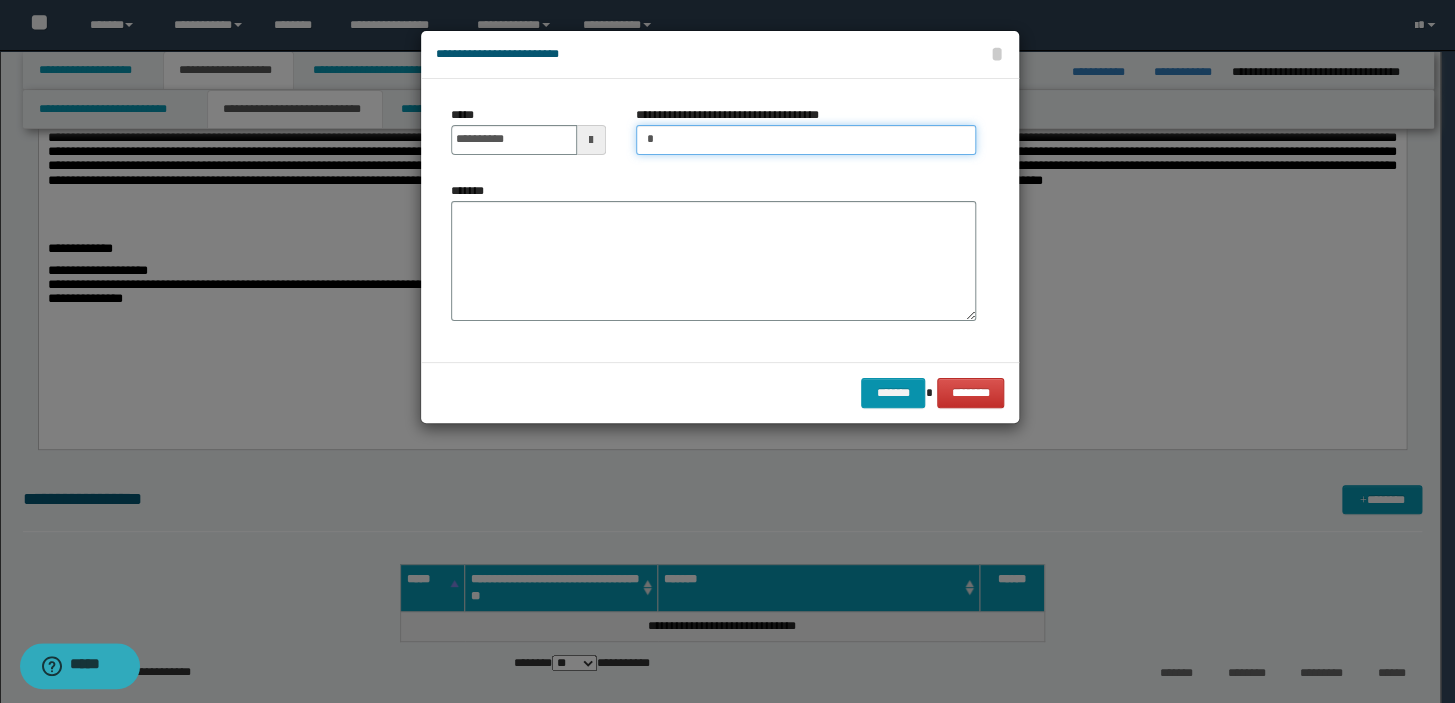 type on "**********" 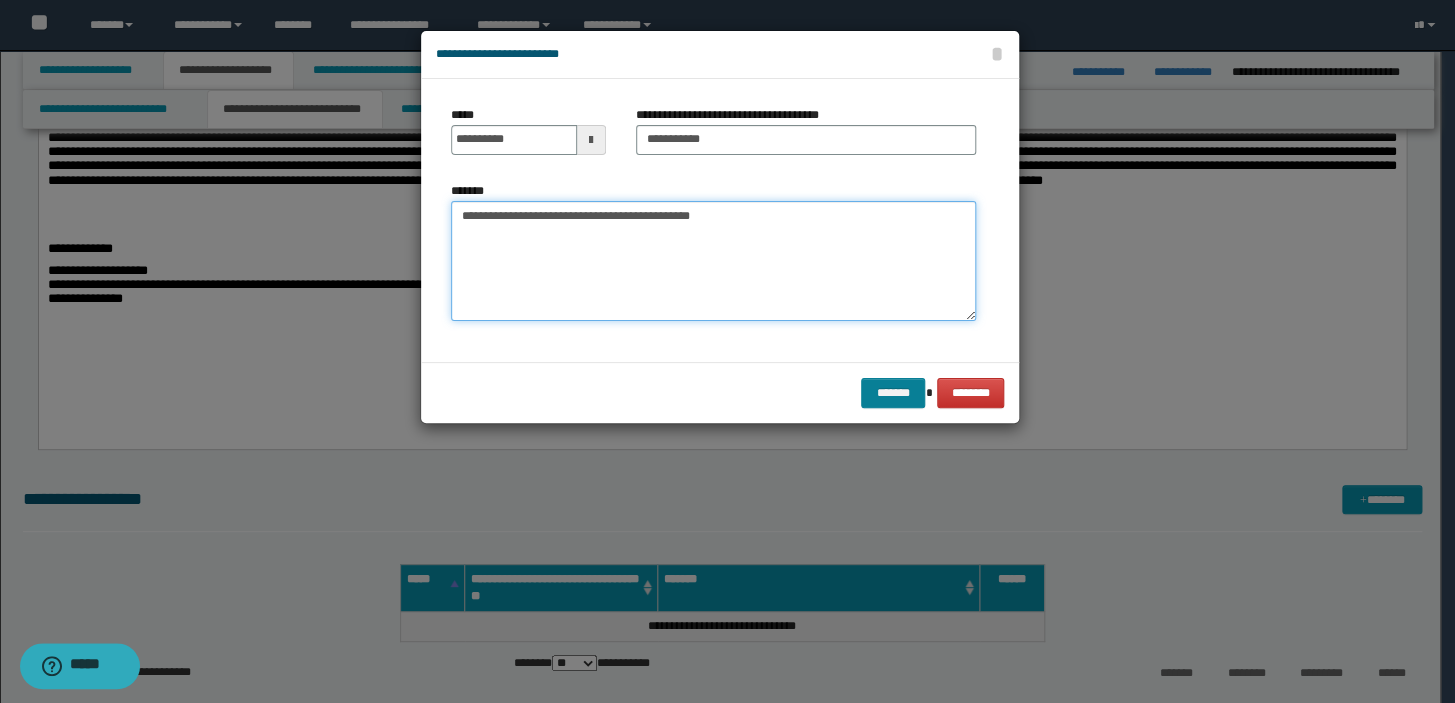 type on "**********" 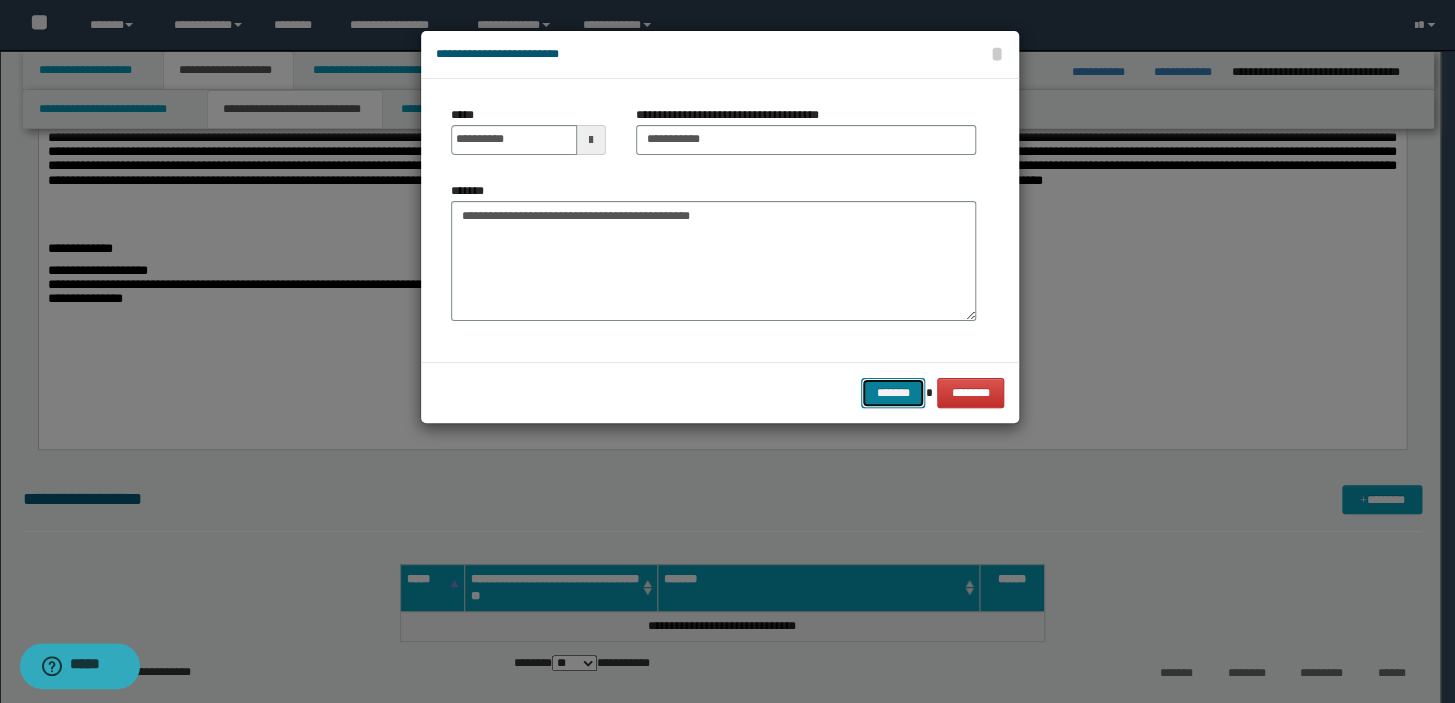 click on "*******" at bounding box center (893, 393) 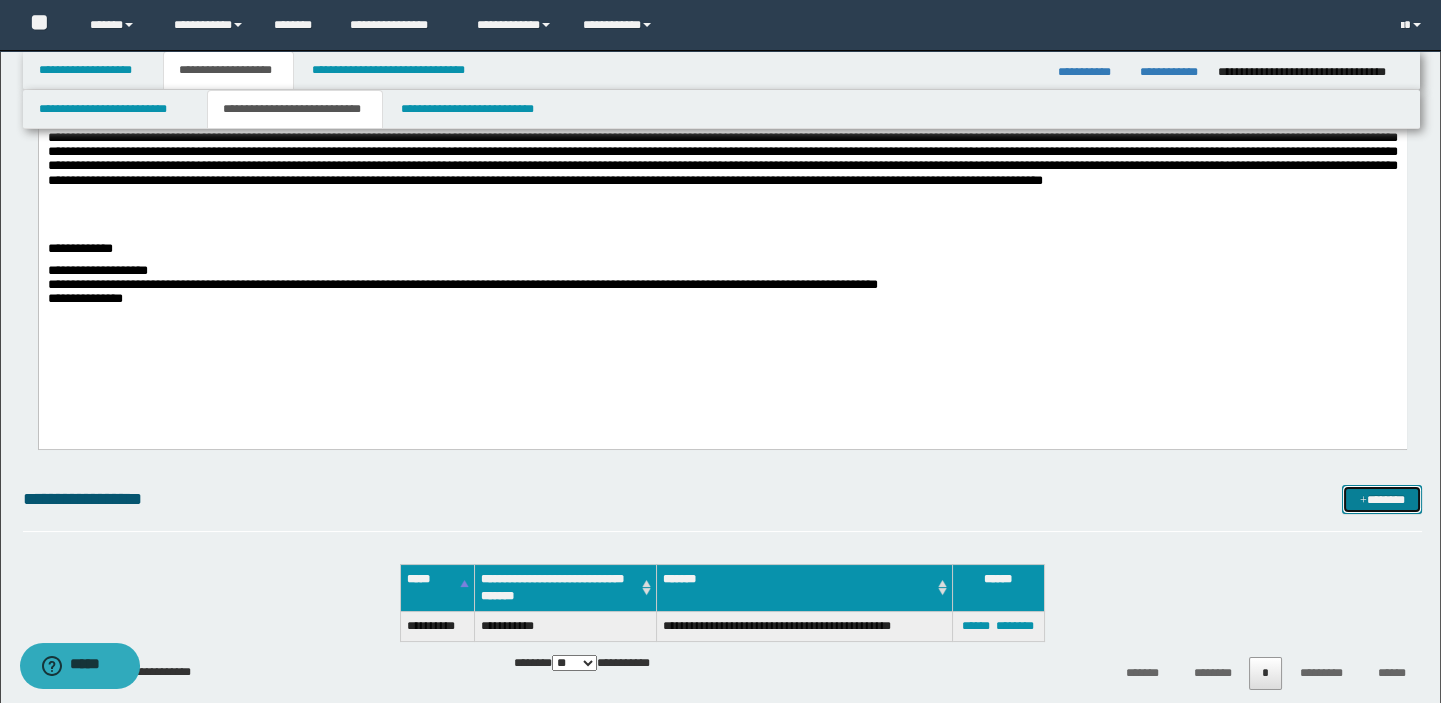 click on "*******" at bounding box center [1382, 500] 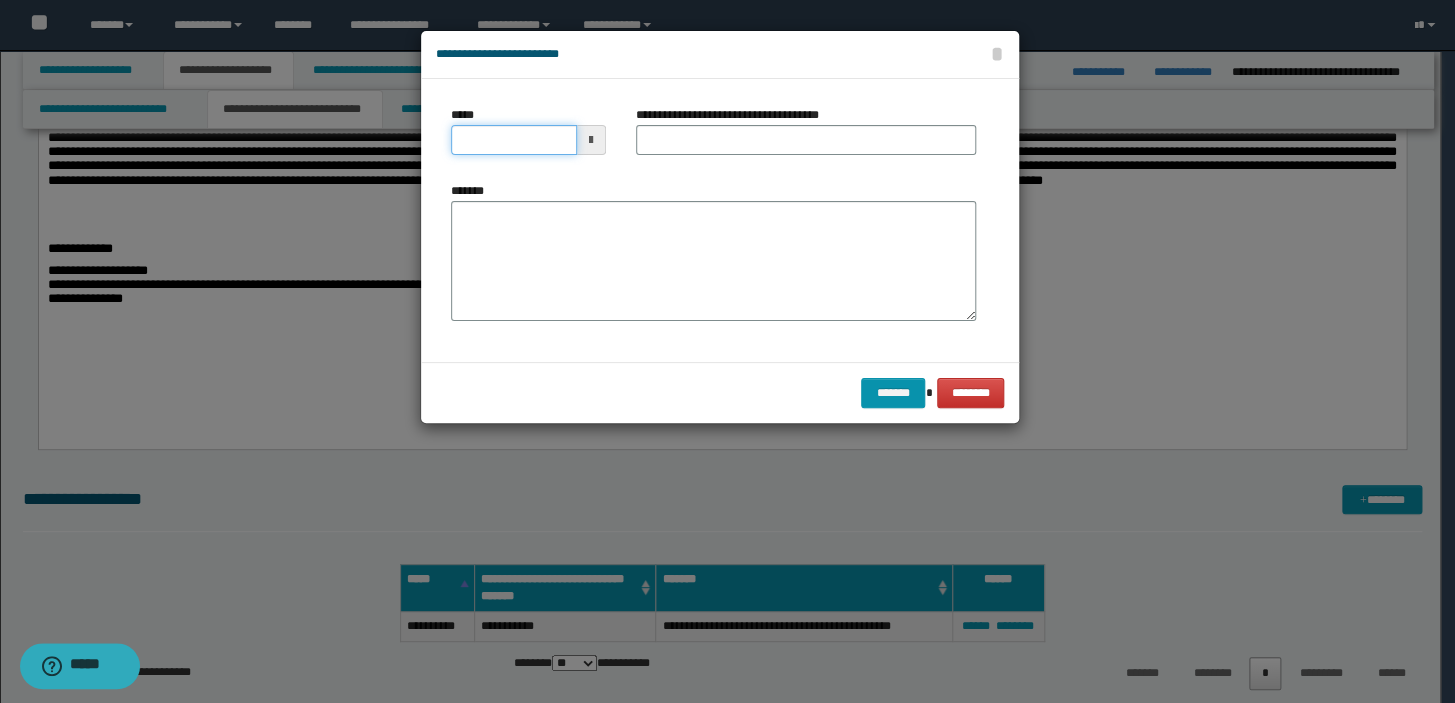 click on "*****" at bounding box center (514, 140) 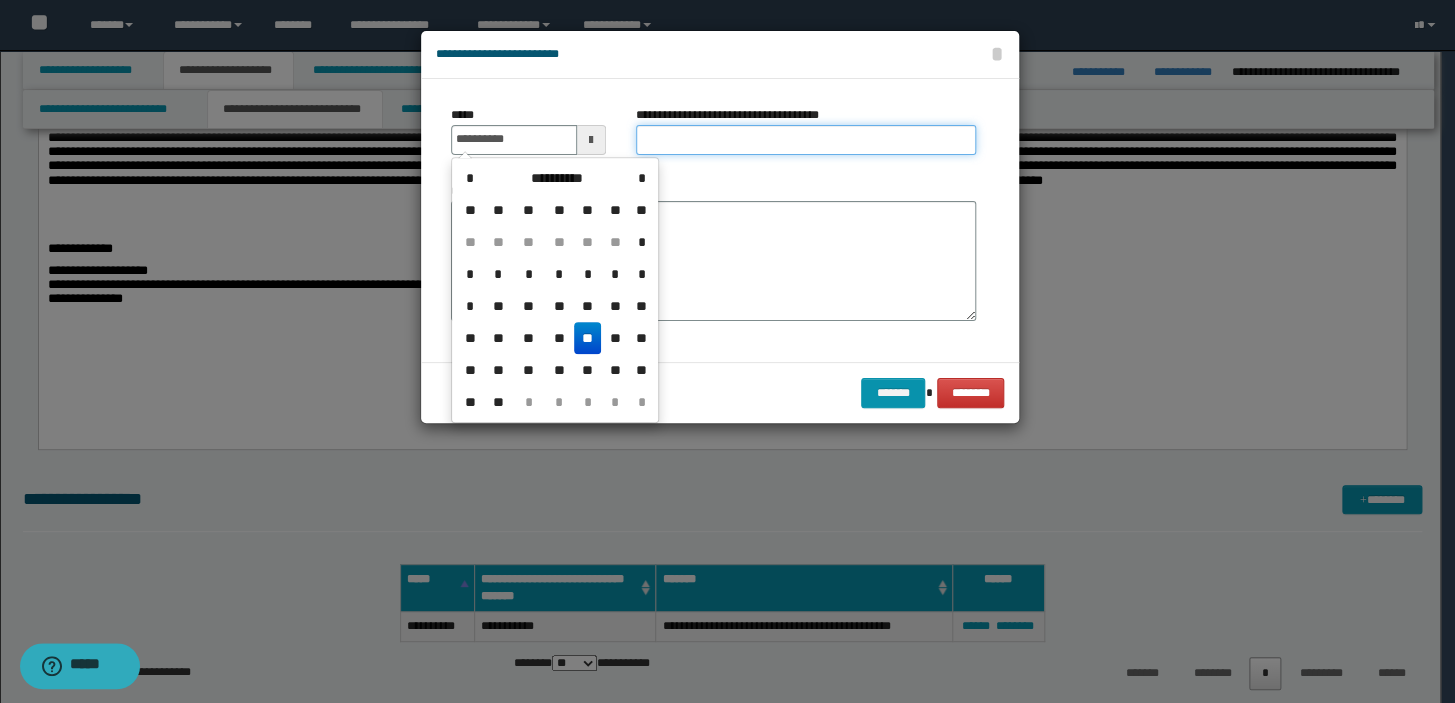 type on "**********" 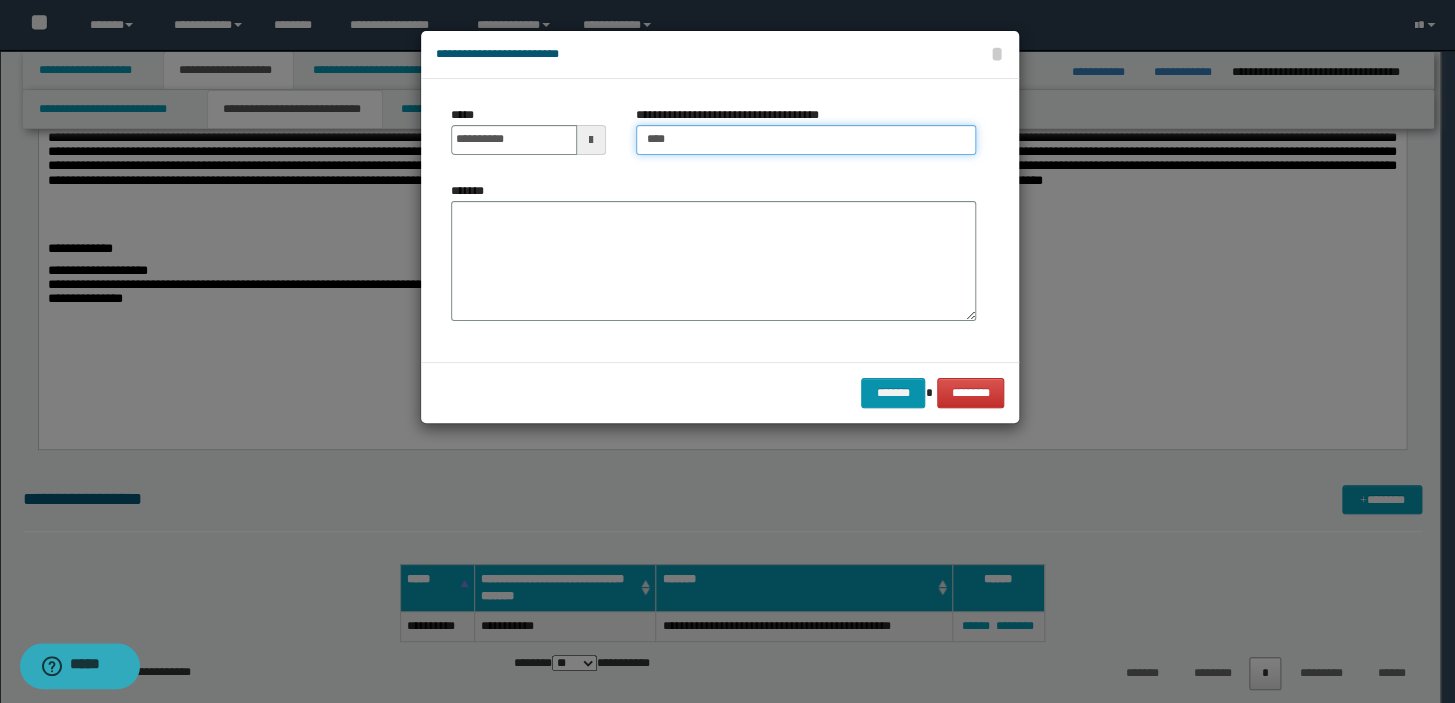 type on "**********" 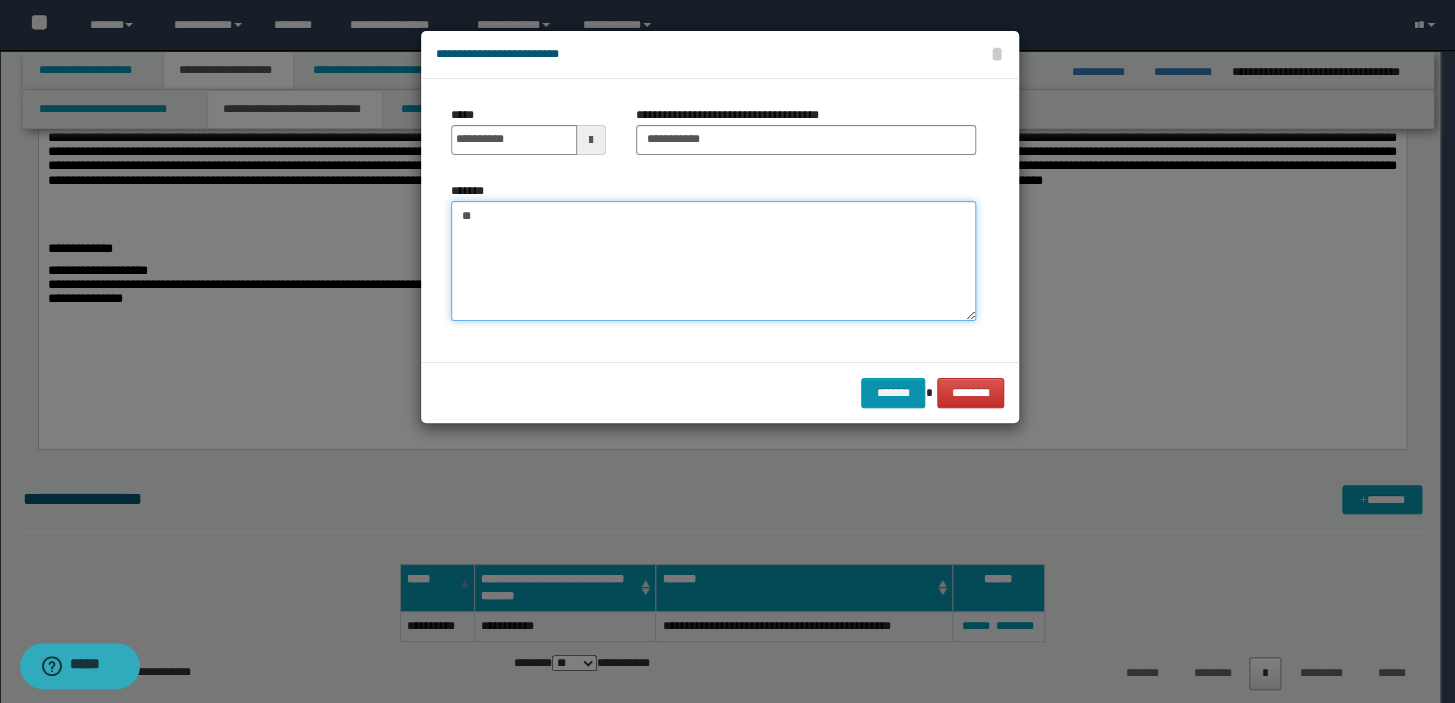 type on "*" 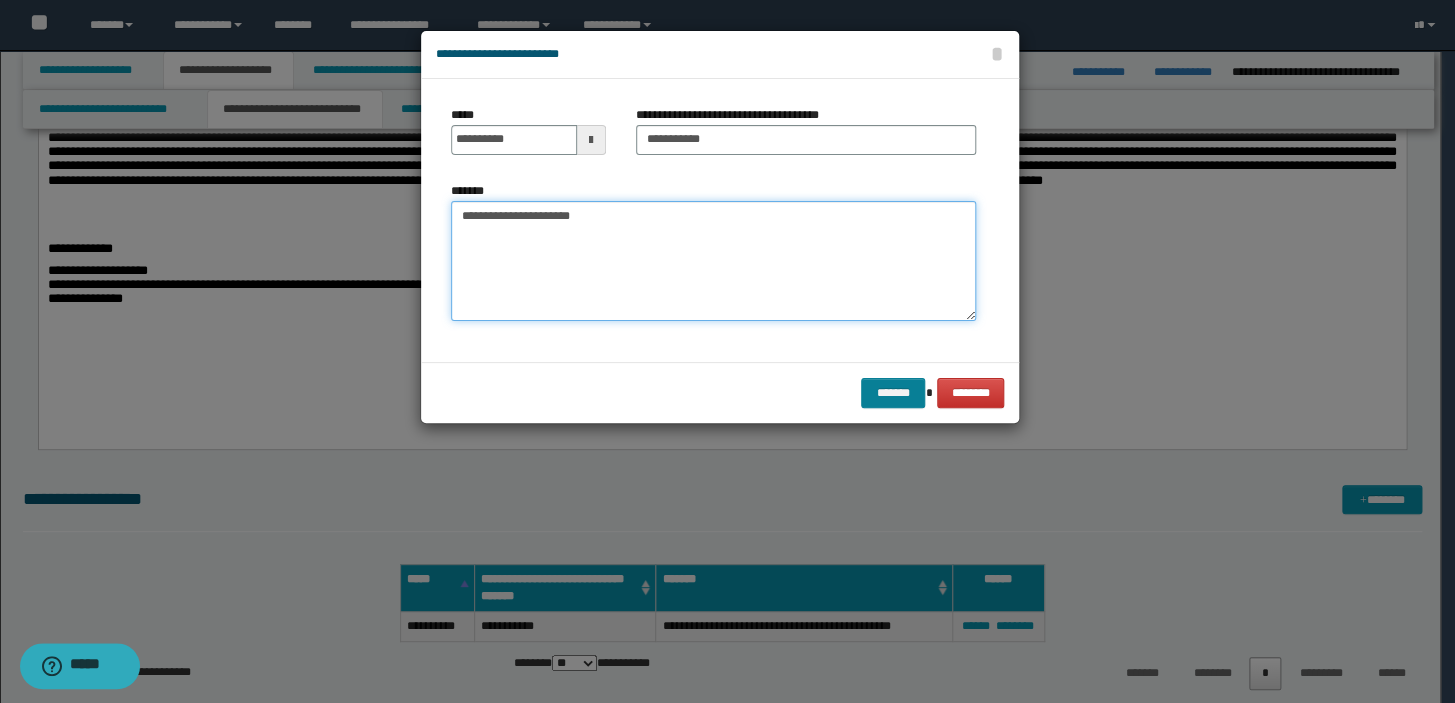 type on "**********" 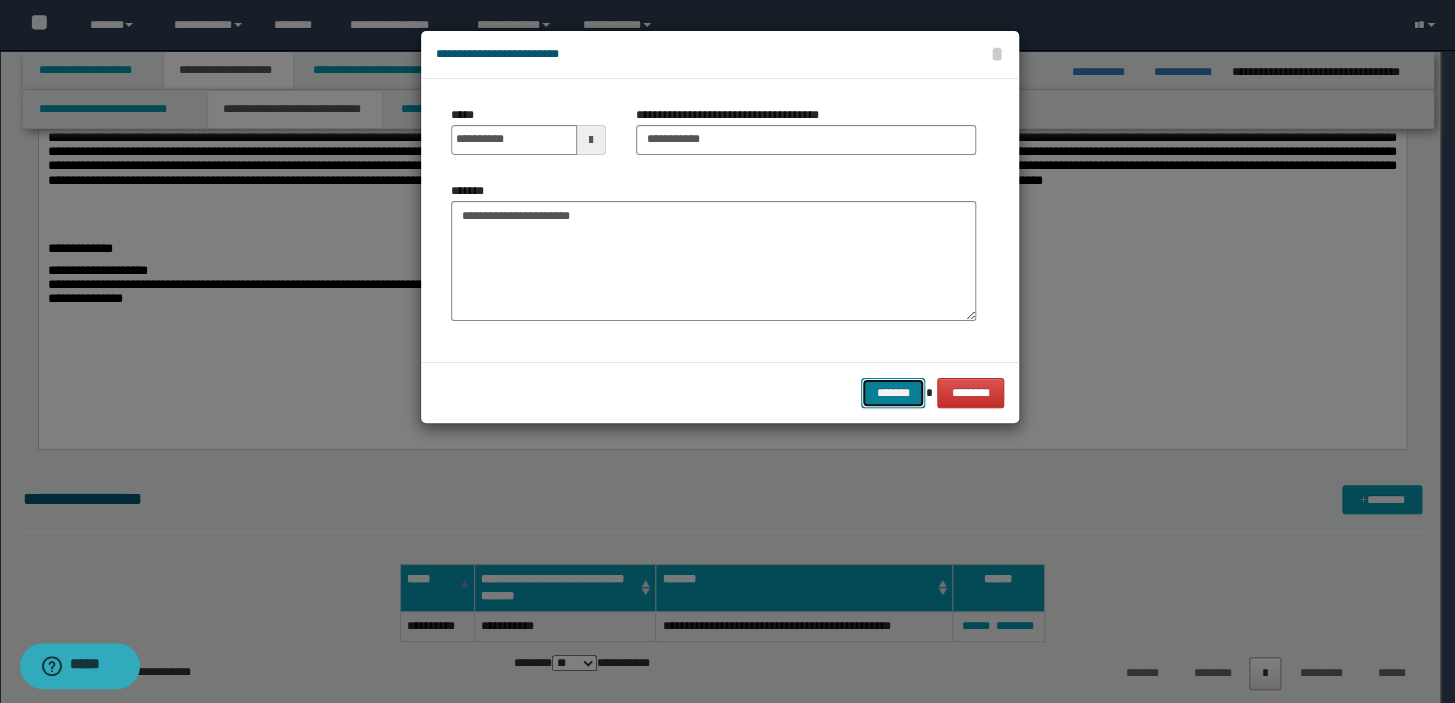 click on "*******" at bounding box center (893, 393) 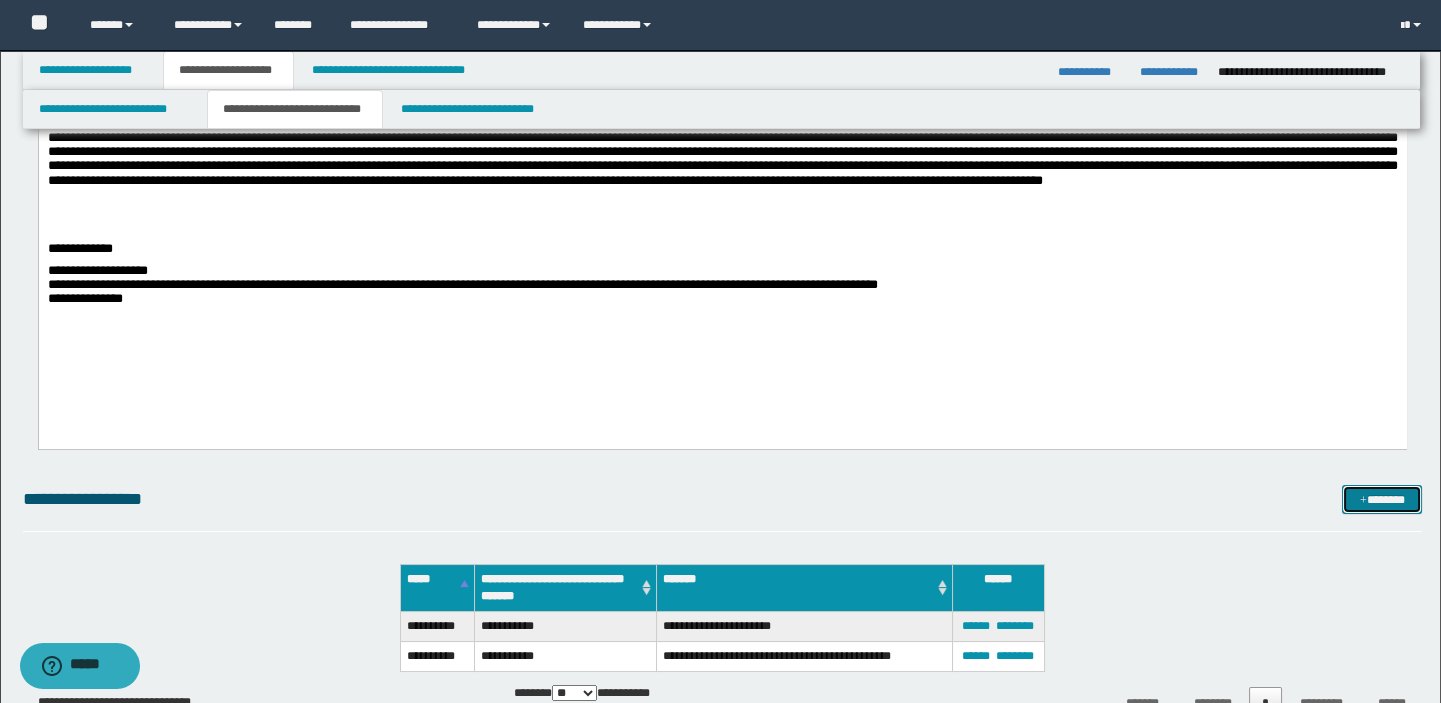 drag, startPoint x: 1367, startPoint y: 493, endPoint x: 1178, endPoint y: 356, distance: 233.43094 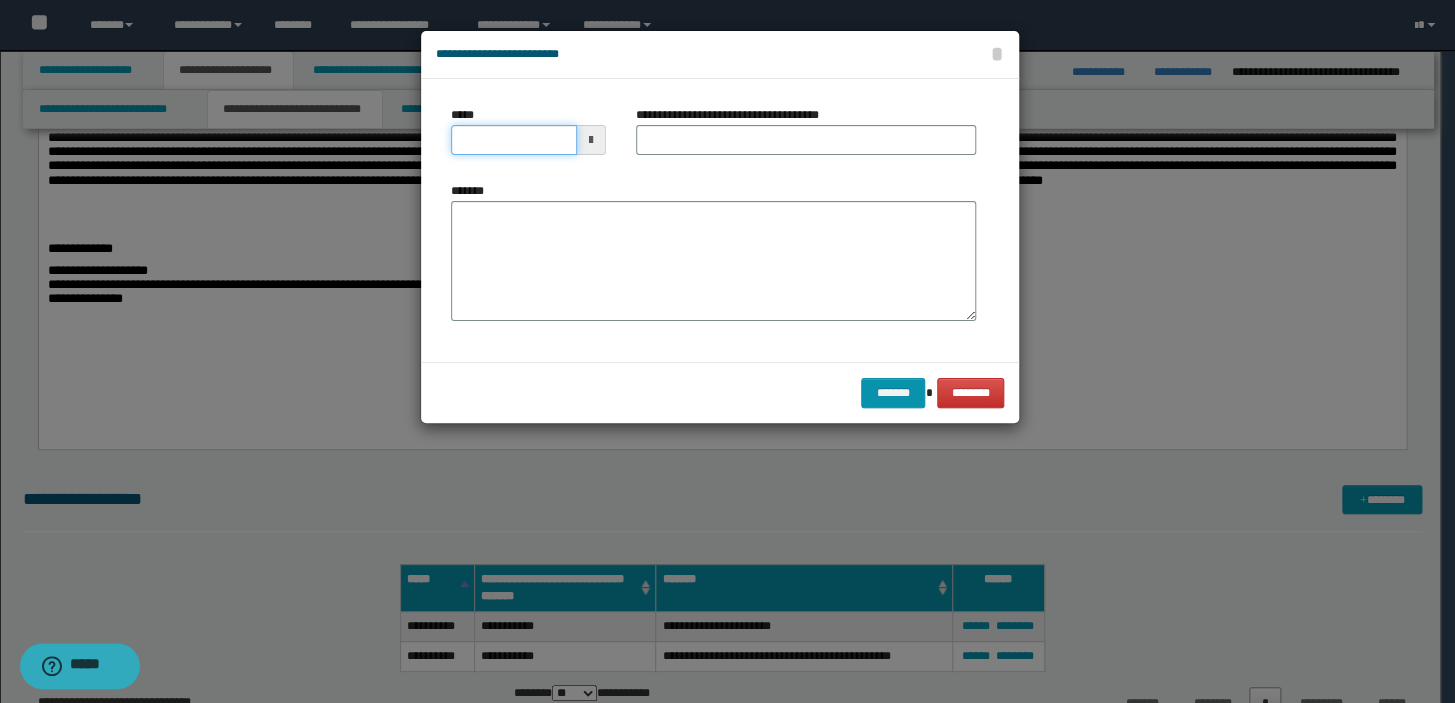 drag, startPoint x: 495, startPoint y: 139, endPoint x: 480, endPoint y: 139, distance: 15 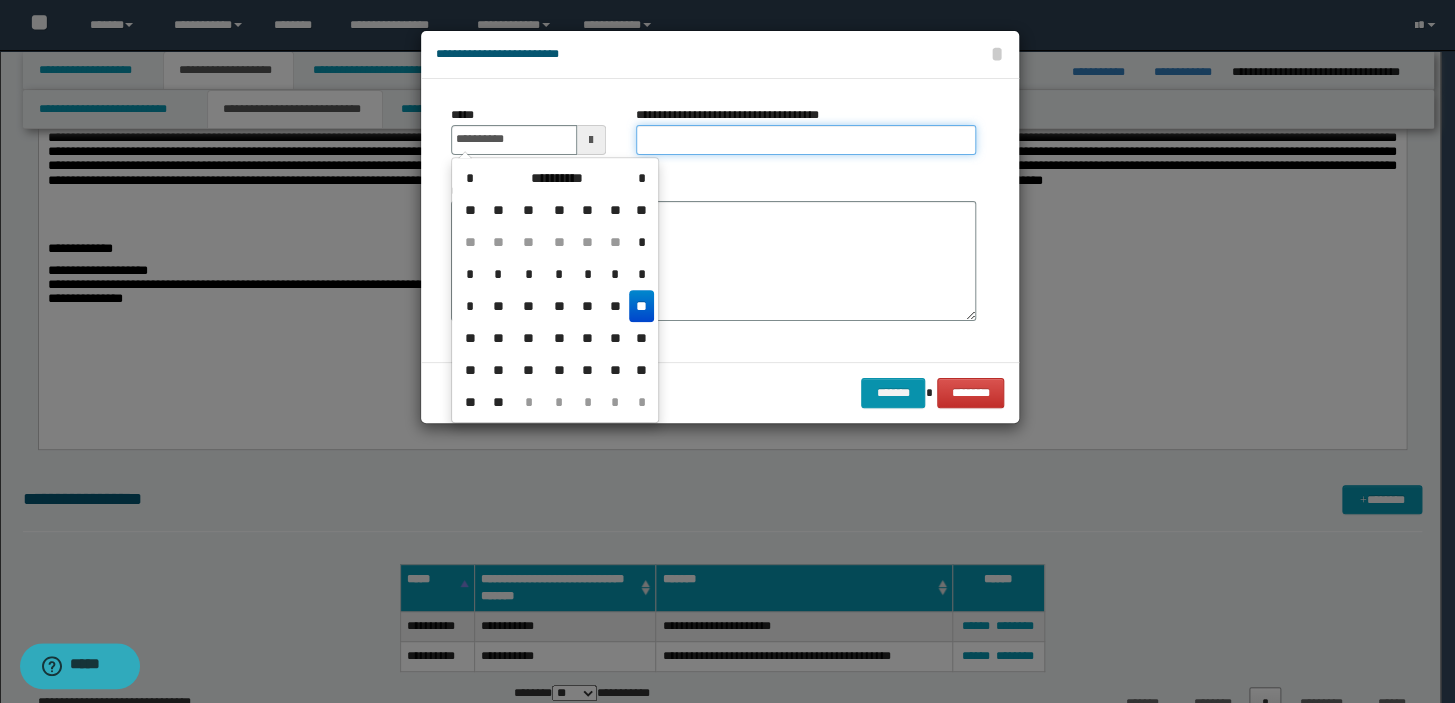 type on "**********" 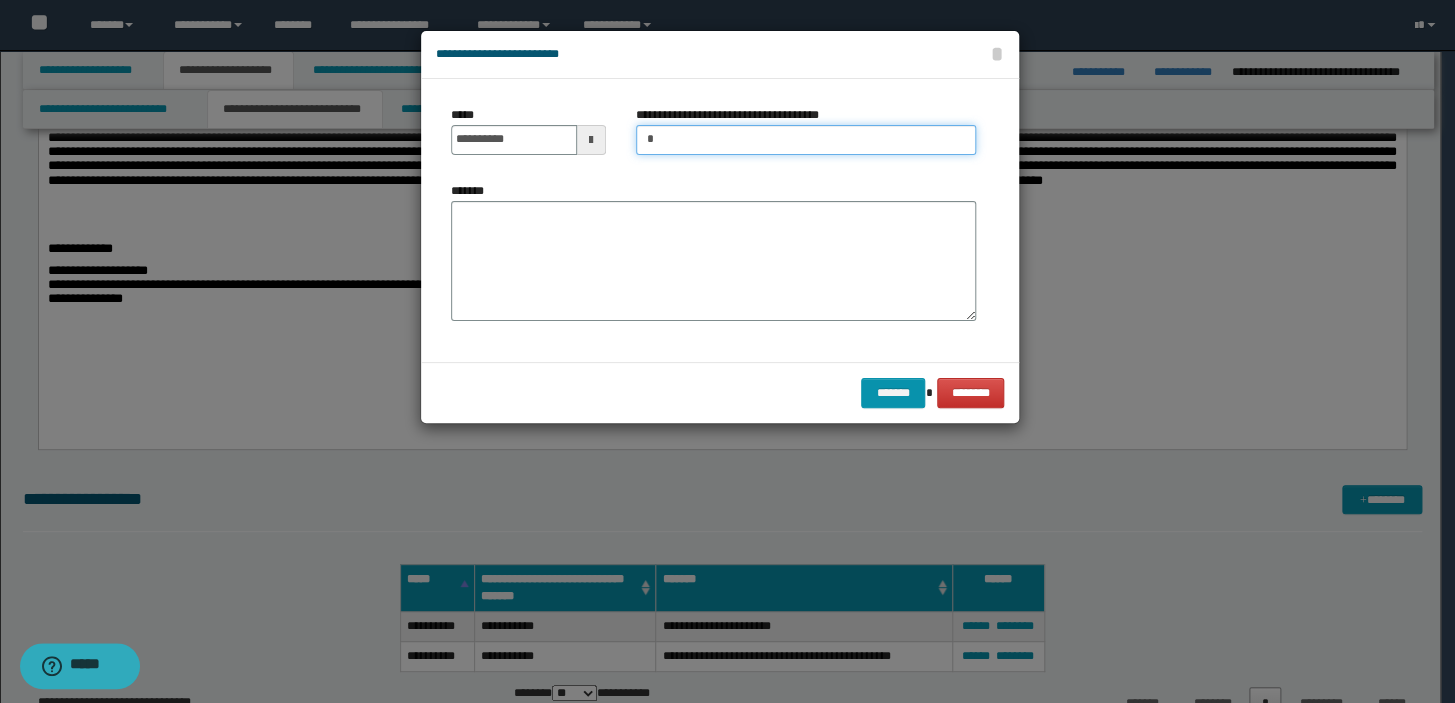 type on "**********" 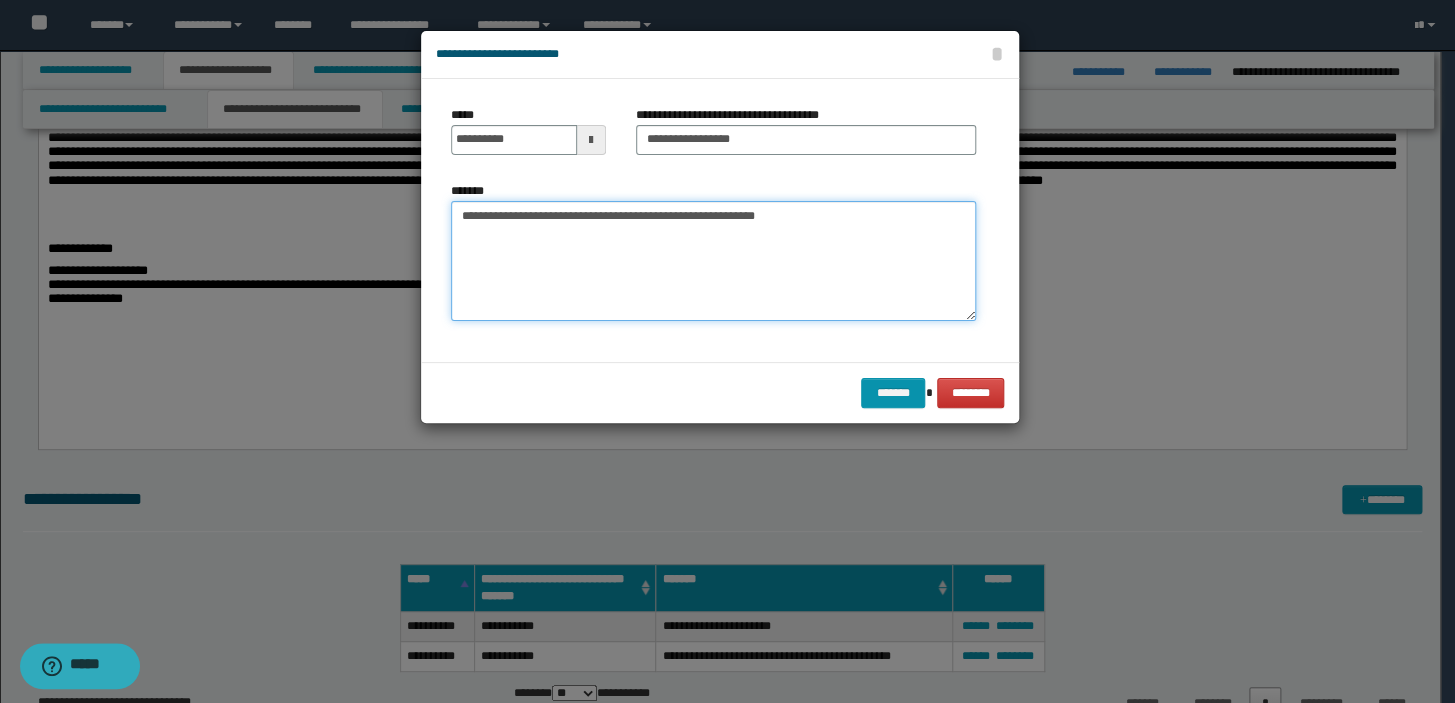 type on "**********" 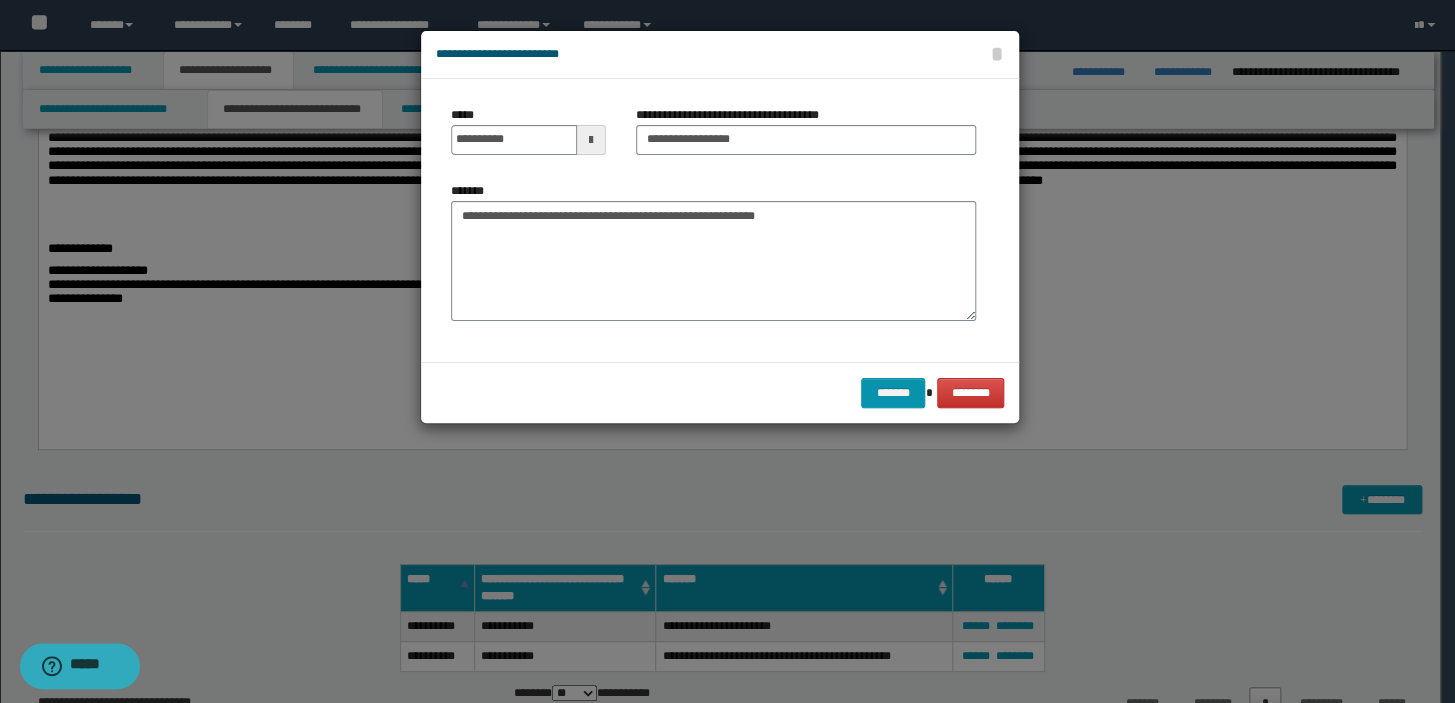 click on "*******
********" at bounding box center [720, 392] 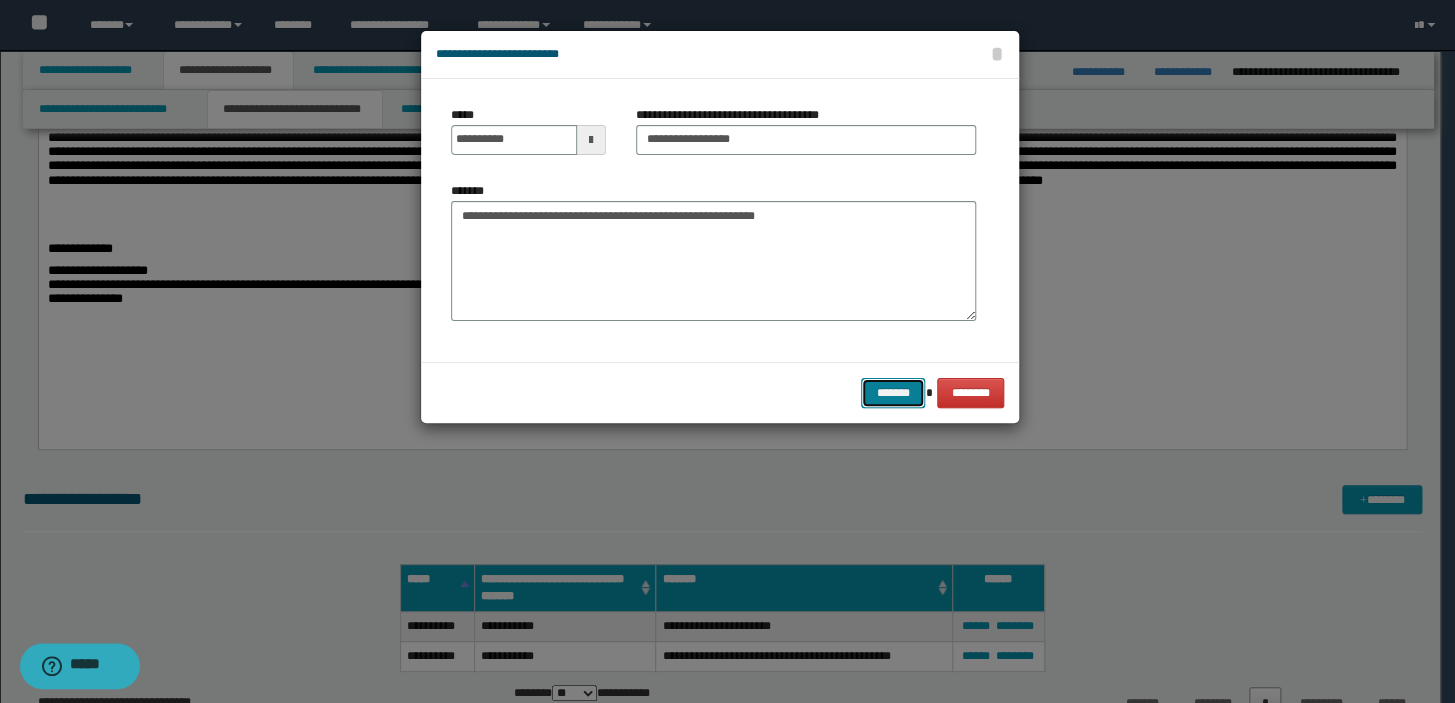 click on "*******" at bounding box center (893, 393) 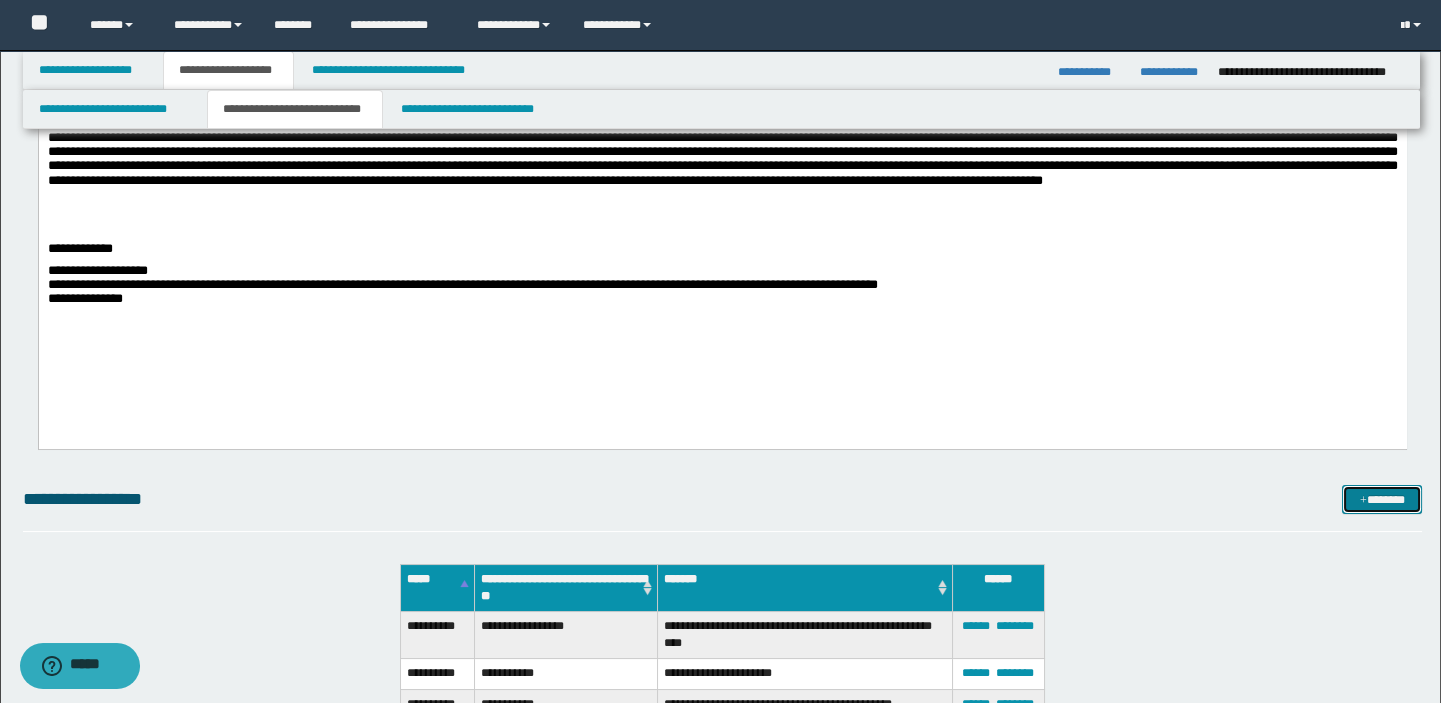 click on "*******" at bounding box center [1382, 500] 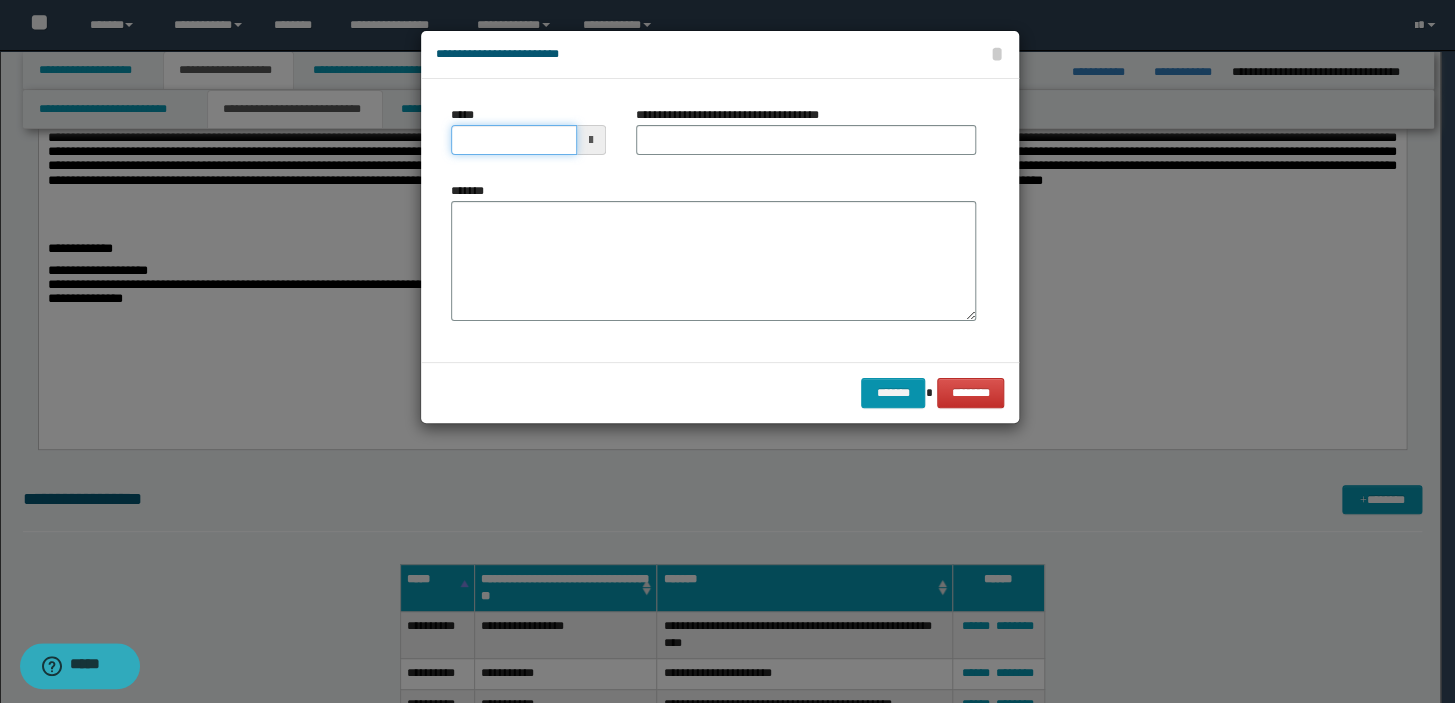 click on "*****" at bounding box center (514, 140) 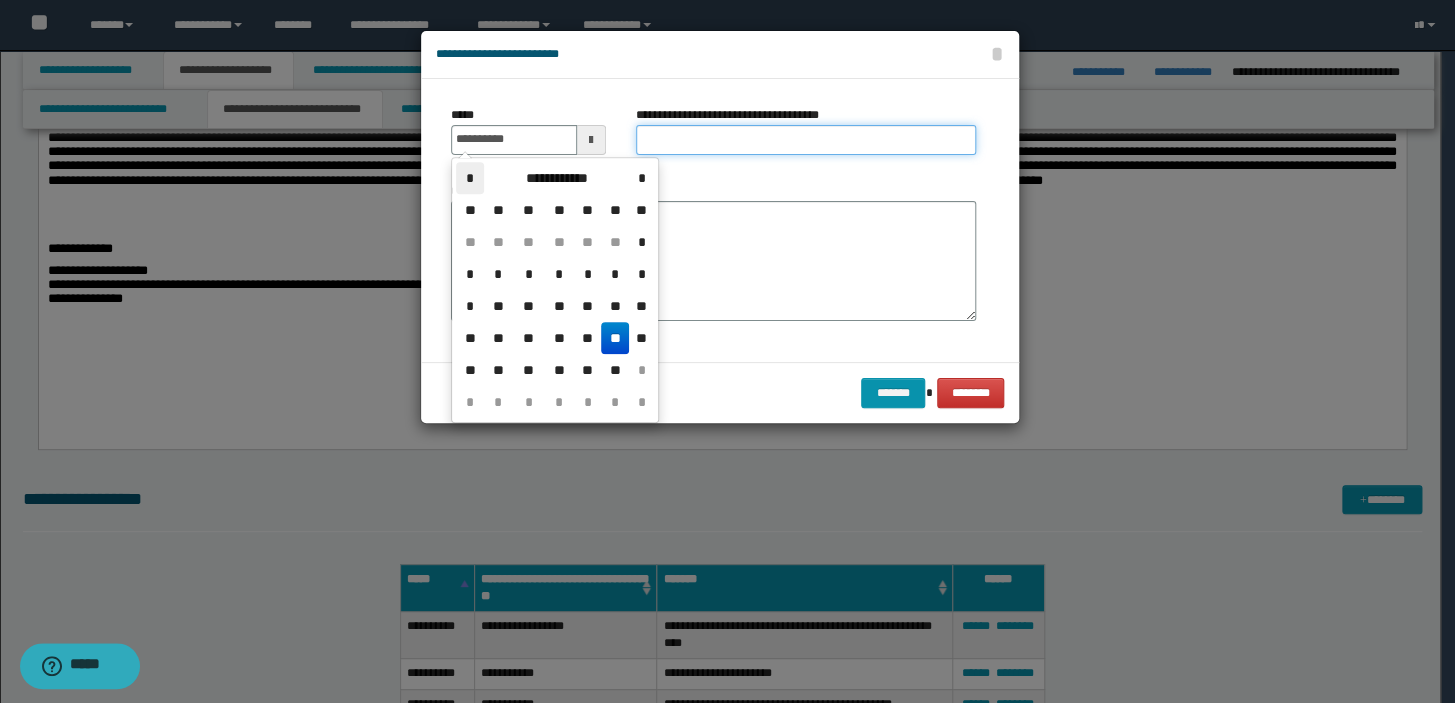 type on "**********" 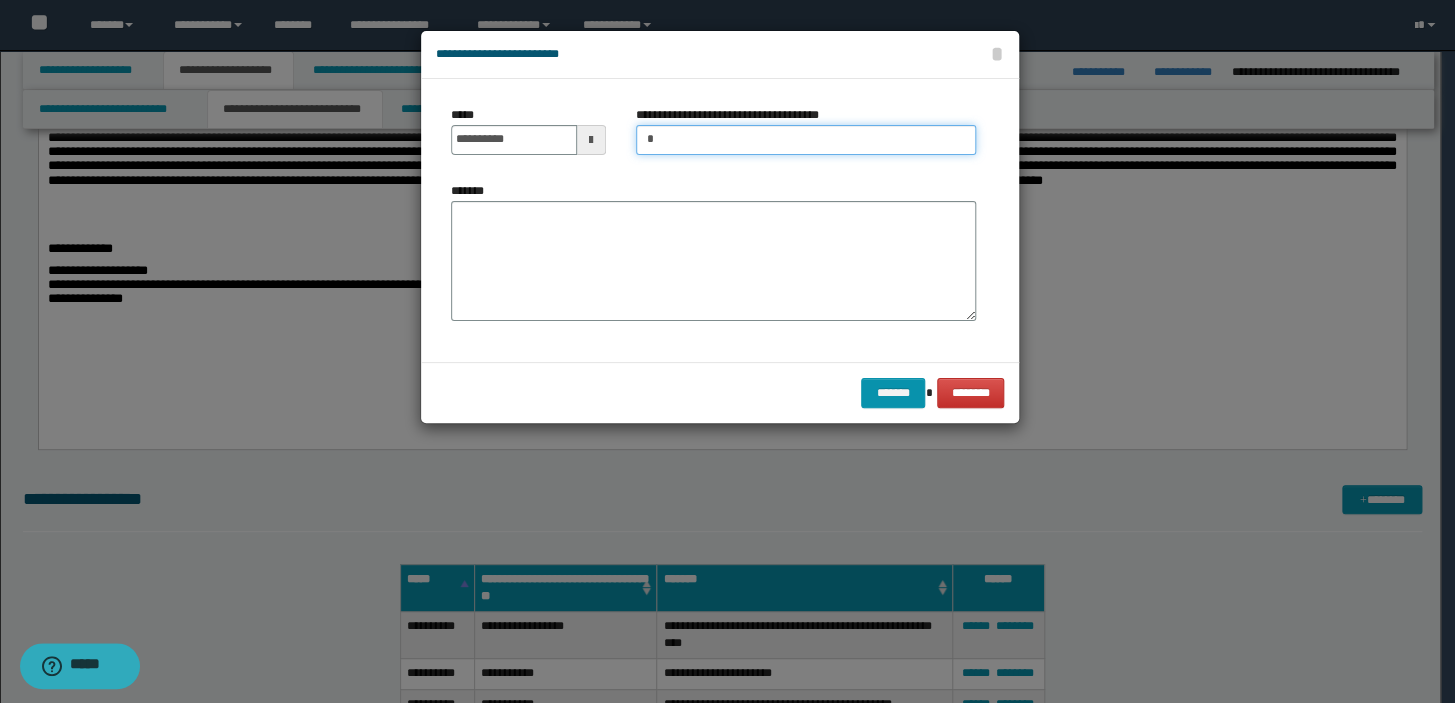 type on "**********" 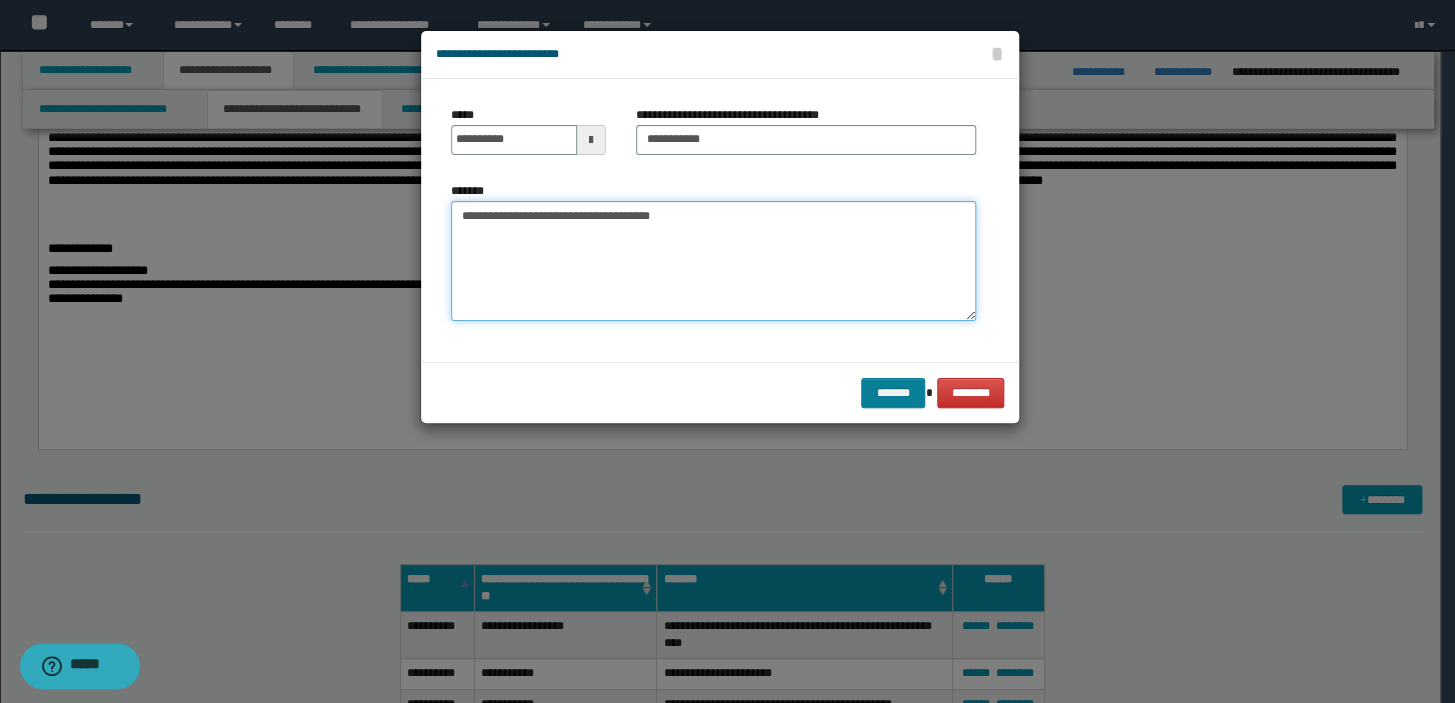 type on "**********" 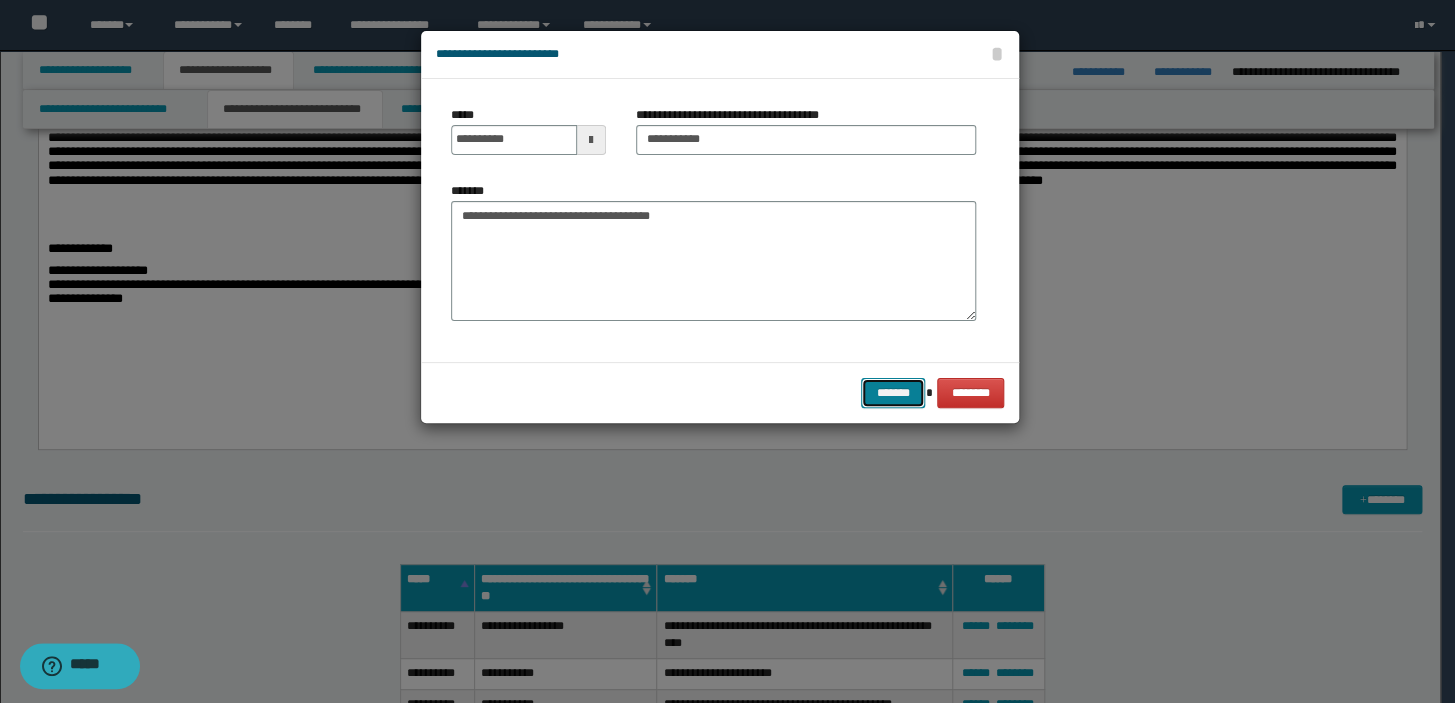 click on "*******" at bounding box center [893, 393] 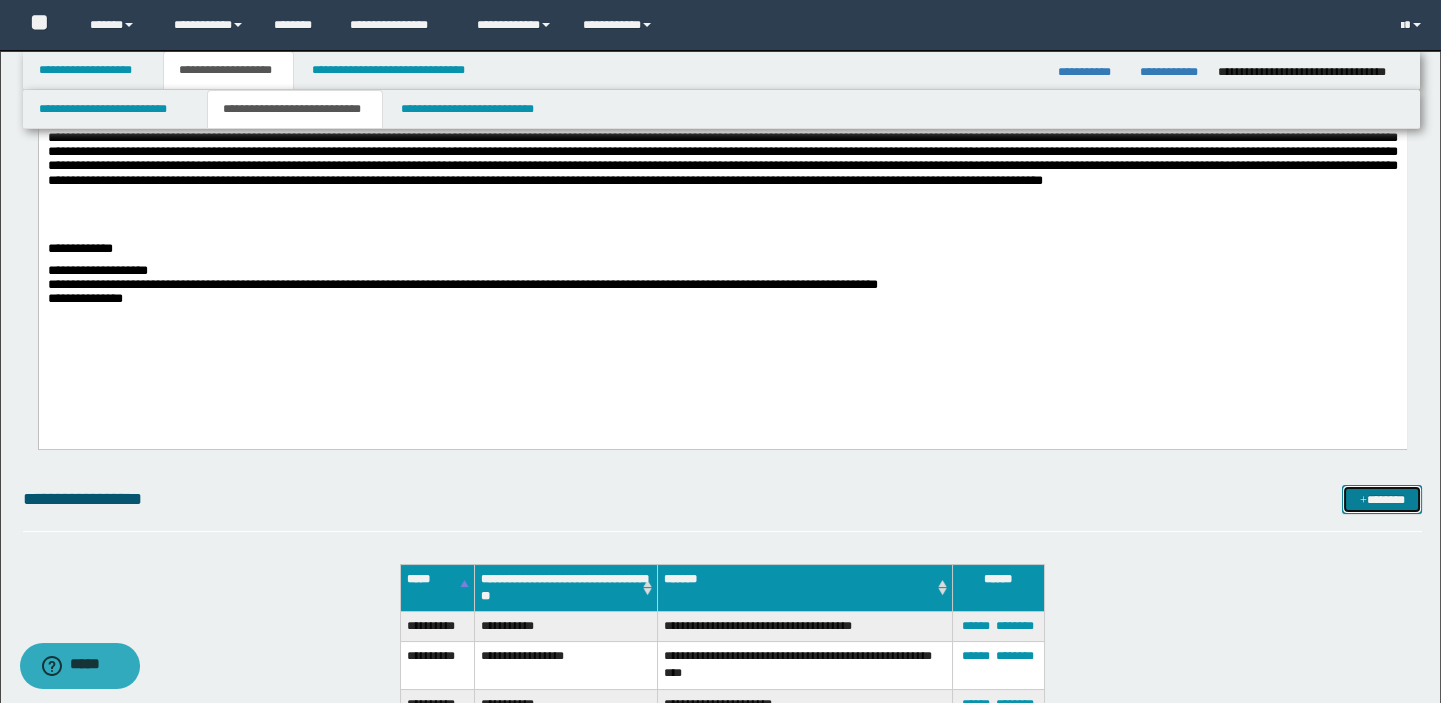 click on "*******" at bounding box center [1382, 500] 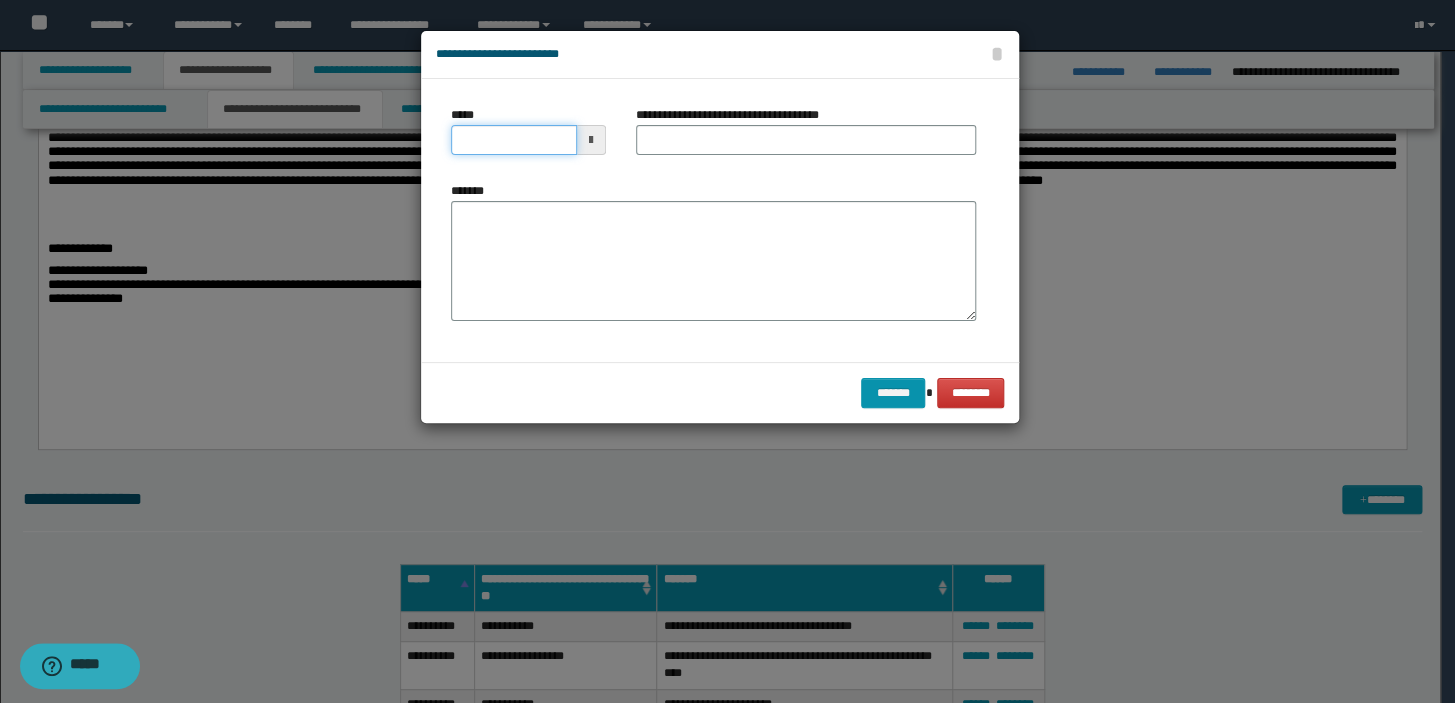click on "*****" at bounding box center [514, 140] 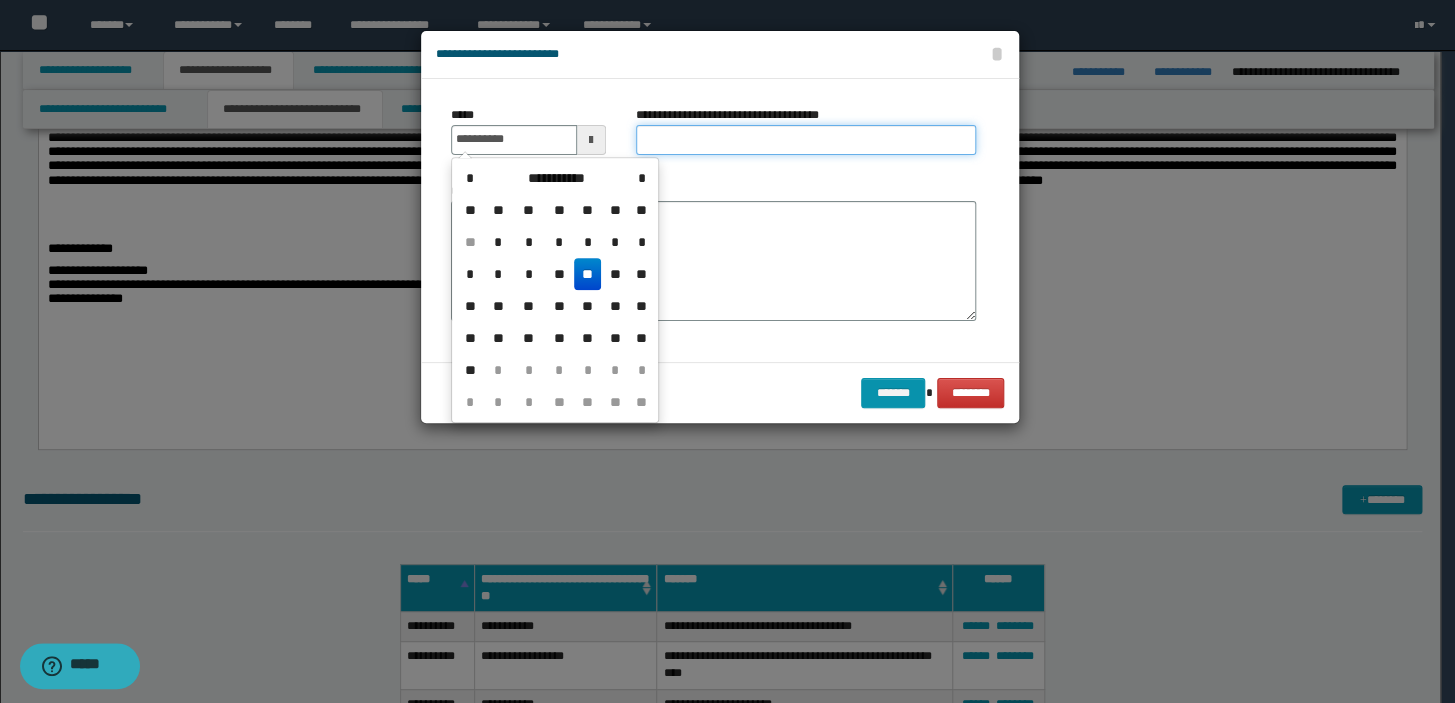 type on "**********" 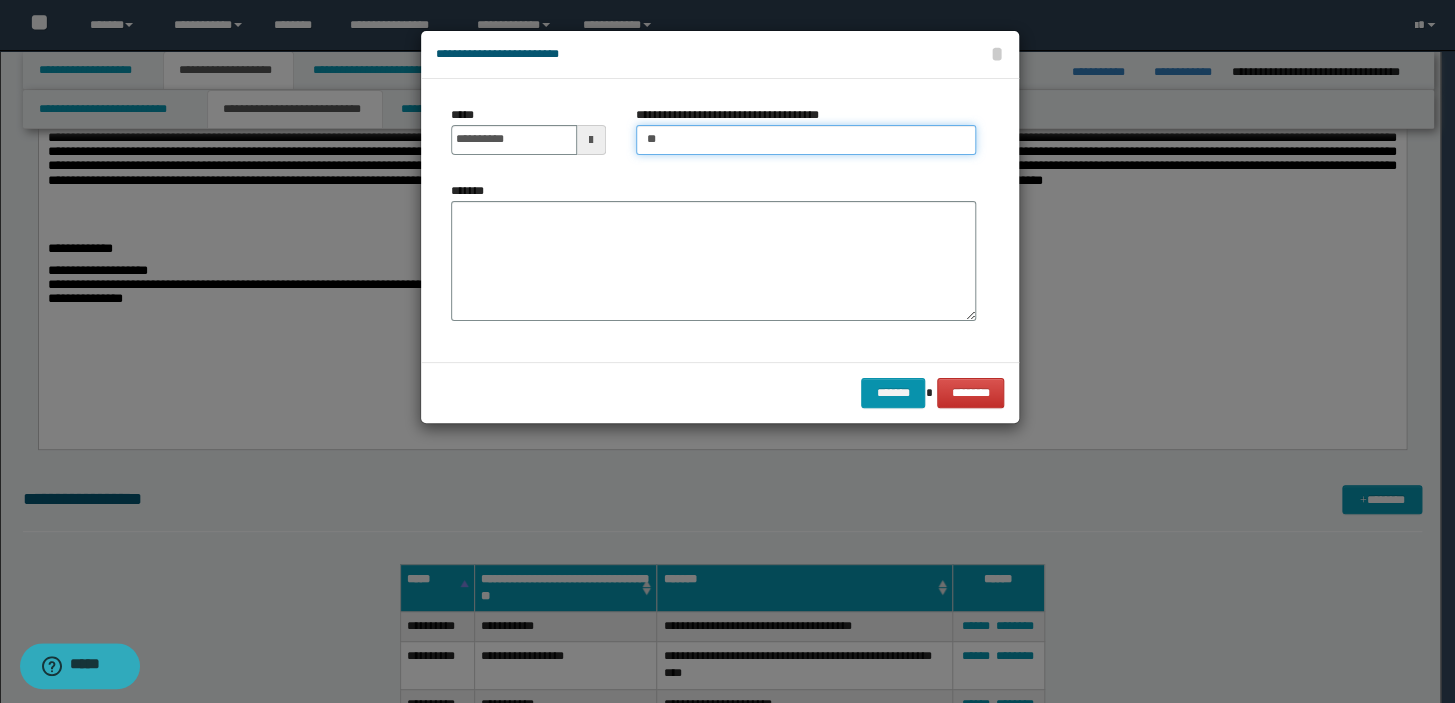 type on "**********" 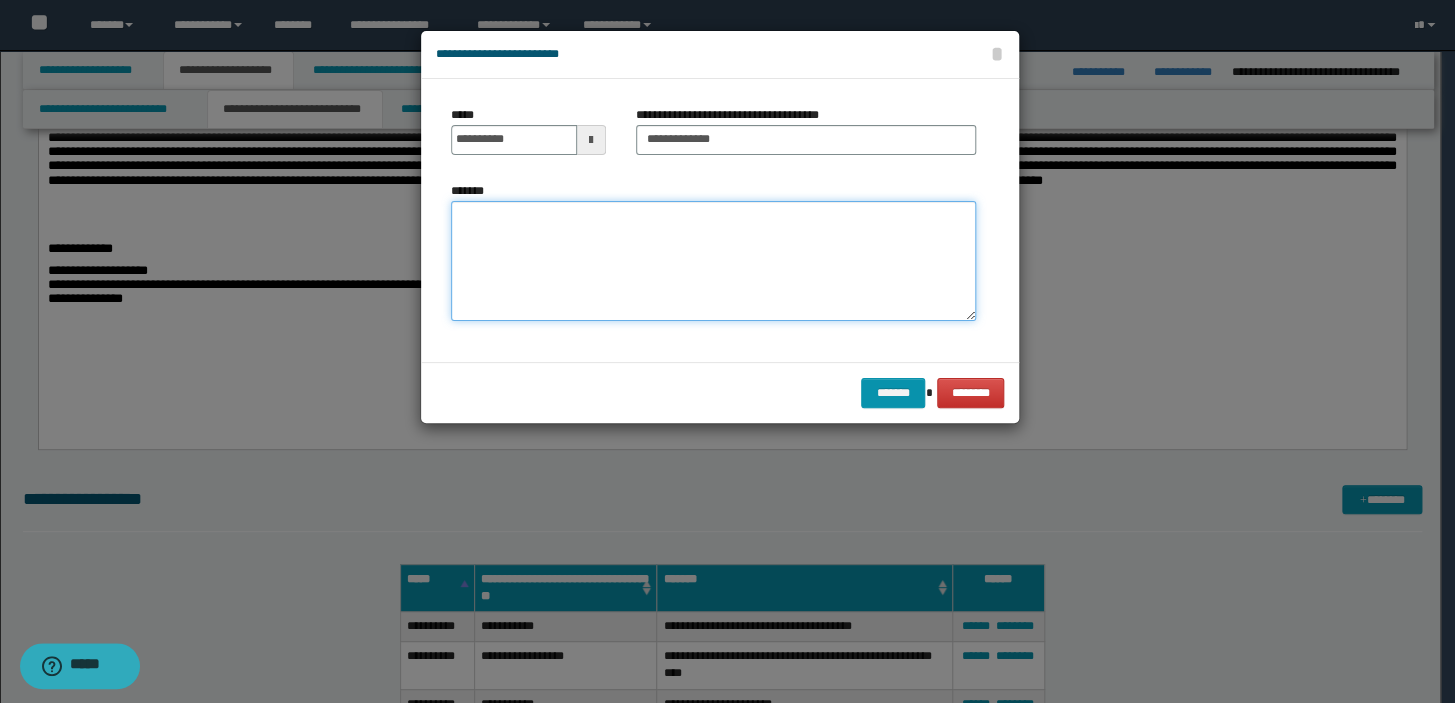 click on "*******" at bounding box center [713, 261] 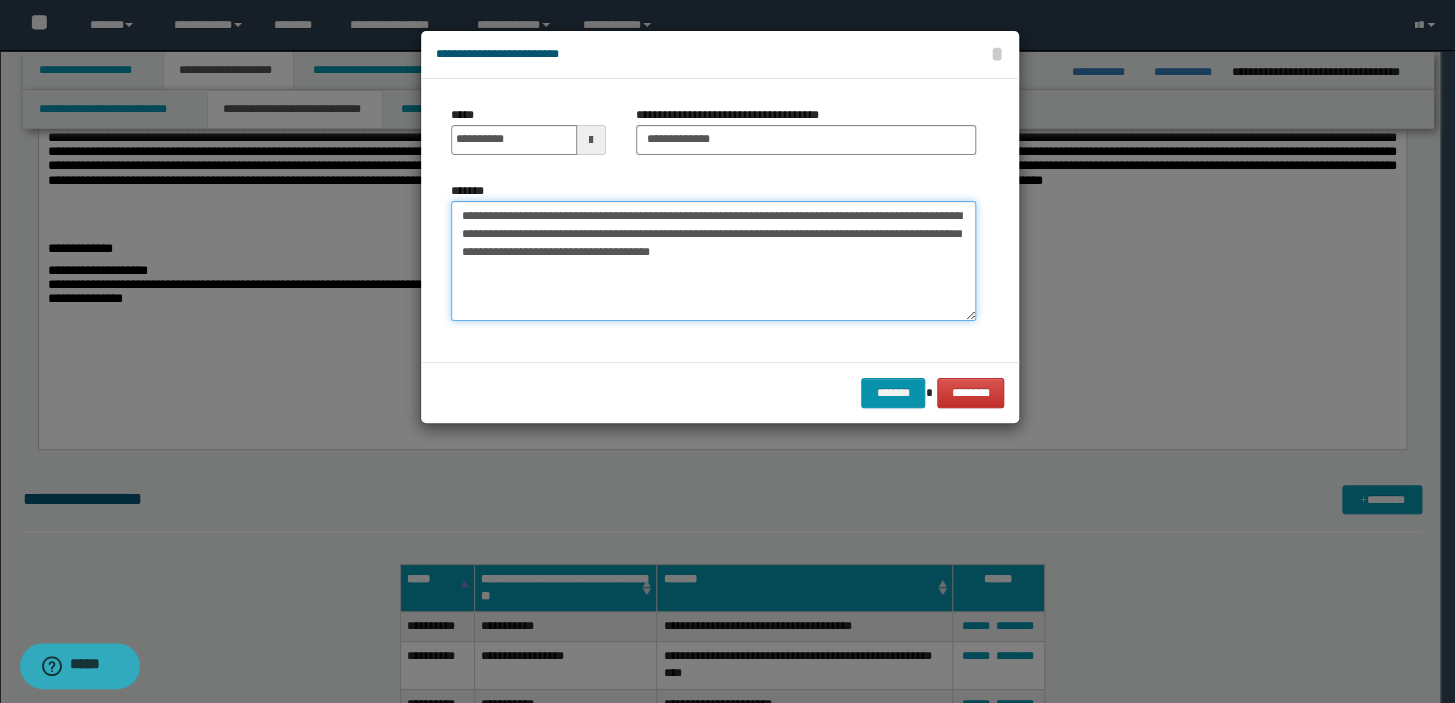 type on "**********" 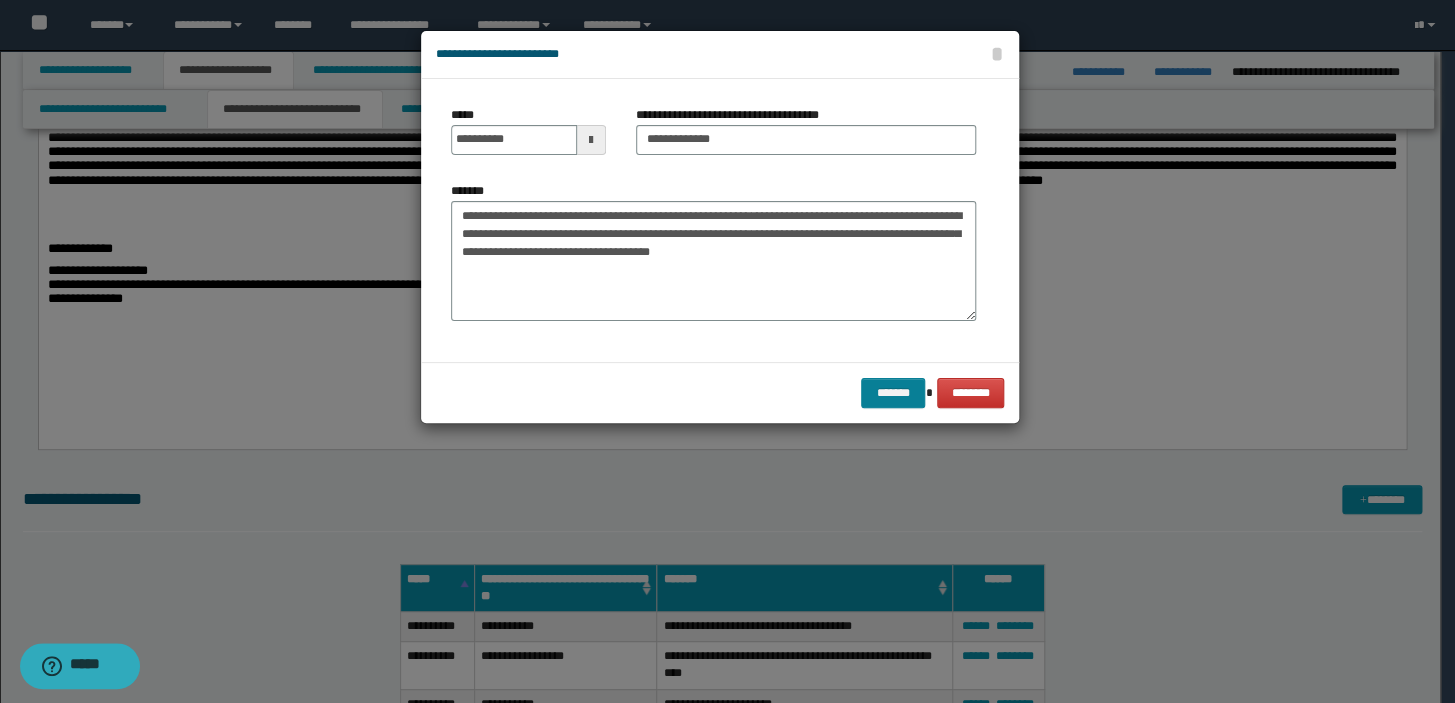 click on "*******
********" at bounding box center [720, 392] 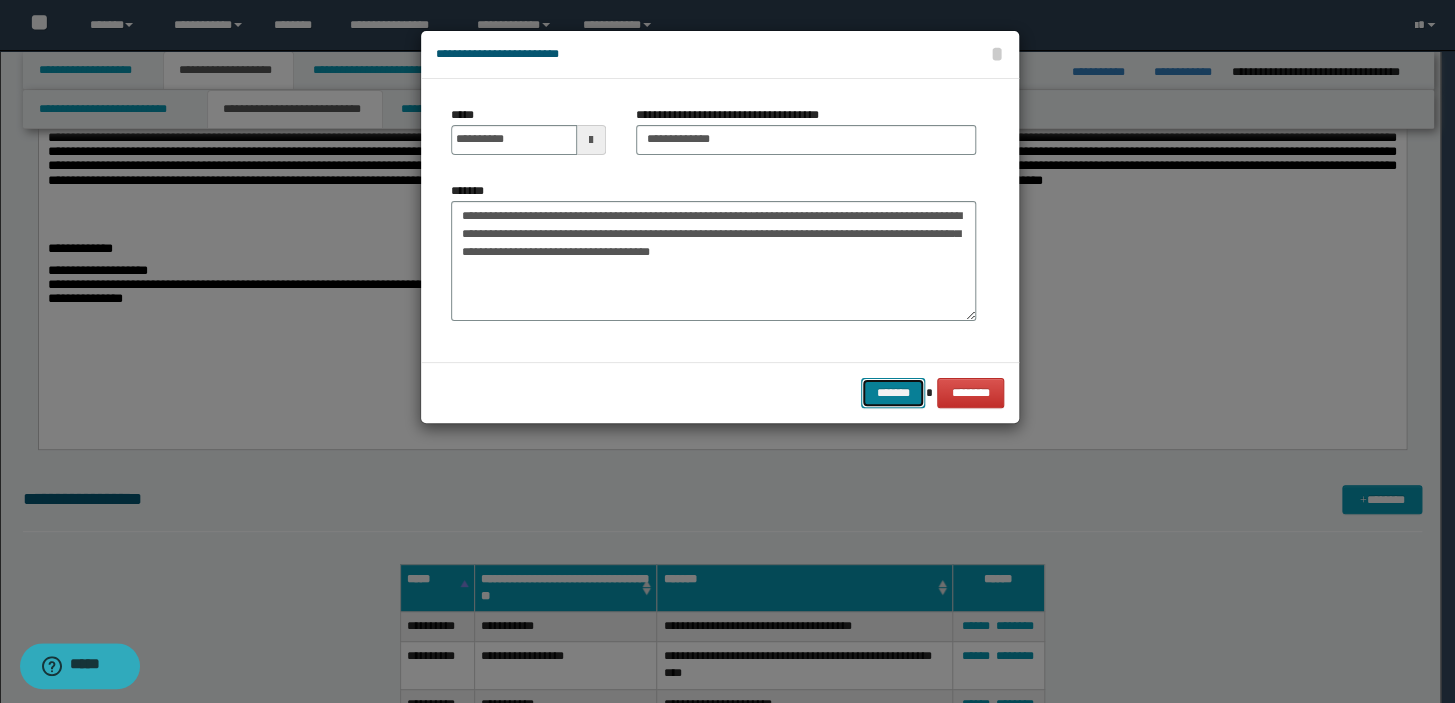 click on "*******" at bounding box center (893, 393) 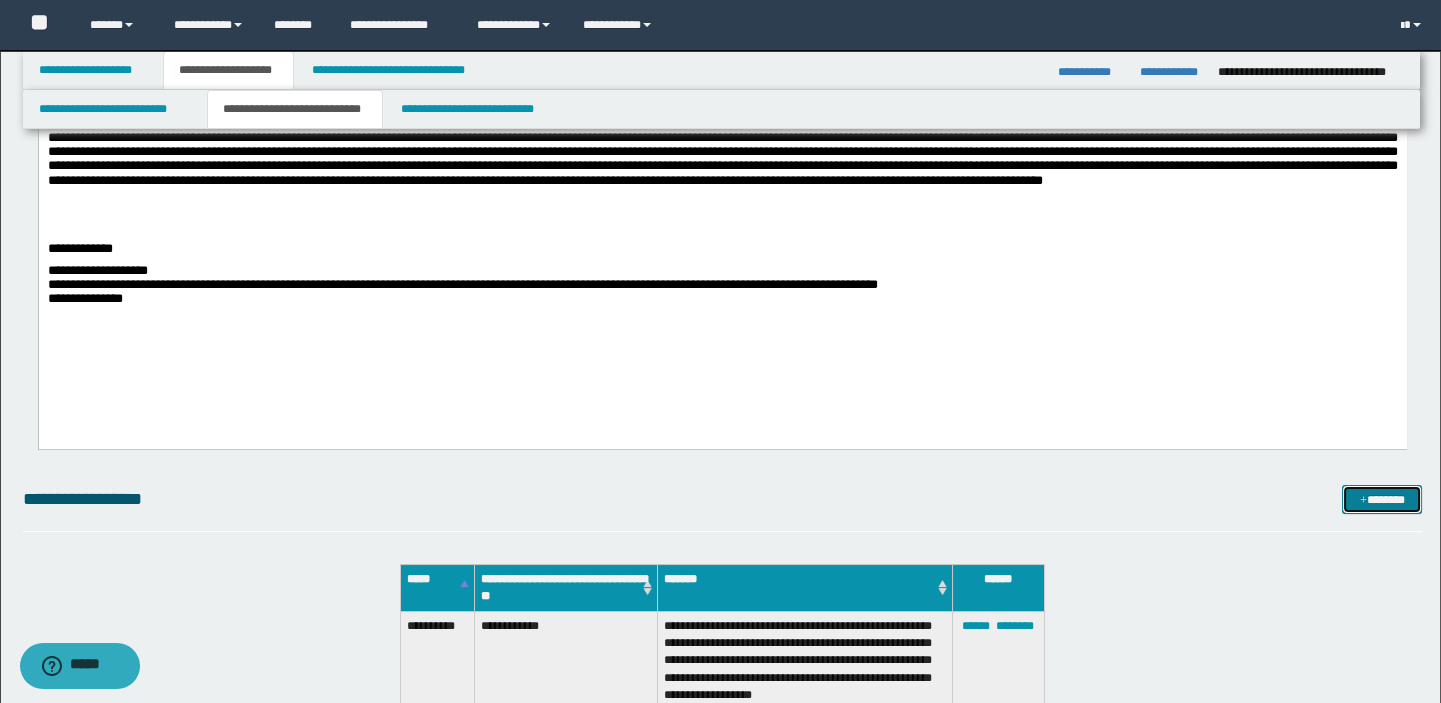 click on "*******" at bounding box center (1382, 500) 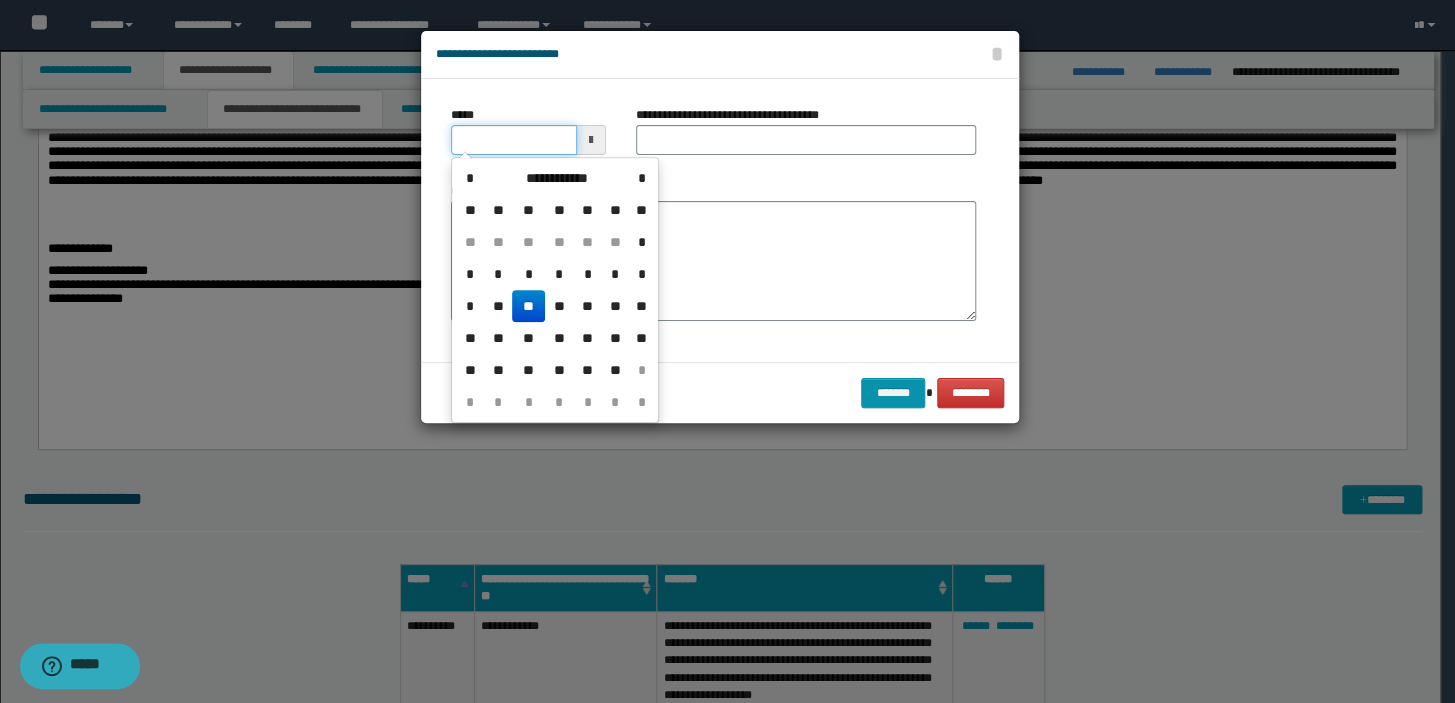 click on "*****" at bounding box center [514, 140] 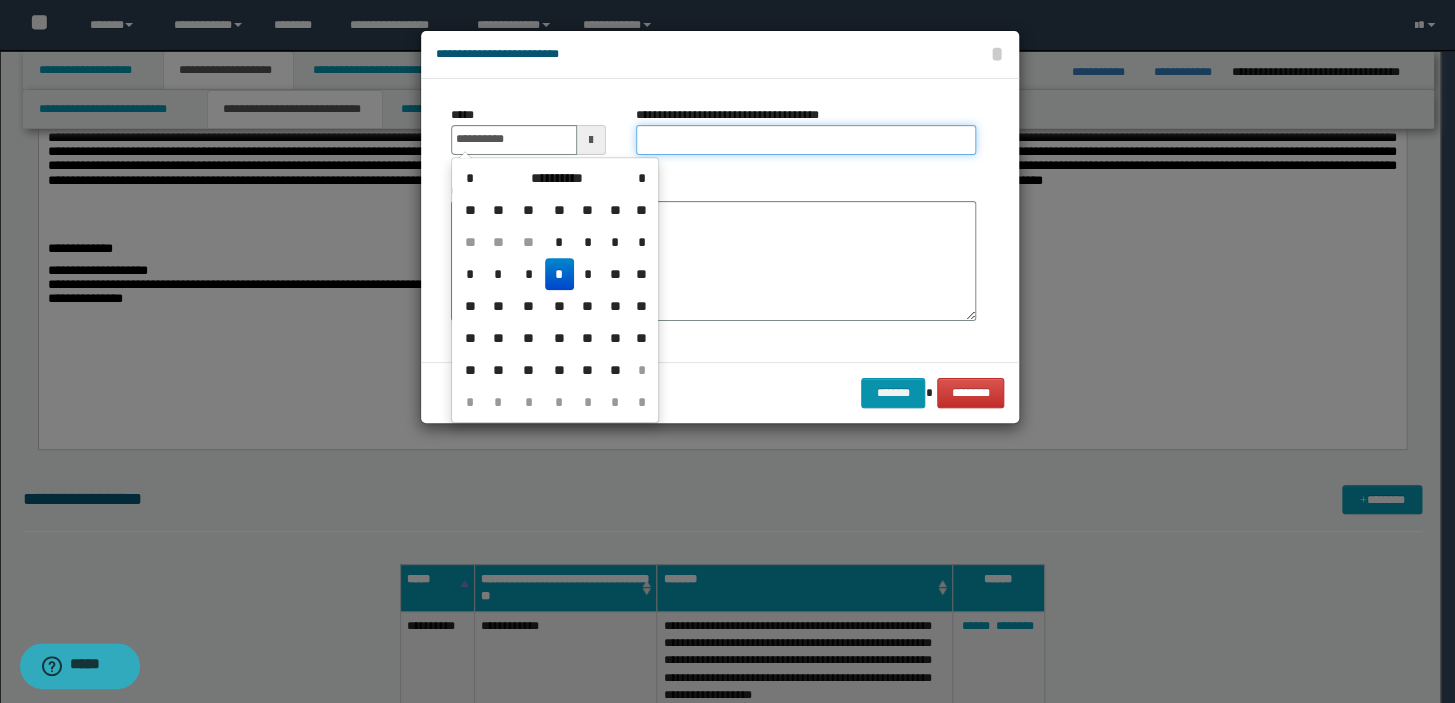 type on "**********" 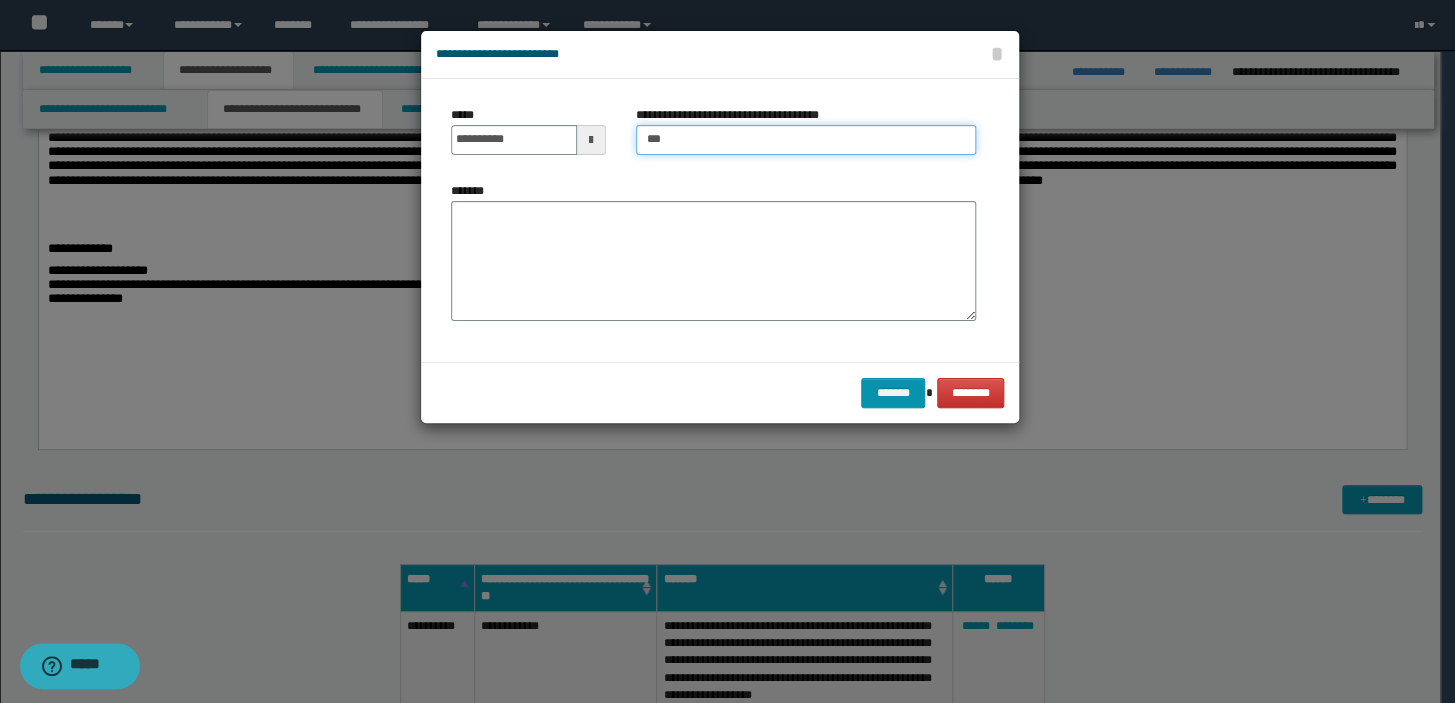type on "**********" 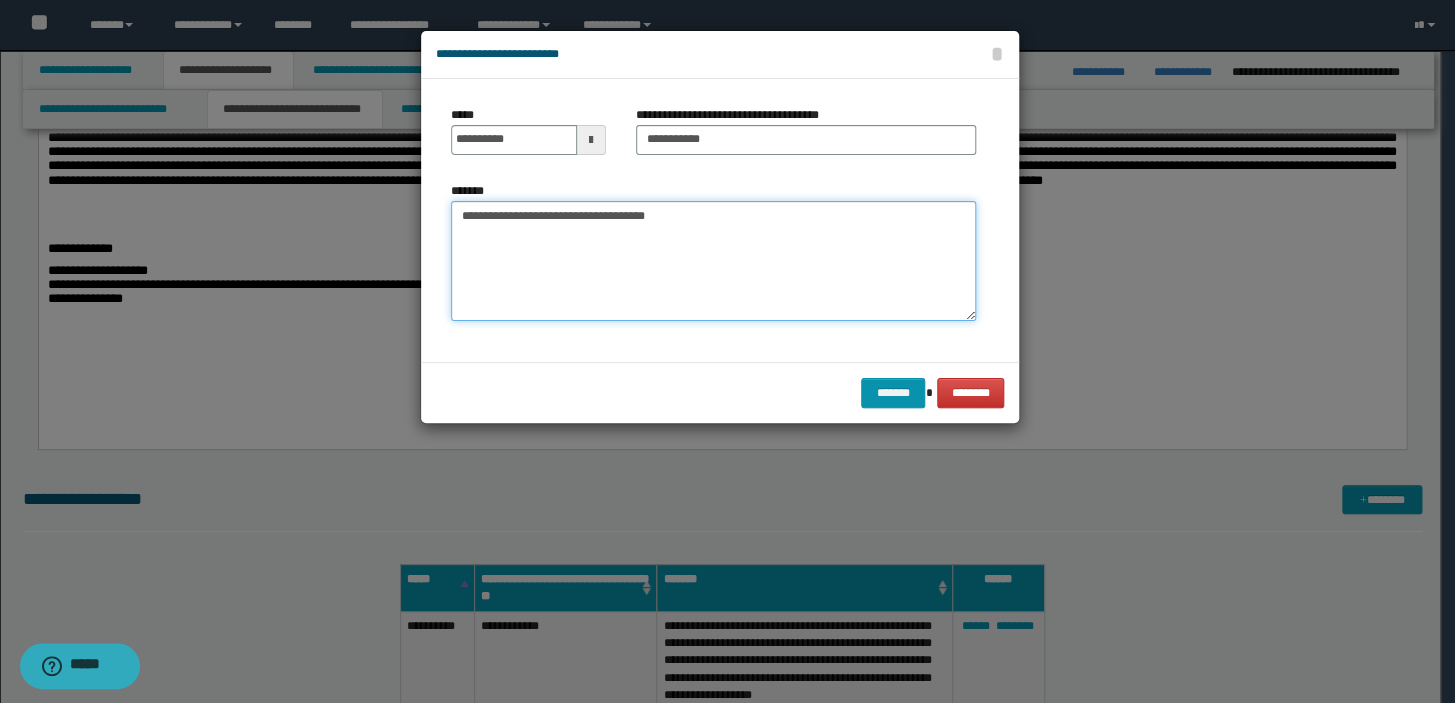 type on "**********" 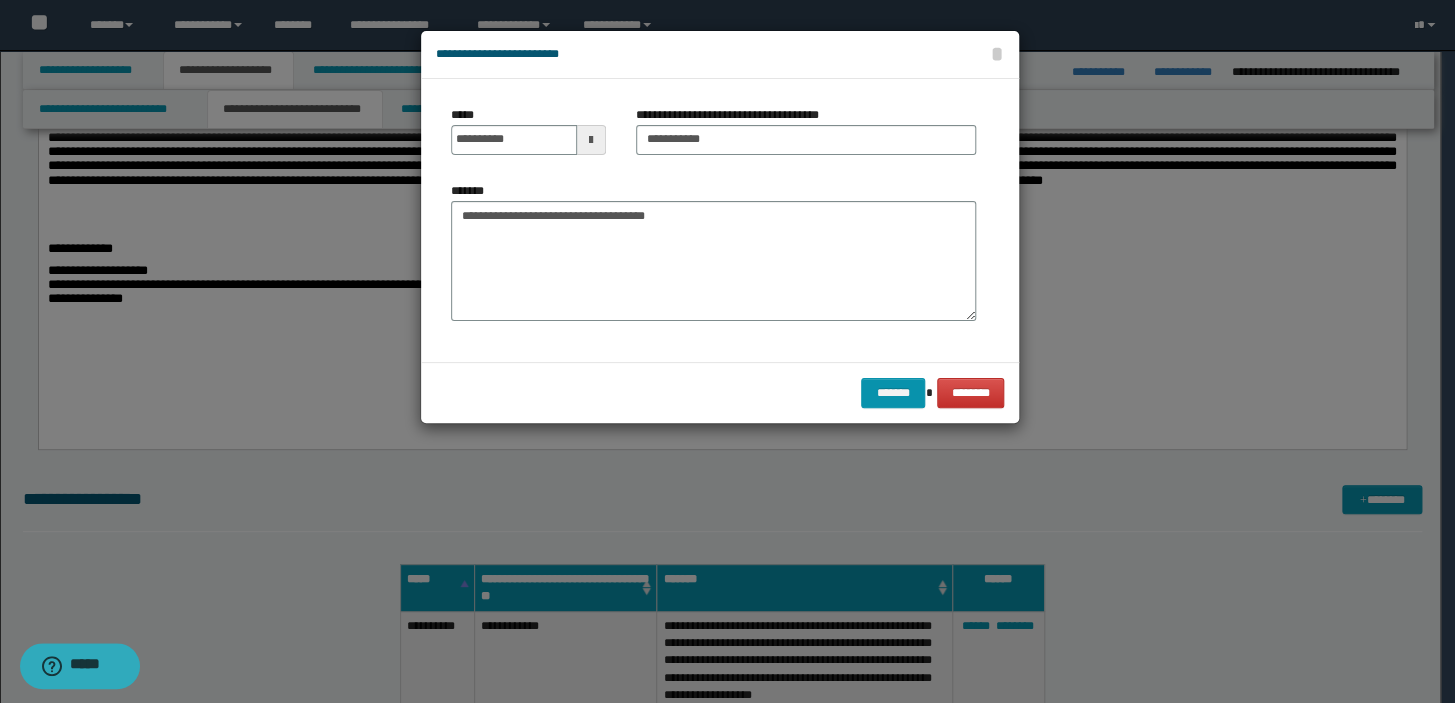 click on "*******
********" at bounding box center [720, 392] 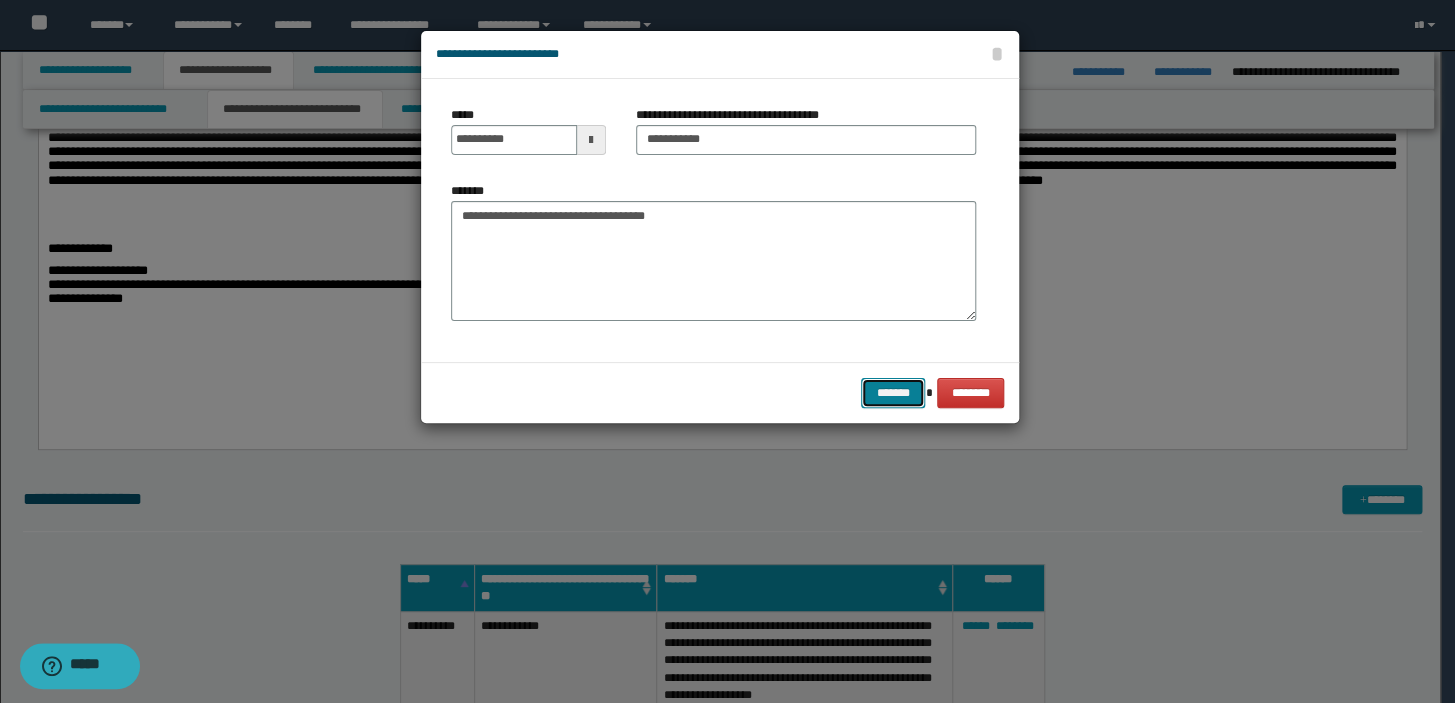 click on "*******" at bounding box center (893, 393) 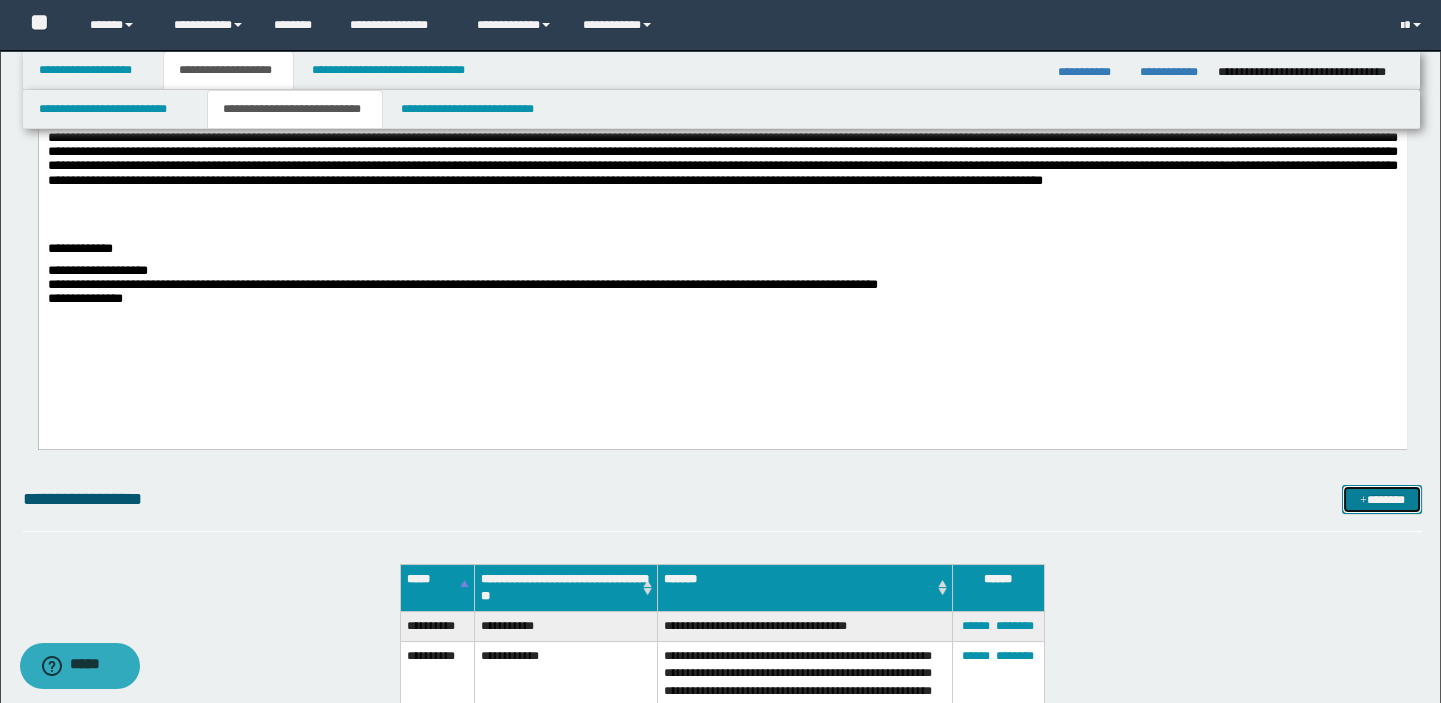 click on "*******" at bounding box center [1382, 500] 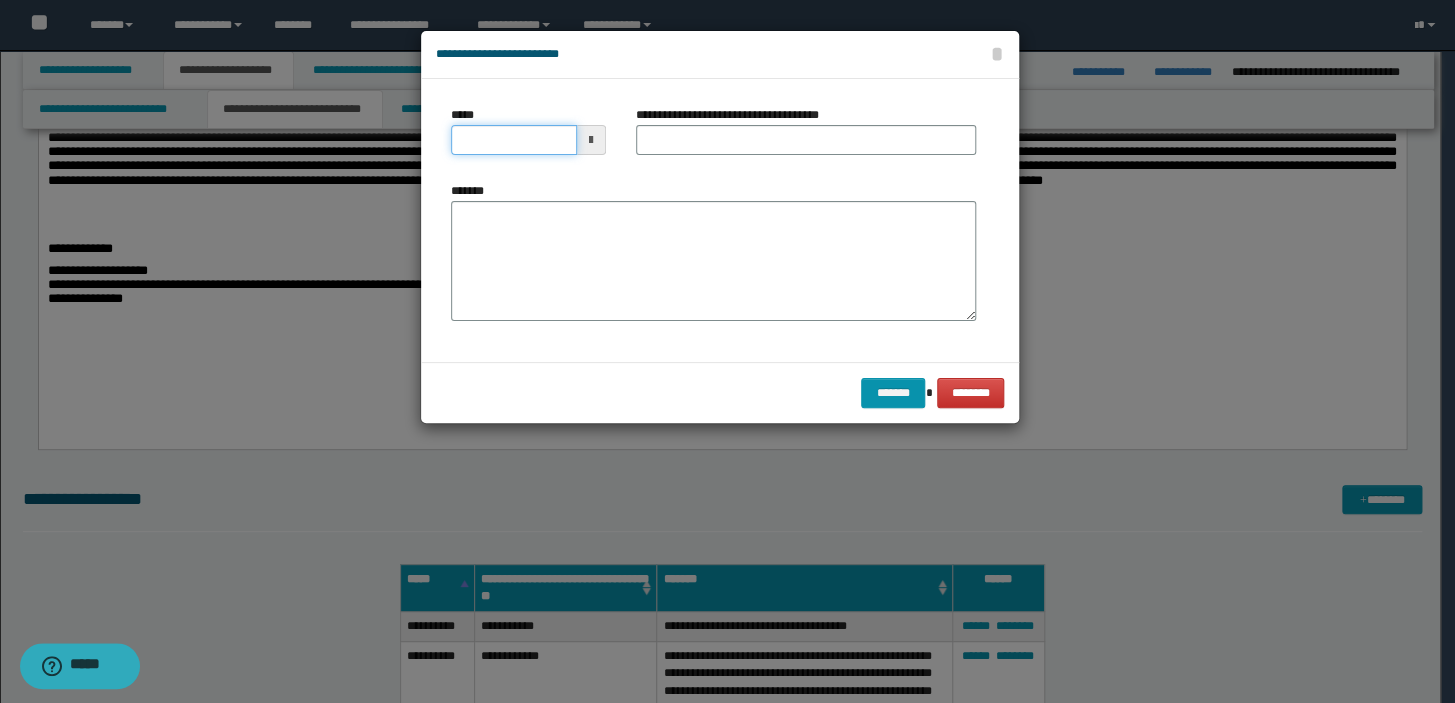 click on "*****" at bounding box center (514, 140) 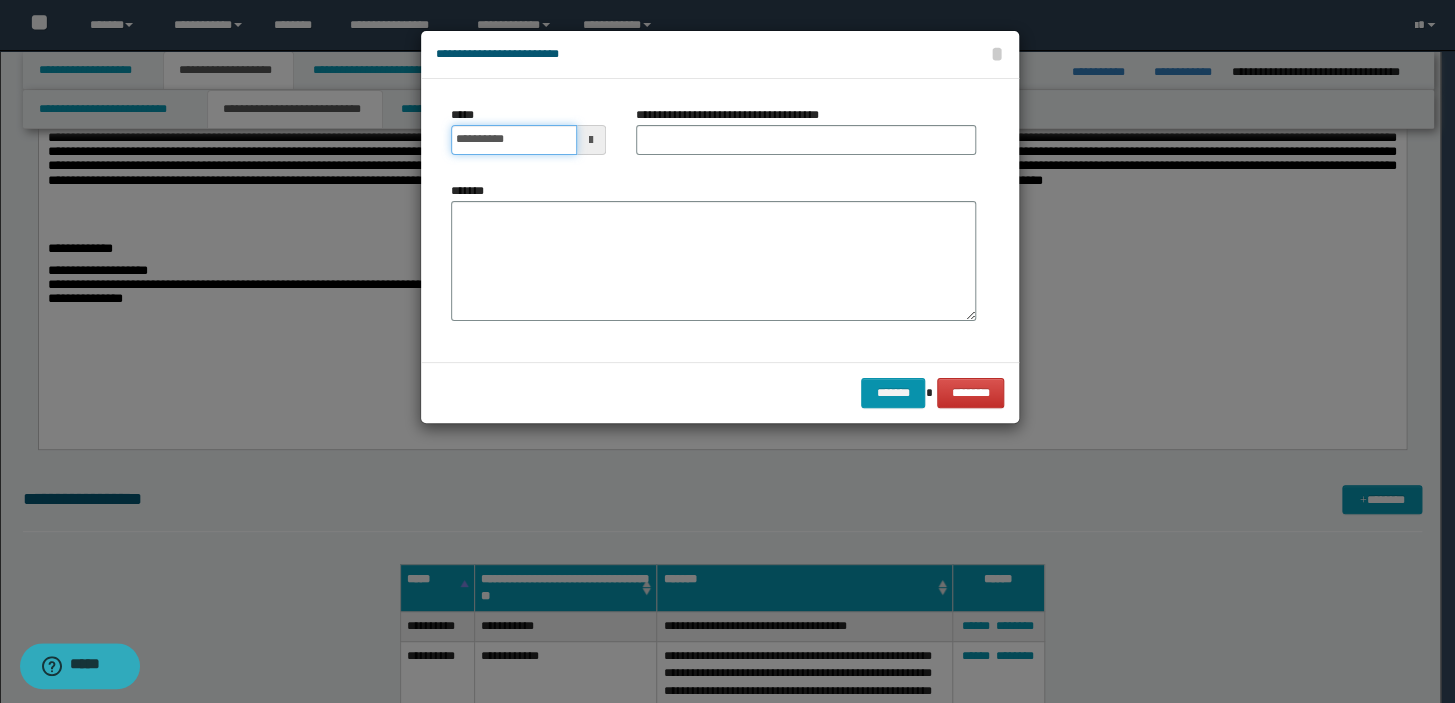 click on "**********" at bounding box center [514, 140] 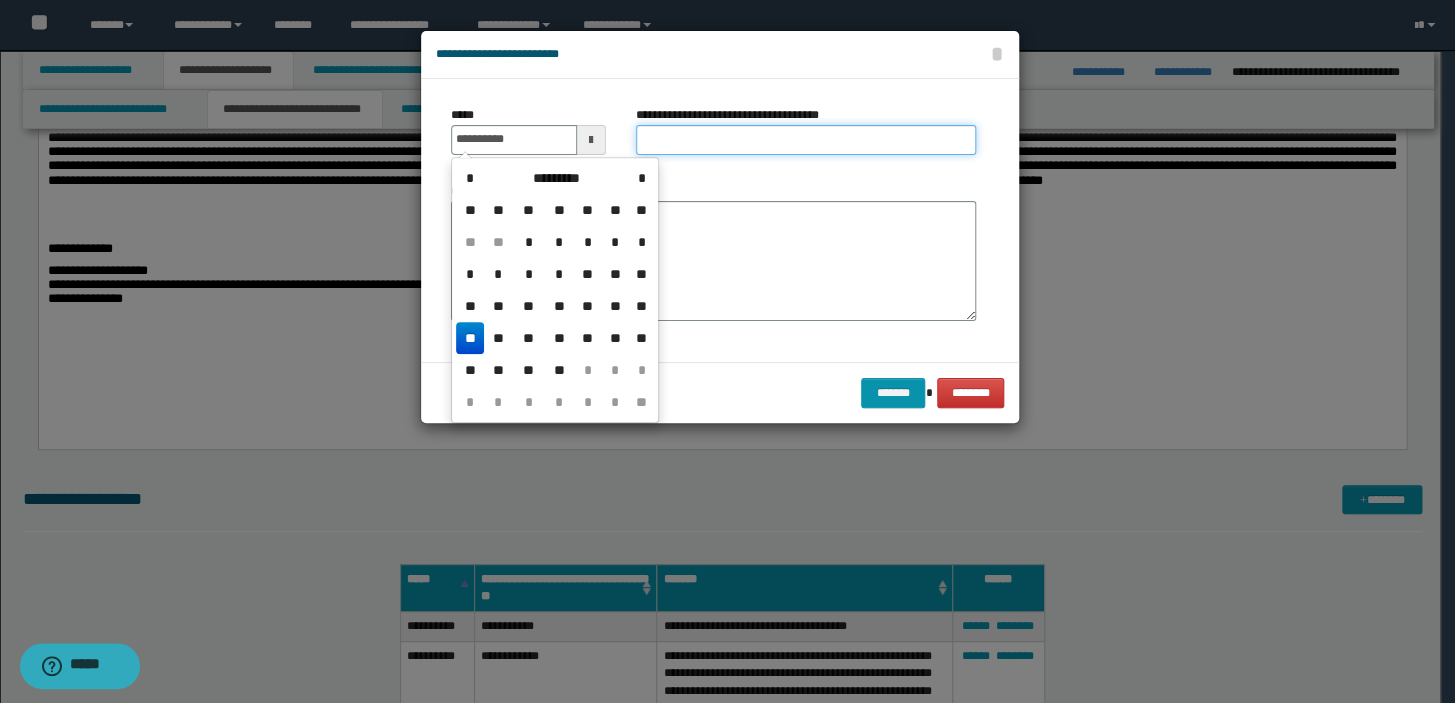 type on "**********" 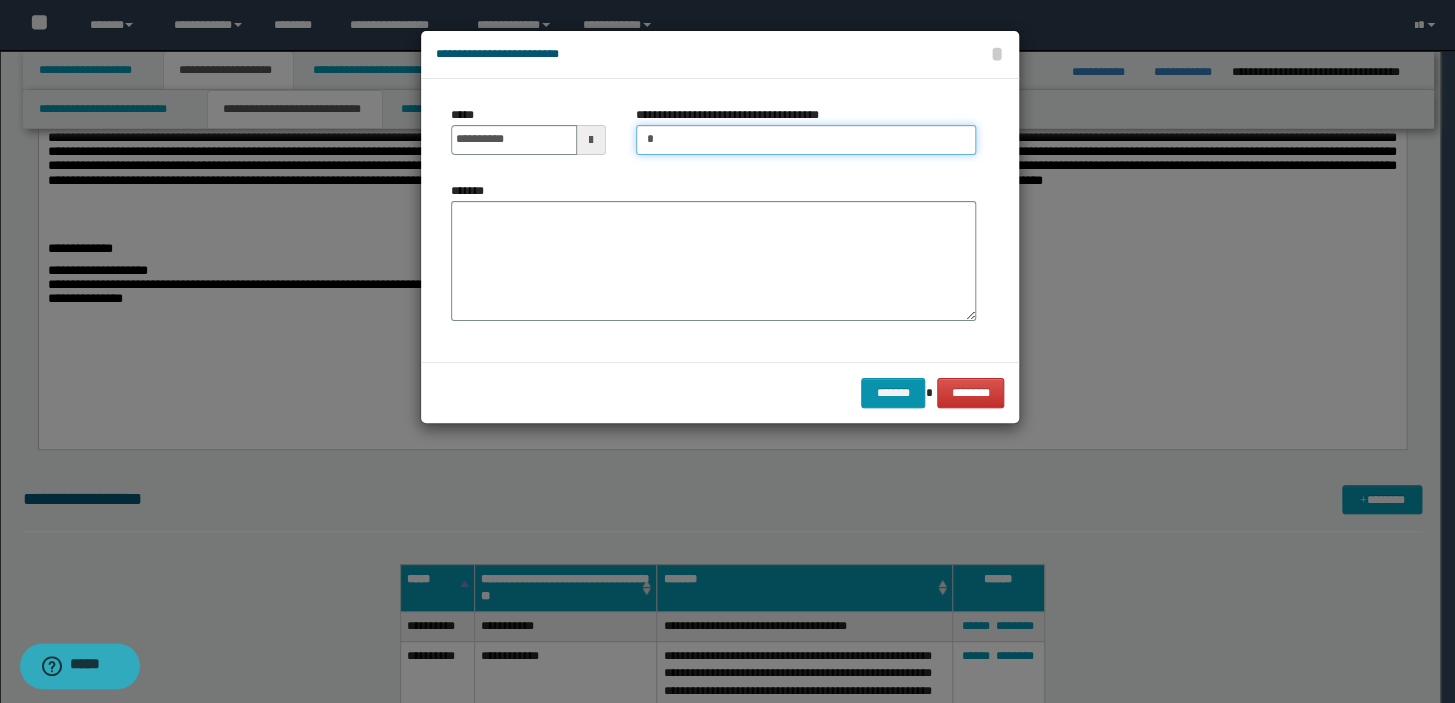 type on "**********" 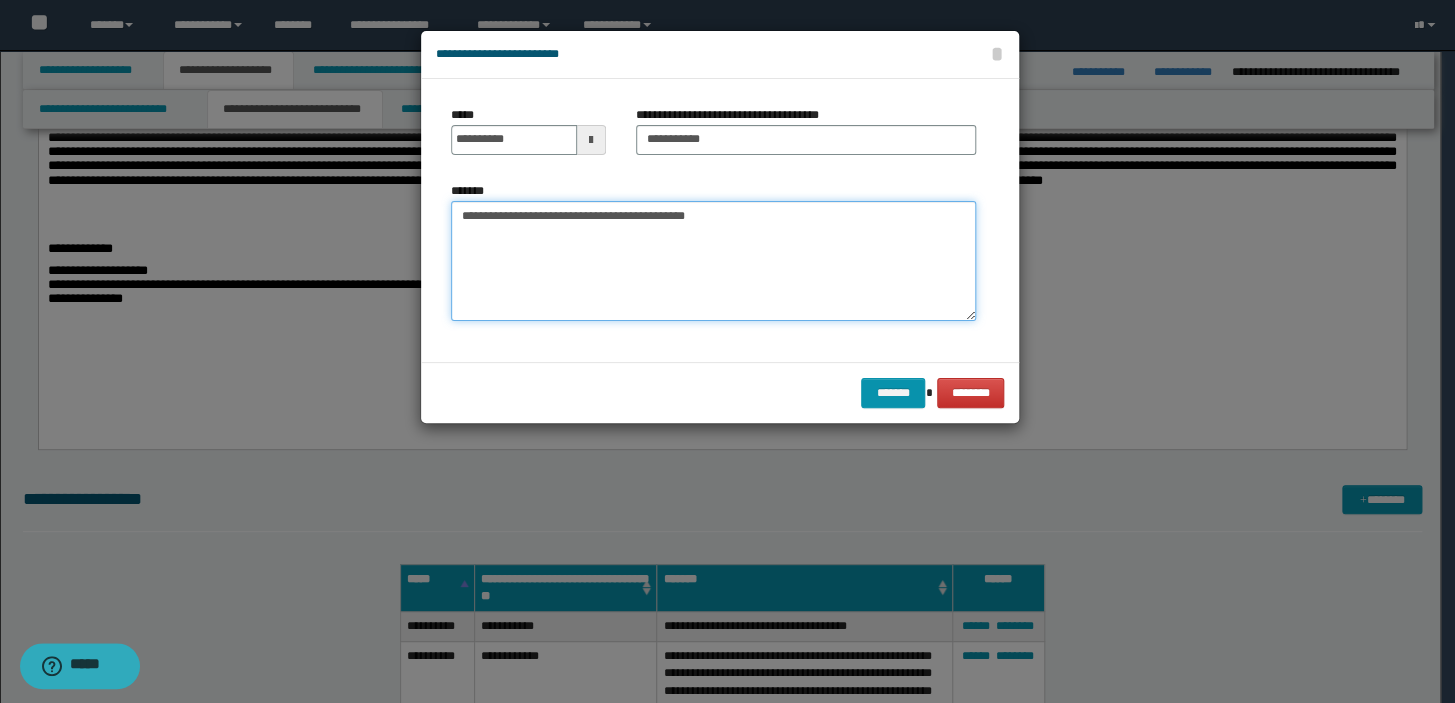 type on "**********" 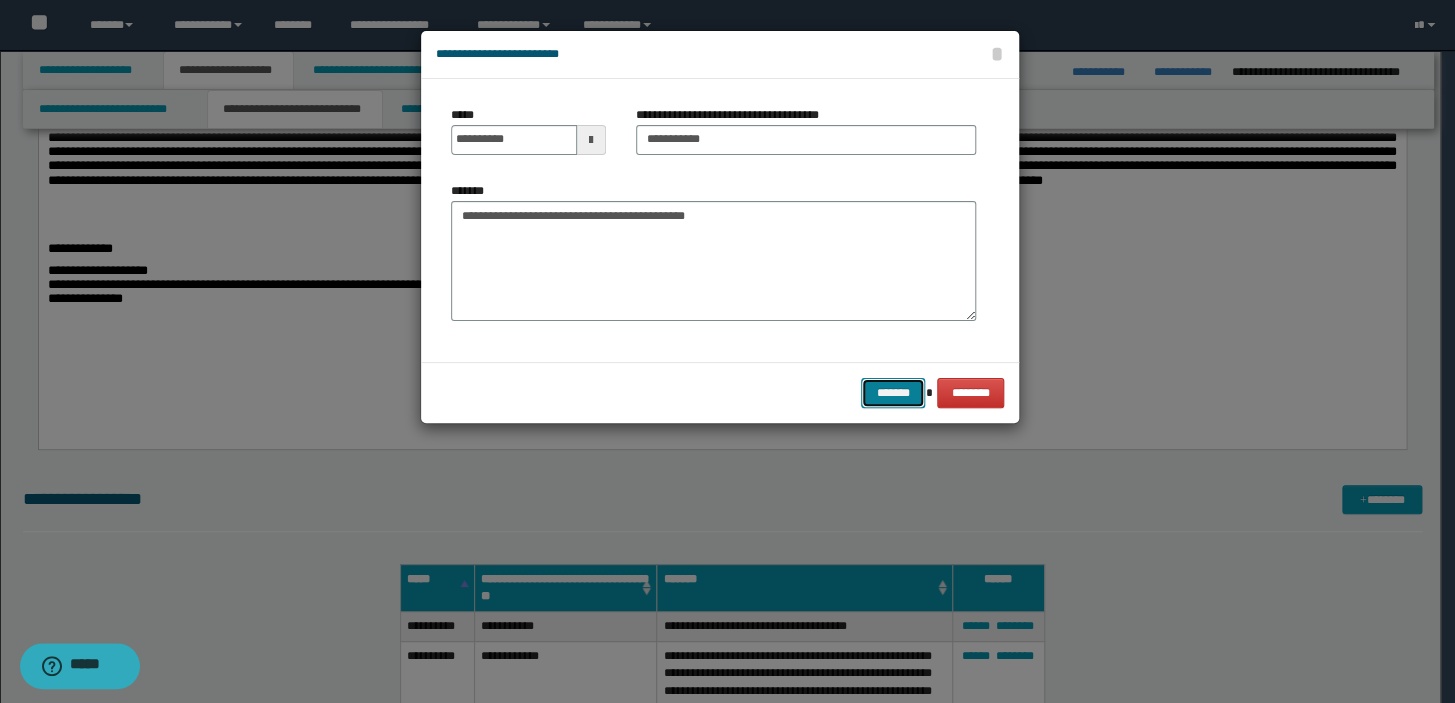 type 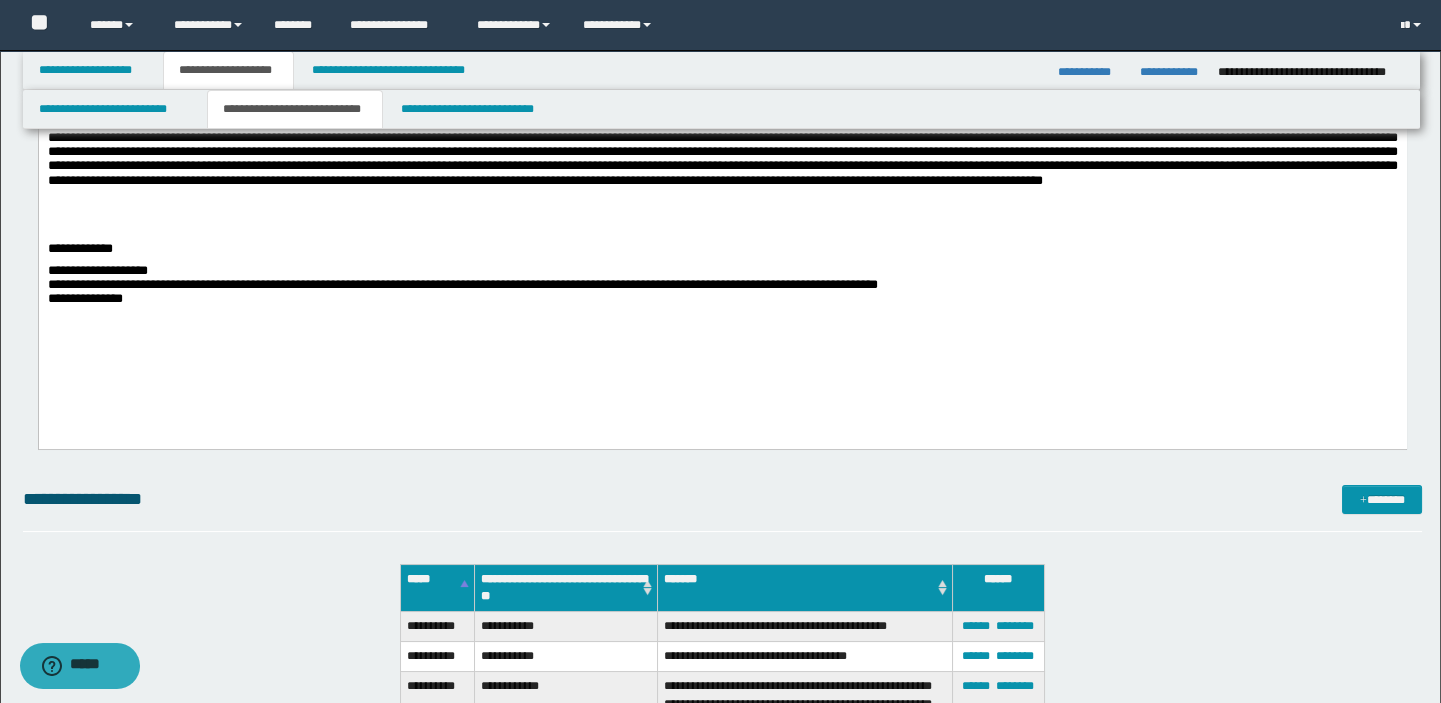 click on "**********" at bounding box center [723, 800] 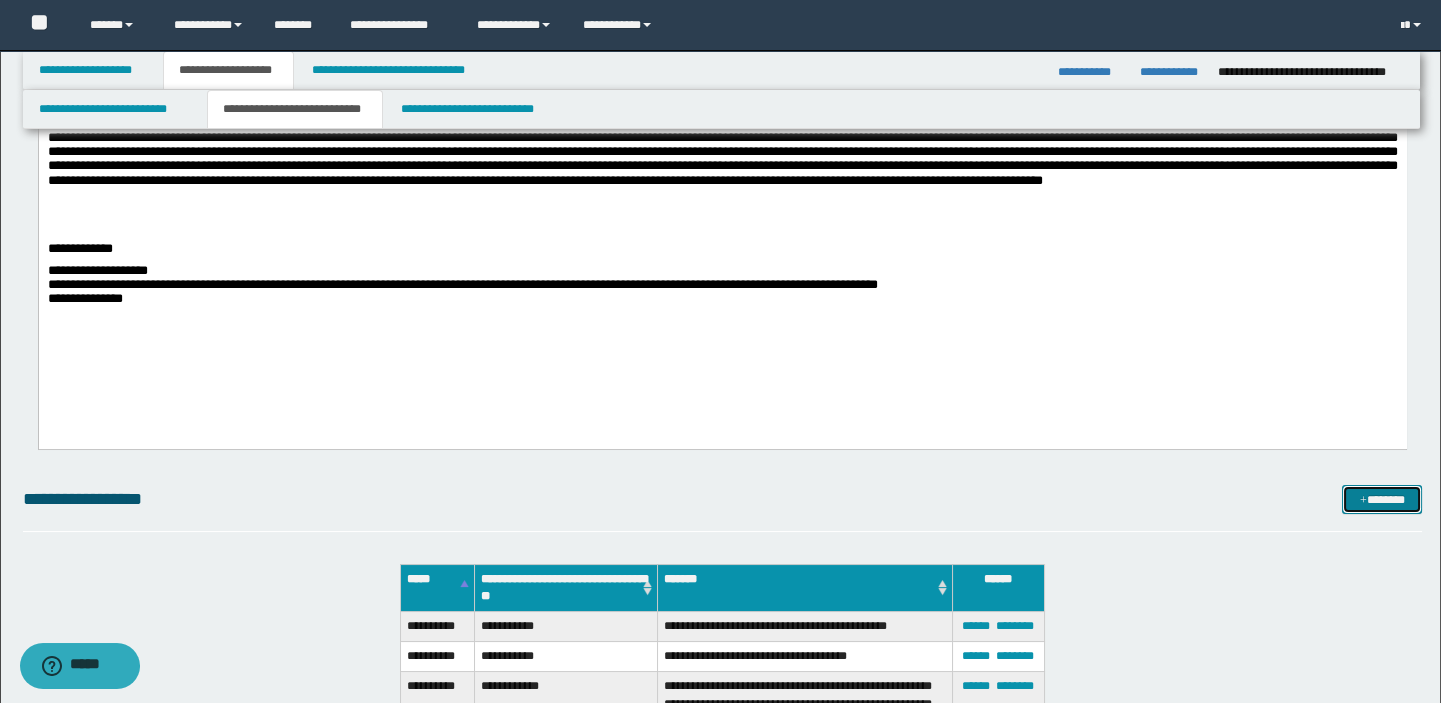 click on "*******" at bounding box center [1382, 500] 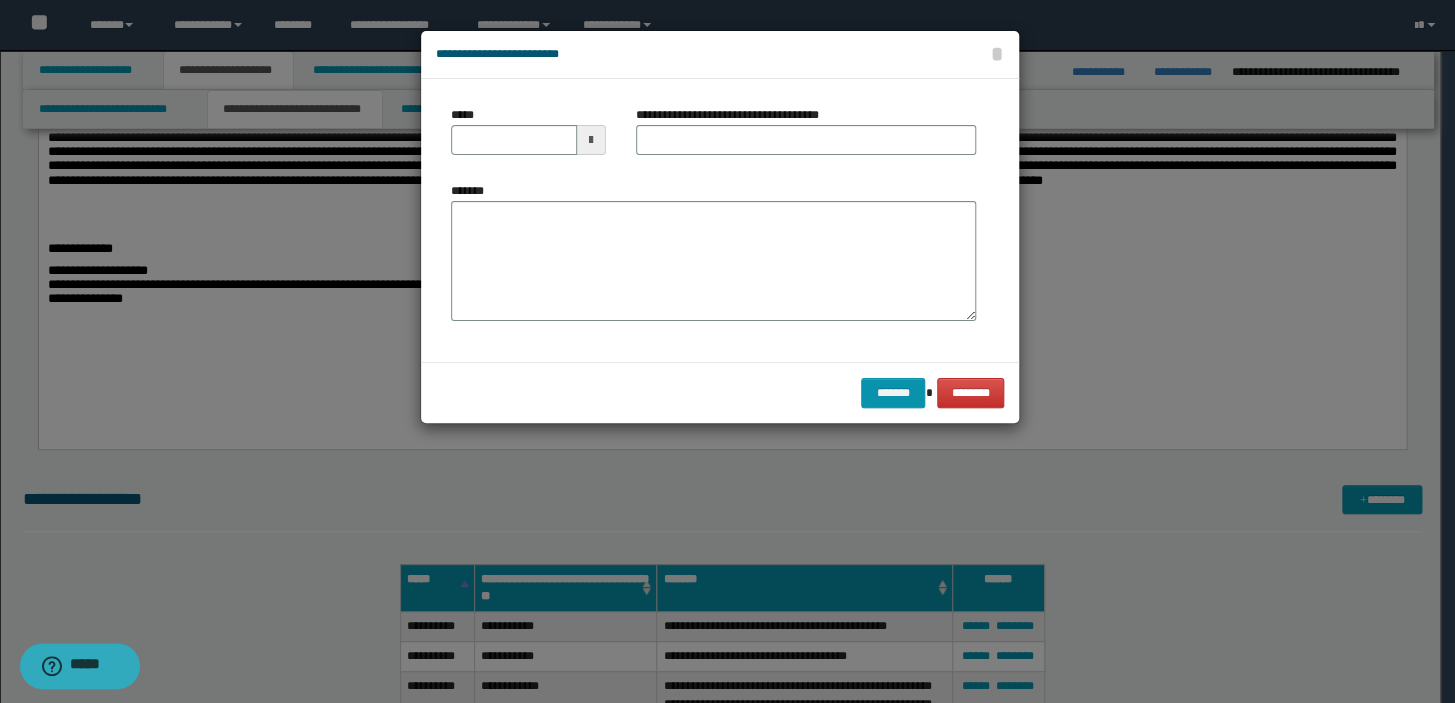 click on "*****" at bounding box center (466, 115) 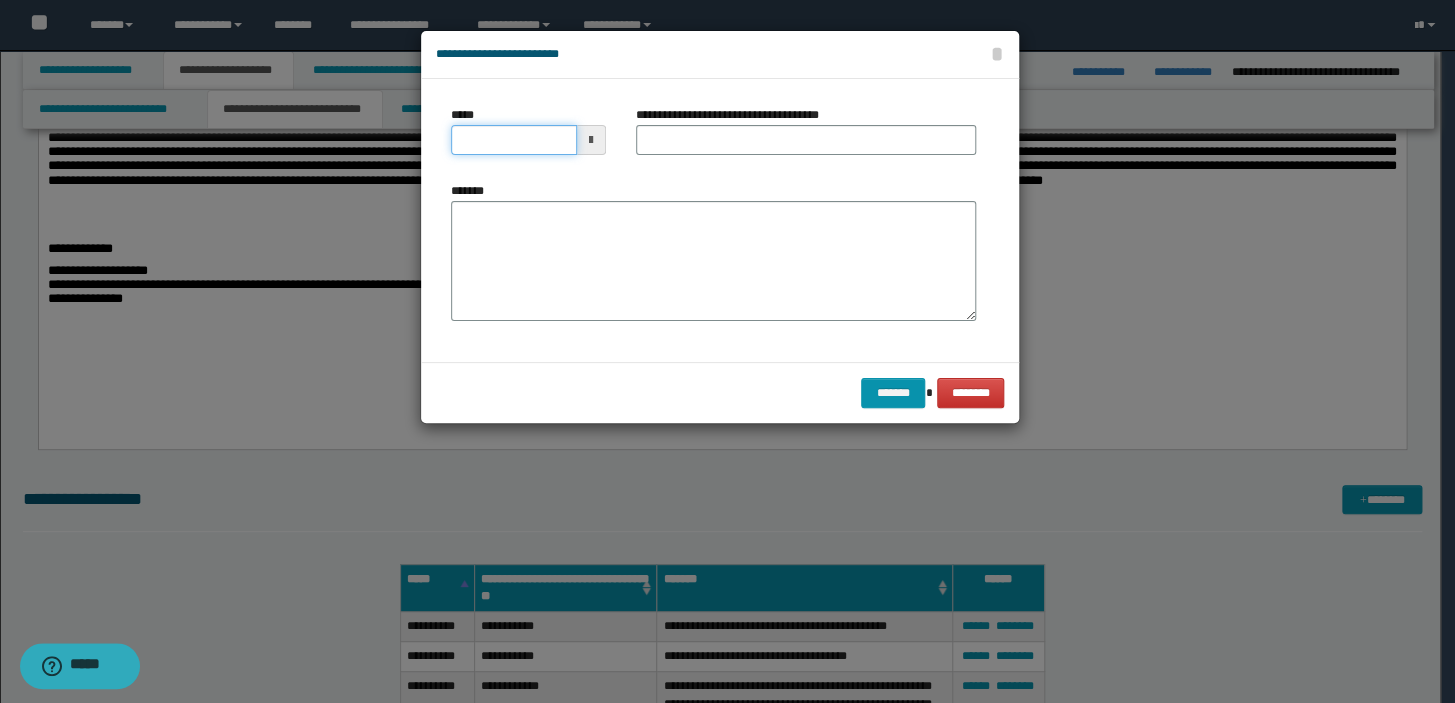 click on "*****" at bounding box center (514, 140) 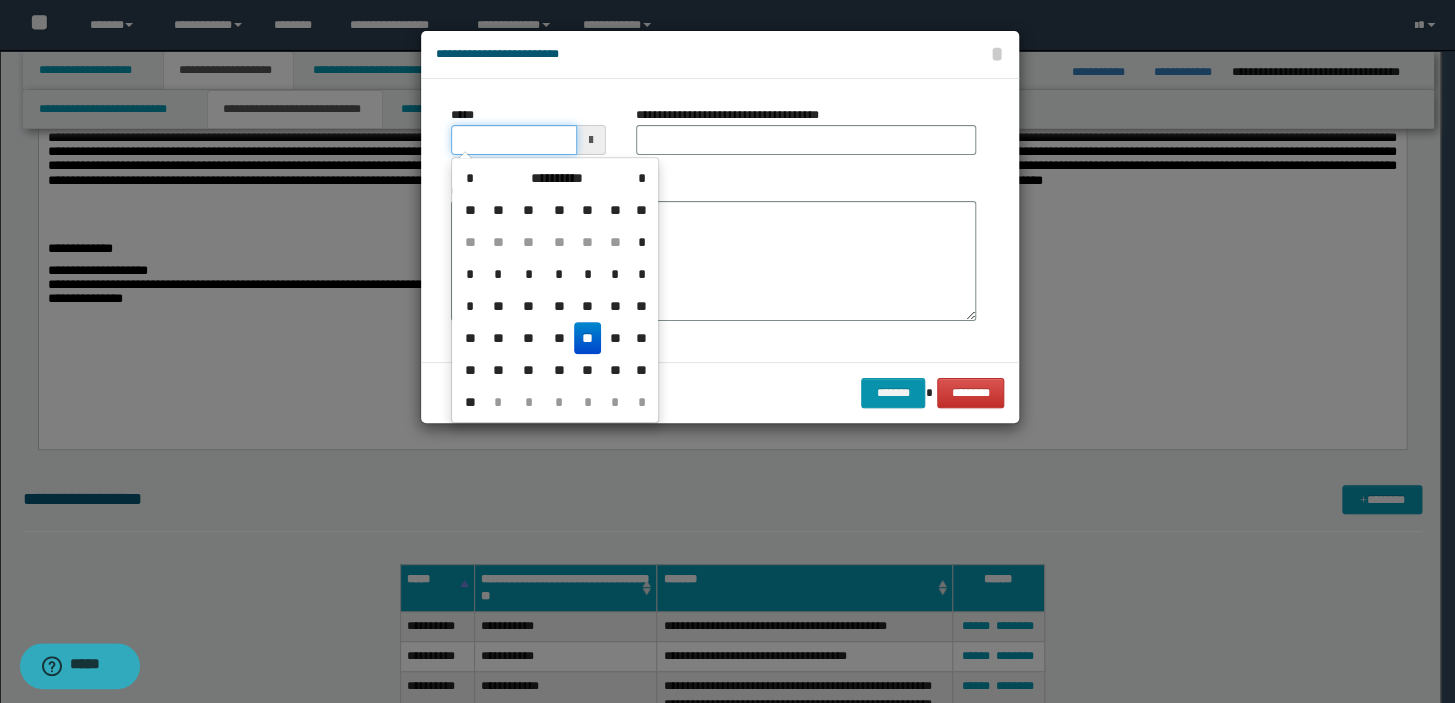 click on "*****" at bounding box center [514, 140] 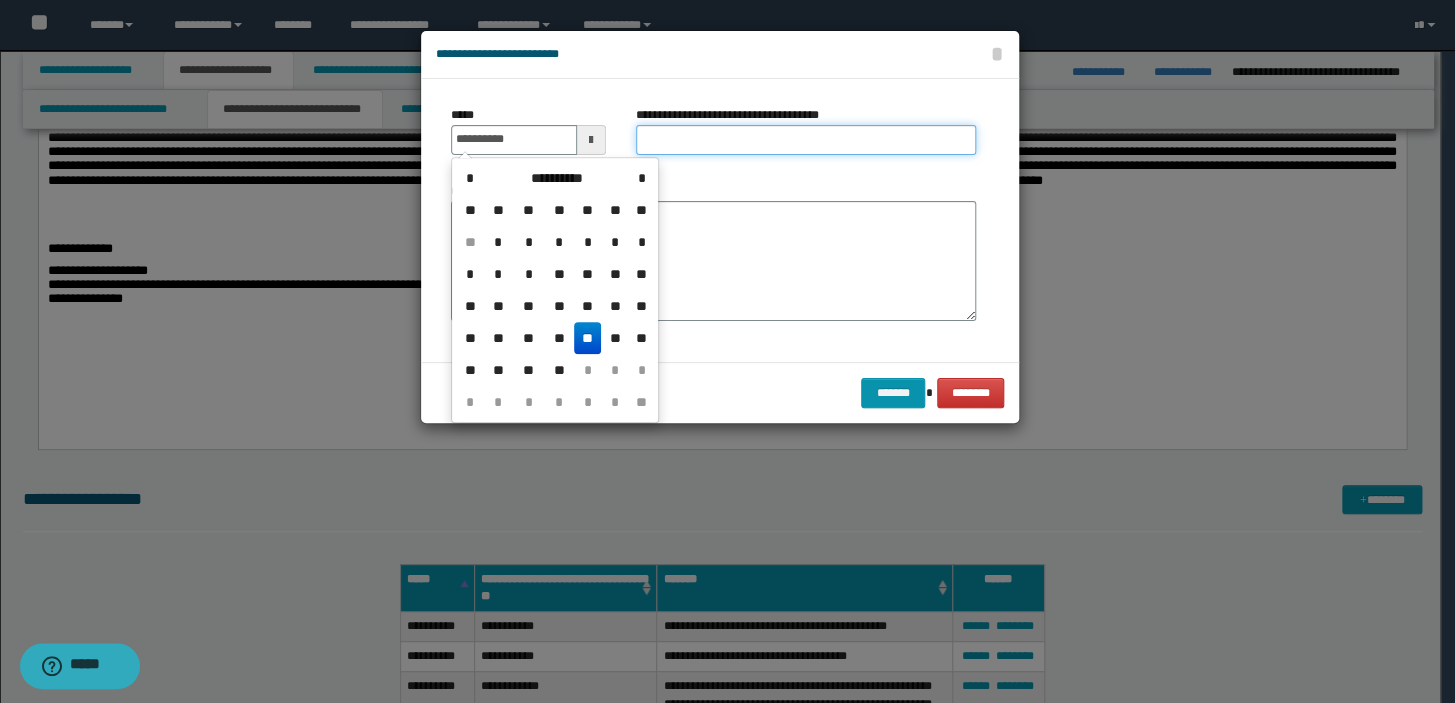 type on "**********" 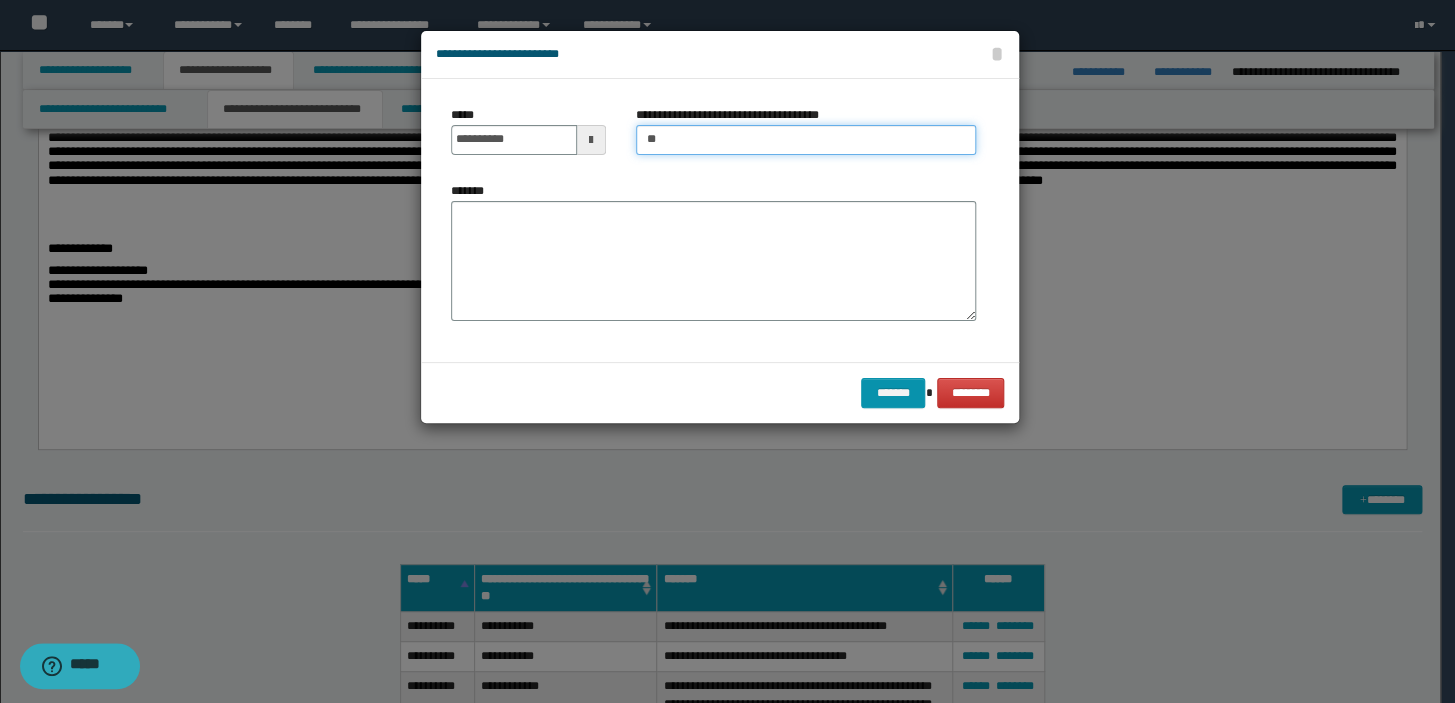 type on "**********" 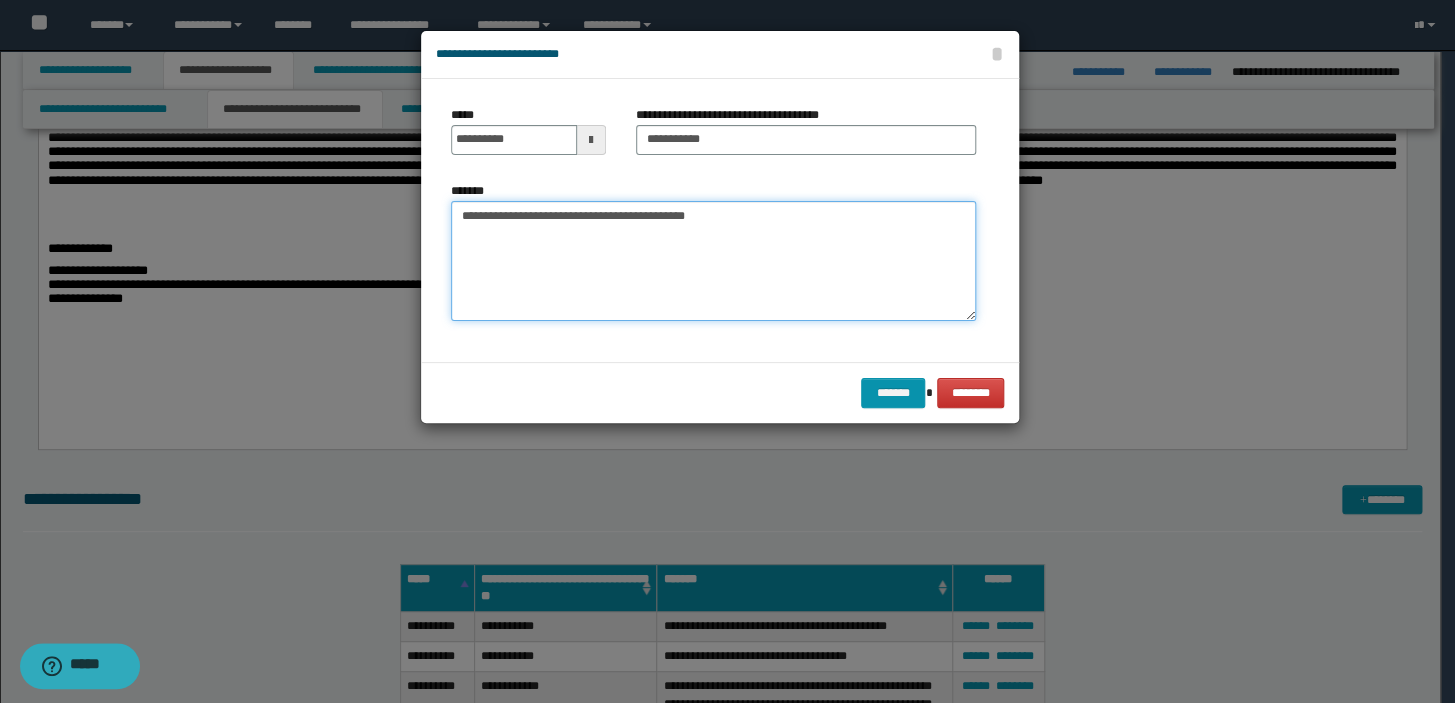 type on "**********" 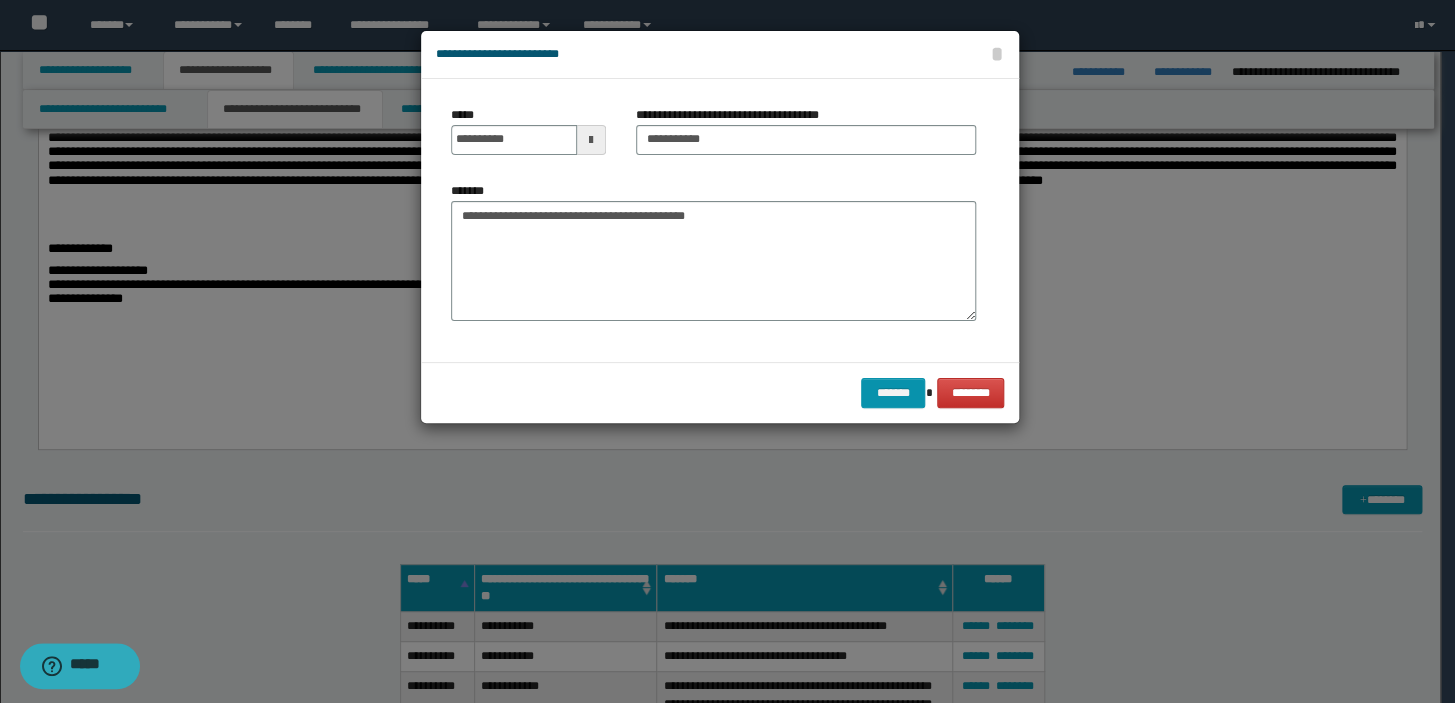 click on "*******
********" at bounding box center (720, 392) 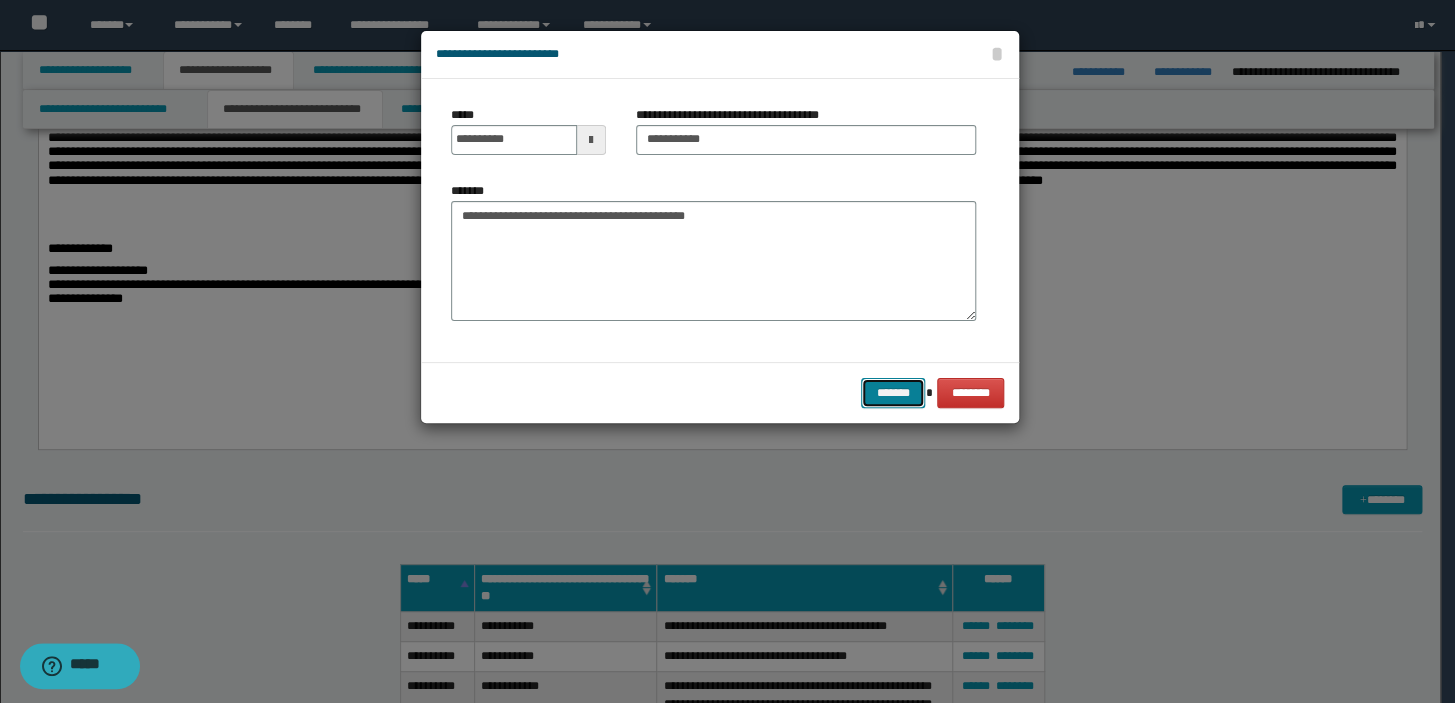 click on "*******" at bounding box center (893, 393) 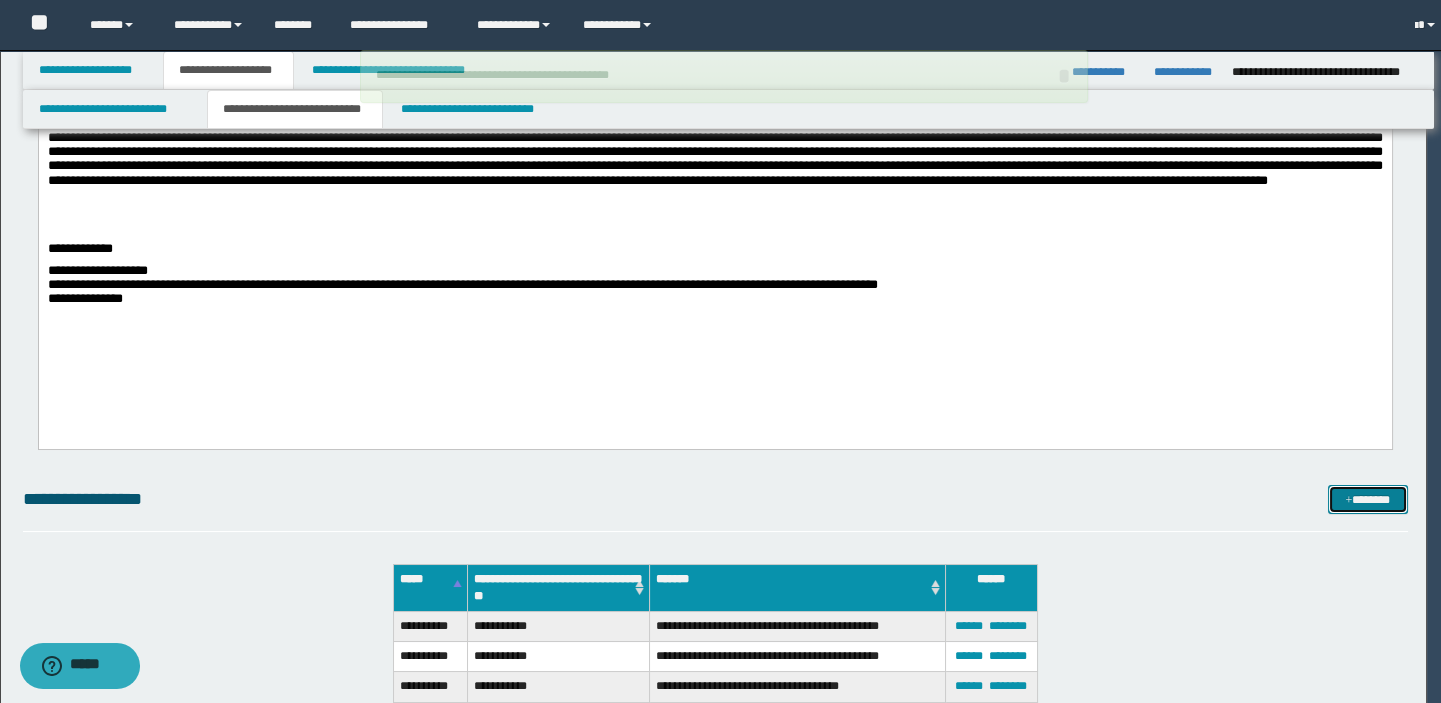type 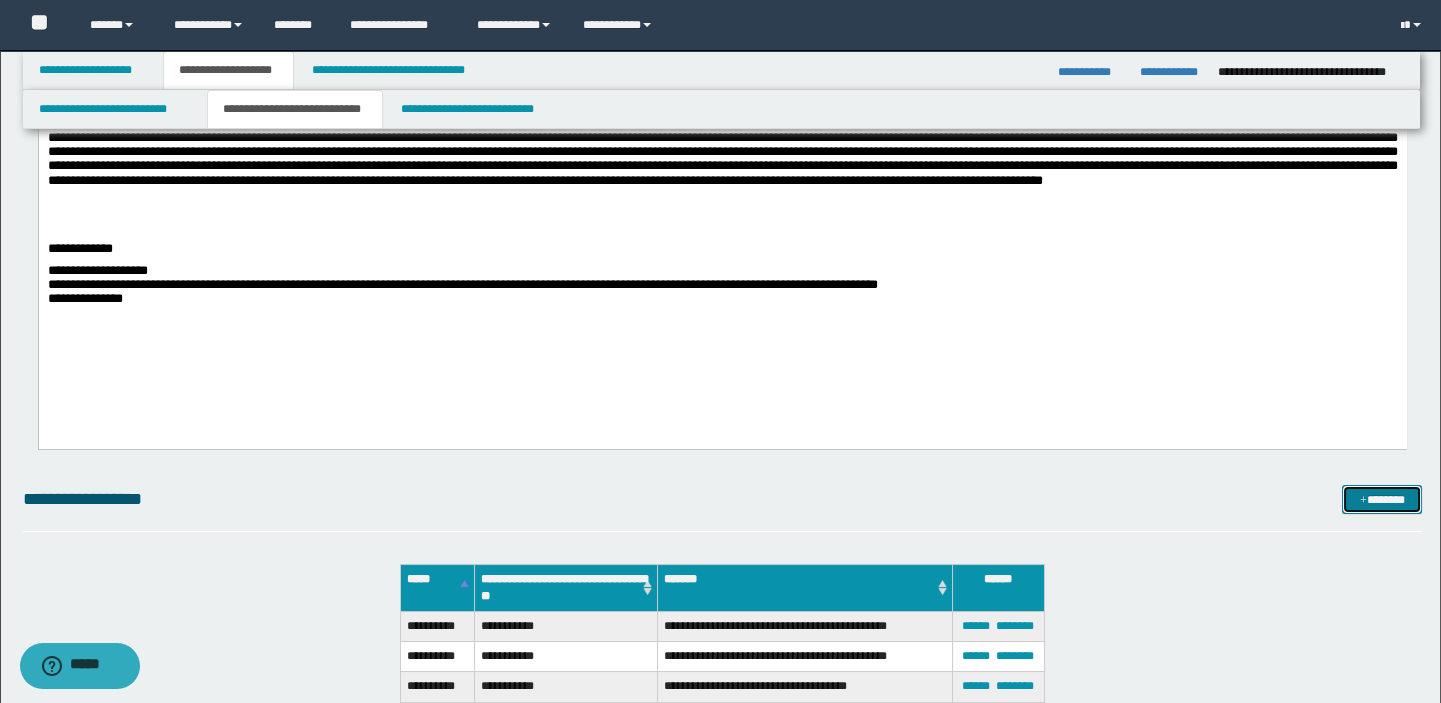 click on "*******" at bounding box center (1382, 500) 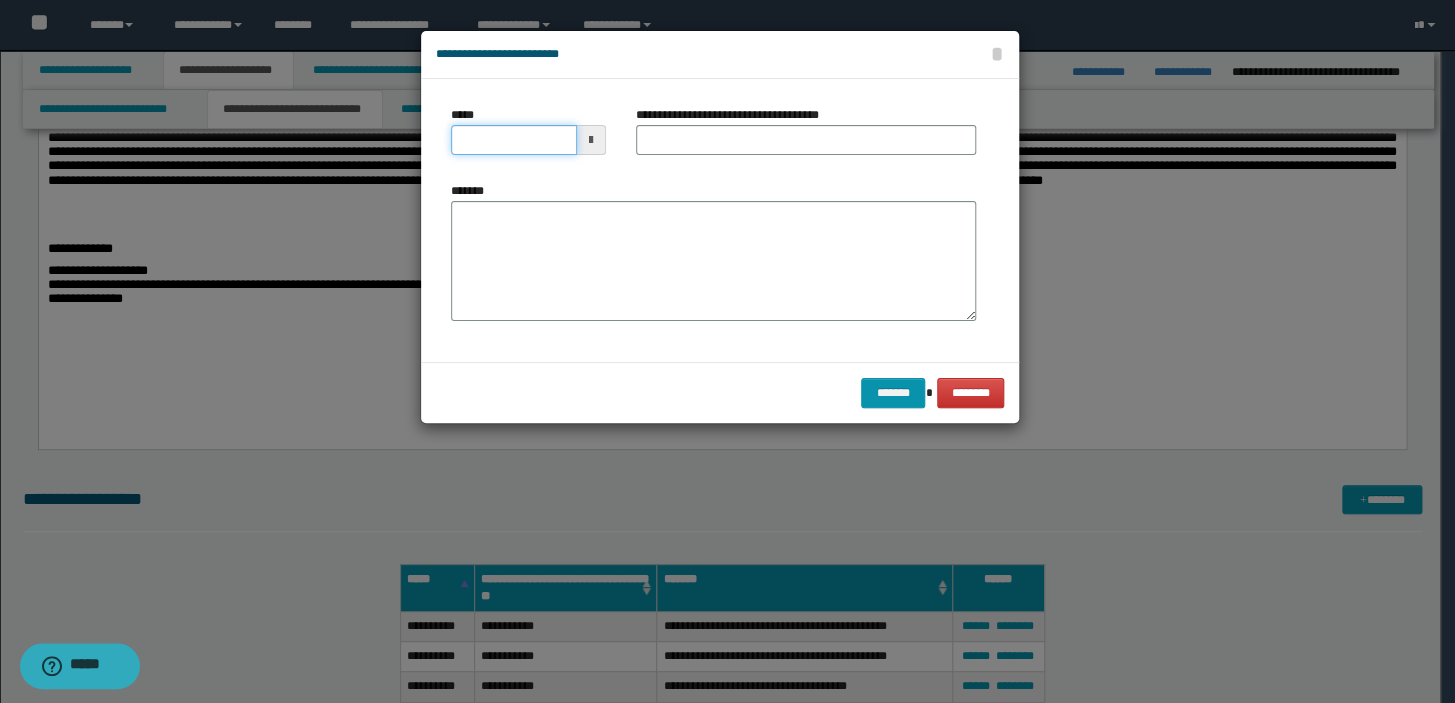click on "*****" at bounding box center [514, 140] 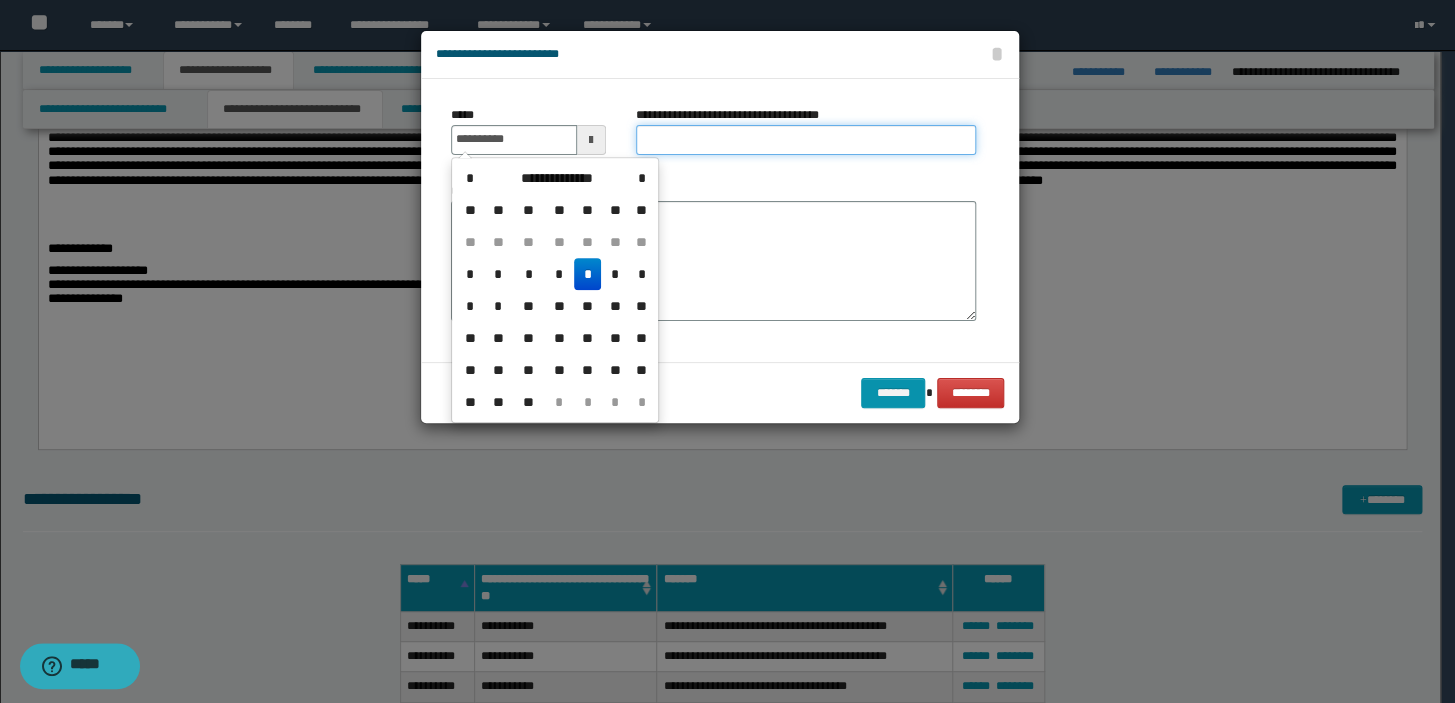 type on "**********" 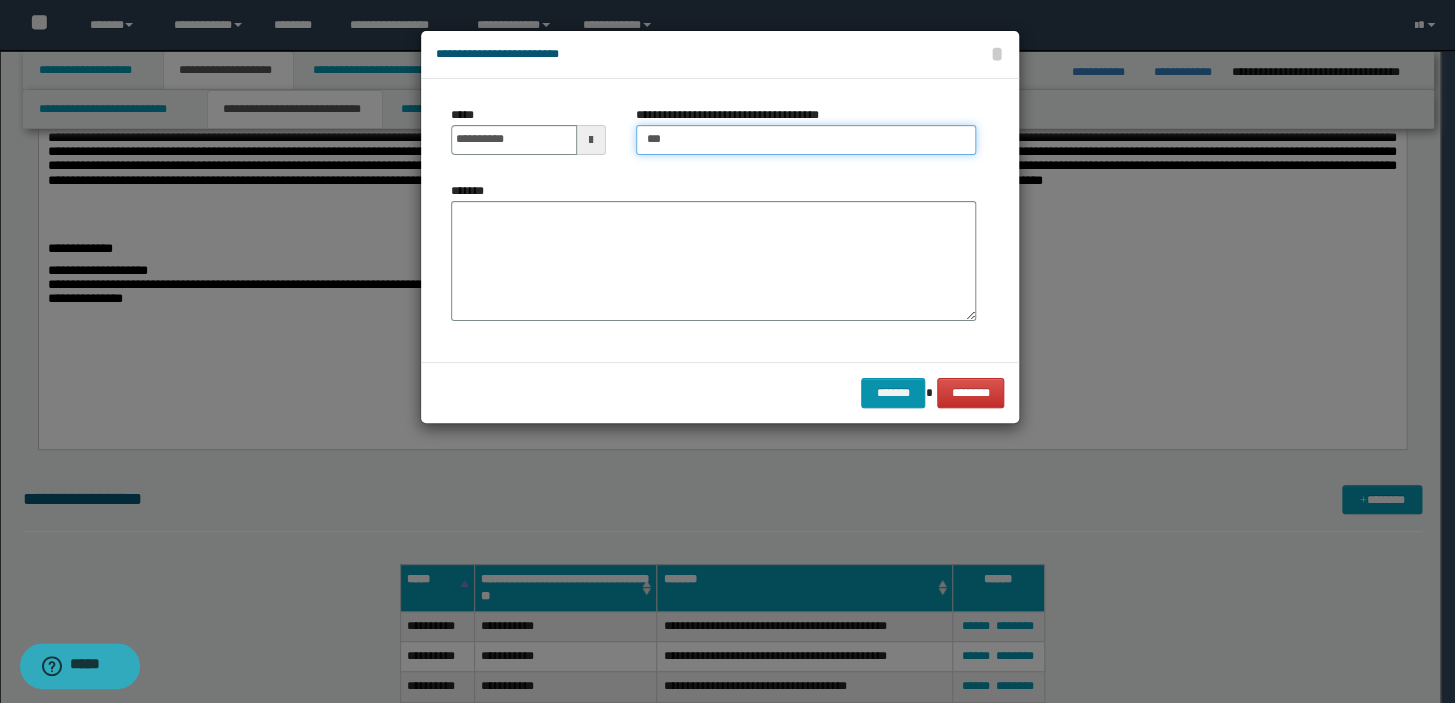 type on "**********" 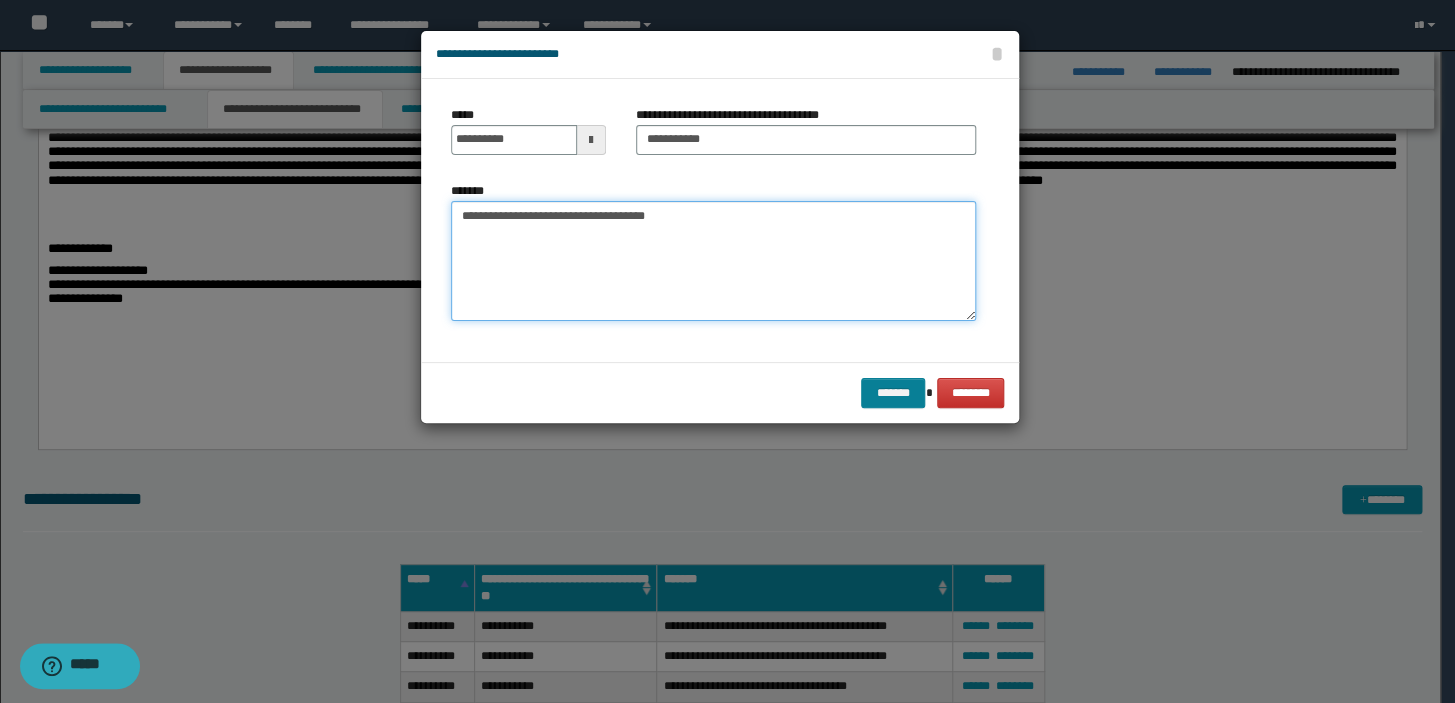 type on "**********" 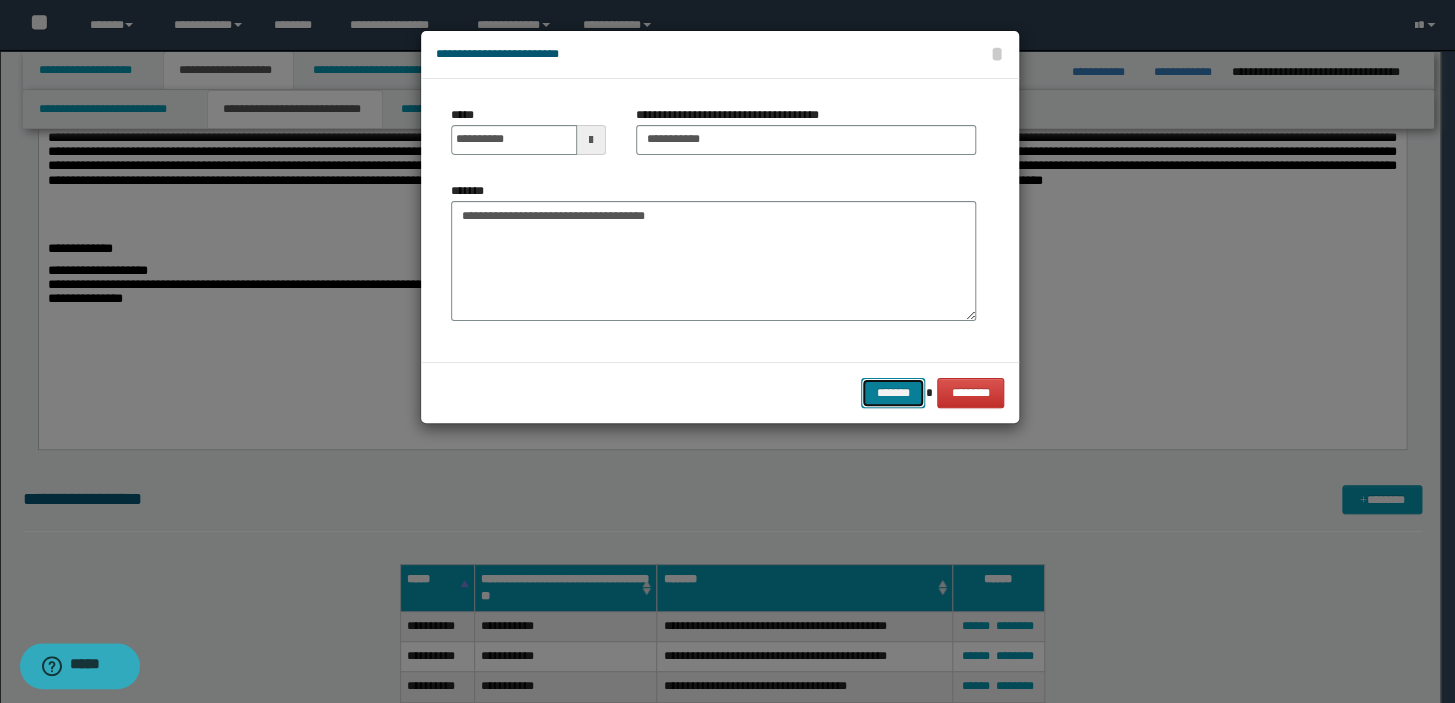 click on "*******" at bounding box center [893, 393] 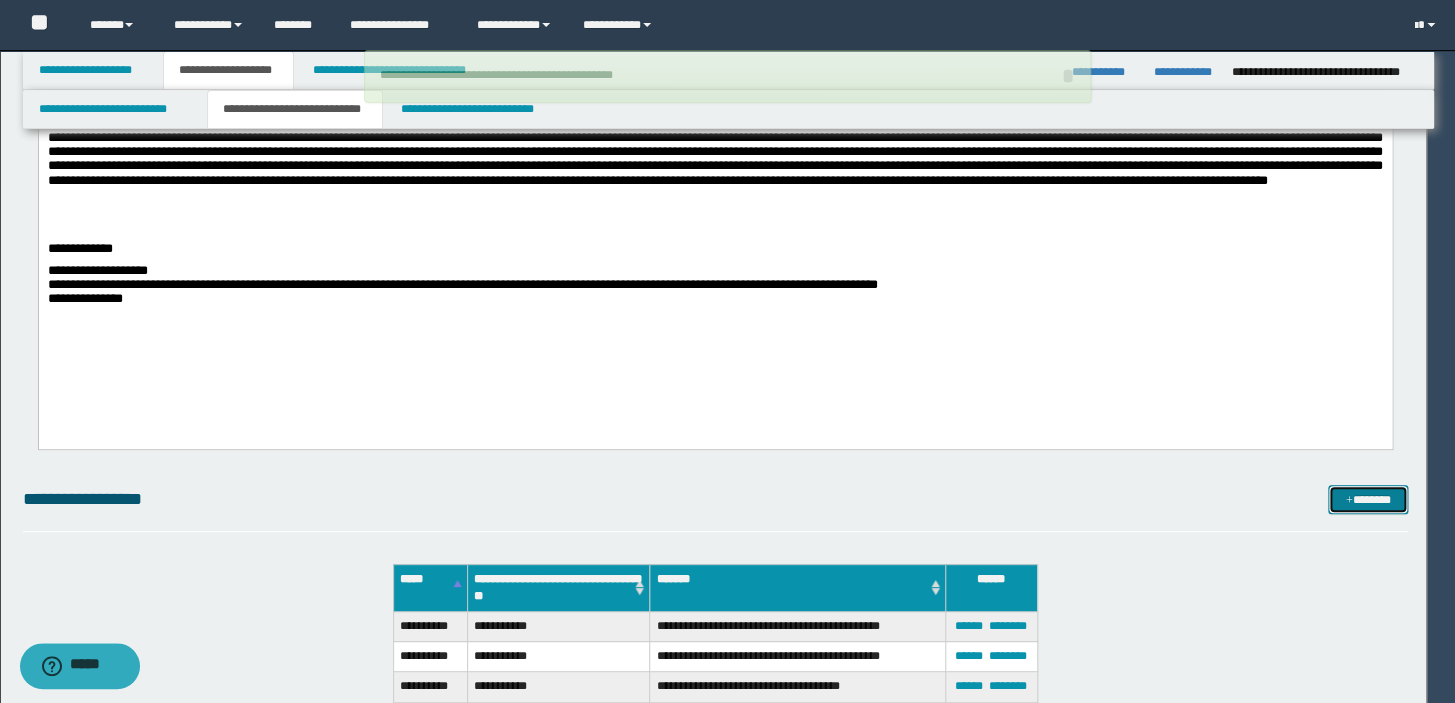 type 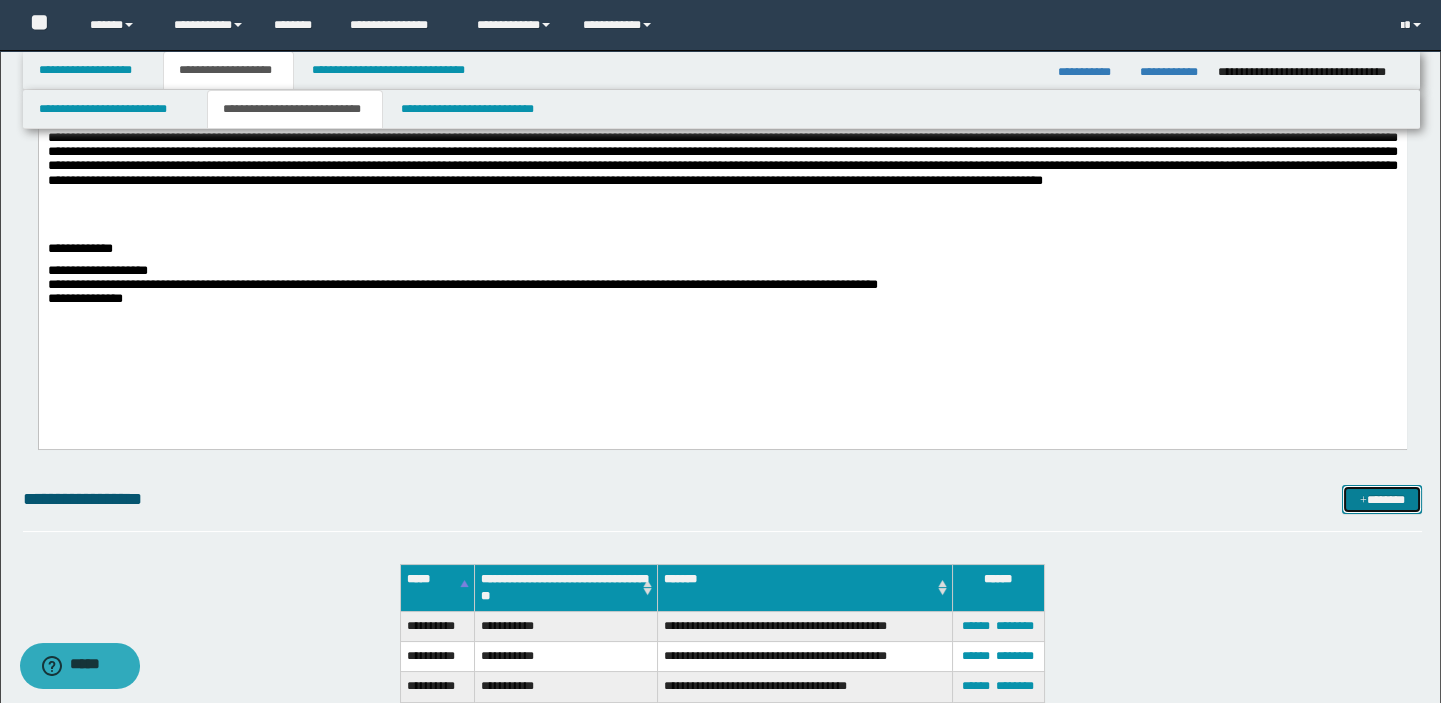 click on "*******" at bounding box center [1382, 500] 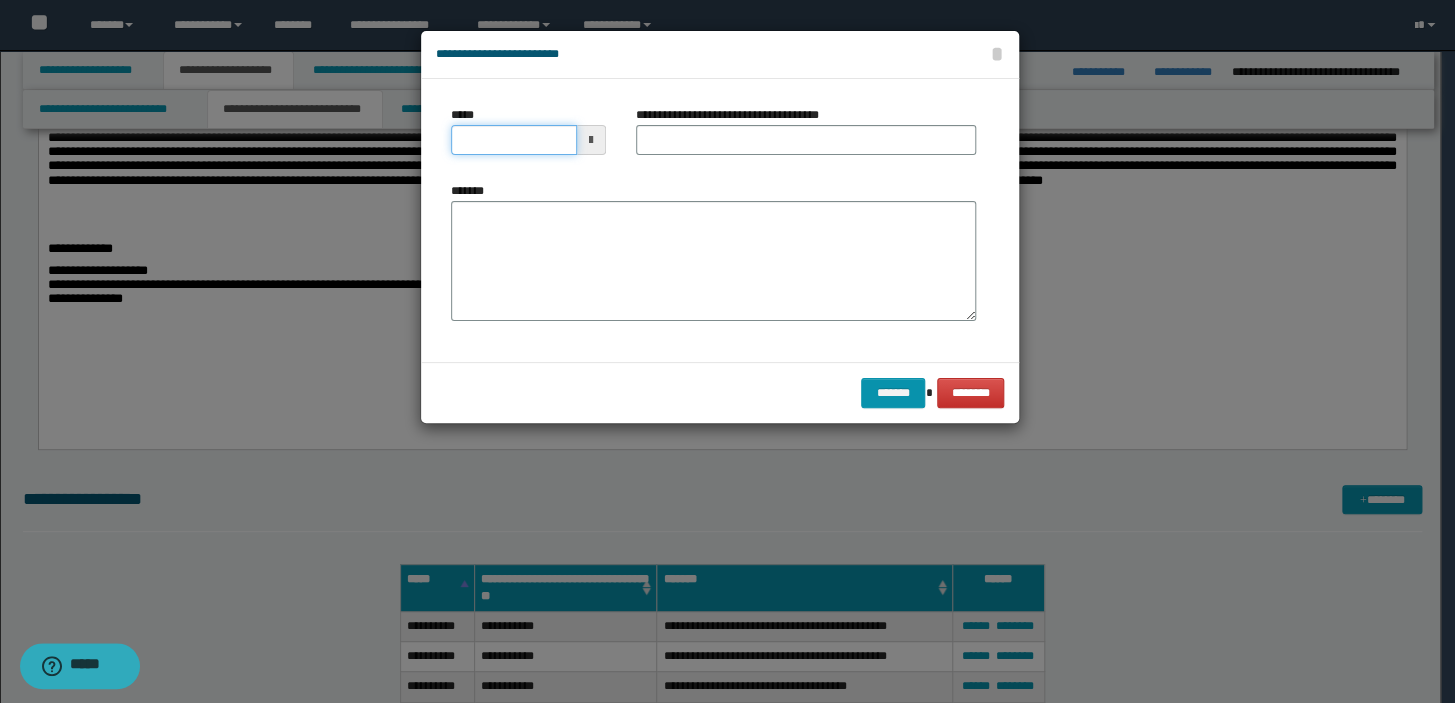 click on "*****" at bounding box center (514, 140) 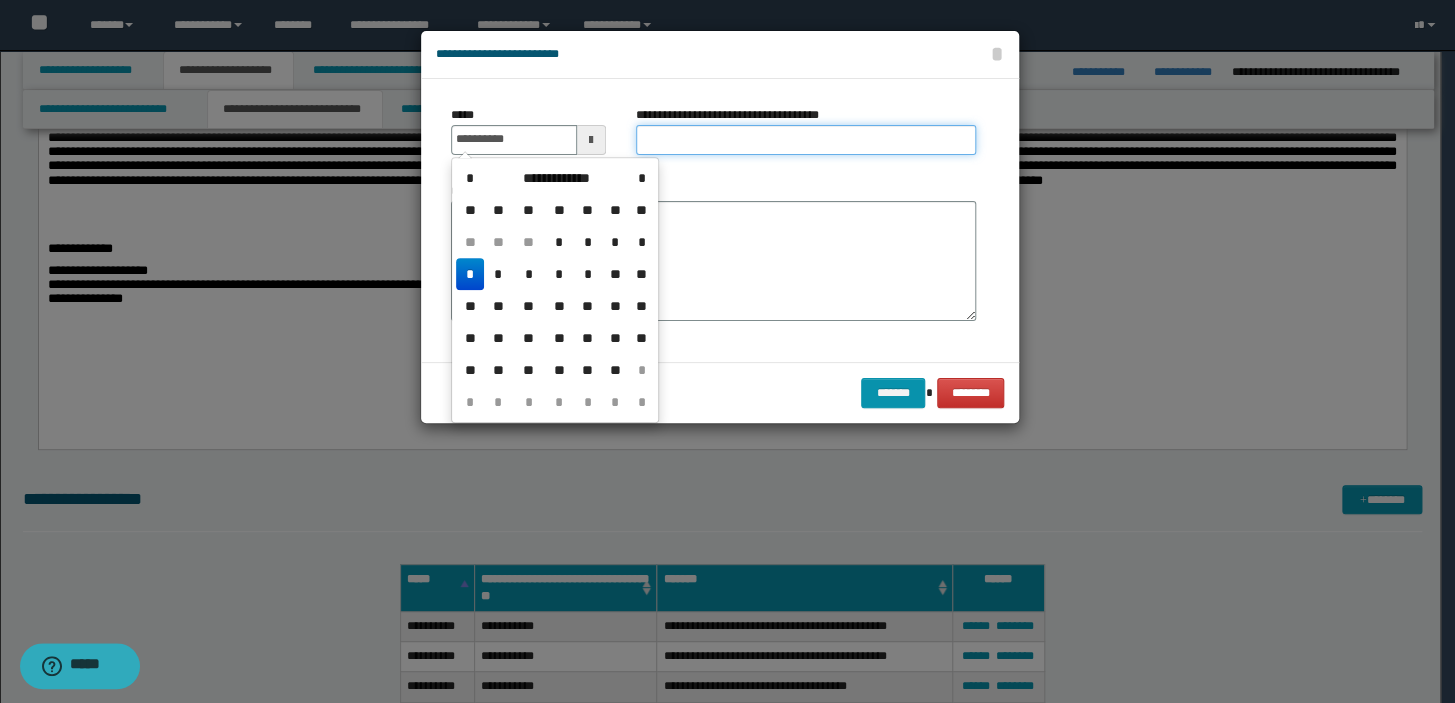 type on "**********" 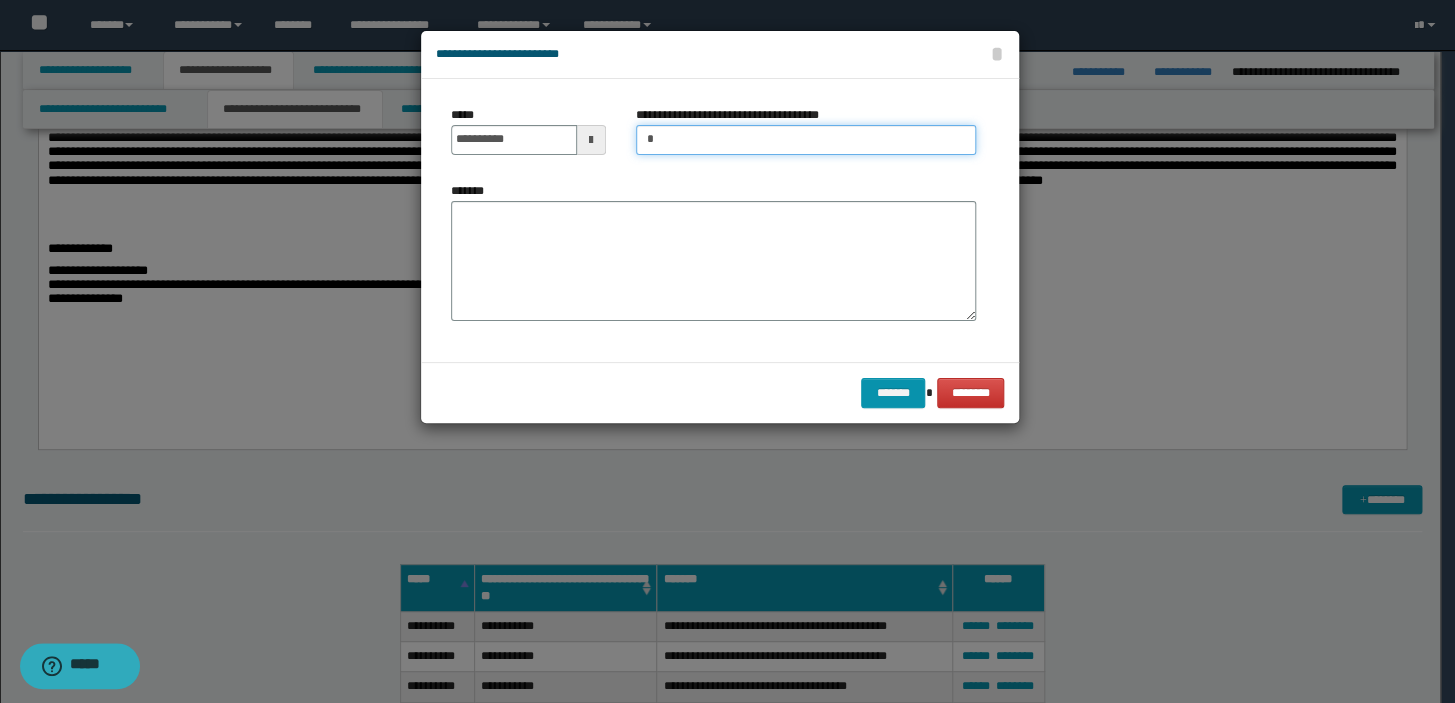 type on "**********" 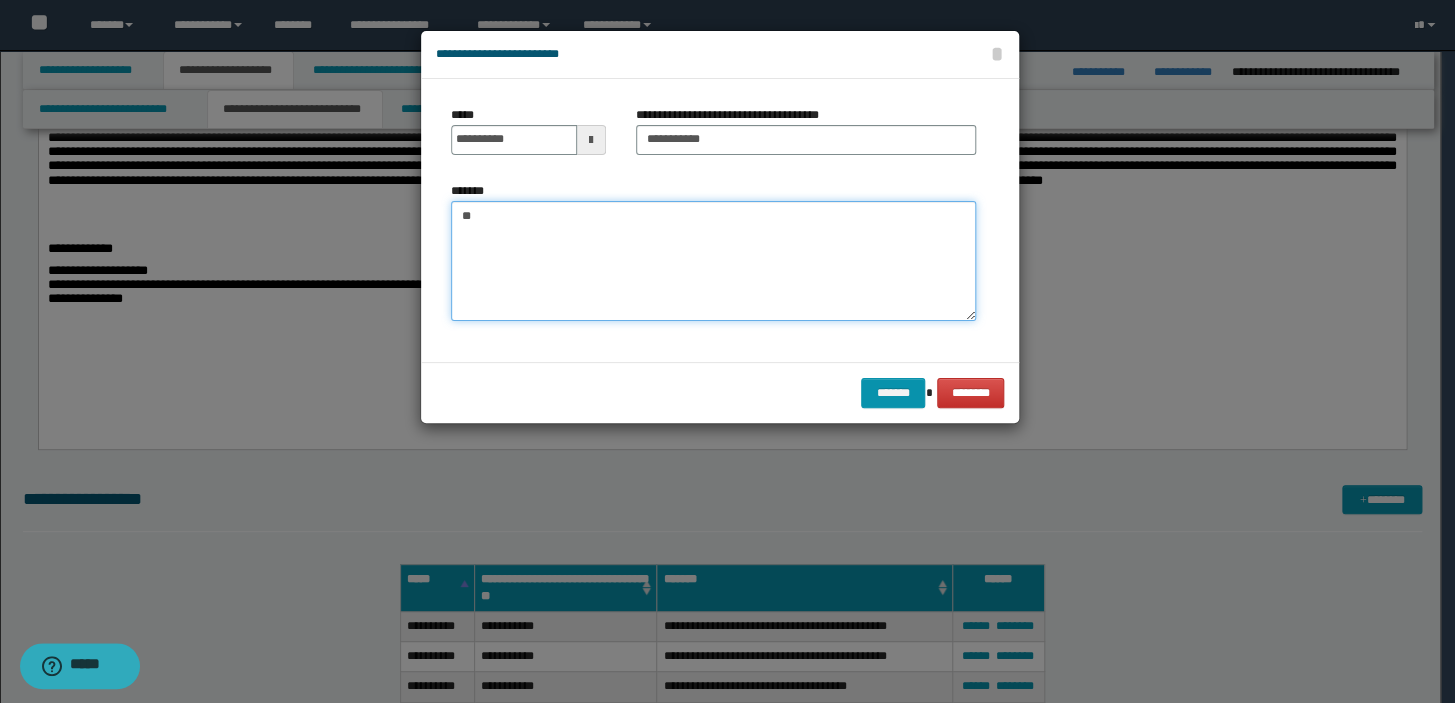 type on "*" 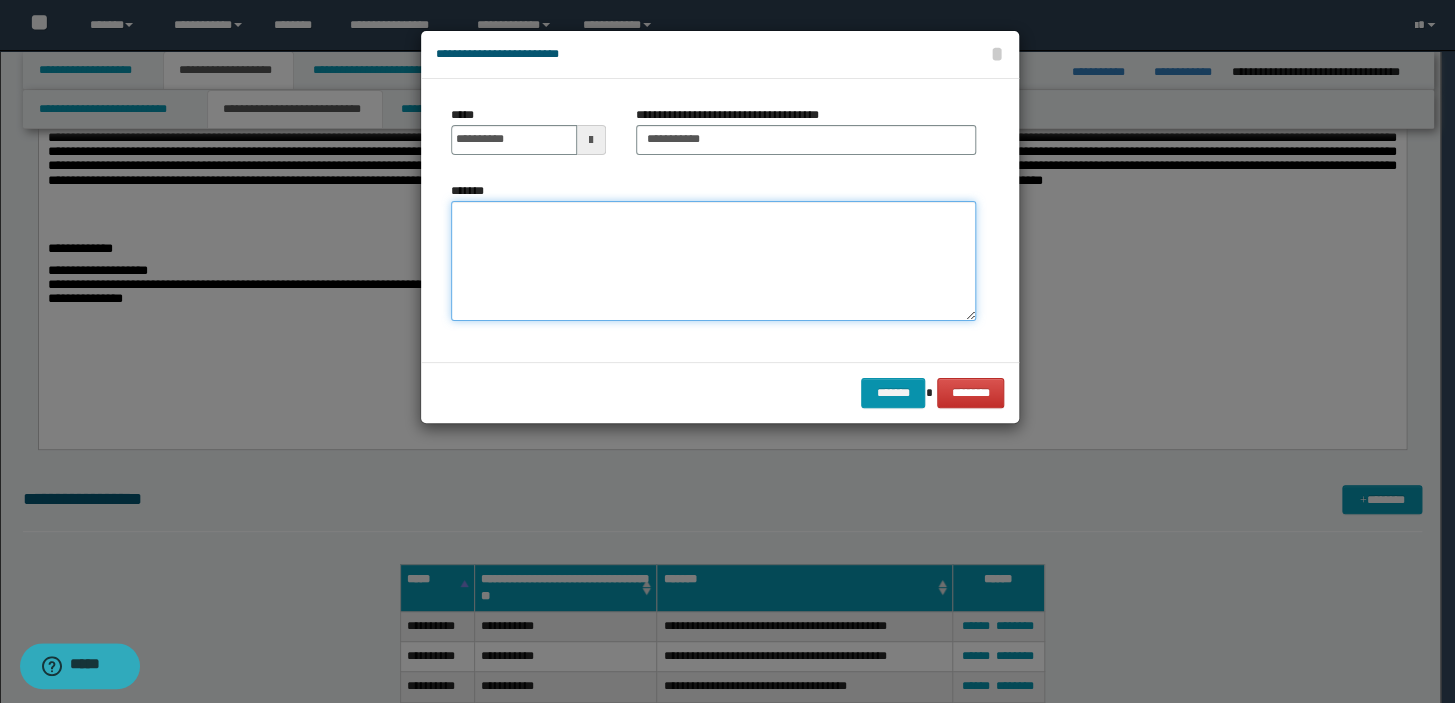 type on "*" 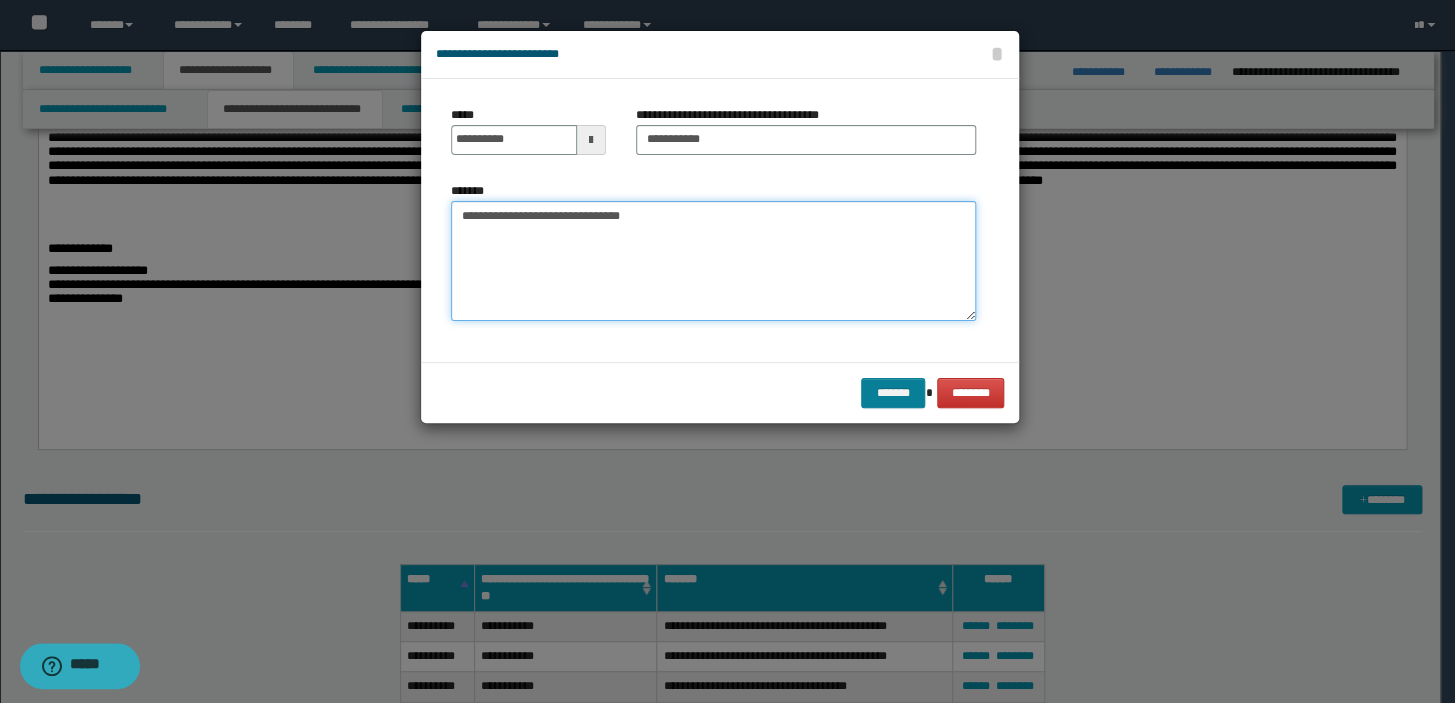 type on "**********" 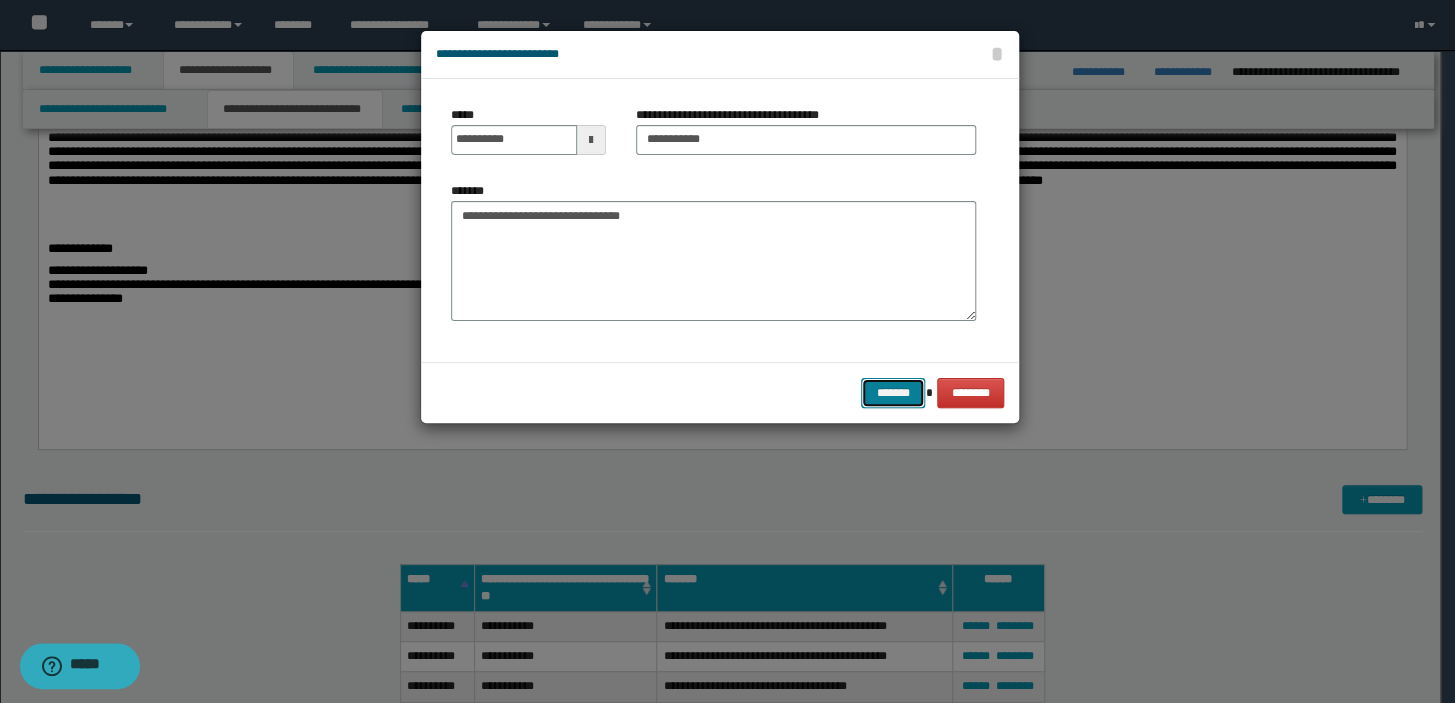 click on "*******" at bounding box center [893, 393] 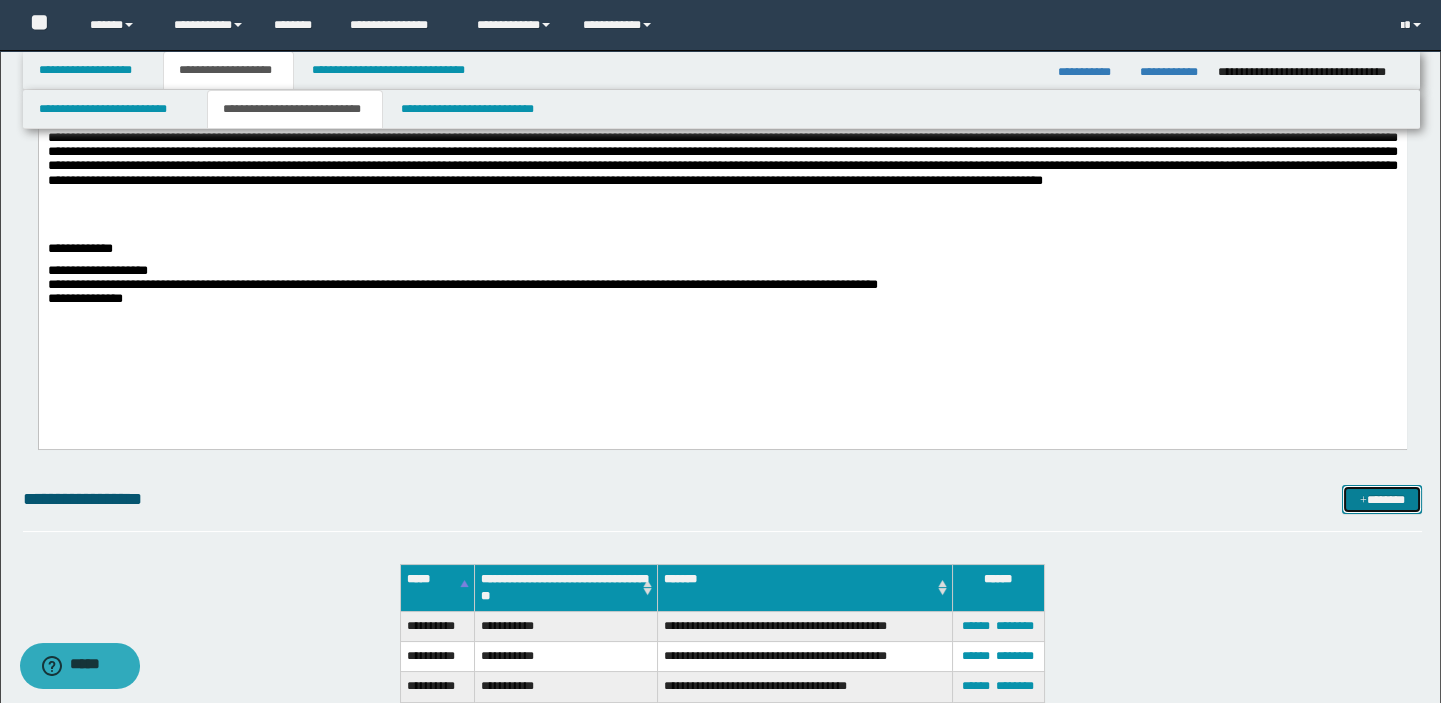 click on "*******" at bounding box center (1382, 500) 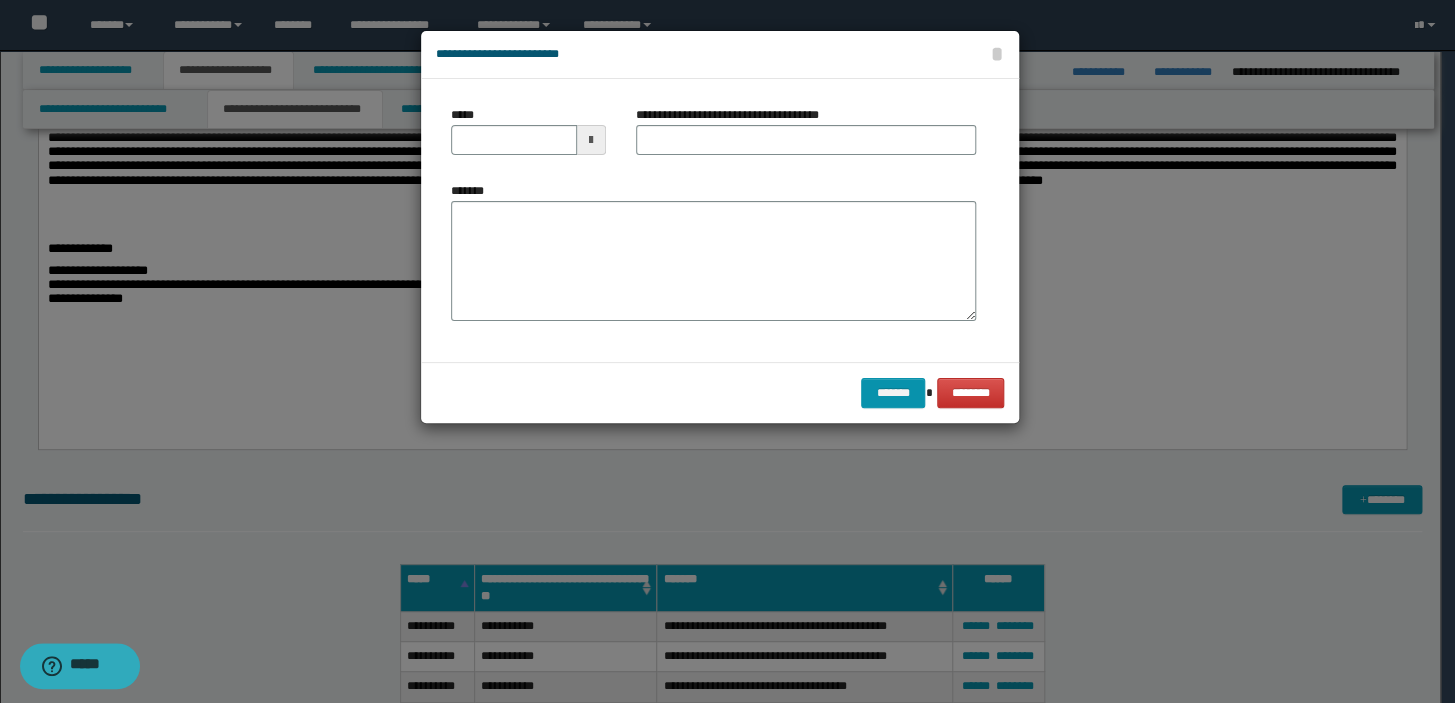 click on "*****" at bounding box center [466, 115] 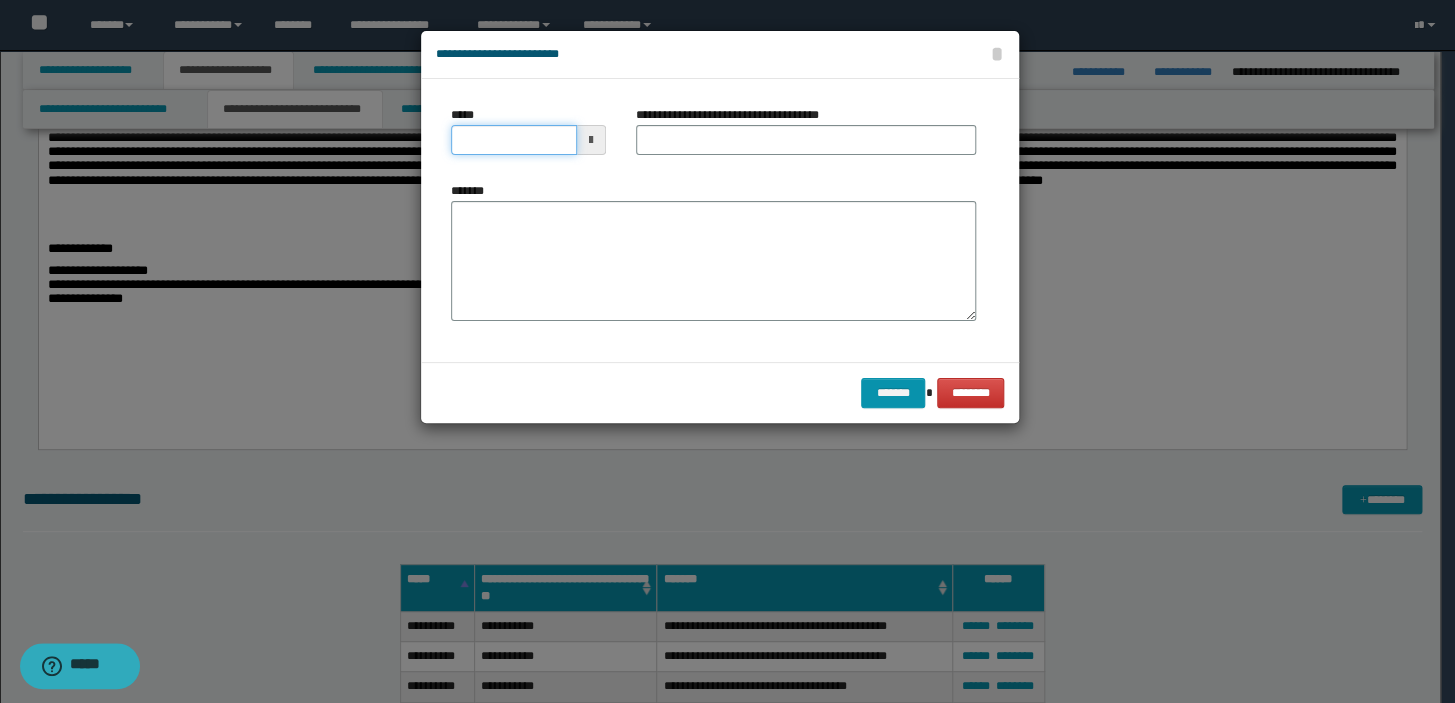click on "*****" at bounding box center [514, 140] 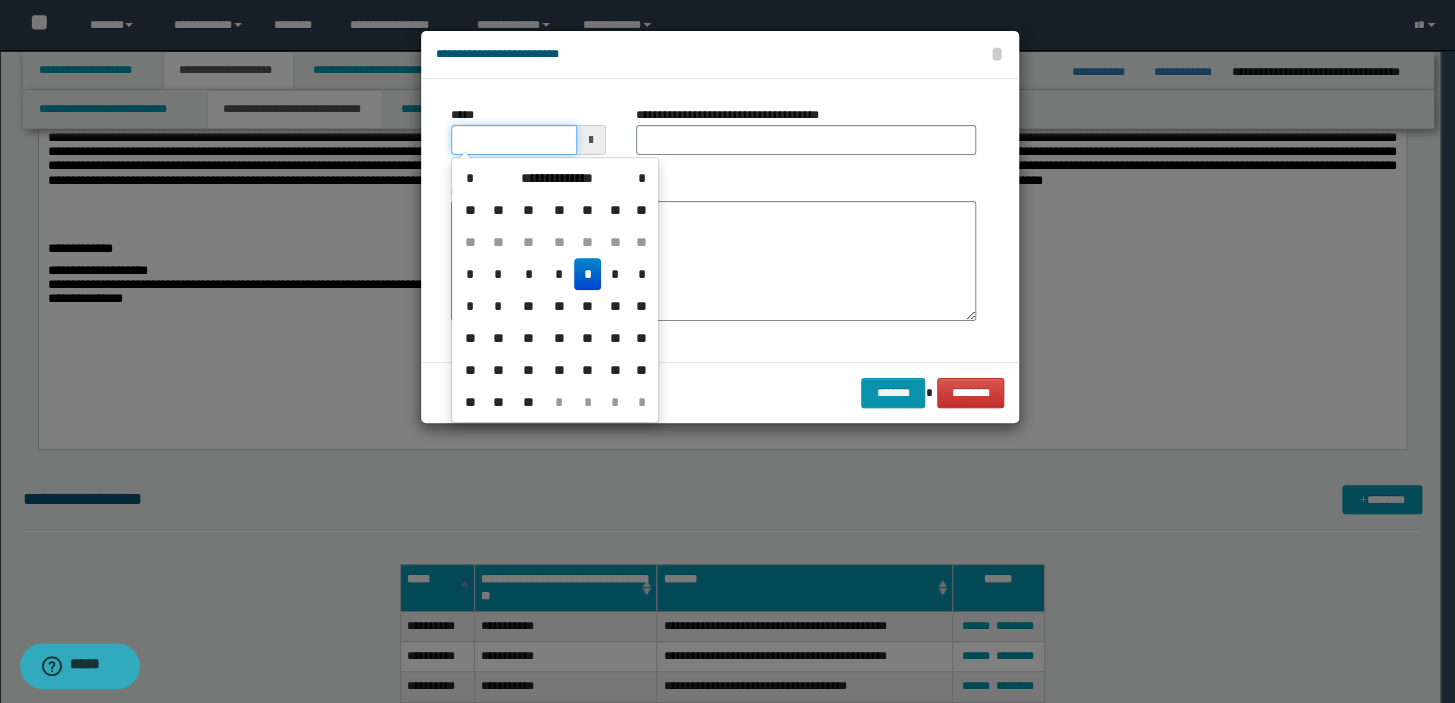 click on "*****" at bounding box center (514, 140) 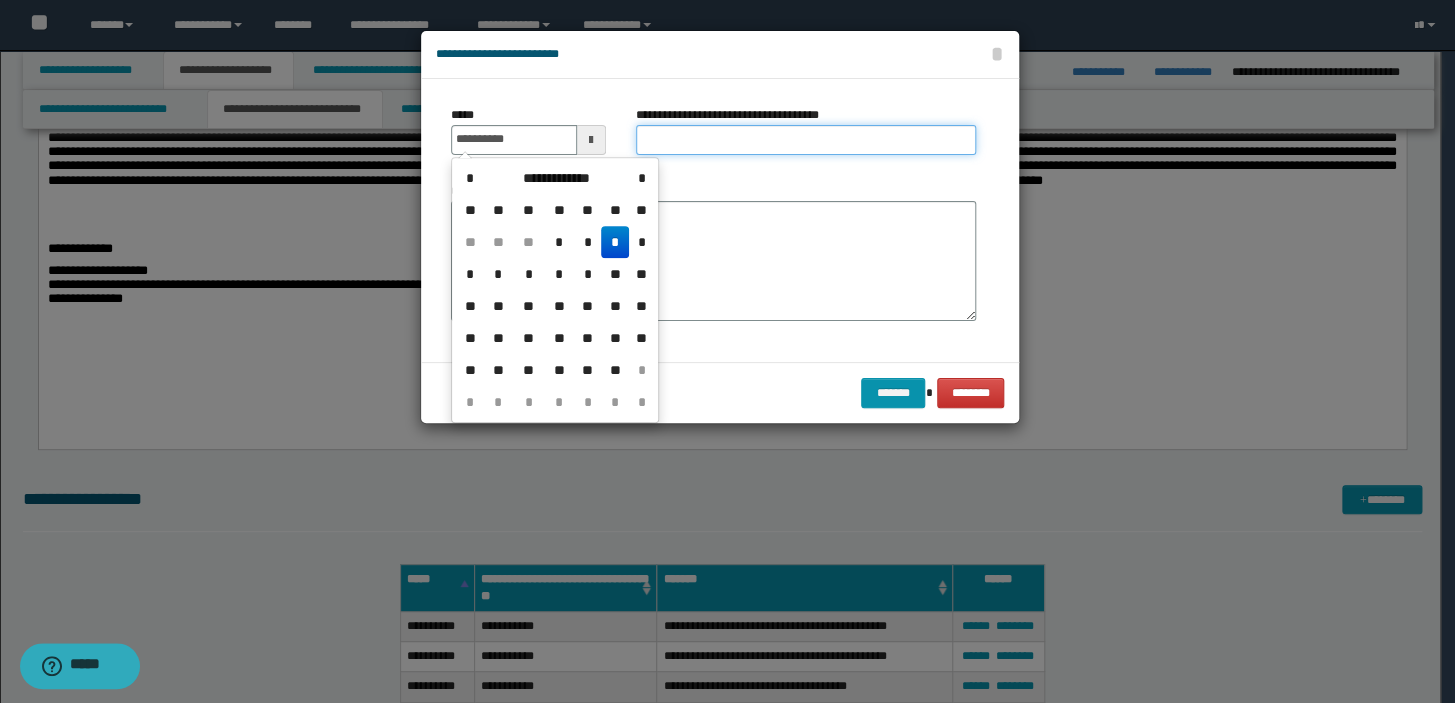 type on "**********" 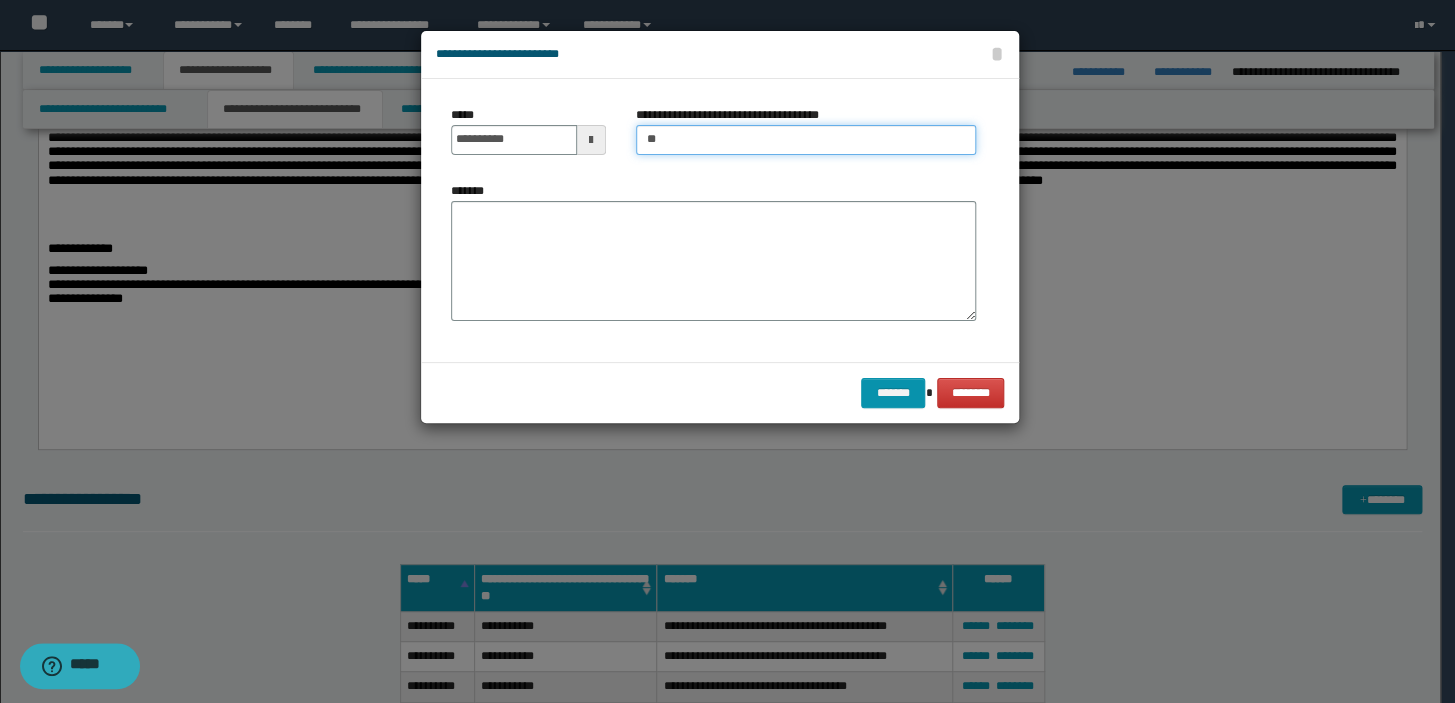 drag, startPoint x: 723, startPoint y: 136, endPoint x: 714, endPoint y: 155, distance: 21.023796 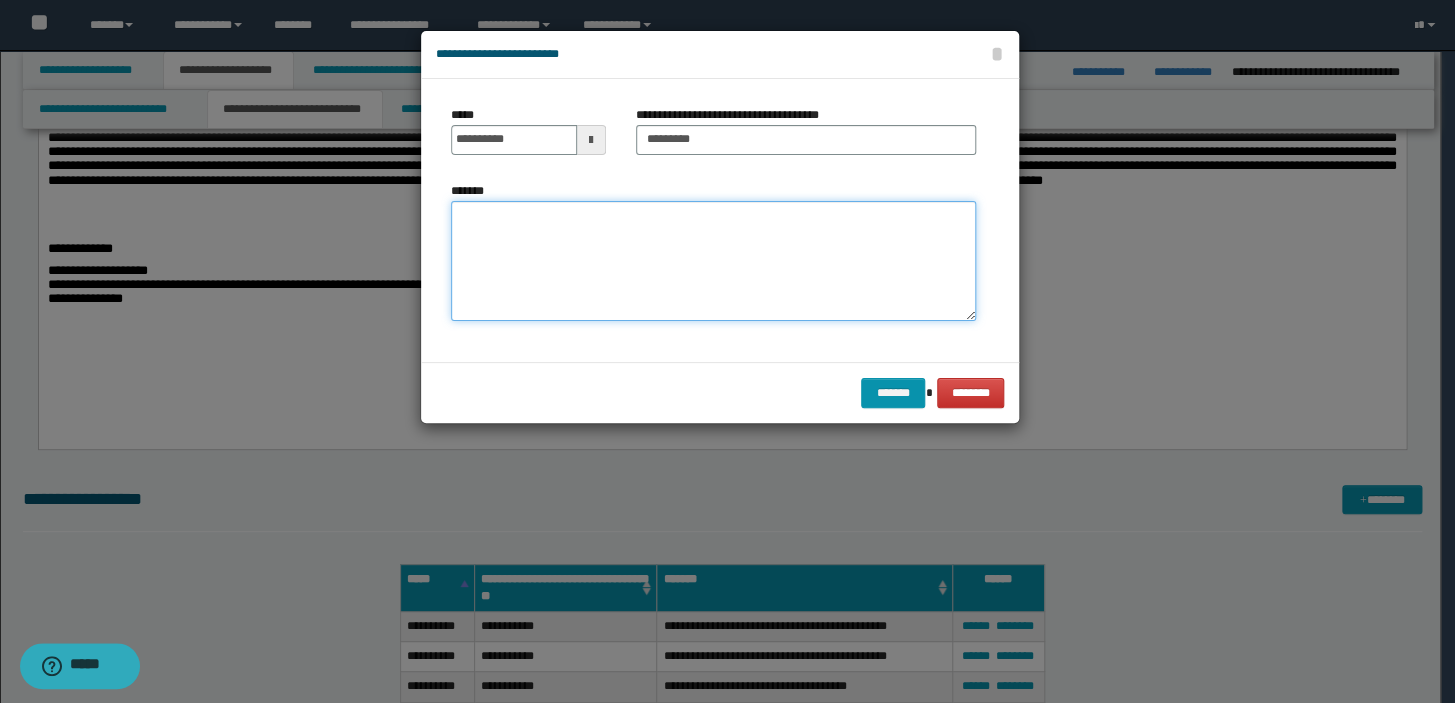 click on "*******" at bounding box center [713, 261] 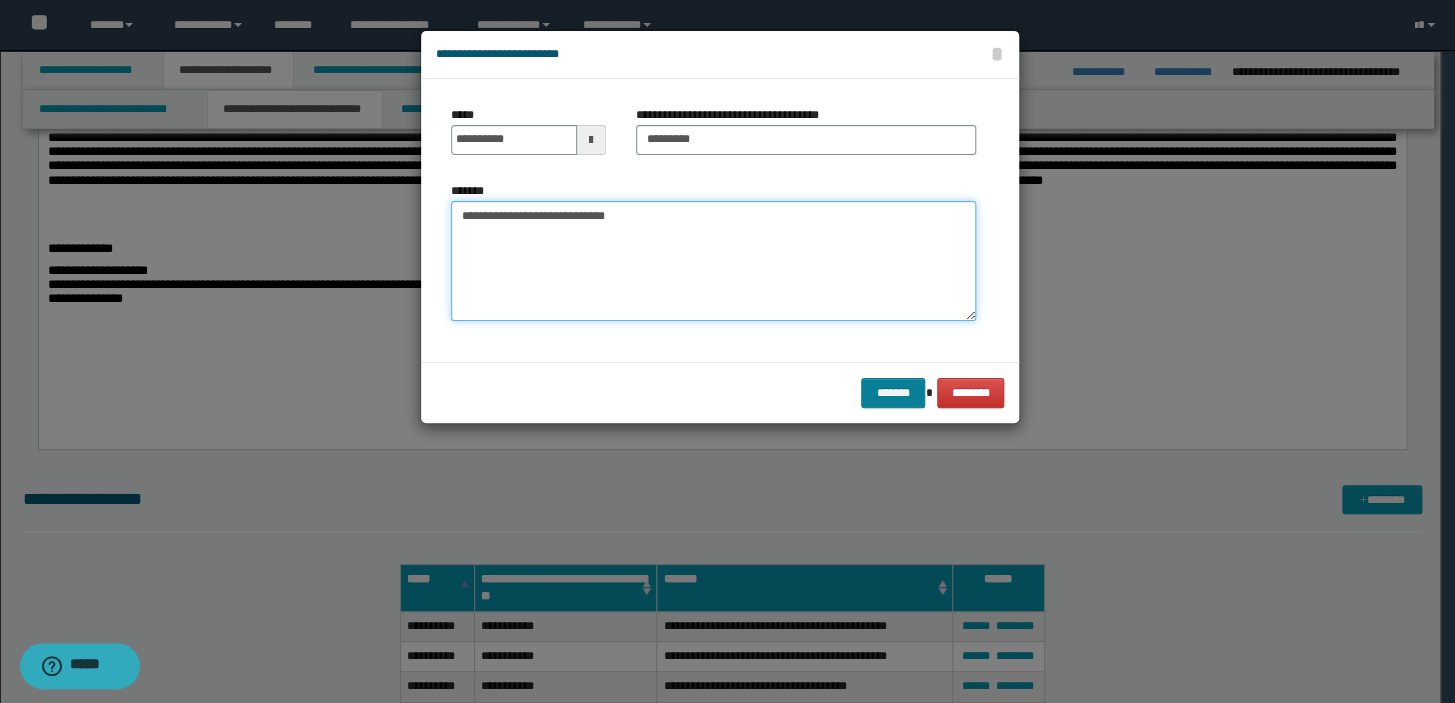 type on "**********" 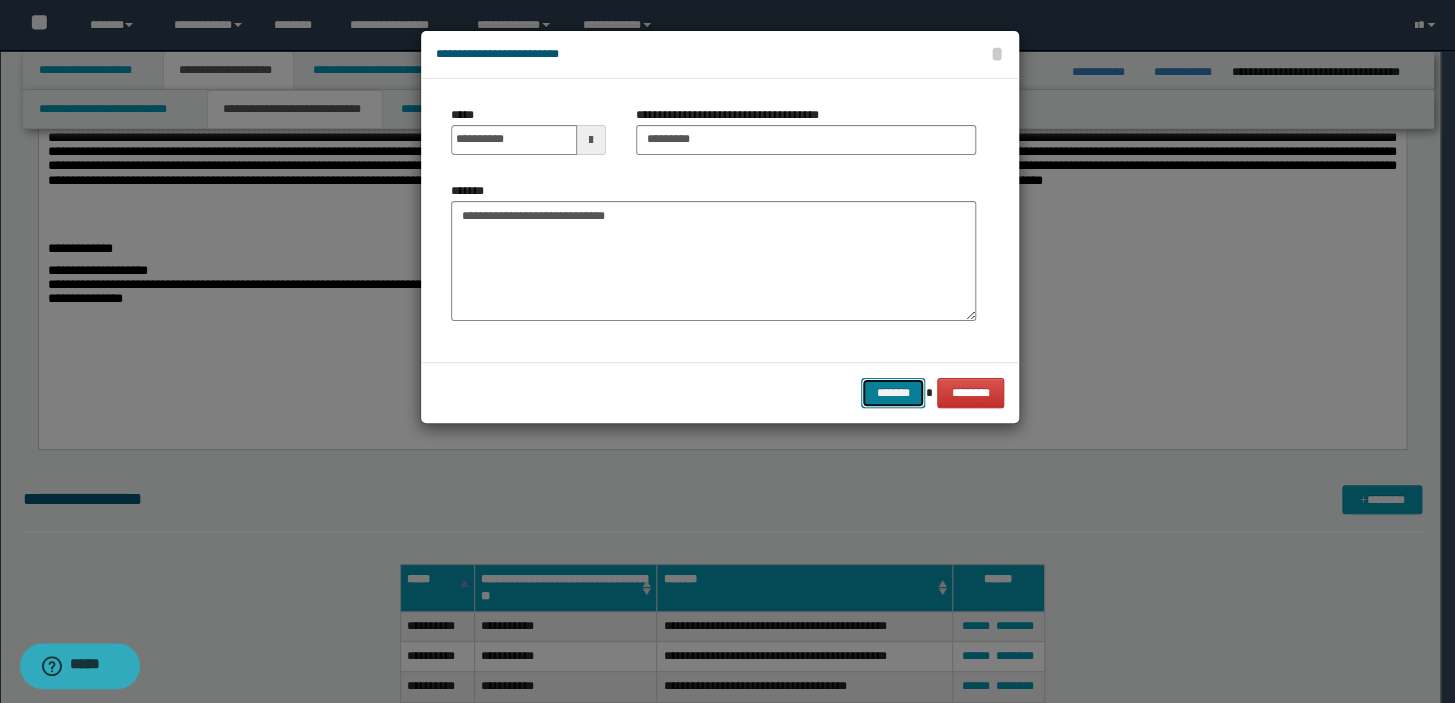 click on "*******" at bounding box center (893, 393) 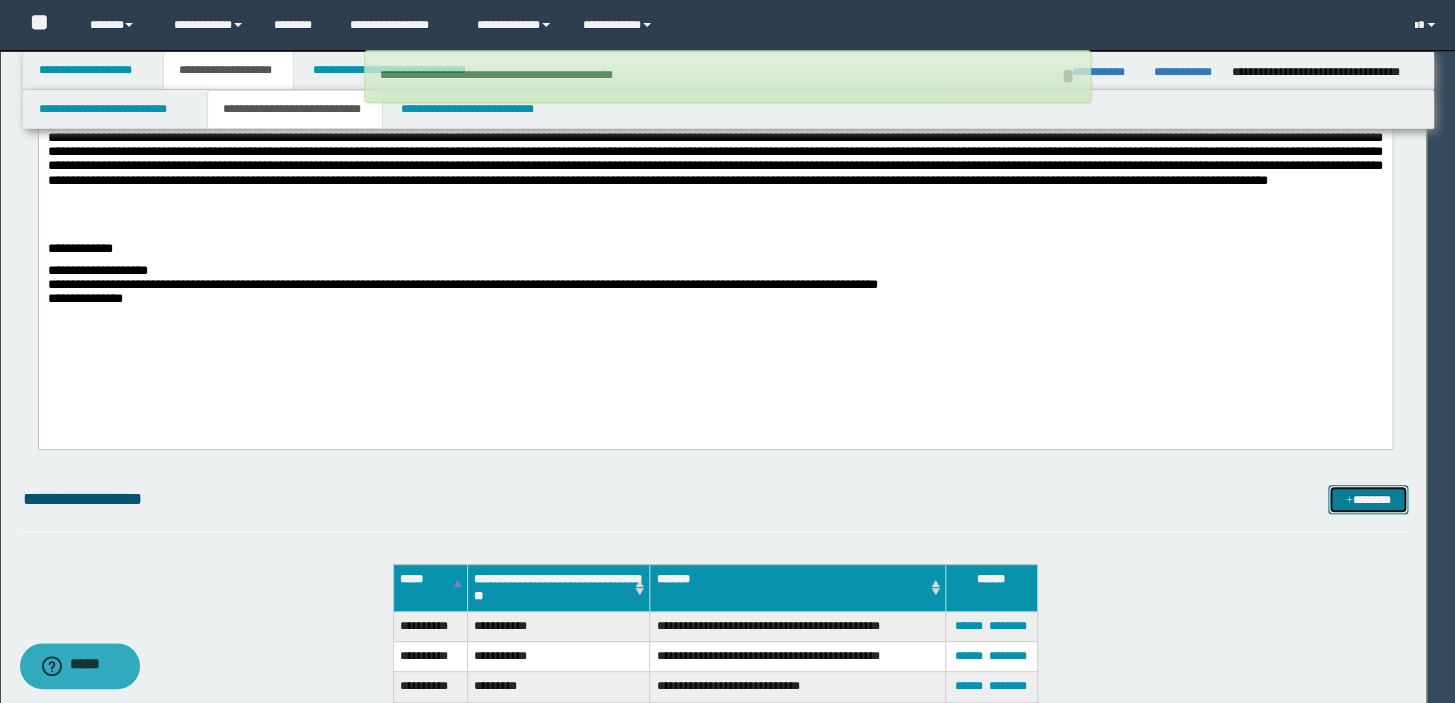 type 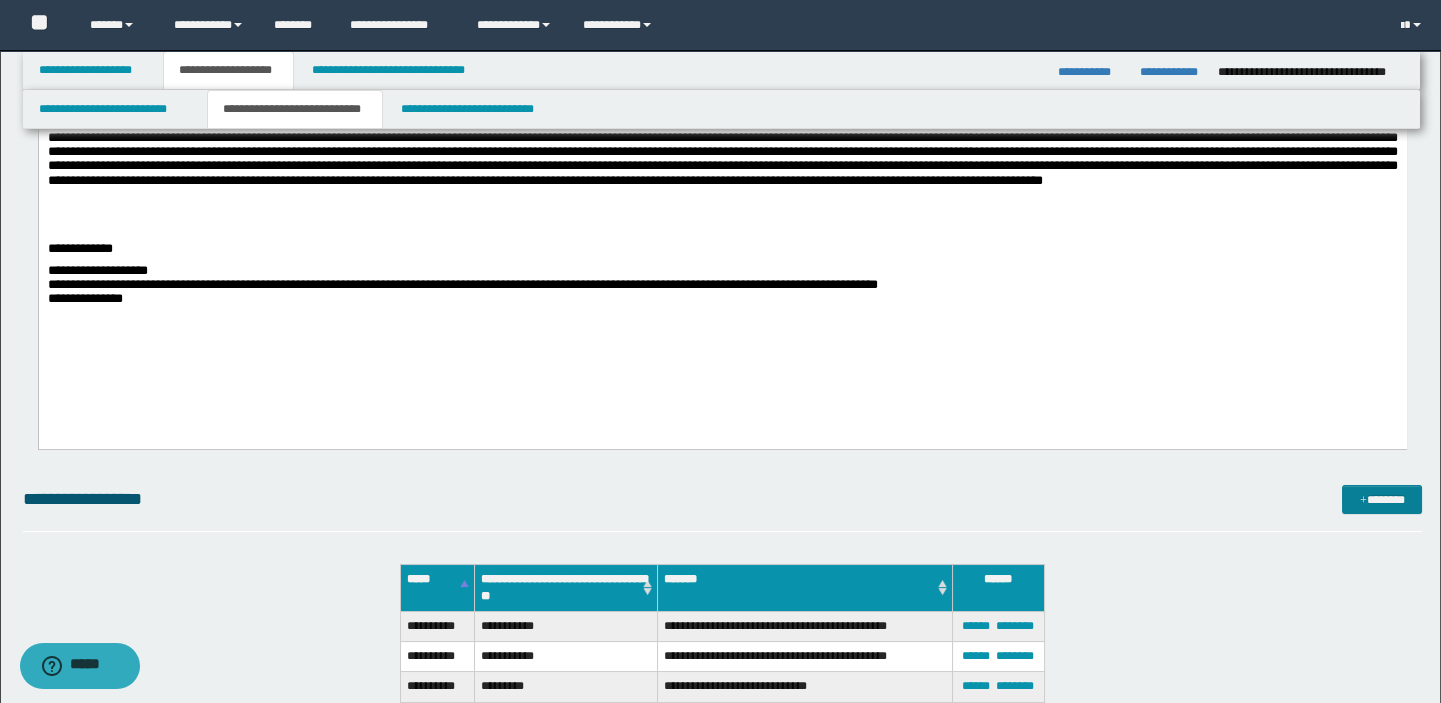 click on "**********" at bounding box center [720, 821] 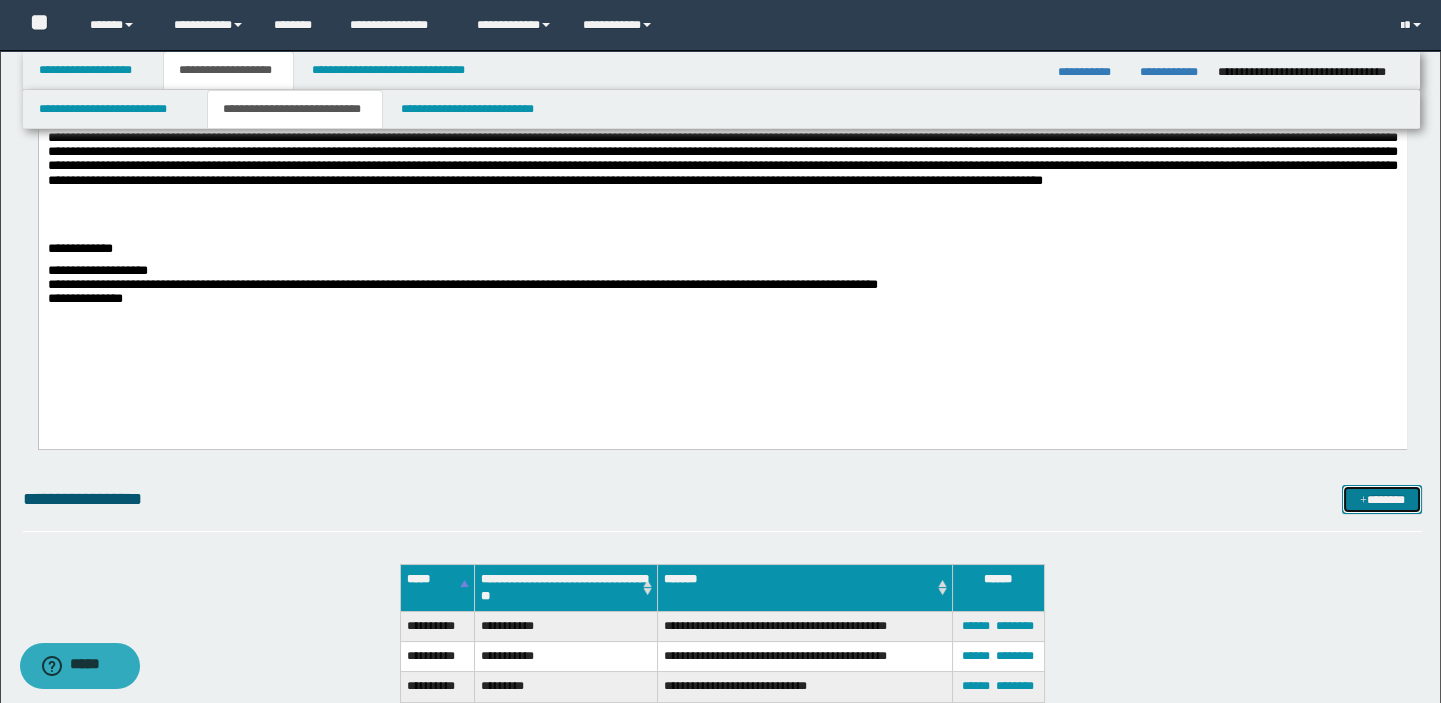 click on "*******" at bounding box center (1382, 500) 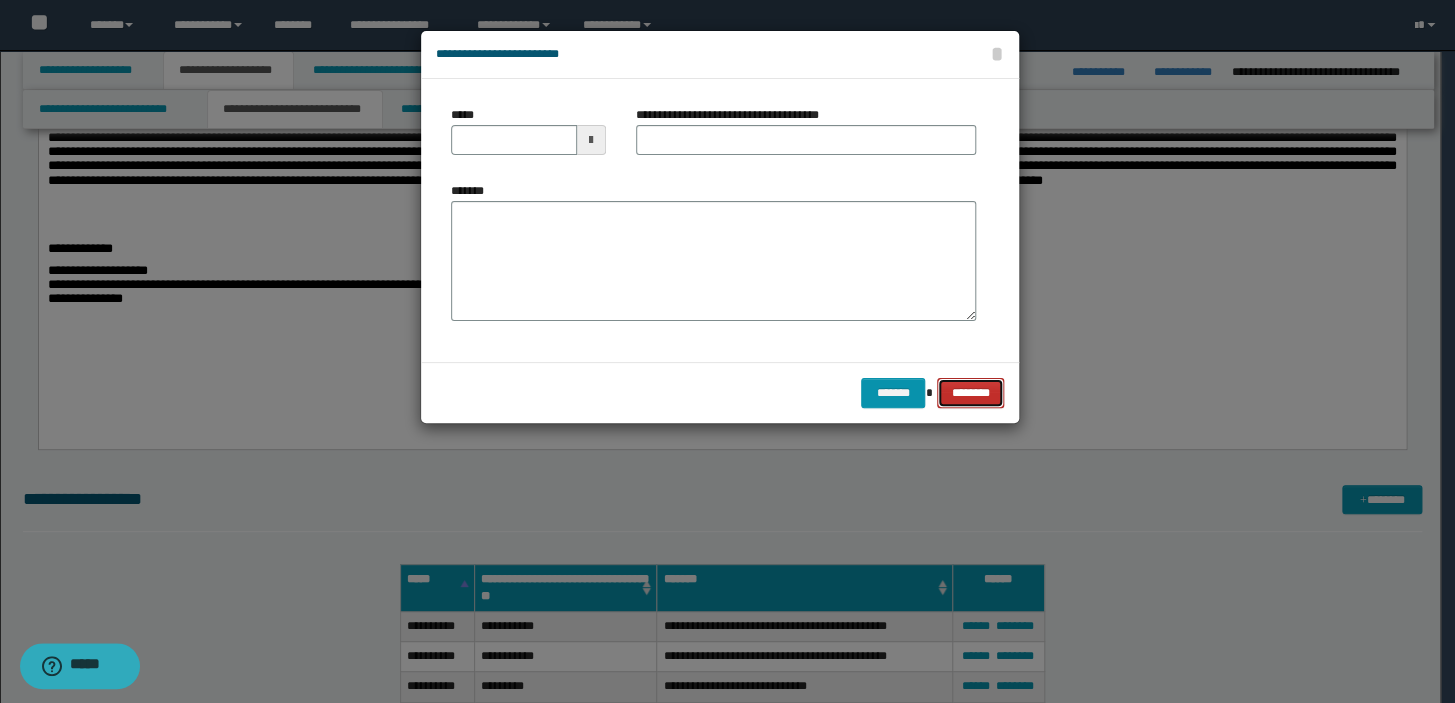 click on "********" at bounding box center [970, 393] 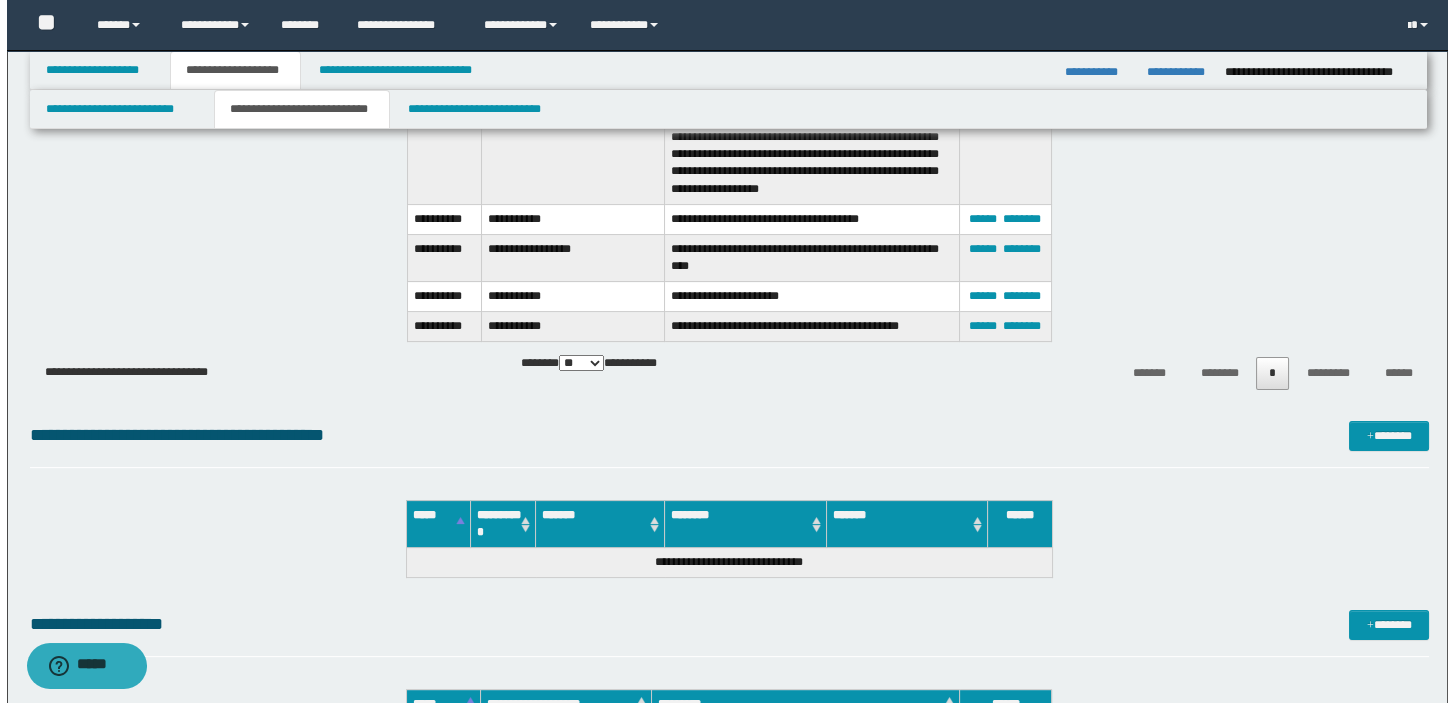 scroll, scrollTop: 1440, scrollLeft: 0, axis: vertical 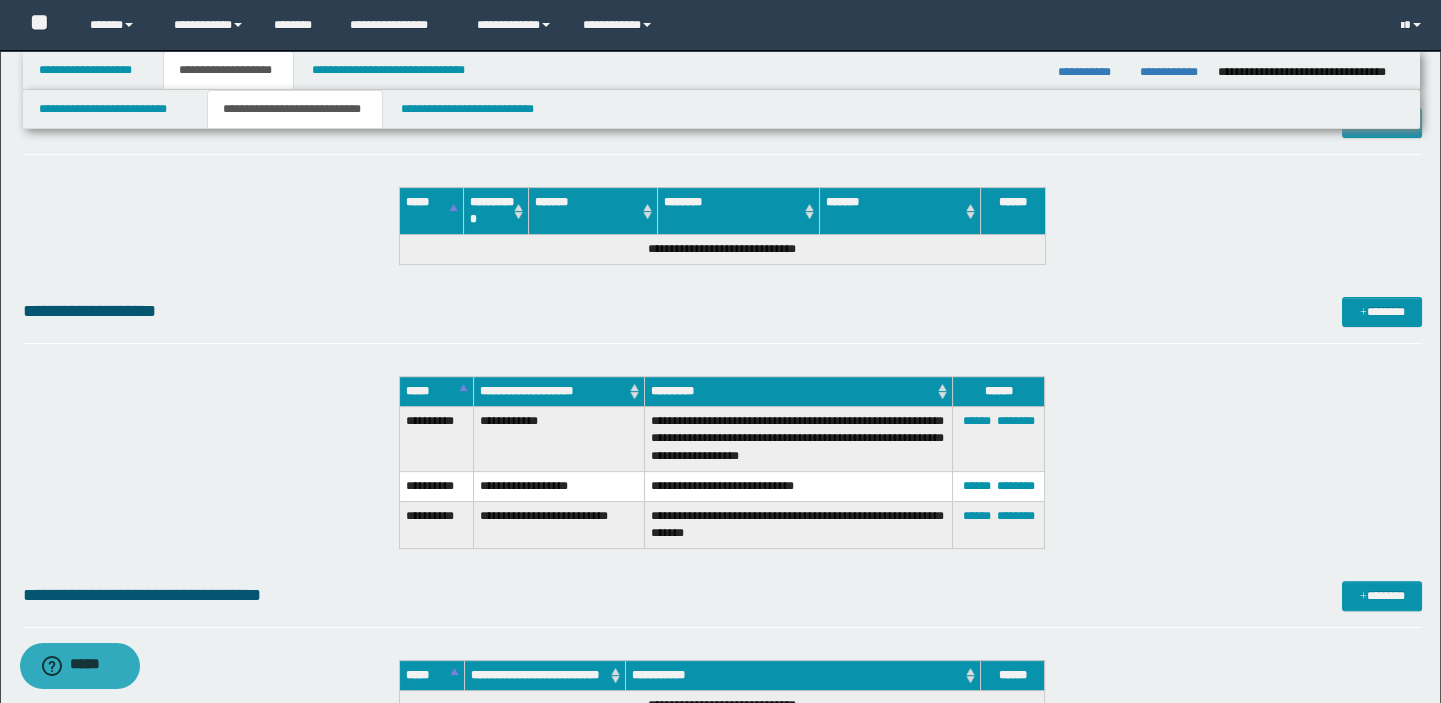 click on "**********" at bounding box center (720, -179) 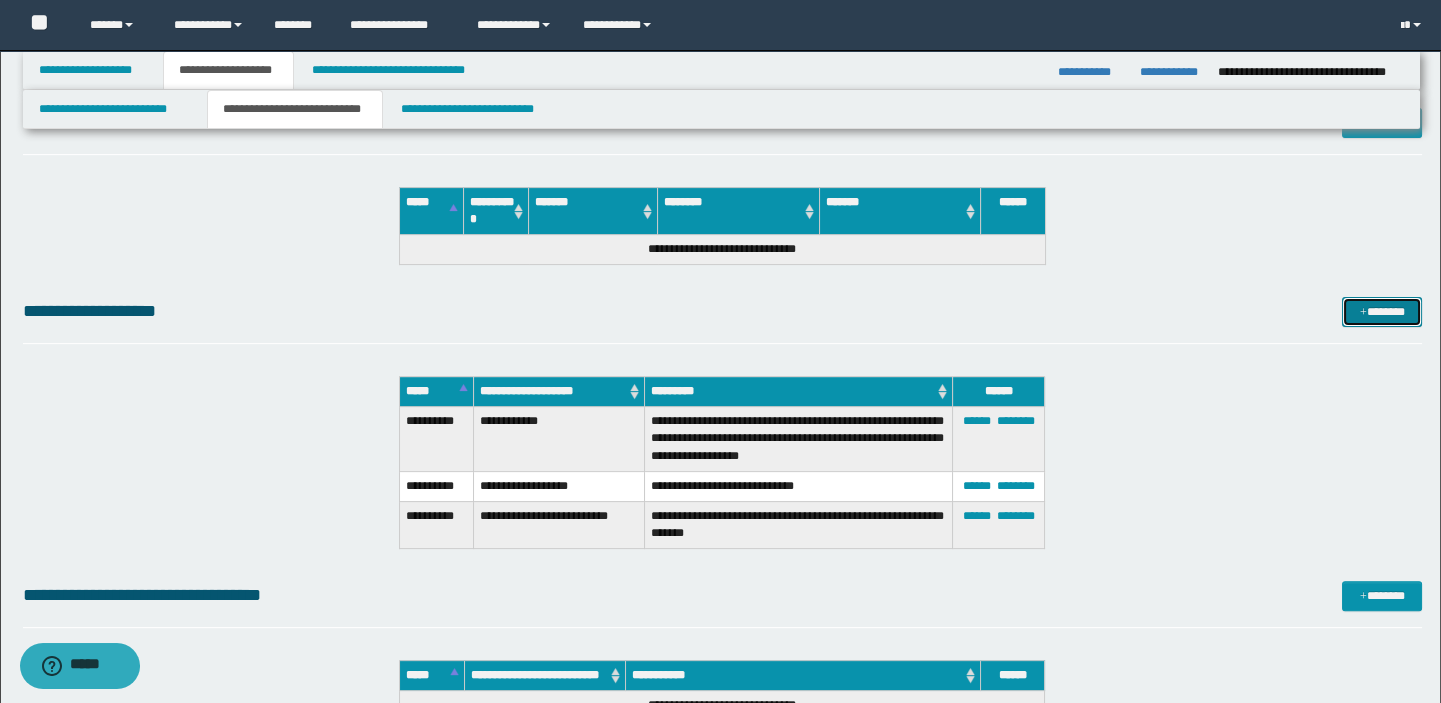 click on "*******" at bounding box center [1382, 312] 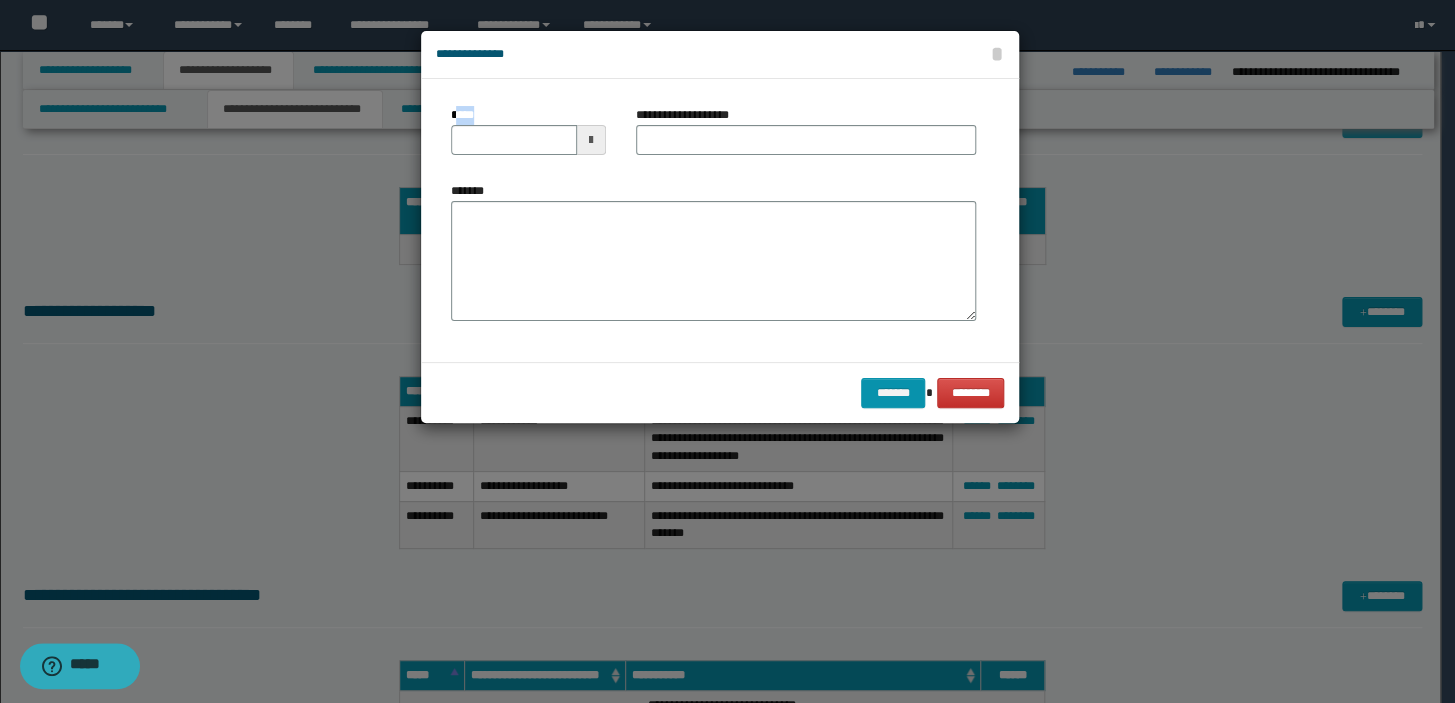 click on "*****" at bounding box center [528, 130] 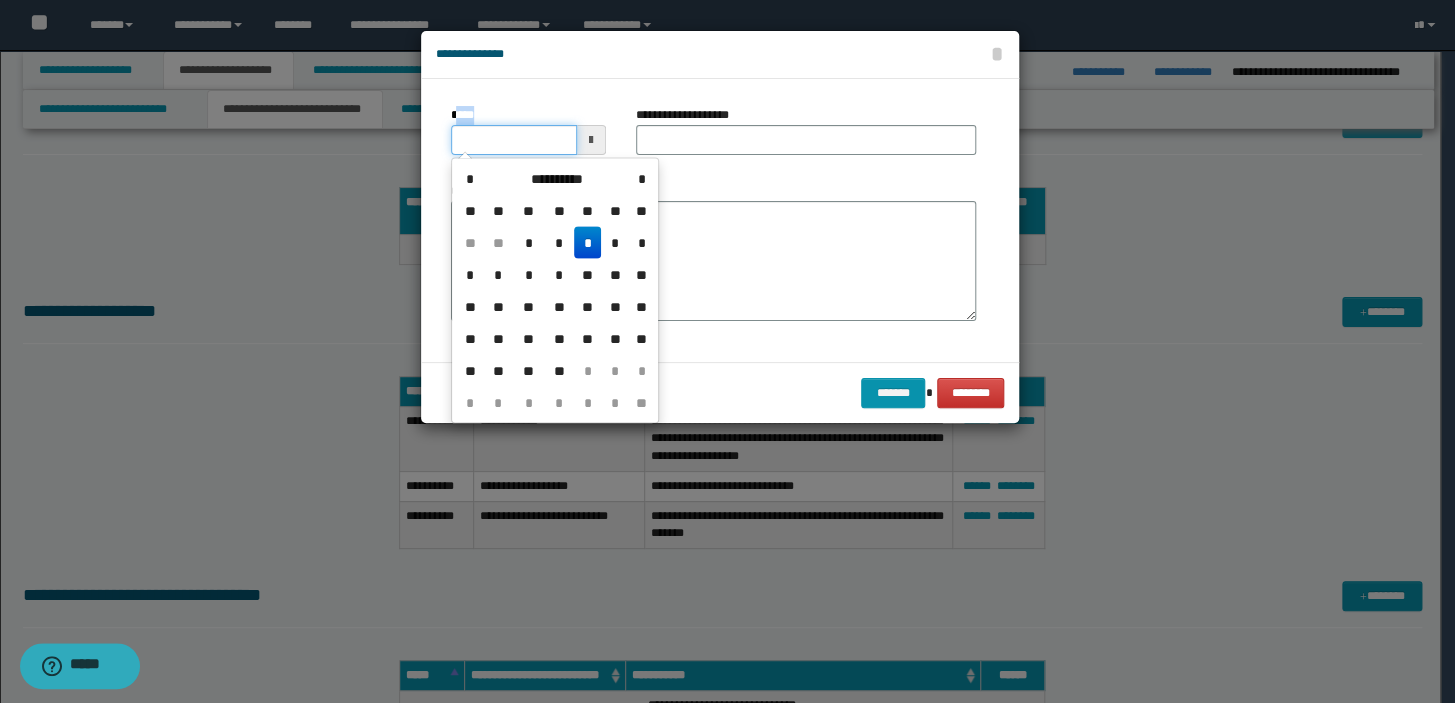 click on "*****" at bounding box center [514, 140] 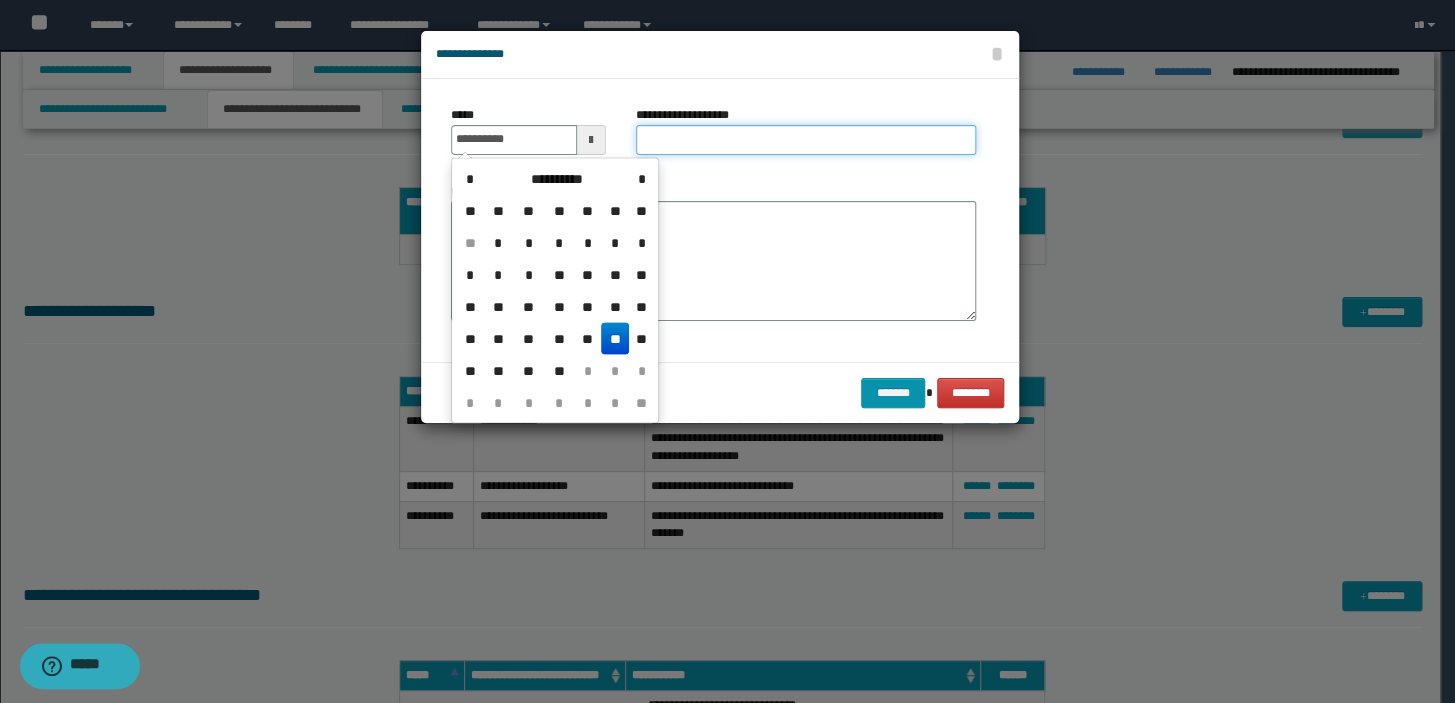 type on "**********" 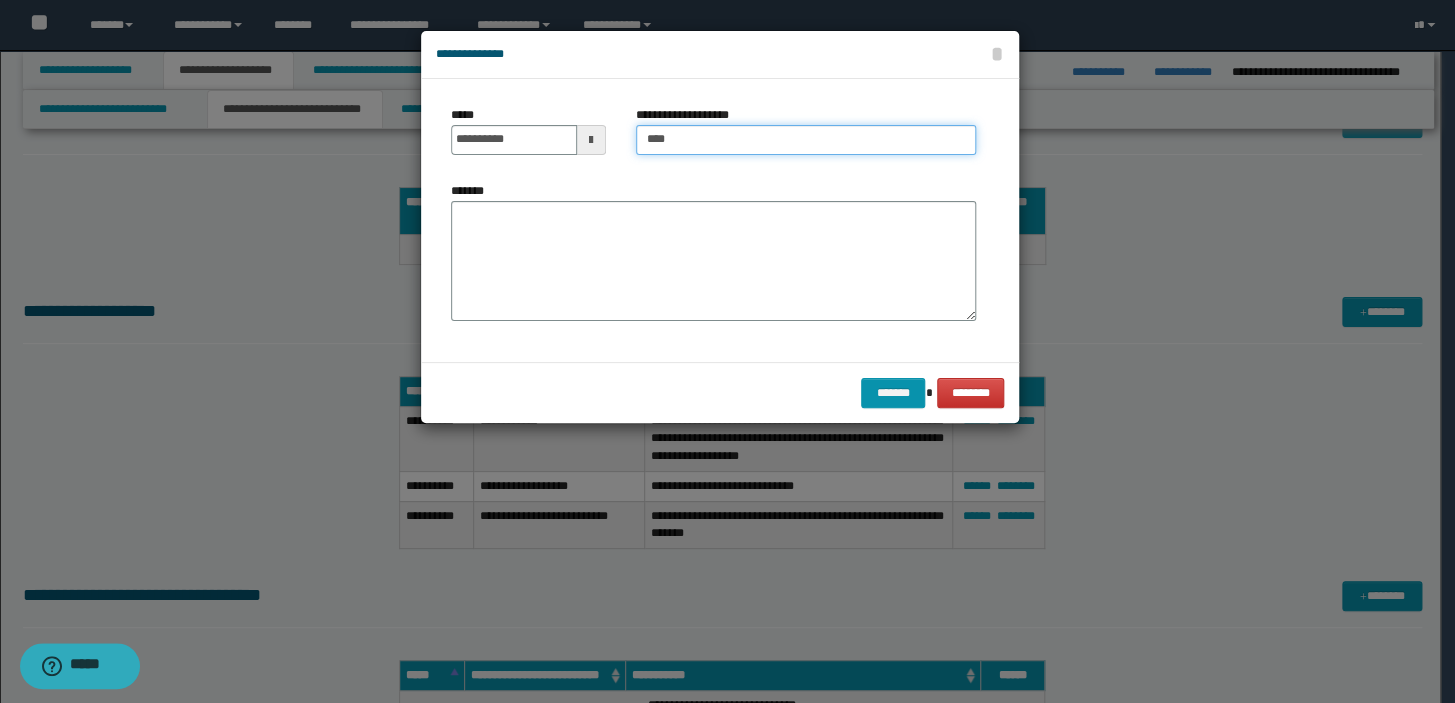 type on "**********" 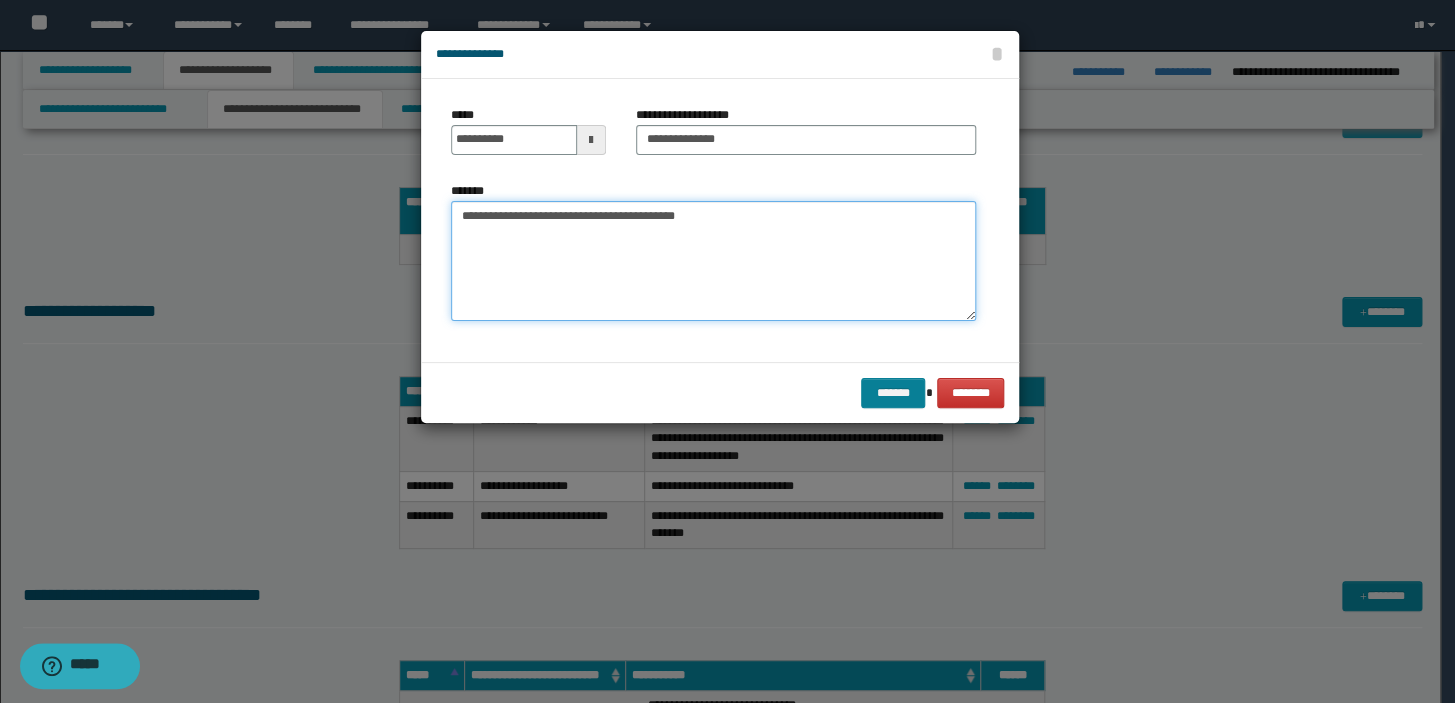 type on "**********" 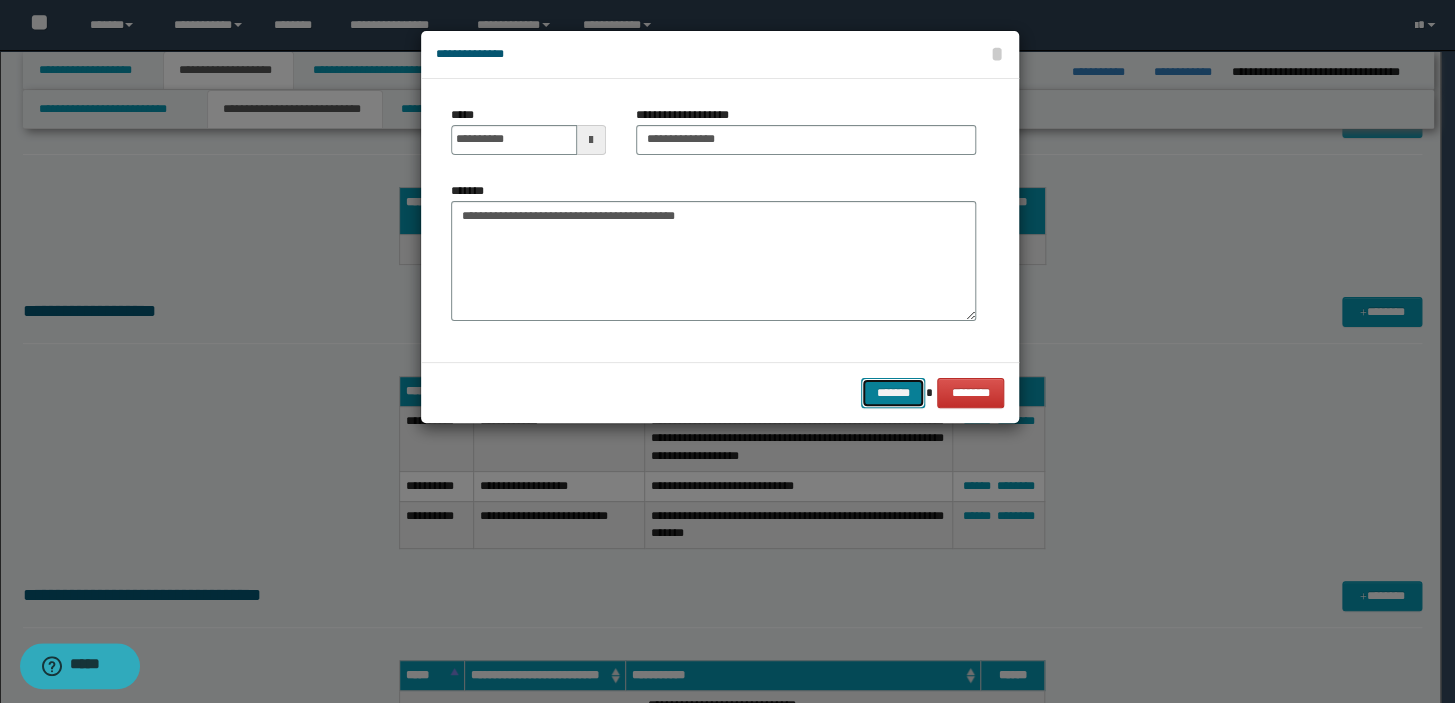 click on "*******" at bounding box center (893, 393) 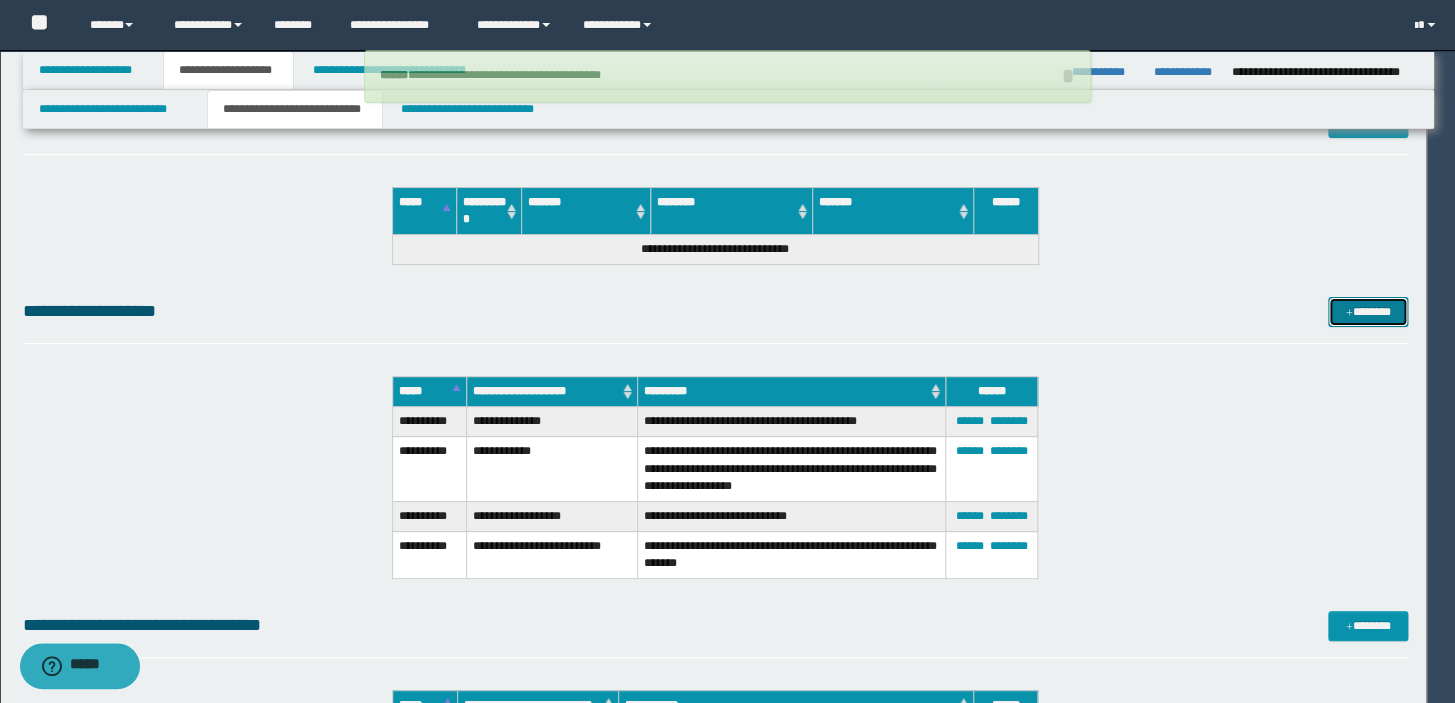 type 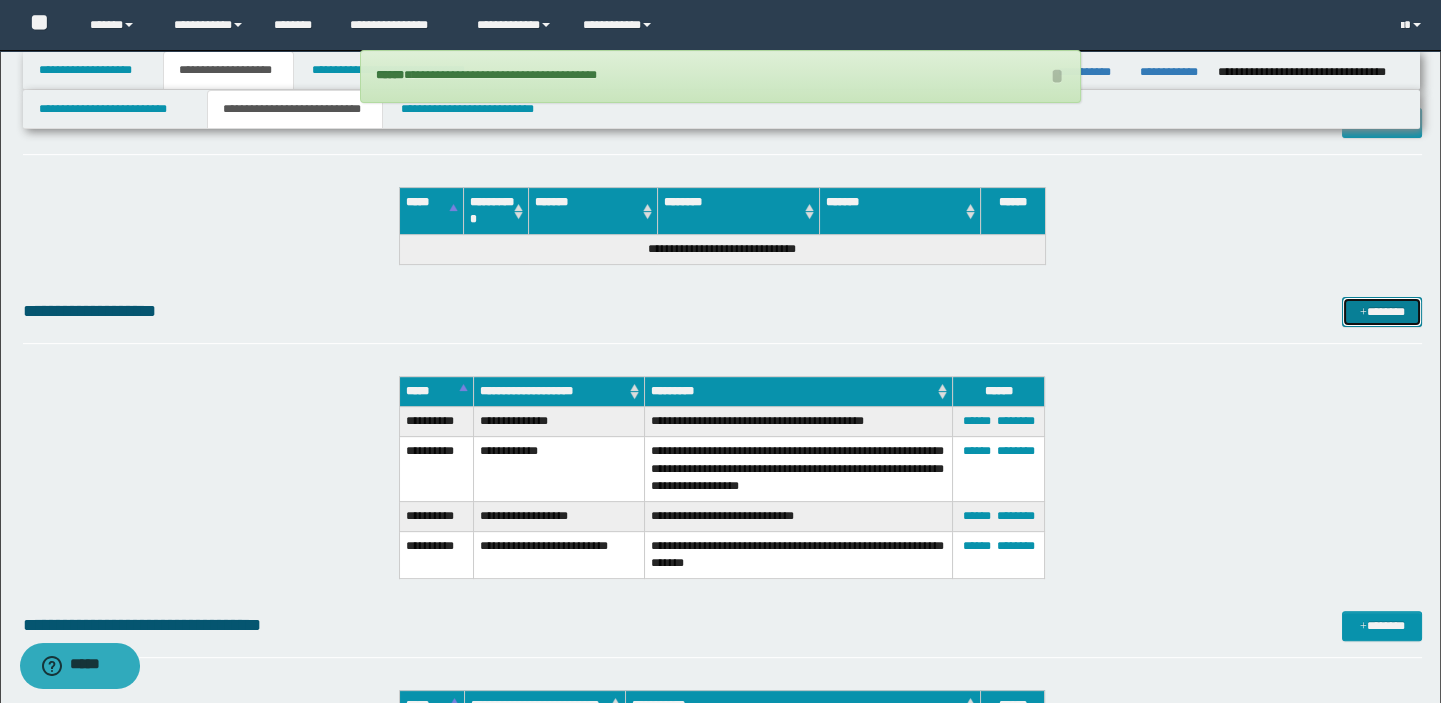 click on "*******" at bounding box center [1382, 312] 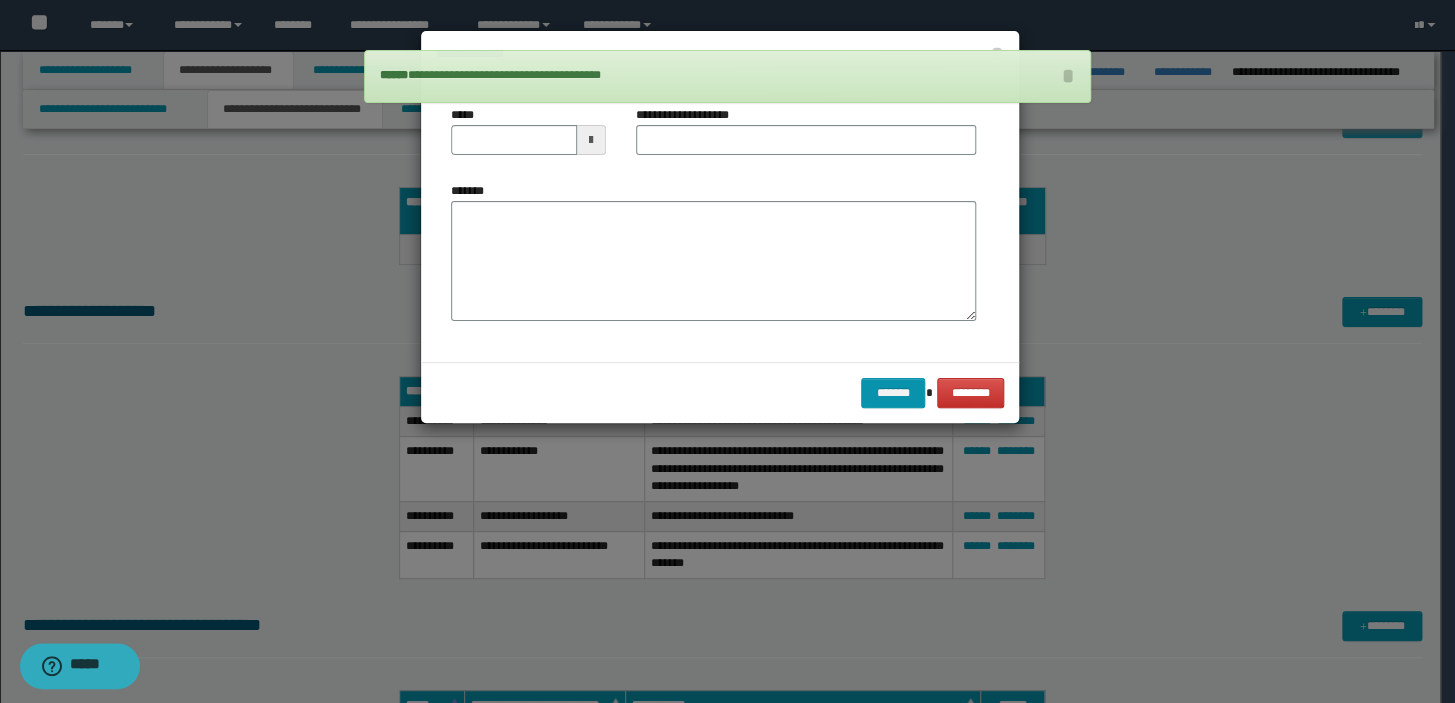 click on "*****" at bounding box center [528, 138] 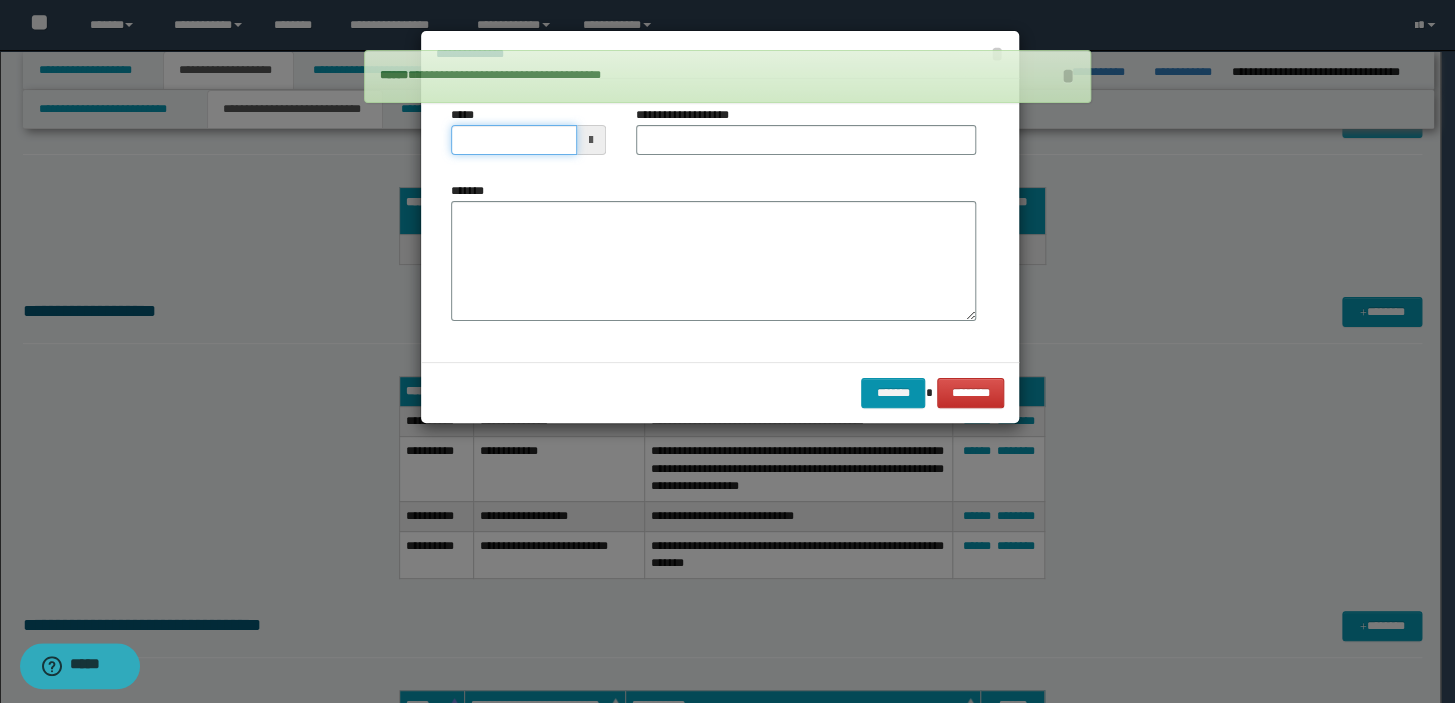 click on "*****" at bounding box center (514, 140) 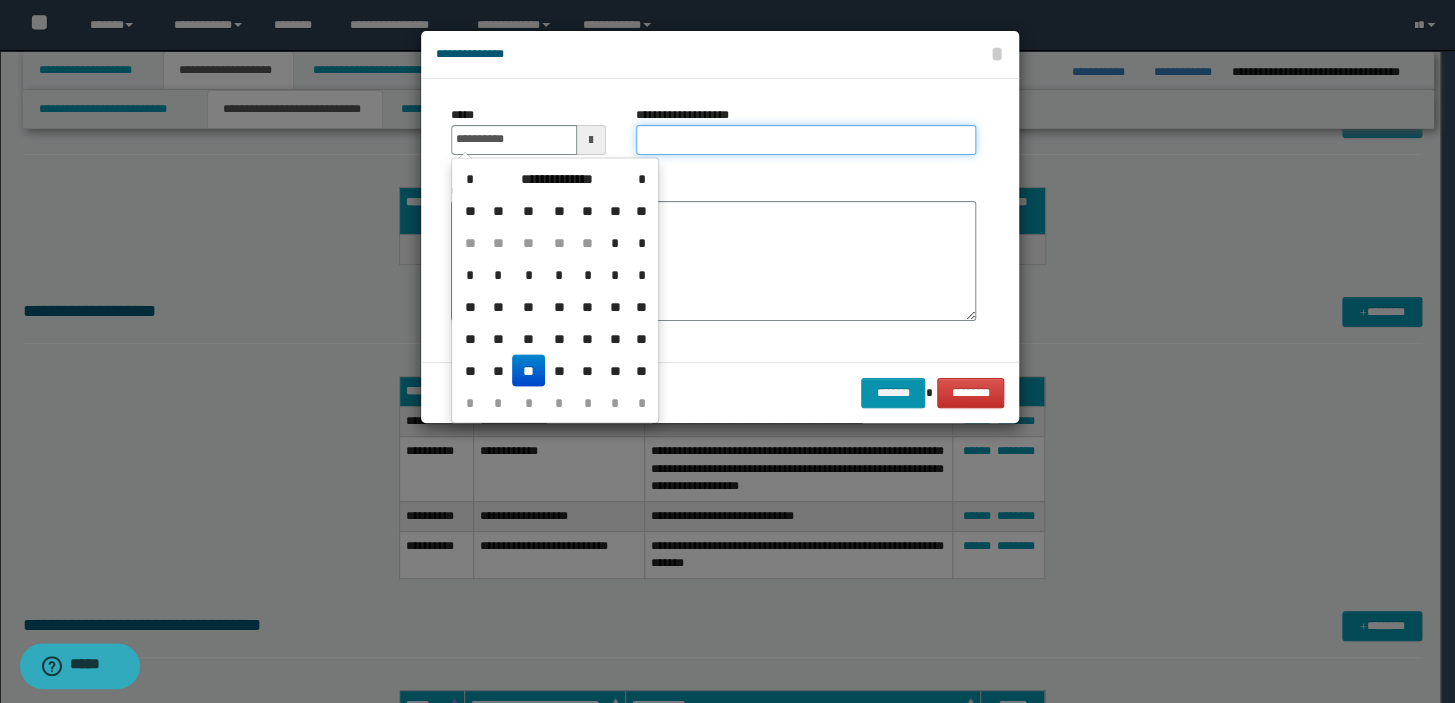 type on "**********" 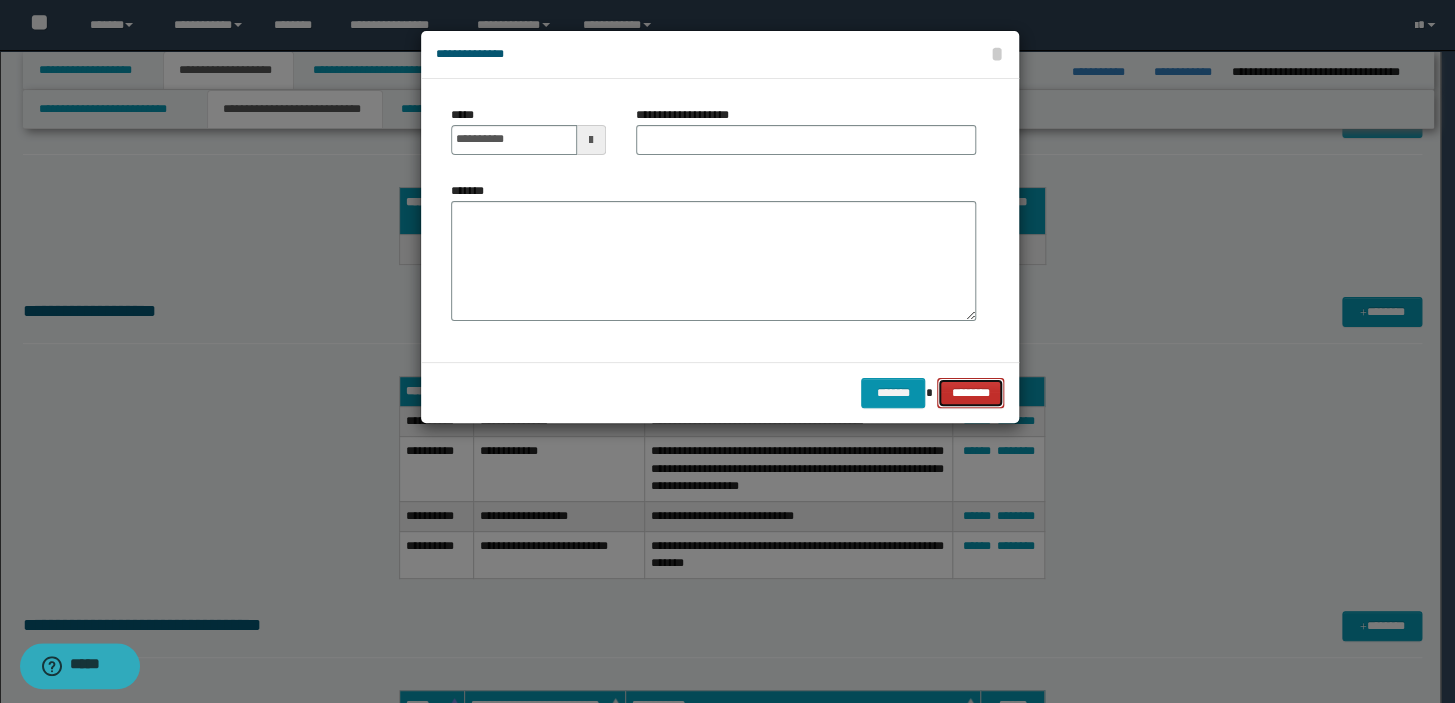 click on "********" at bounding box center [970, 393] 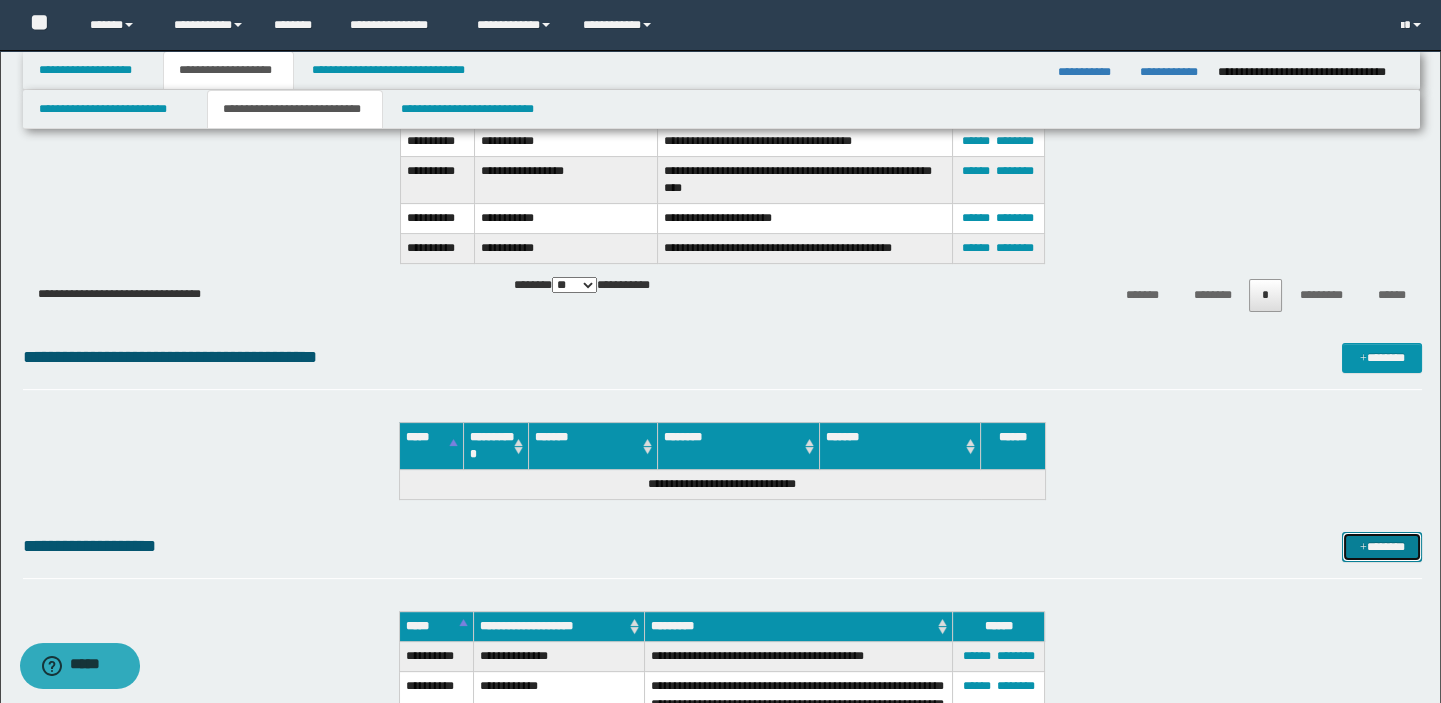 scroll, scrollTop: 1454, scrollLeft: 0, axis: vertical 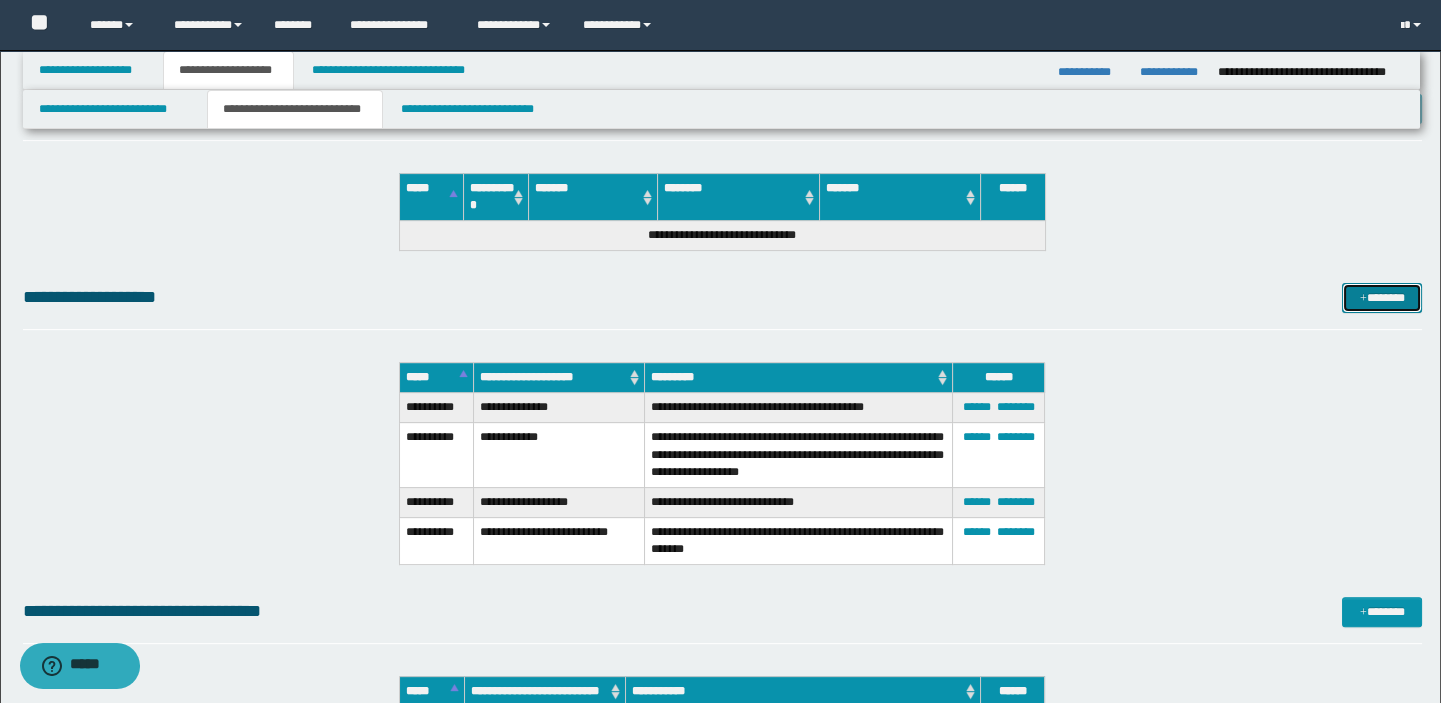 click at bounding box center (1363, 299) 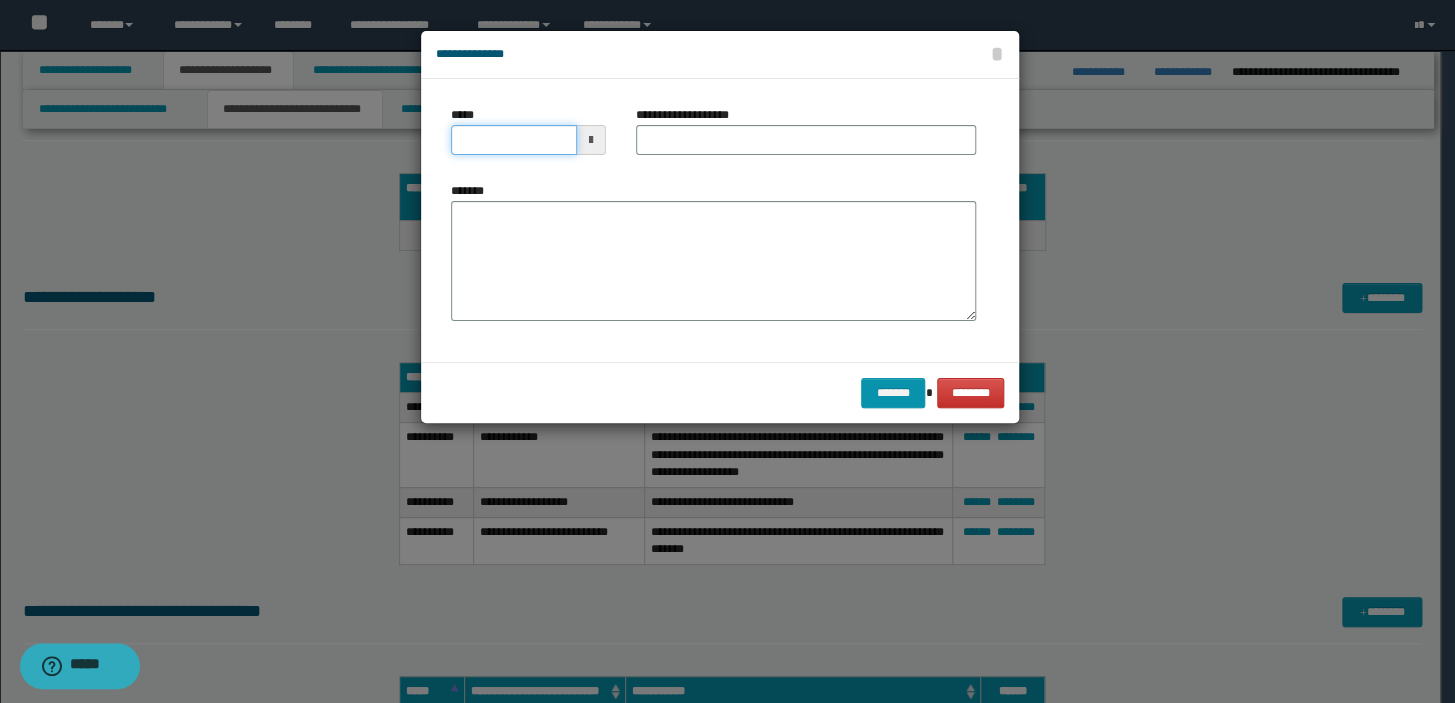 click on "*****" at bounding box center [514, 140] 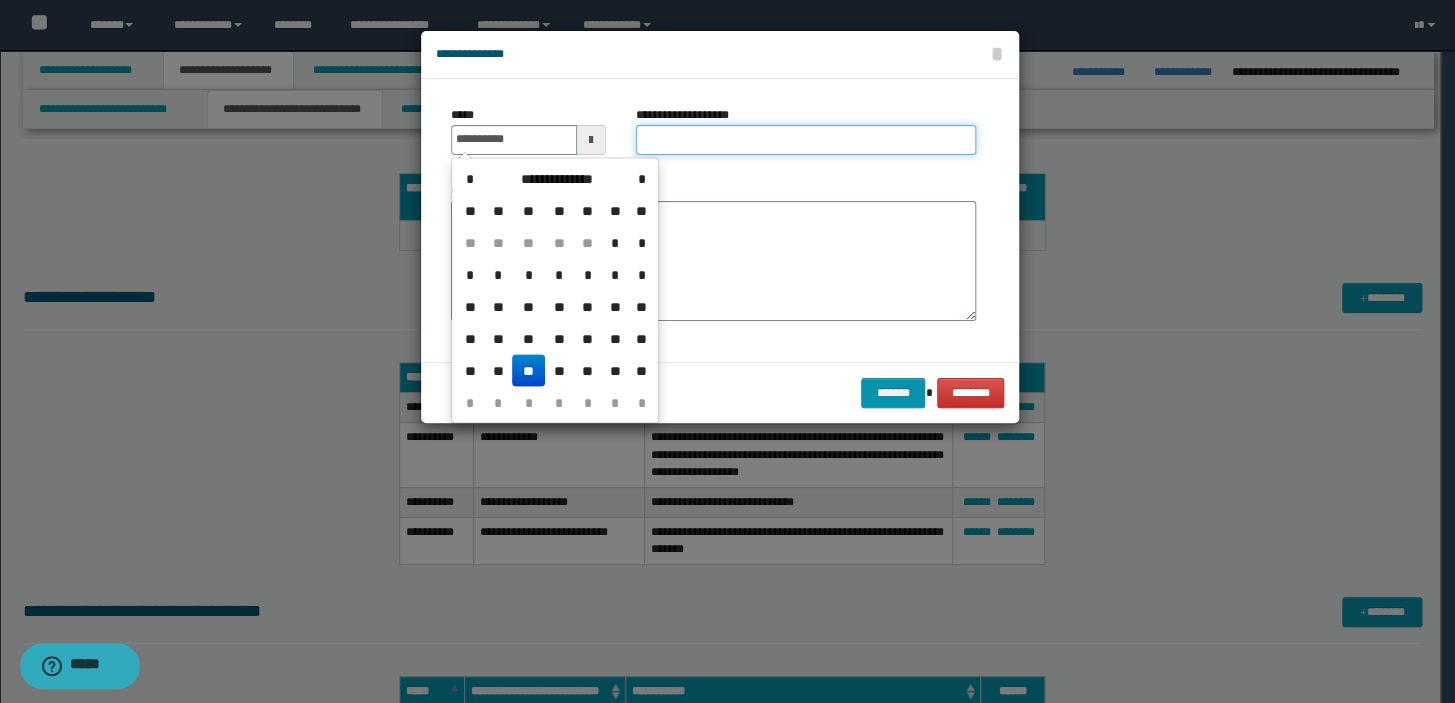 type on "**********" 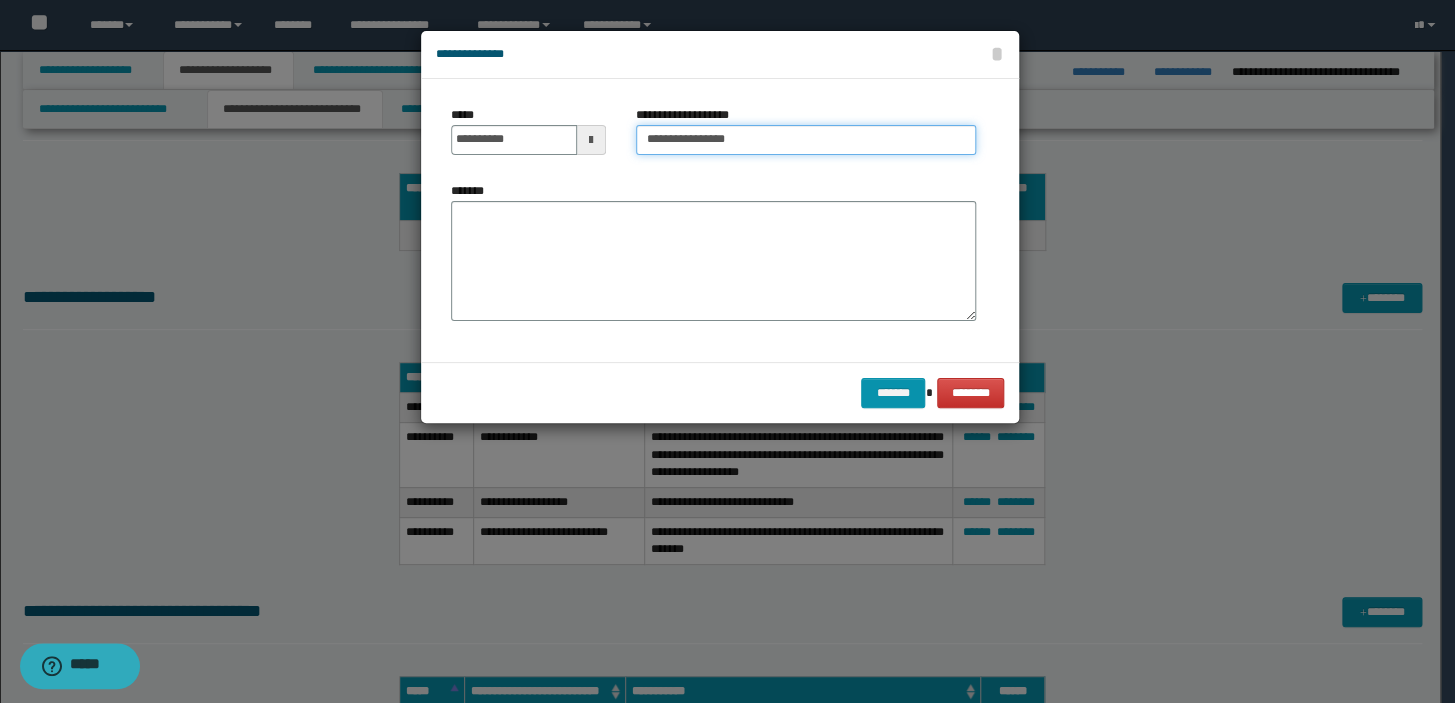 drag, startPoint x: 745, startPoint y: 130, endPoint x: 589, endPoint y: 147, distance: 156.92355 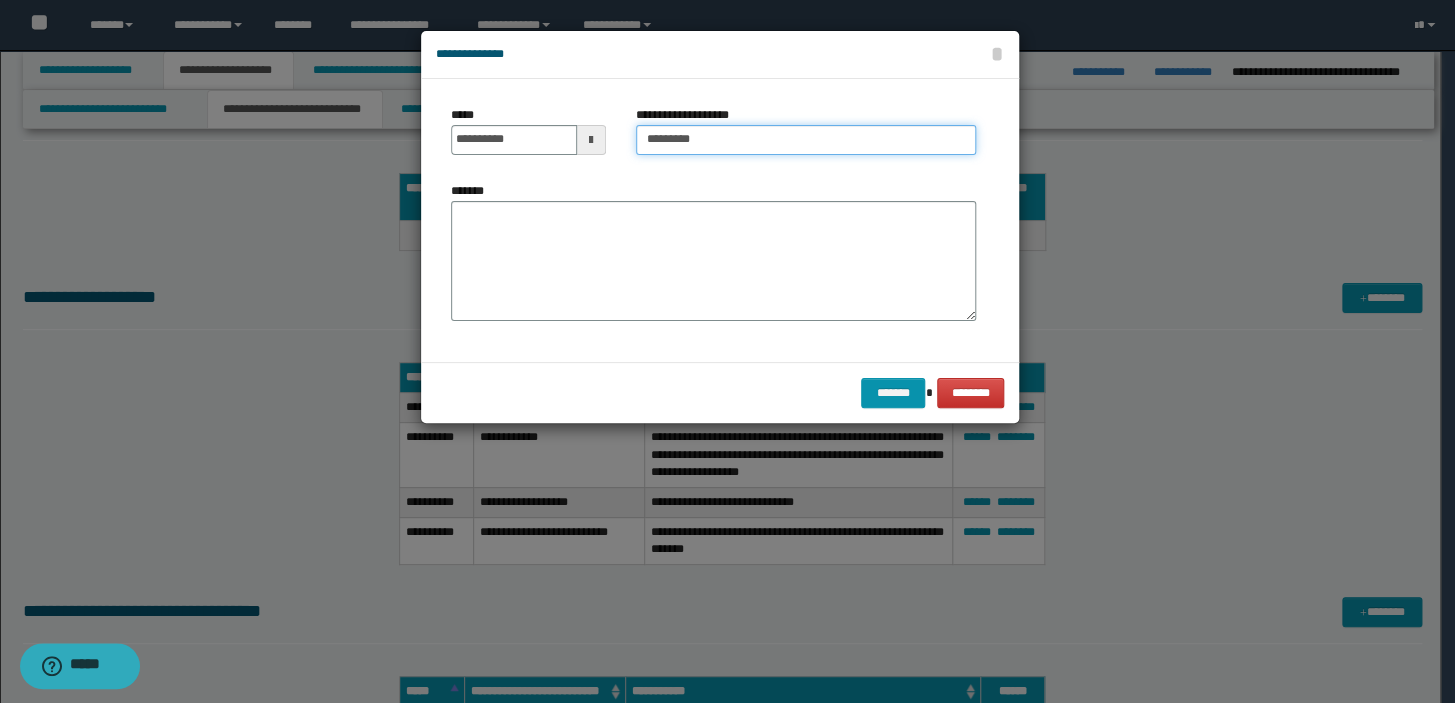 type on "**********" 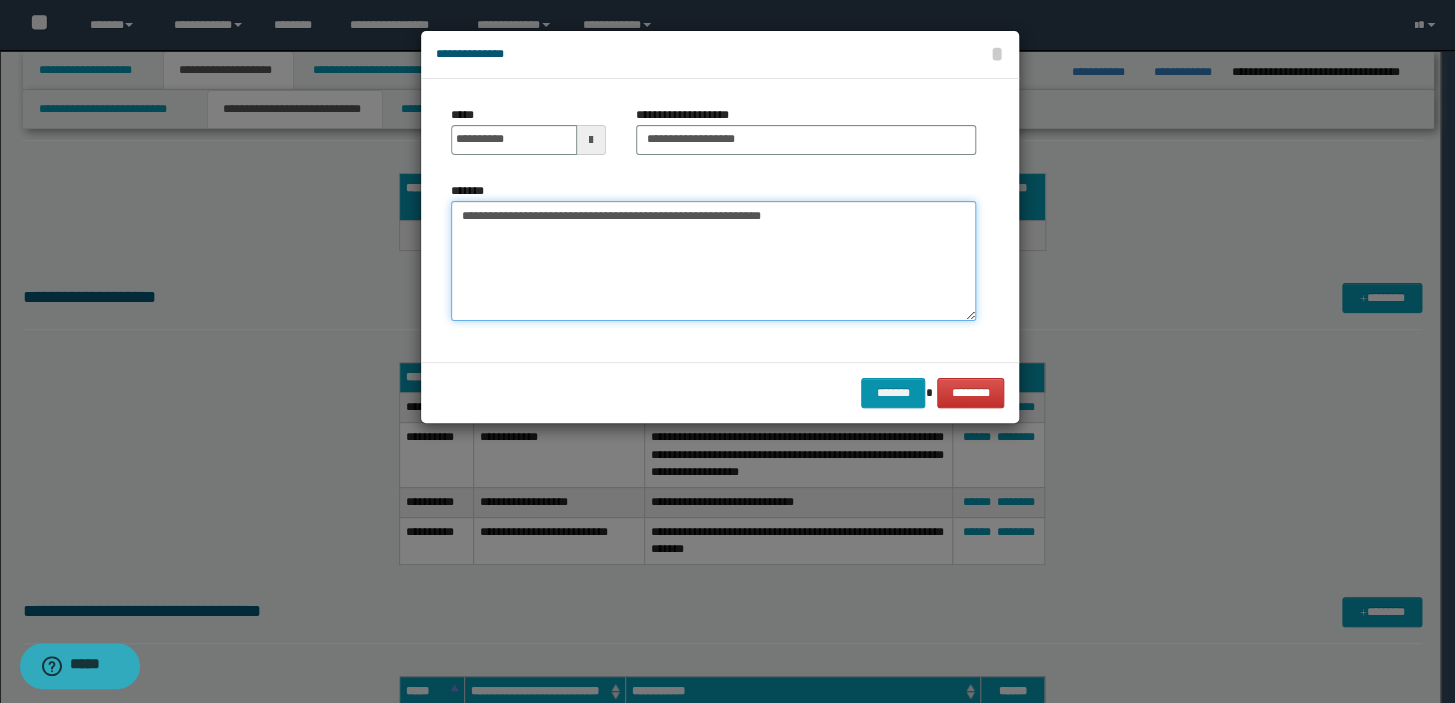 click on "**********" at bounding box center [713, 261] 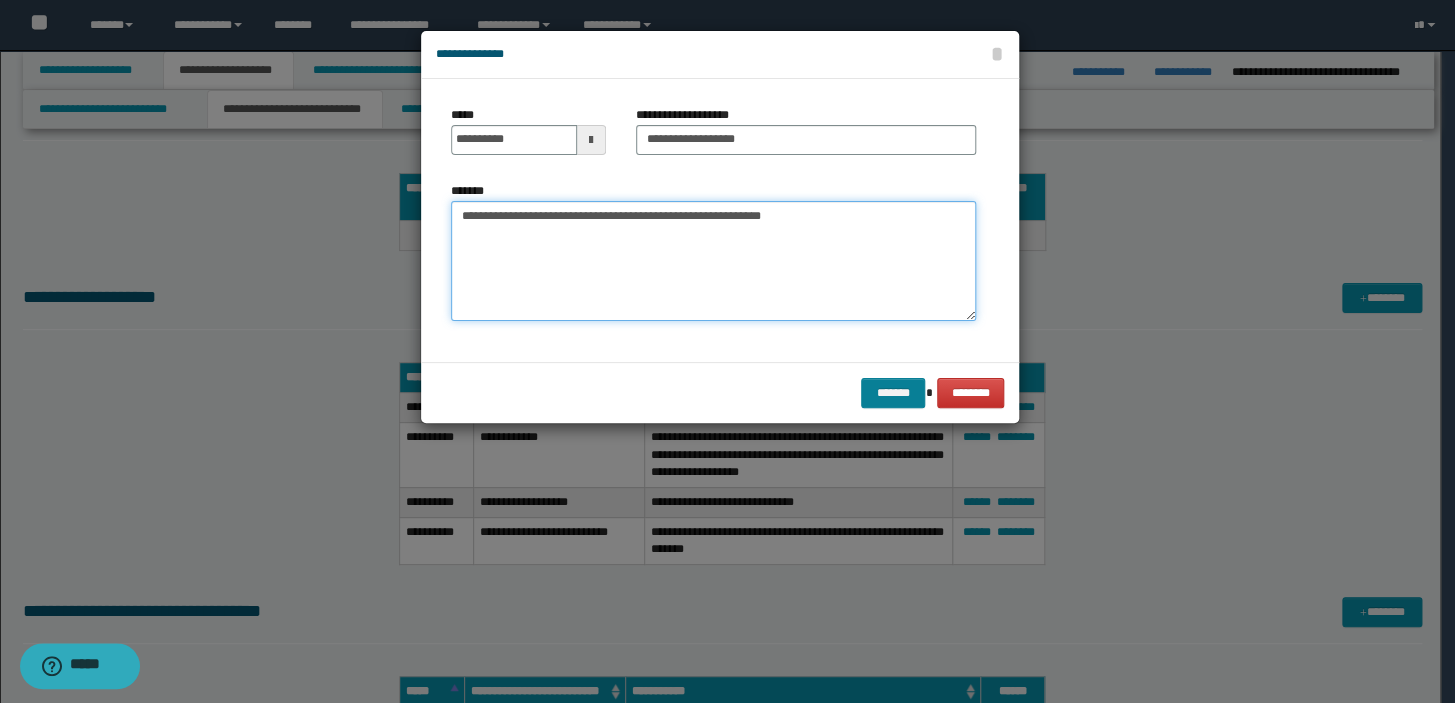 type on "**********" 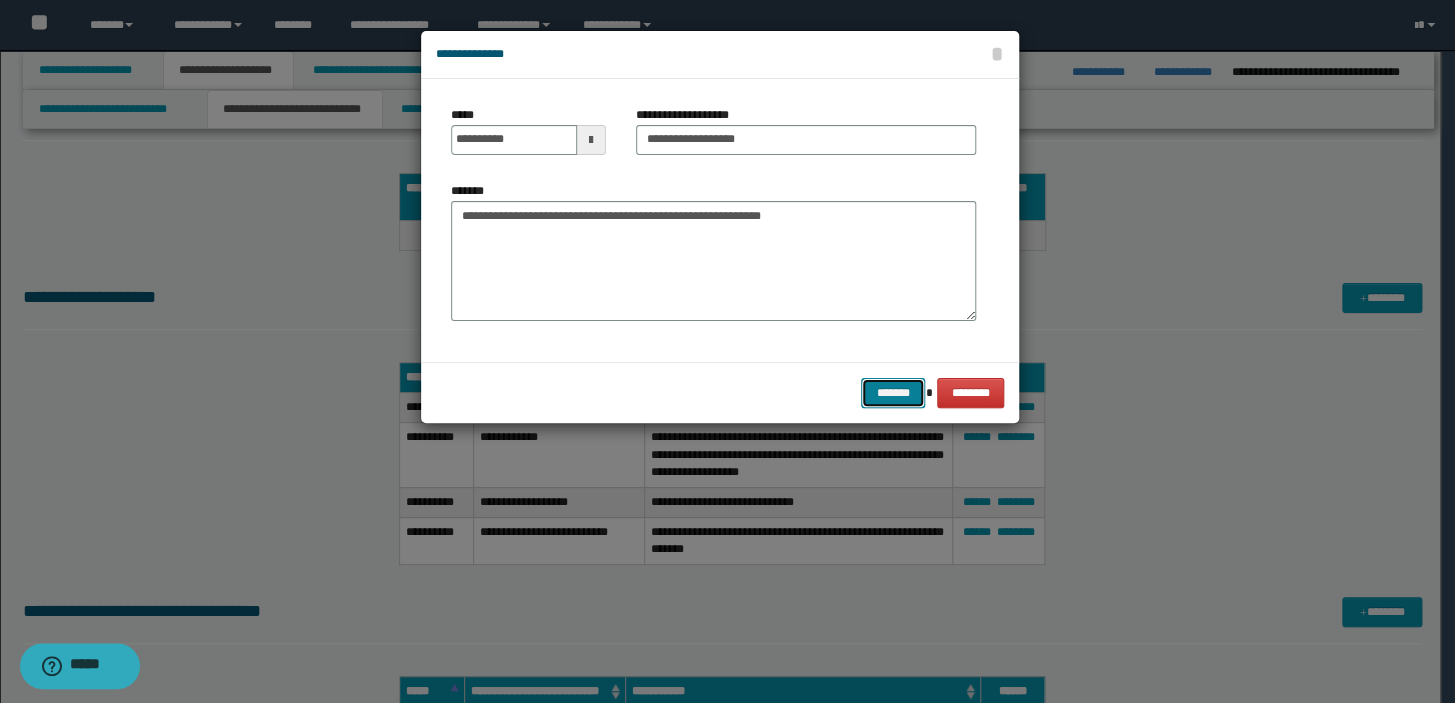 click on "*******" at bounding box center [893, 393] 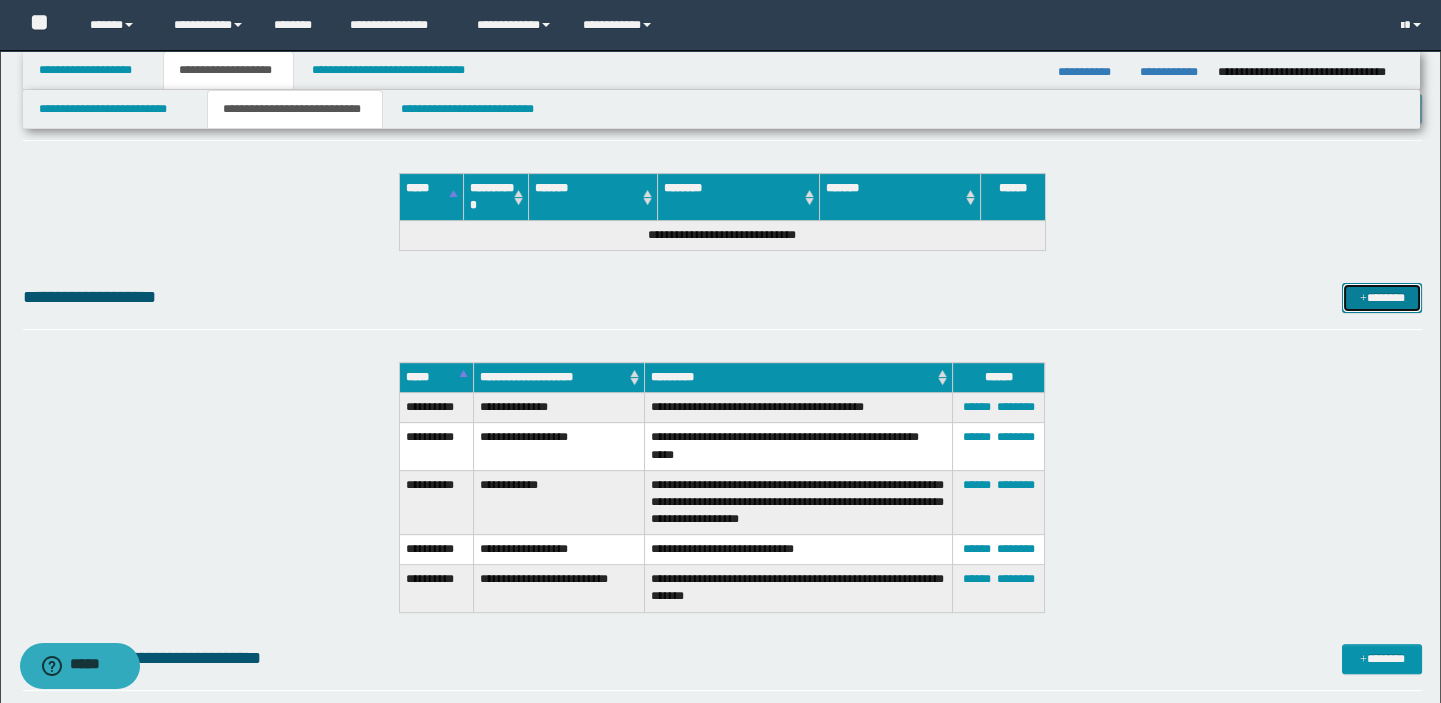 click on "*******" at bounding box center (1382, 298) 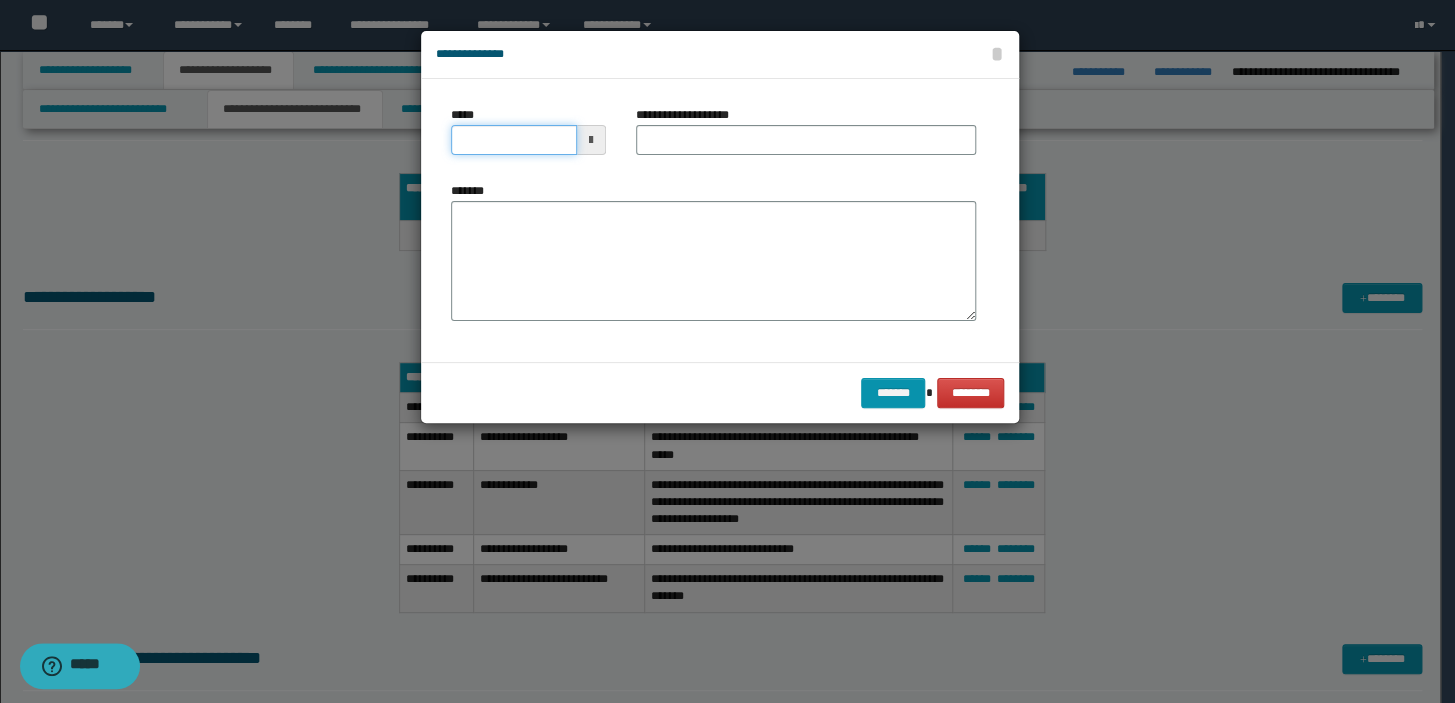 click on "*****" at bounding box center (514, 140) 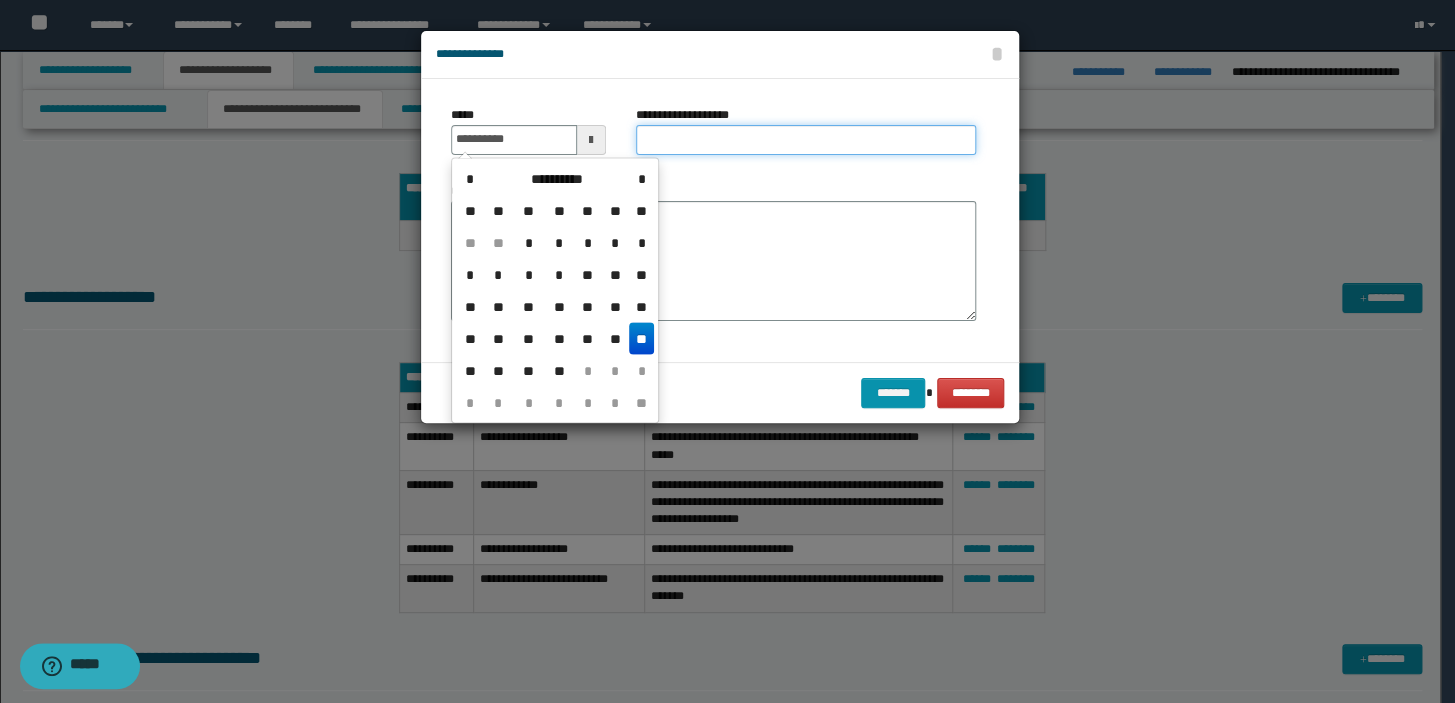 type on "**********" 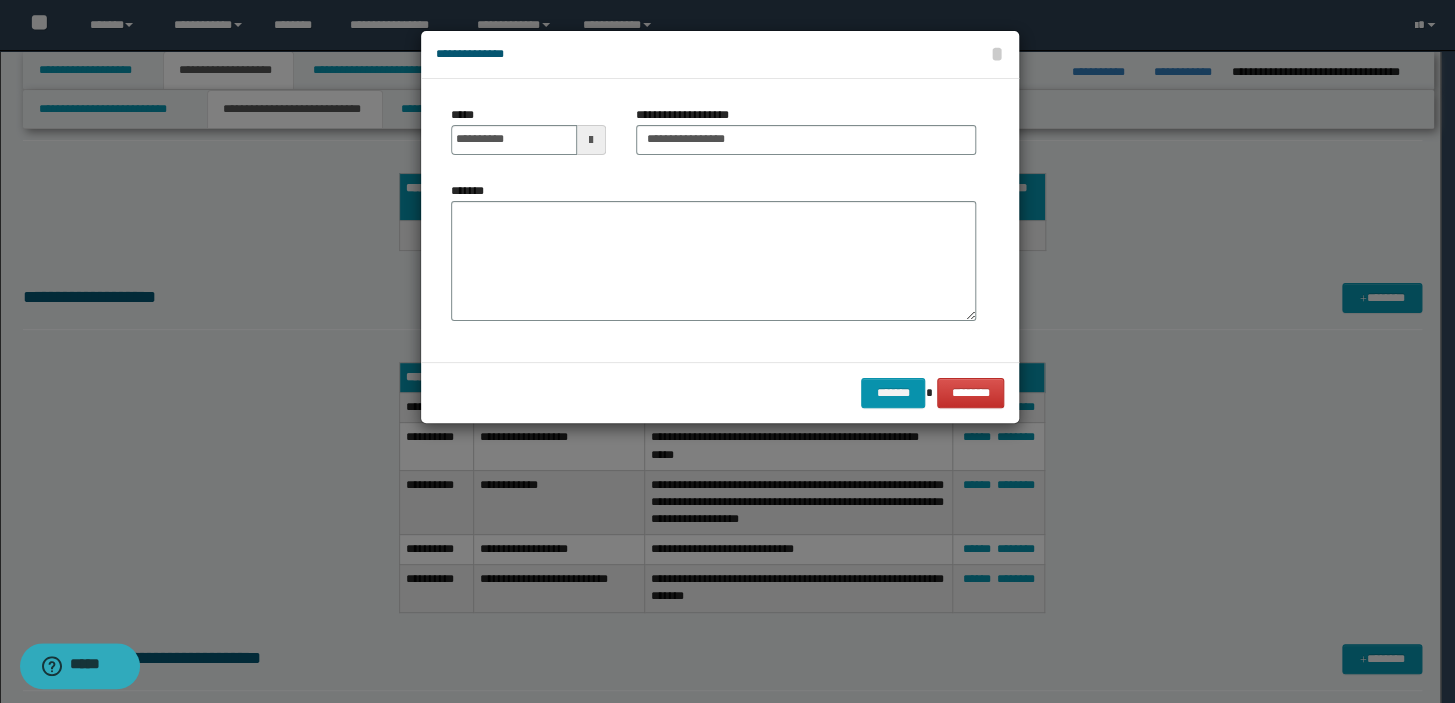 drag, startPoint x: 761, startPoint y: 120, endPoint x: 756, endPoint y: 134, distance: 14.866069 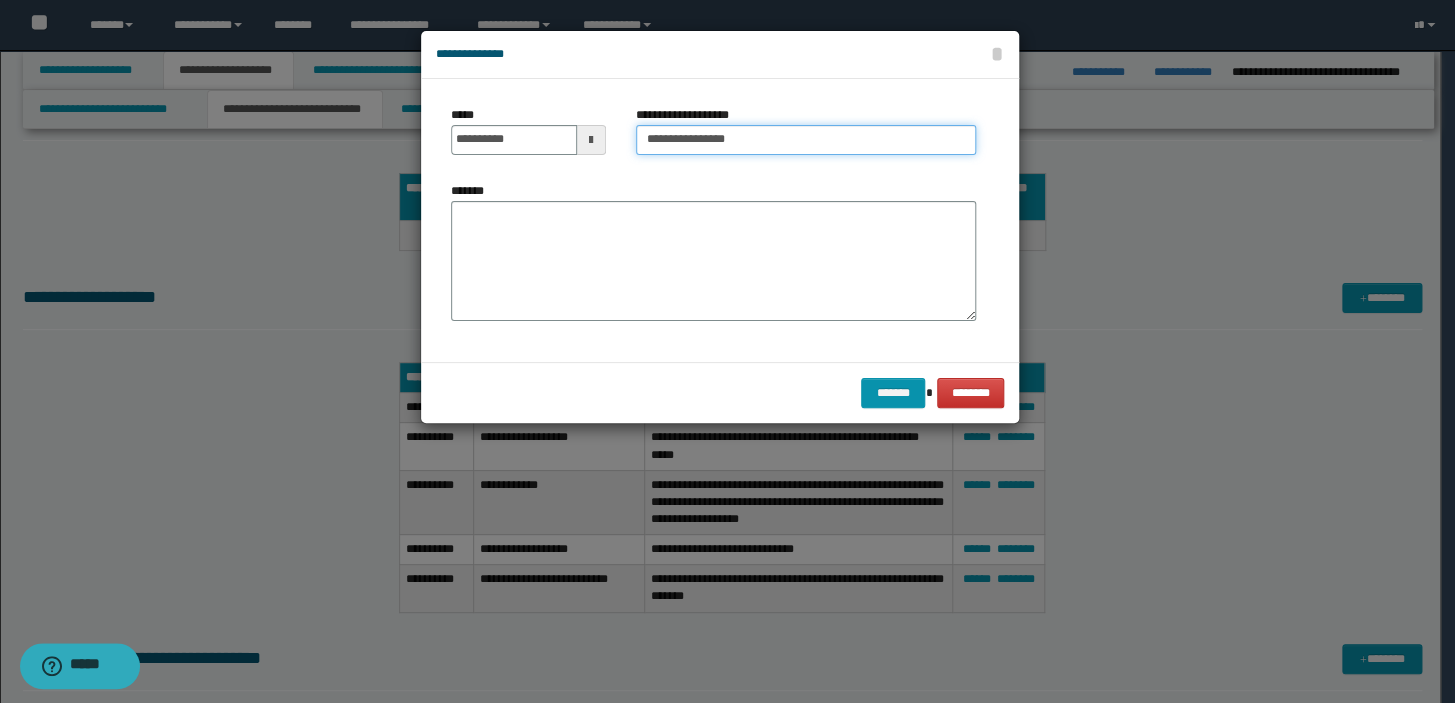 click on "**********" at bounding box center (806, 140) 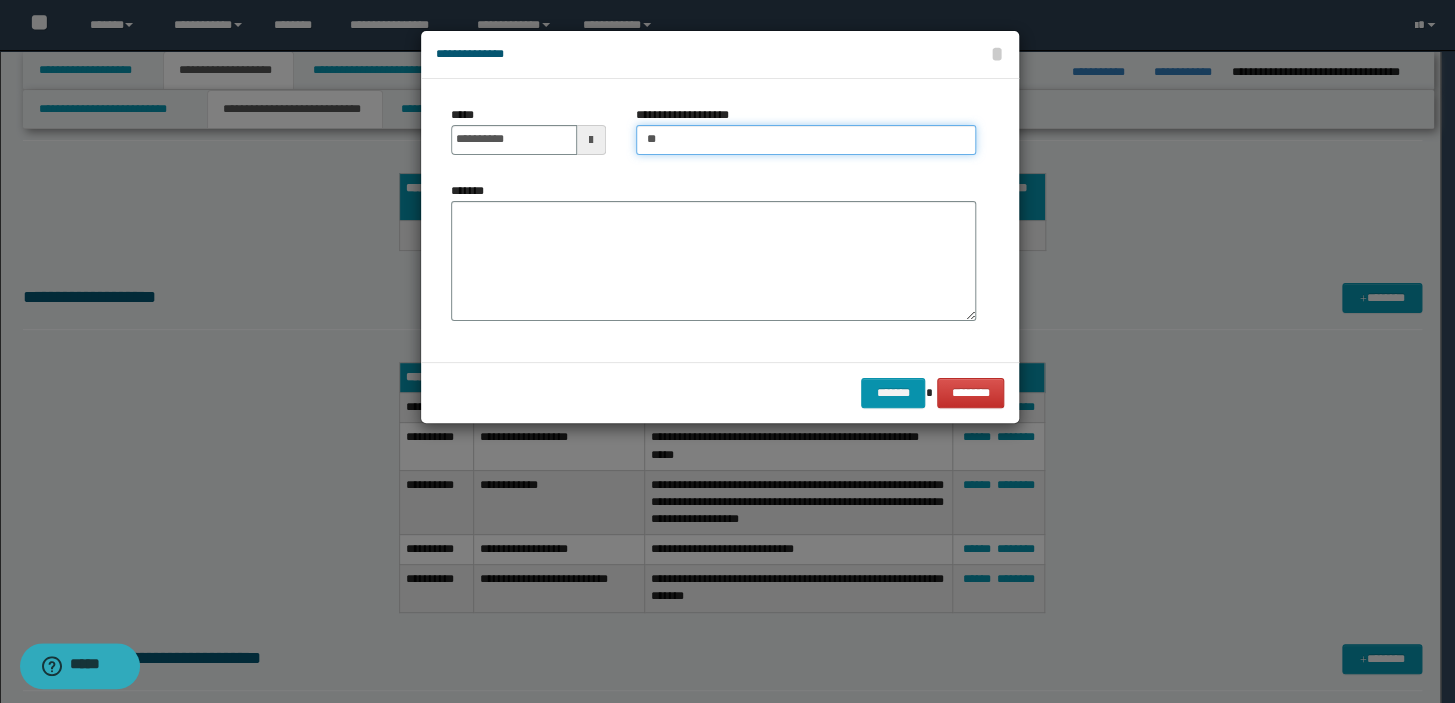 type on "*" 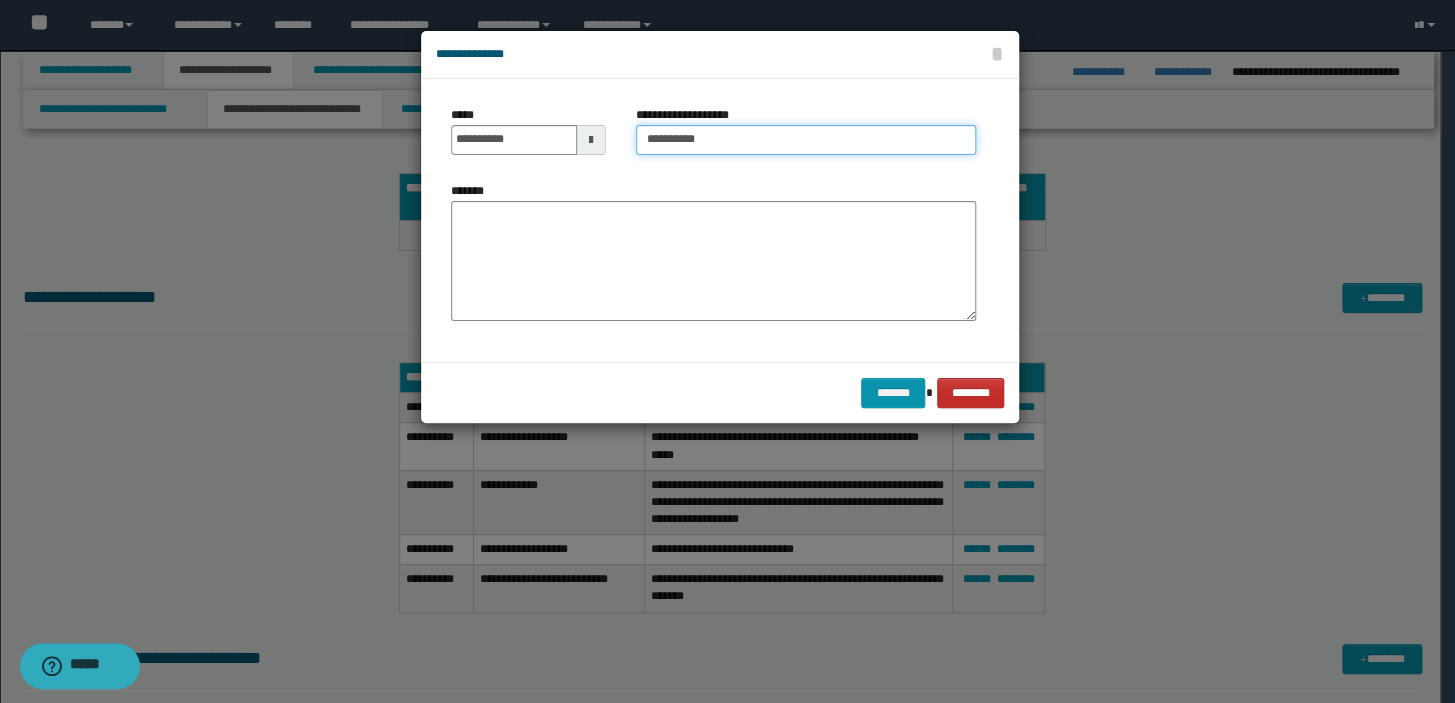 type on "**********" 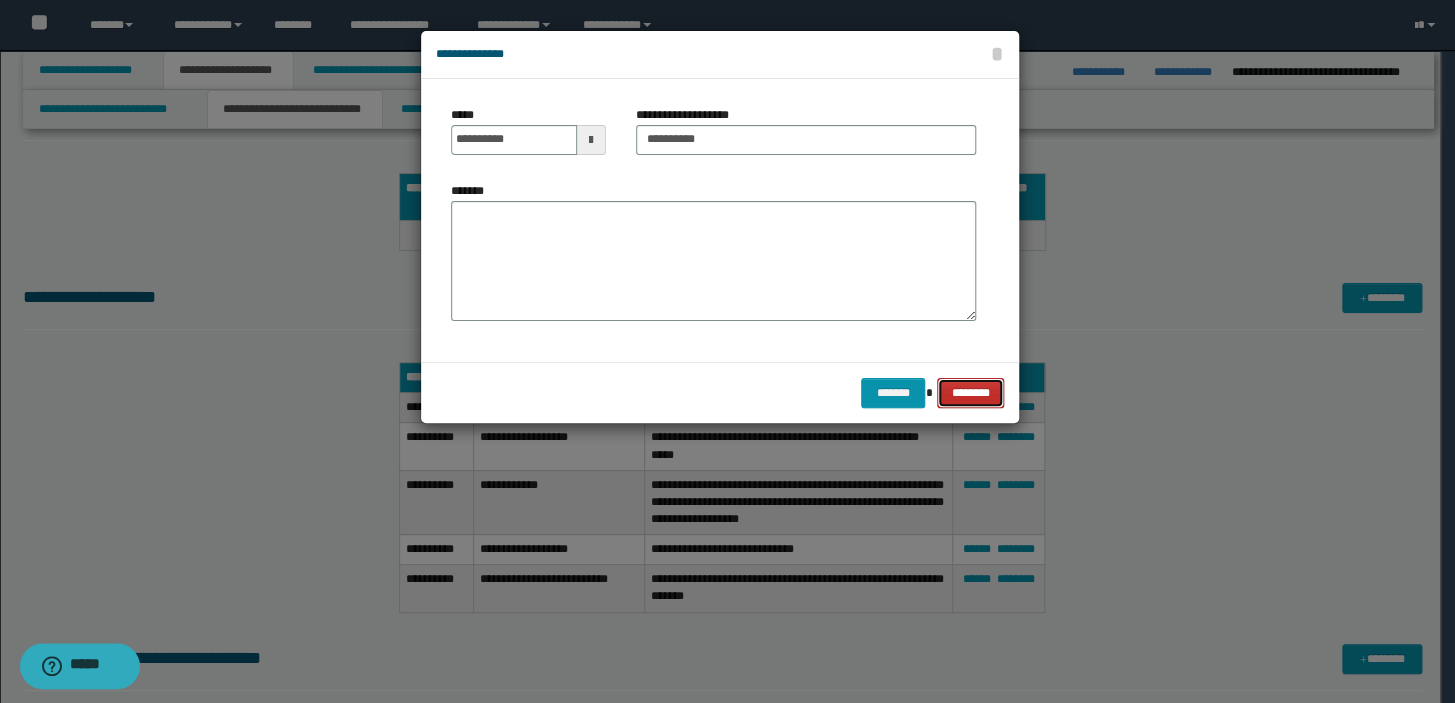 click on "********" at bounding box center [970, 393] 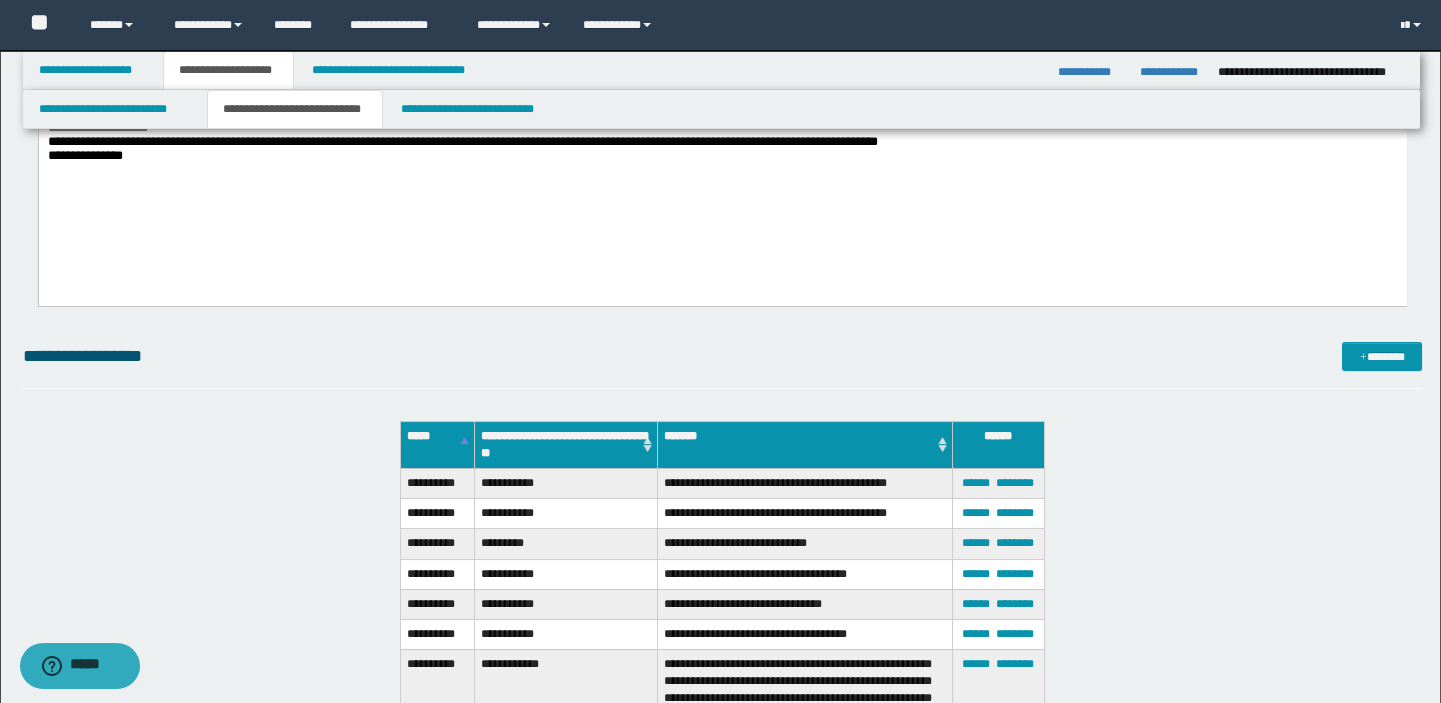 scroll, scrollTop: 363, scrollLeft: 0, axis: vertical 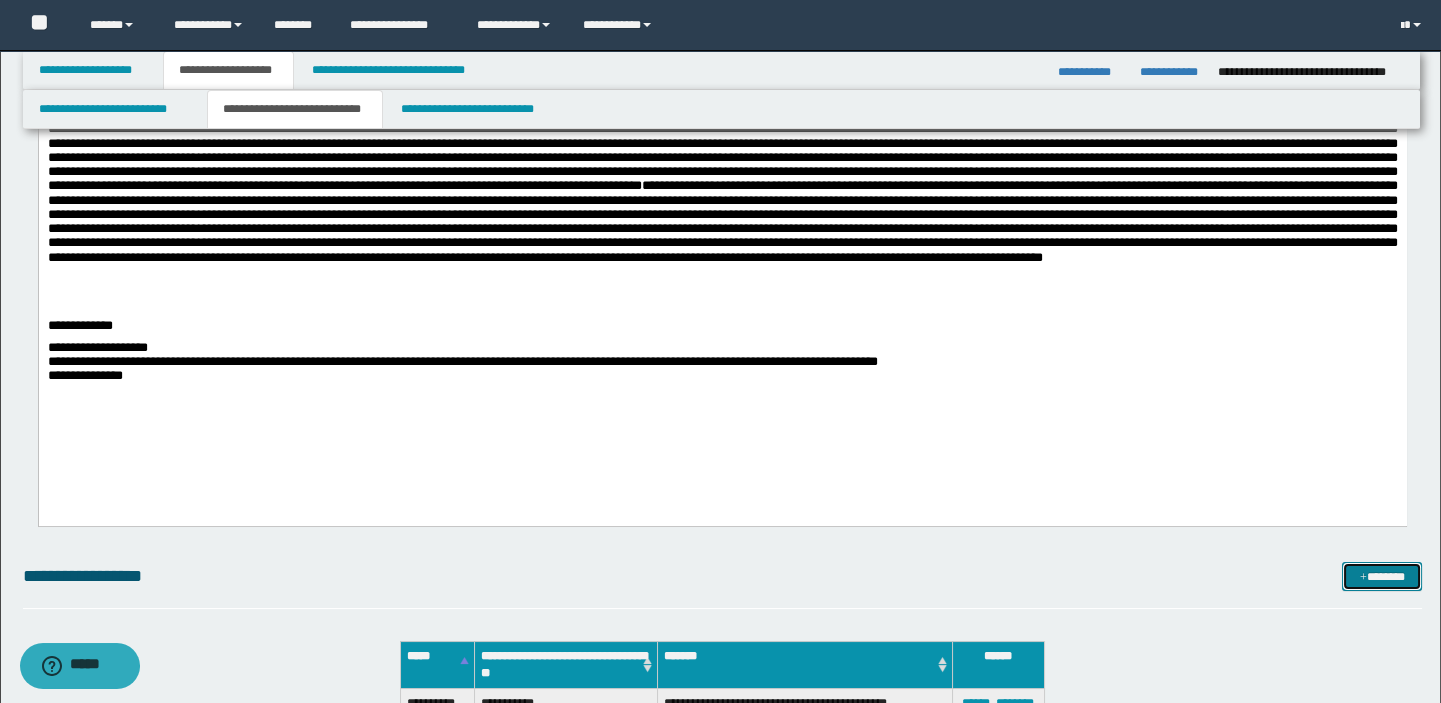click on "*******" at bounding box center (1382, 577) 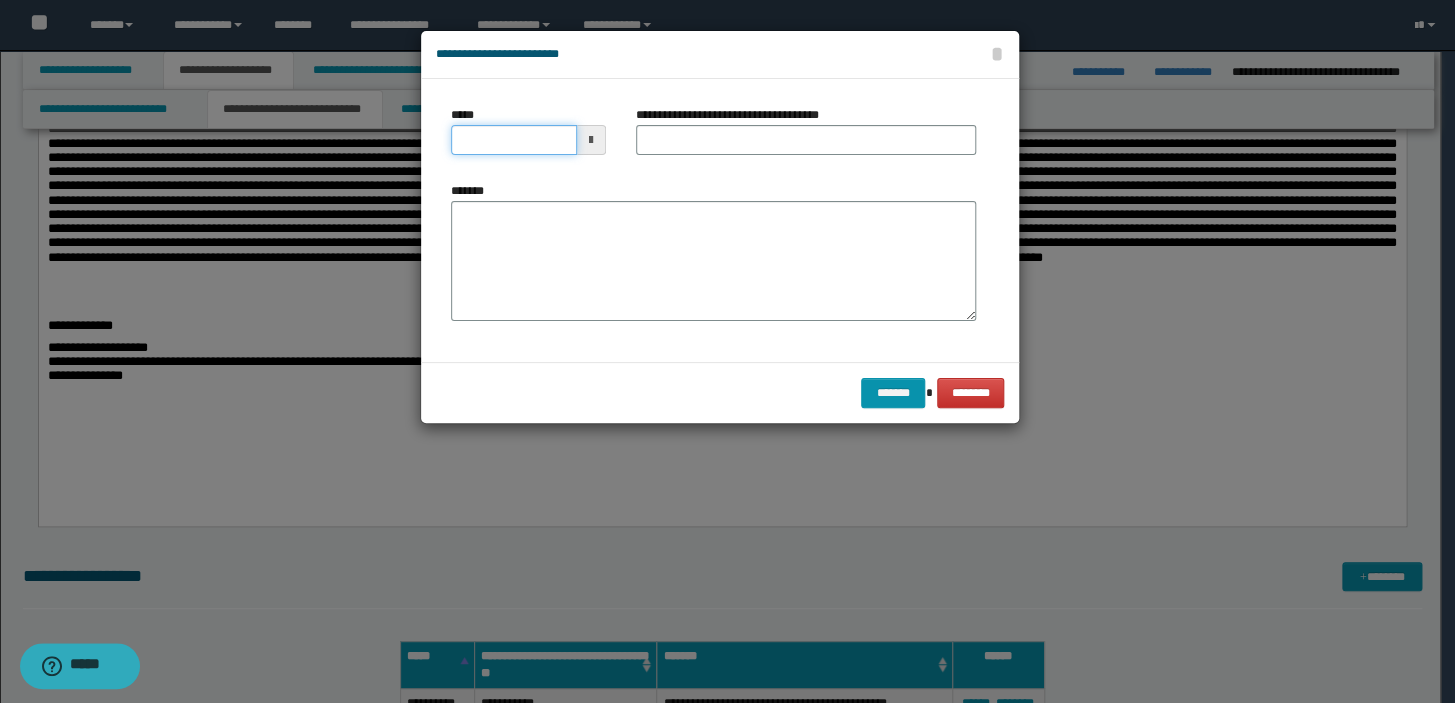 click on "*****" at bounding box center [514, 140] 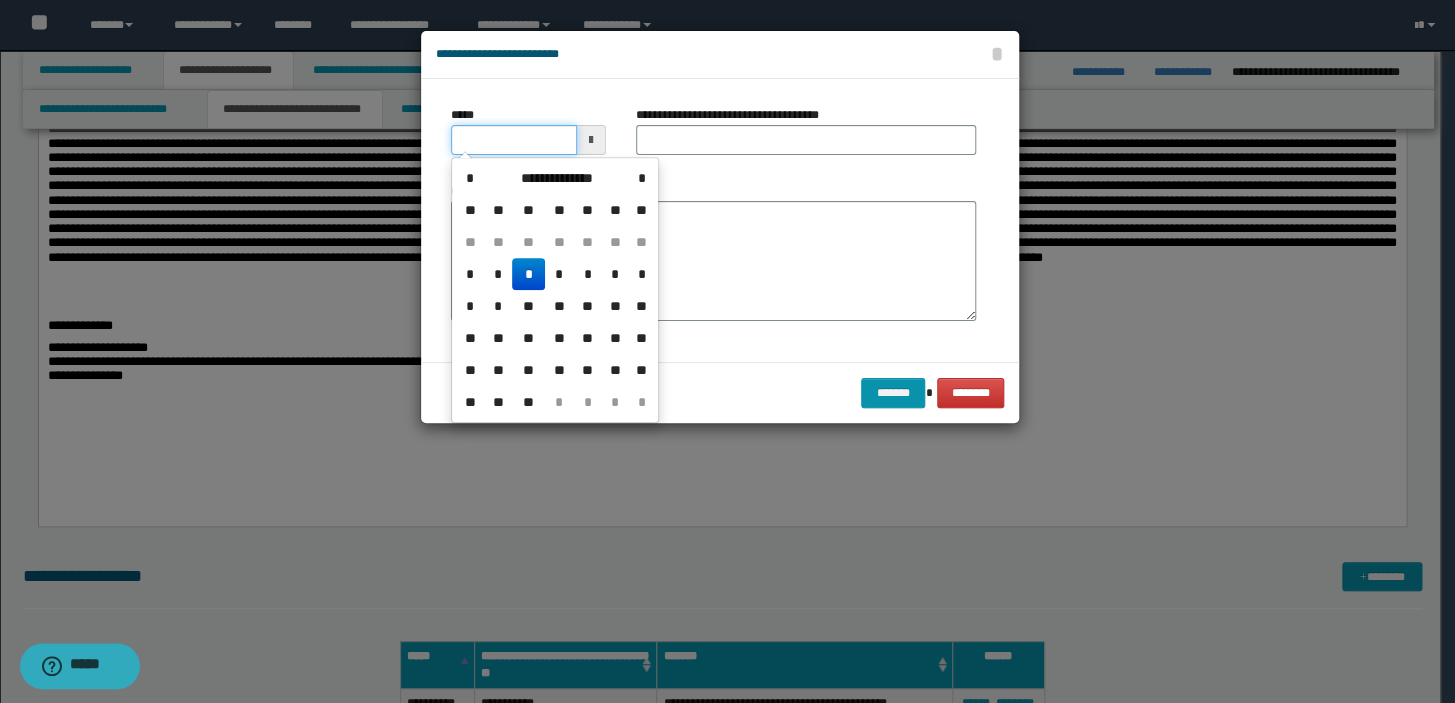 click on "*****" at bounding box center [514, 140] 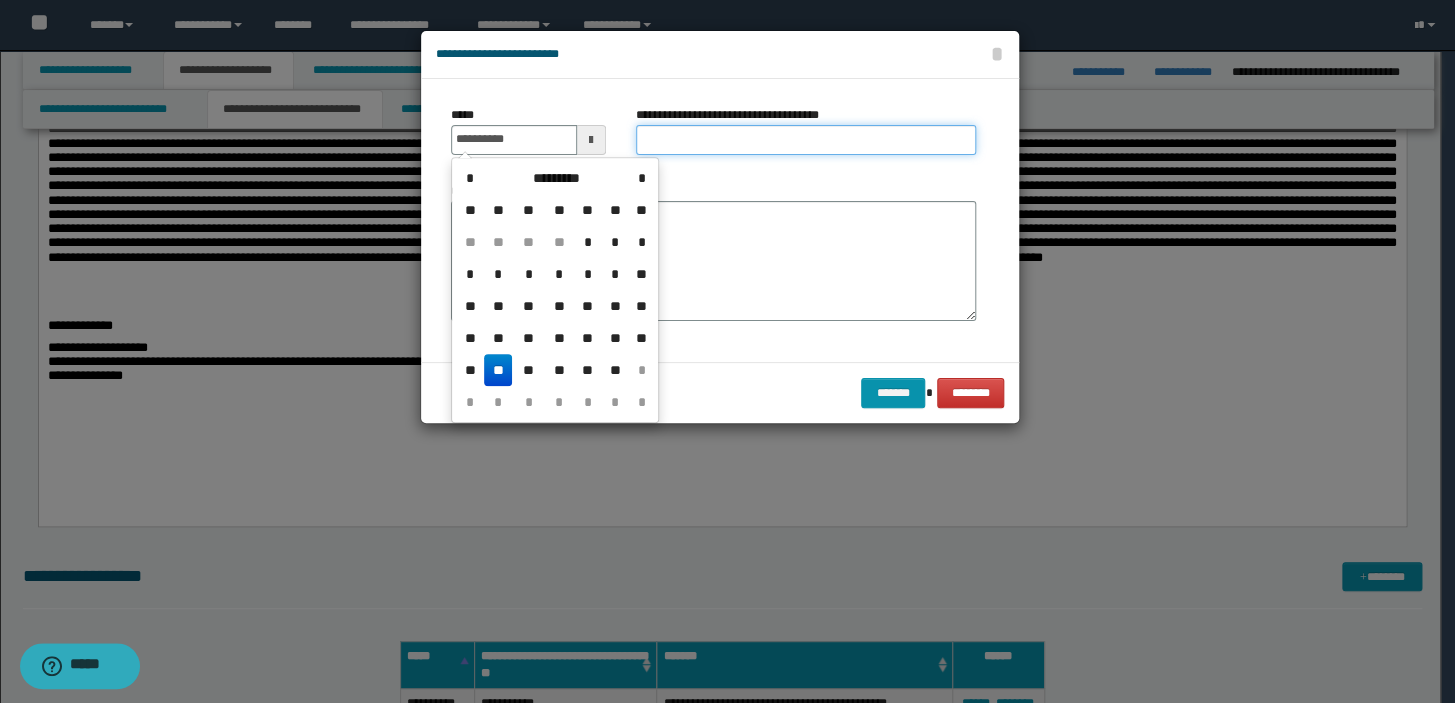 type on "**********" 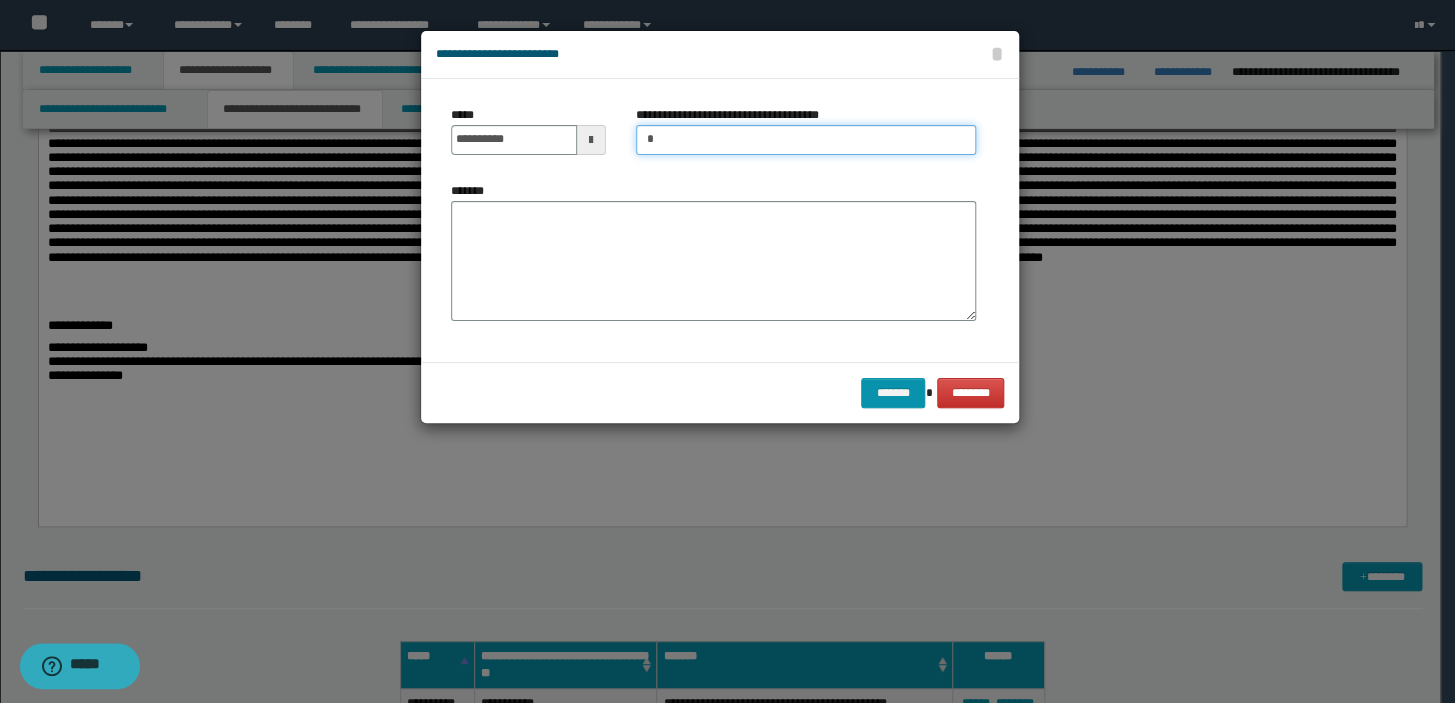 type on "**********" 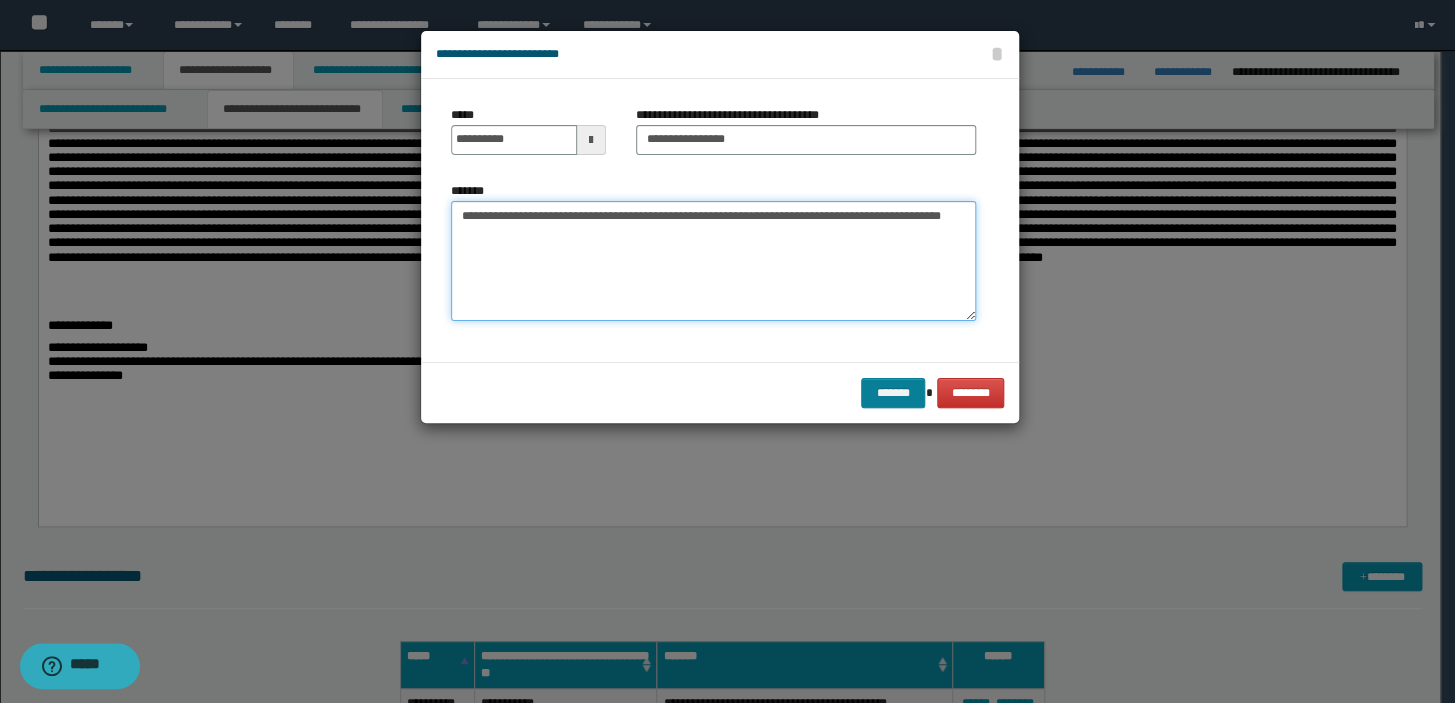 type on "**********" 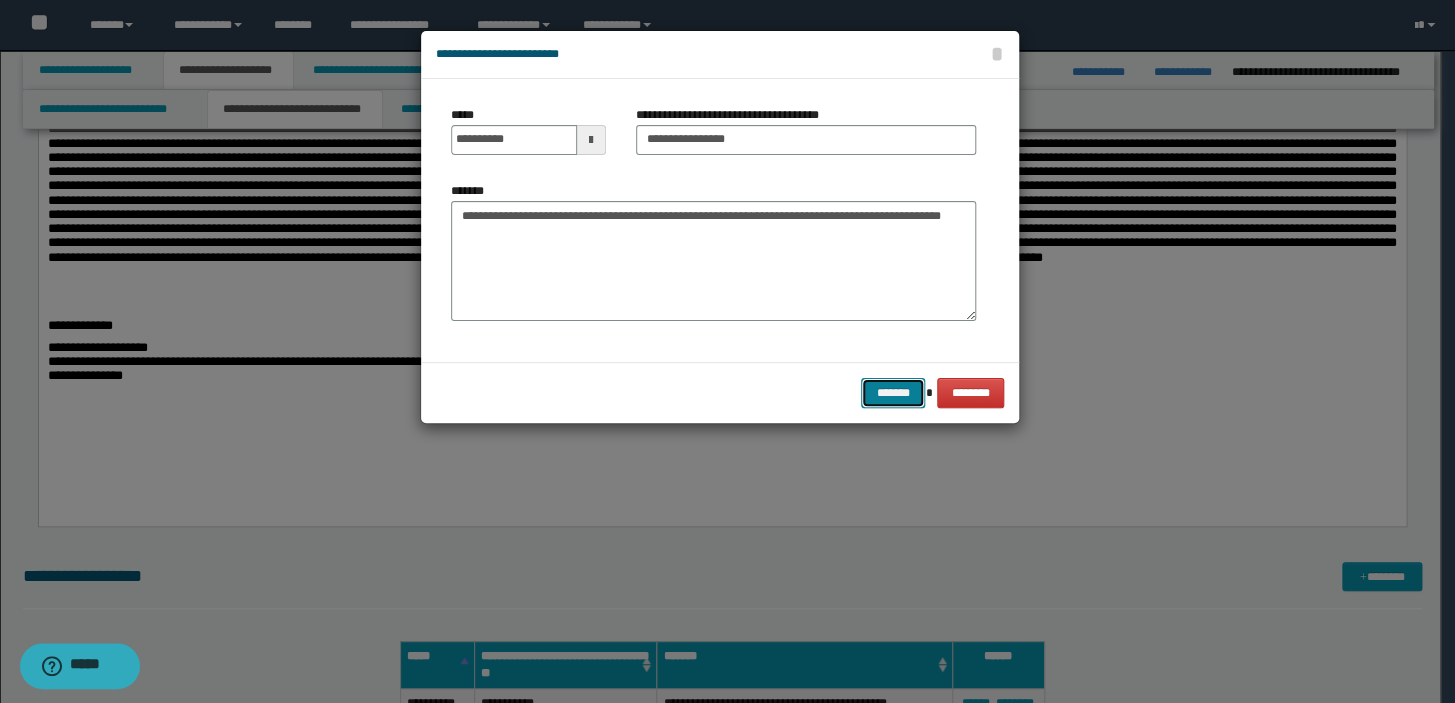 click on "*******" at bounding box center (893, 393) 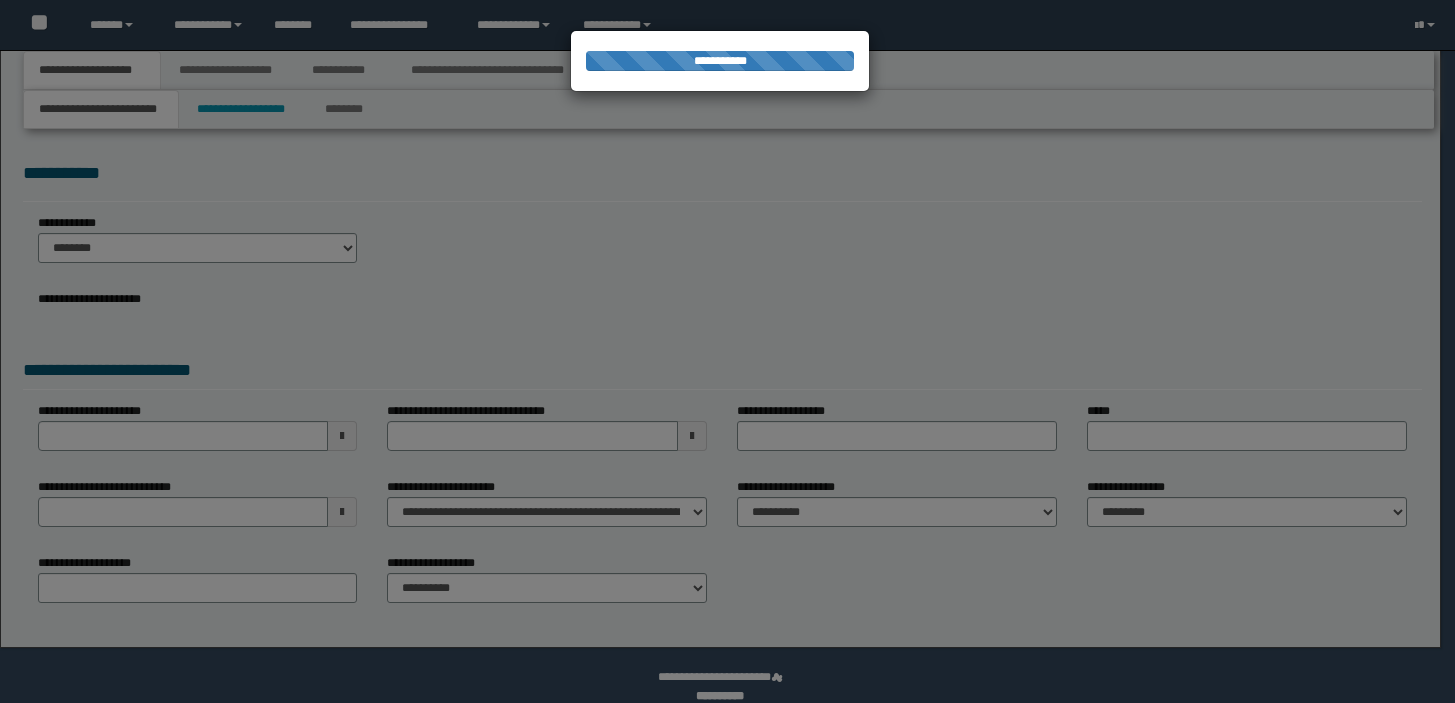 scroll, scrollTop: 0, scrollLeft: 0, axis: both 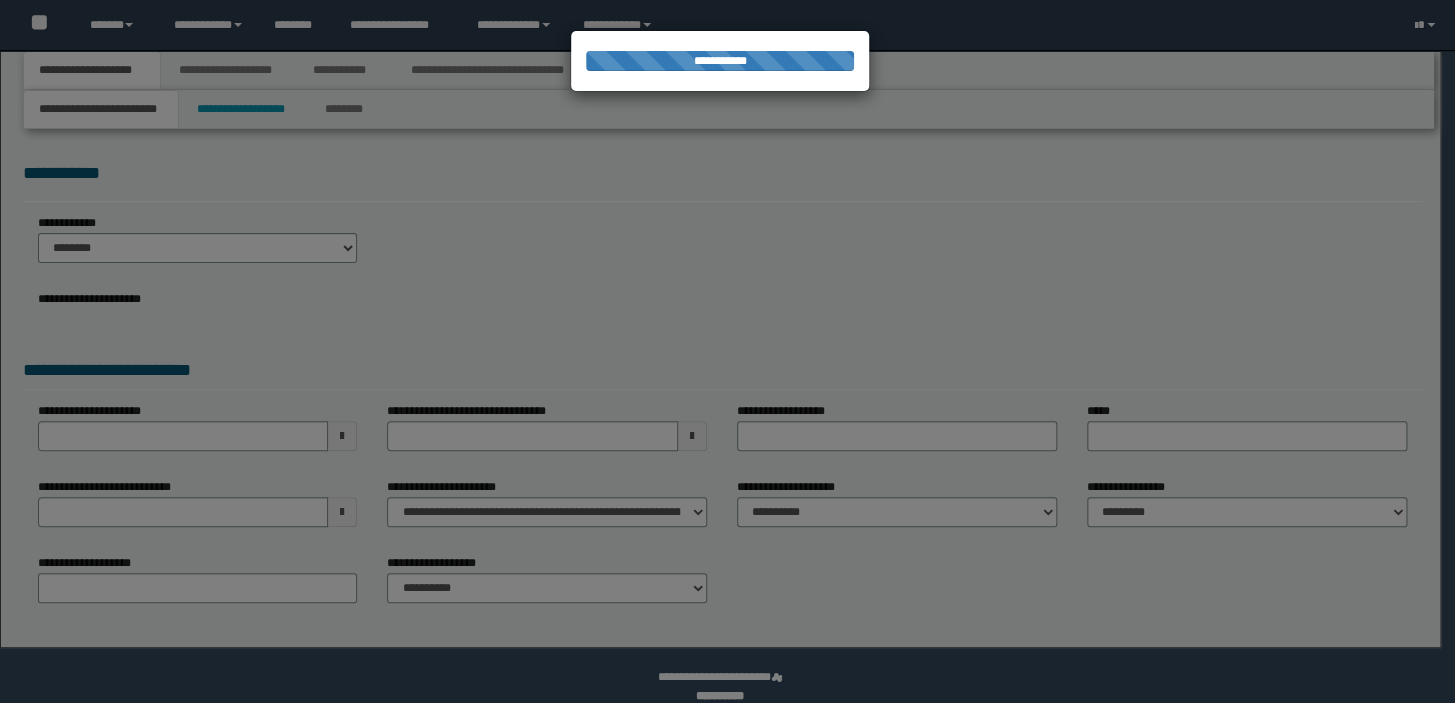 select on "*" 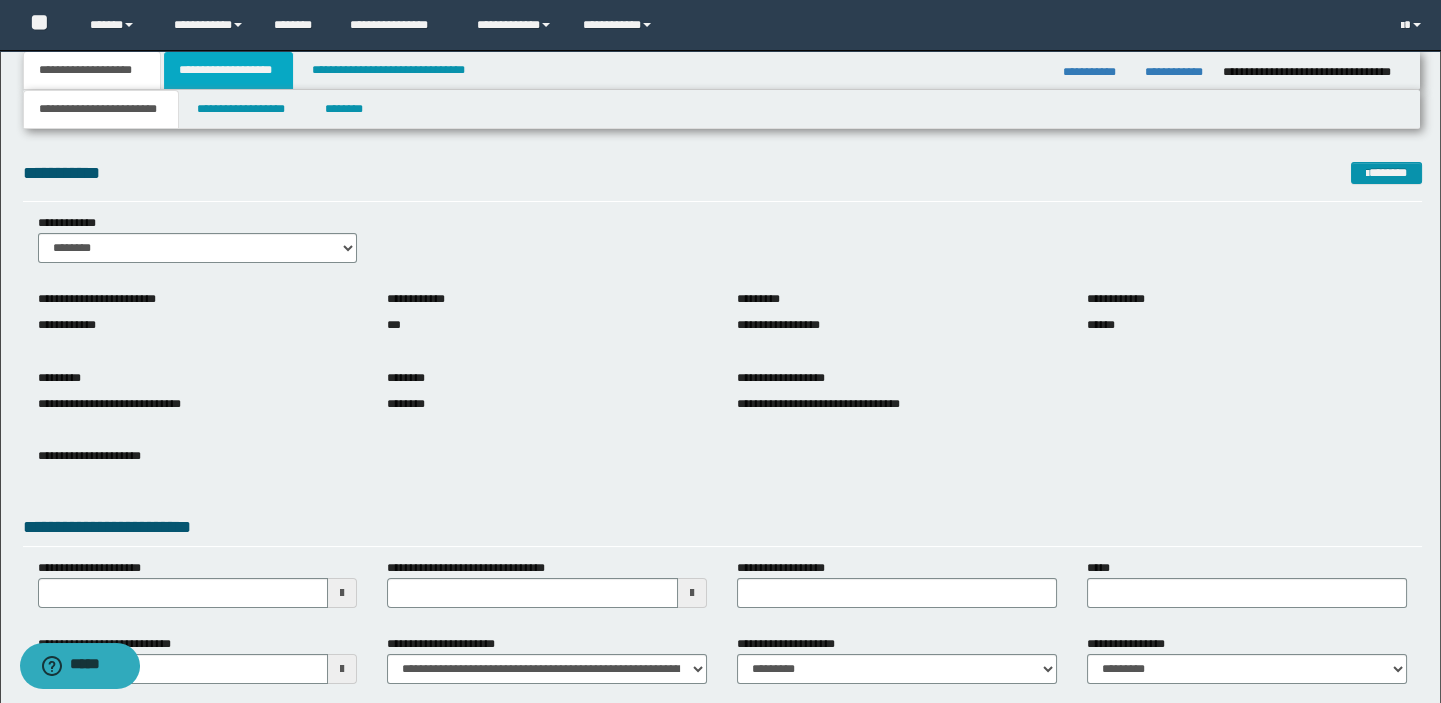 click on "**********" at bounding box center [228, 70] 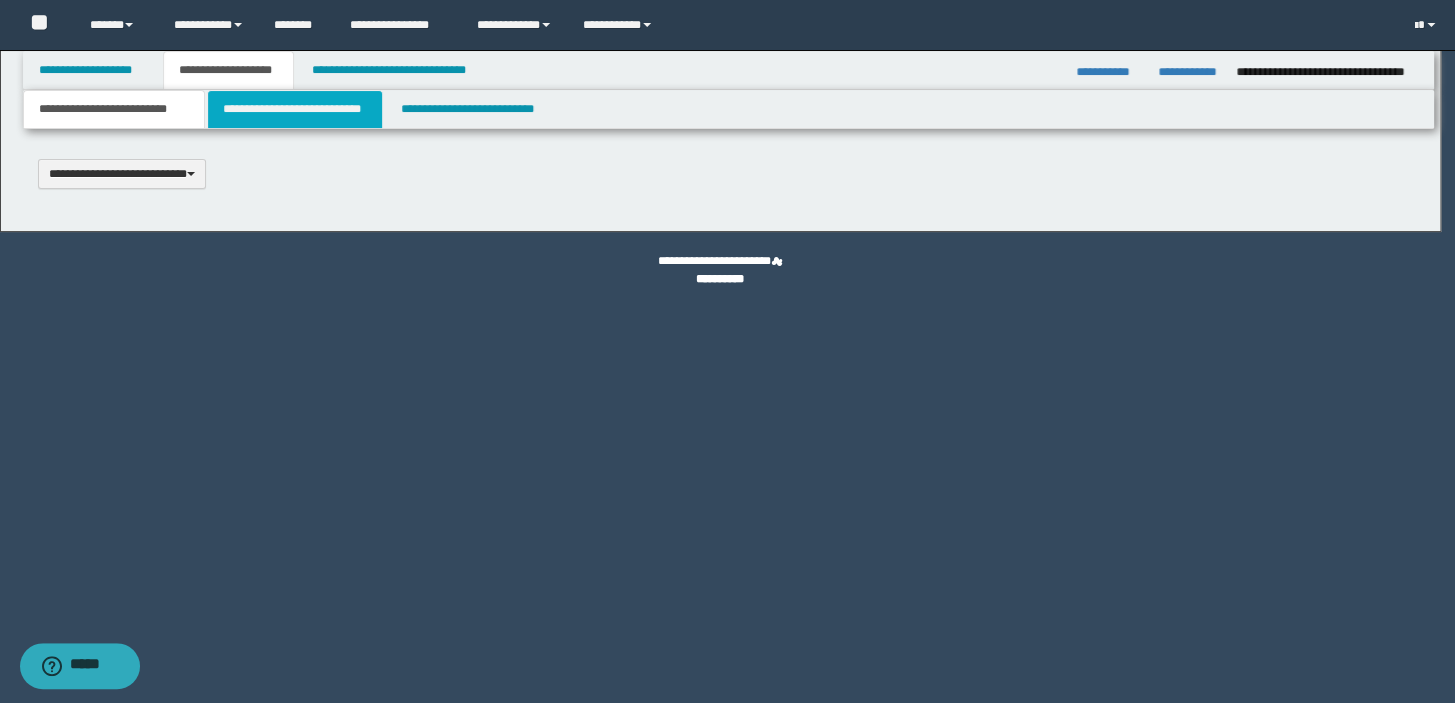 scroll, scrollTop: 0, scrollLeft: 0, axis: both 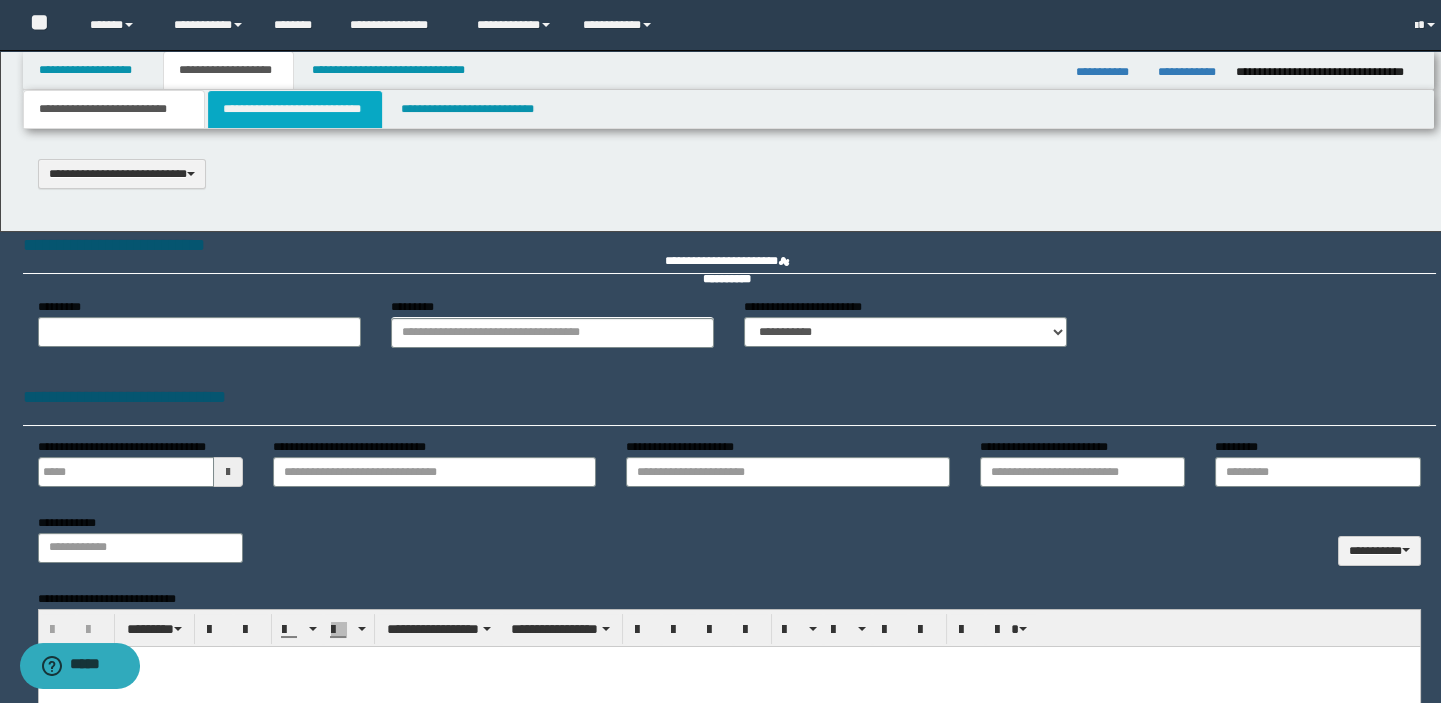 select on "*" 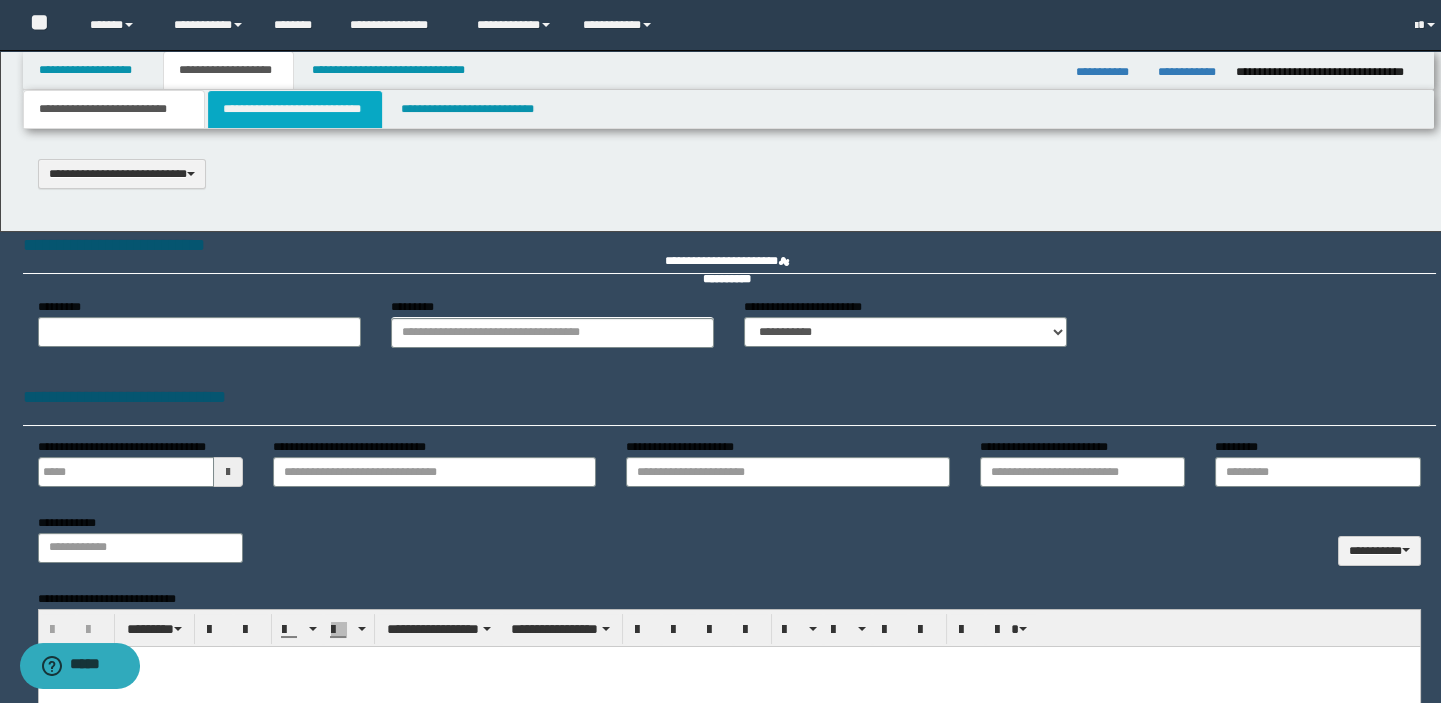 type 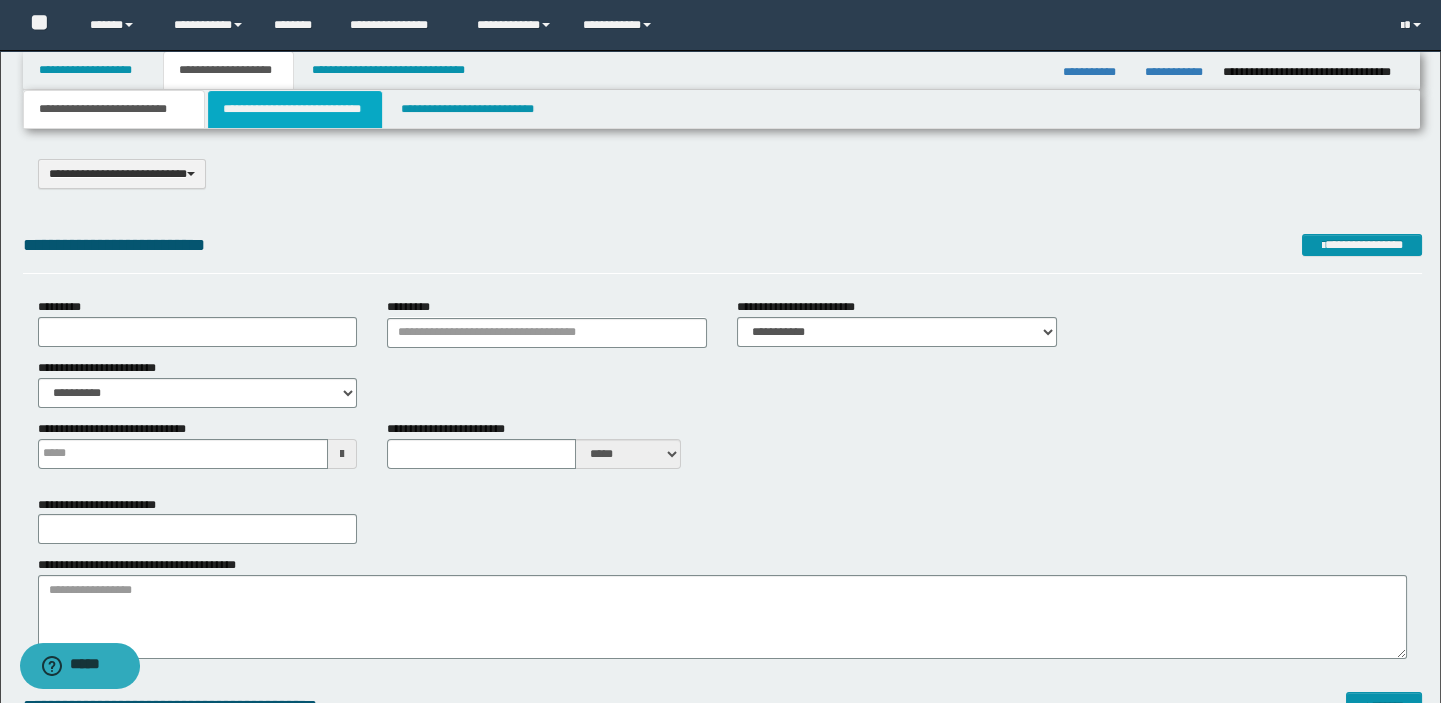 click on "**********" at bounding box center [294, 109] 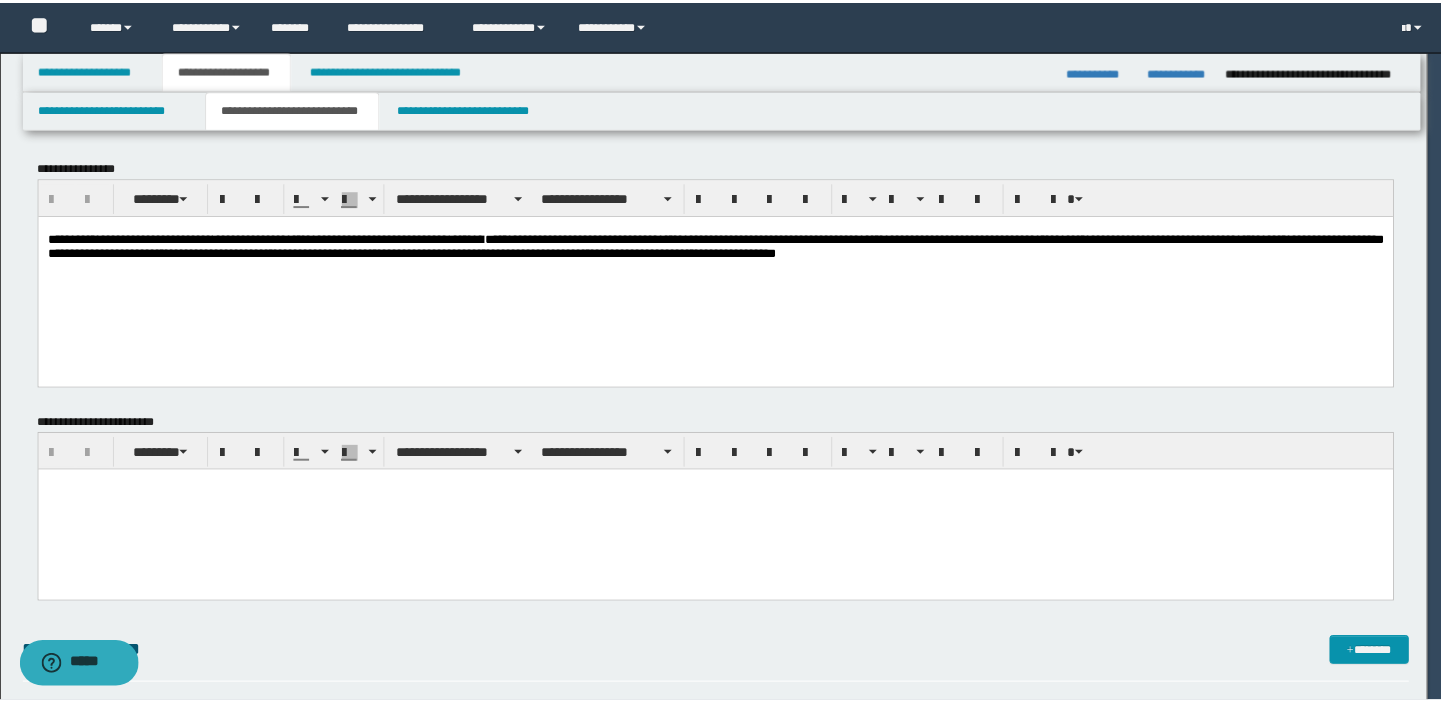 scroll, scrollTop: 0, scrollLeft: 0, axis: both 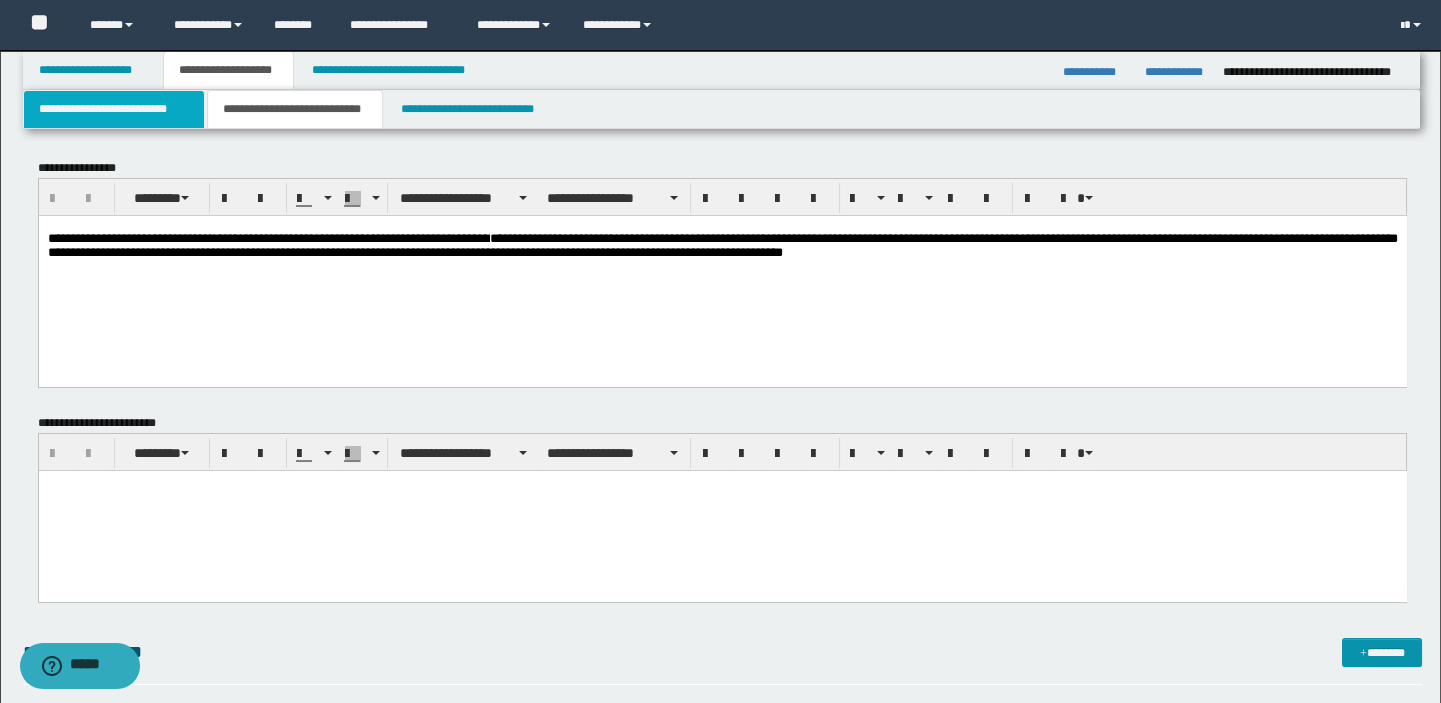 click on "**********" at bounding box center [114, 109] 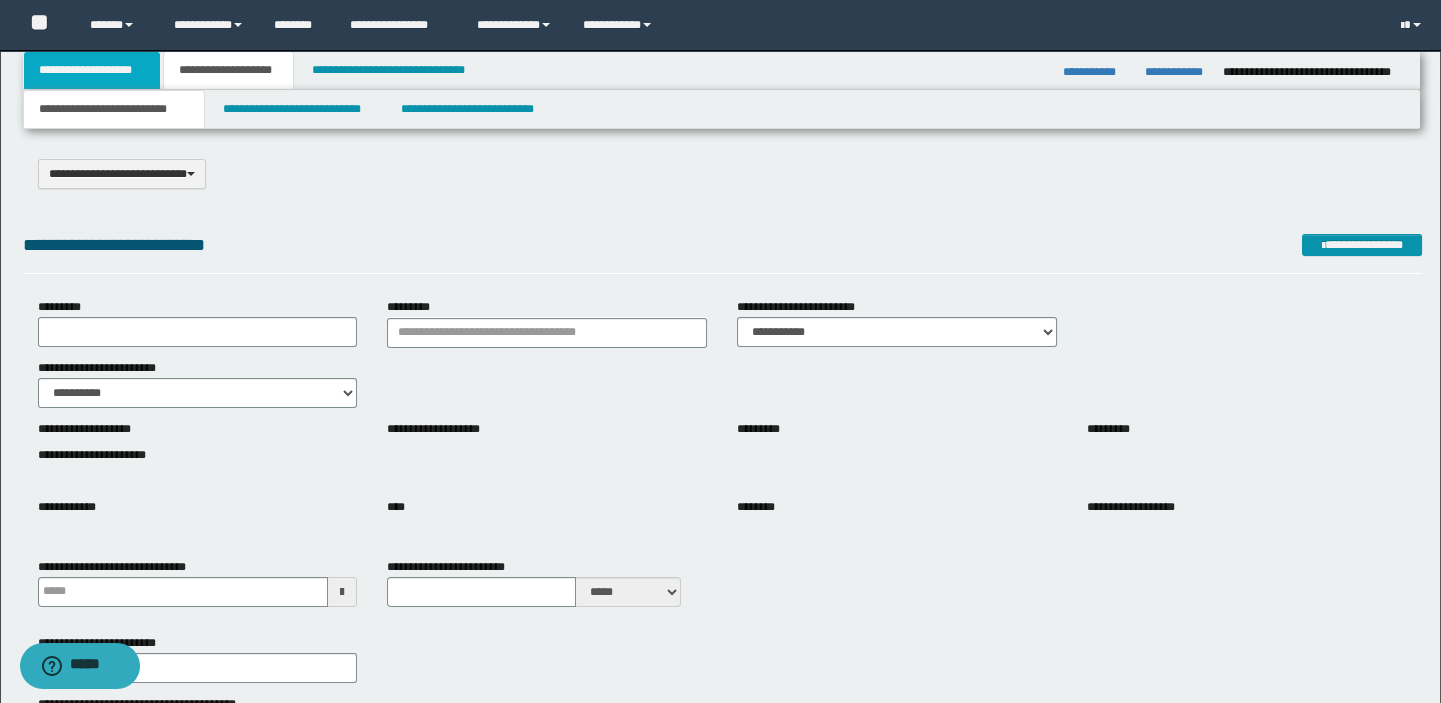 click on "**********" at bounding box center (92, 70) 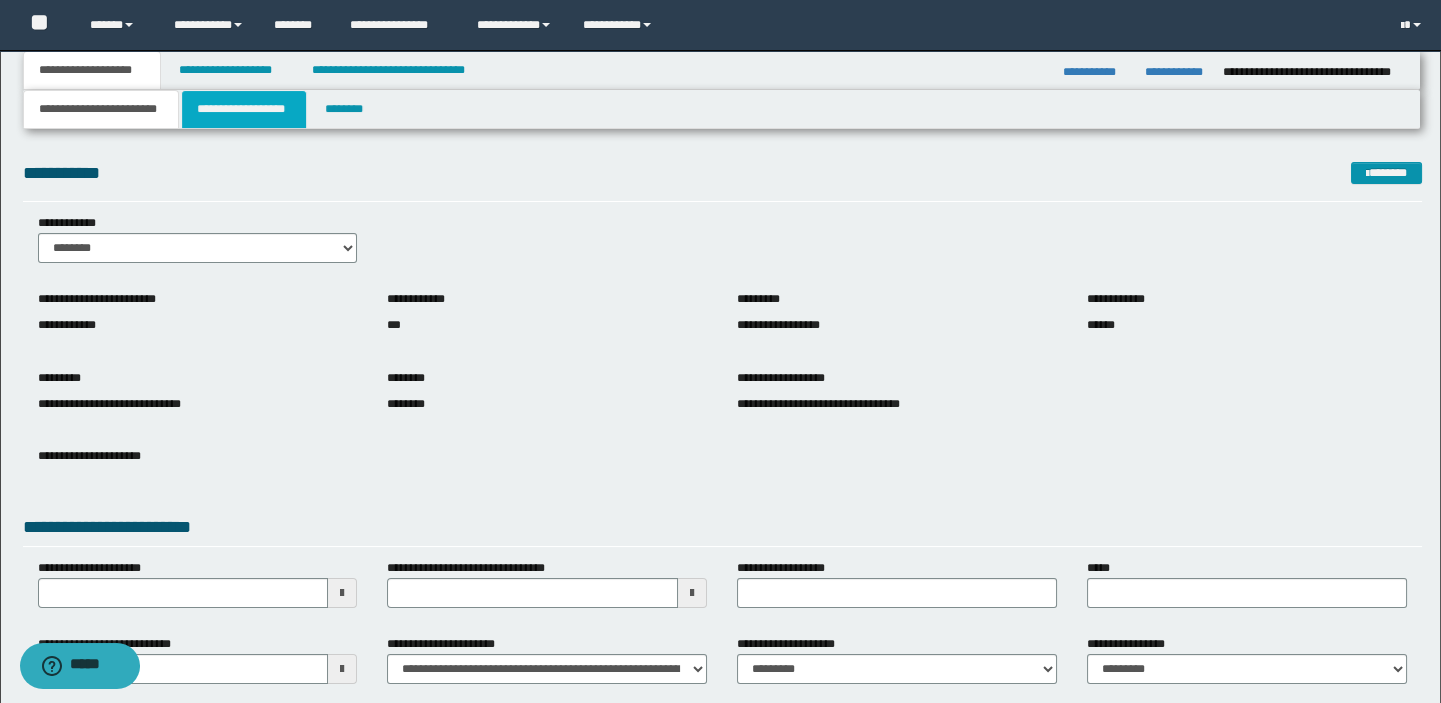 click on "**********" at bounding box center (244, 109) 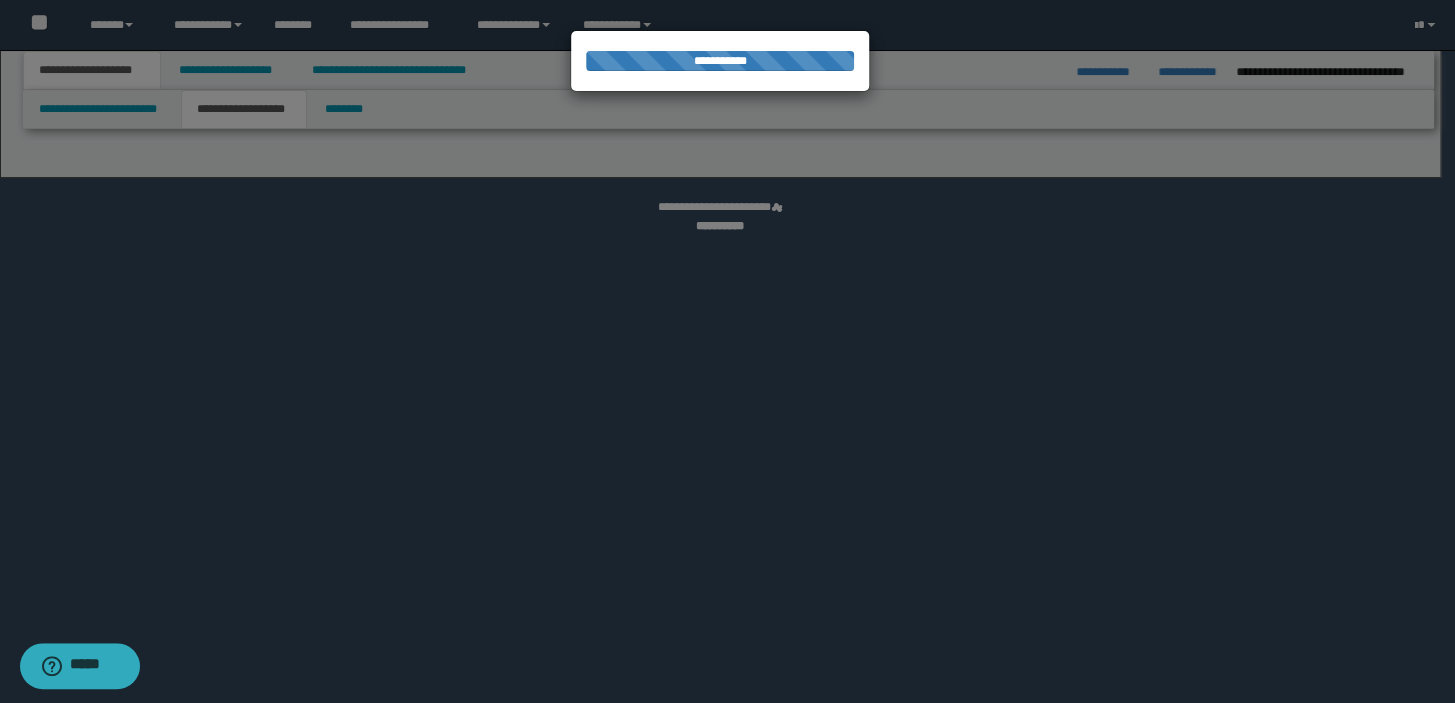 select on "*" 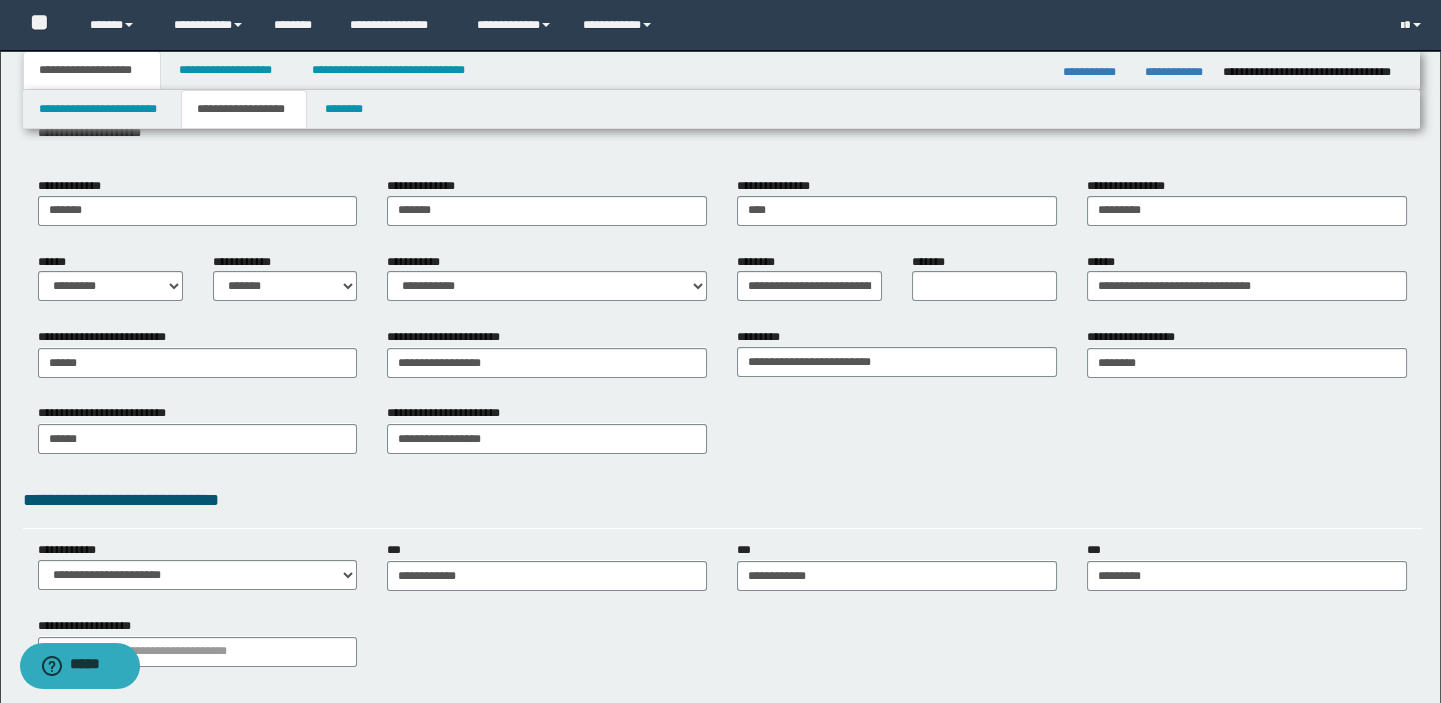 scroll, scrollTop: 90, scrollLeft: 0, axis: vertical 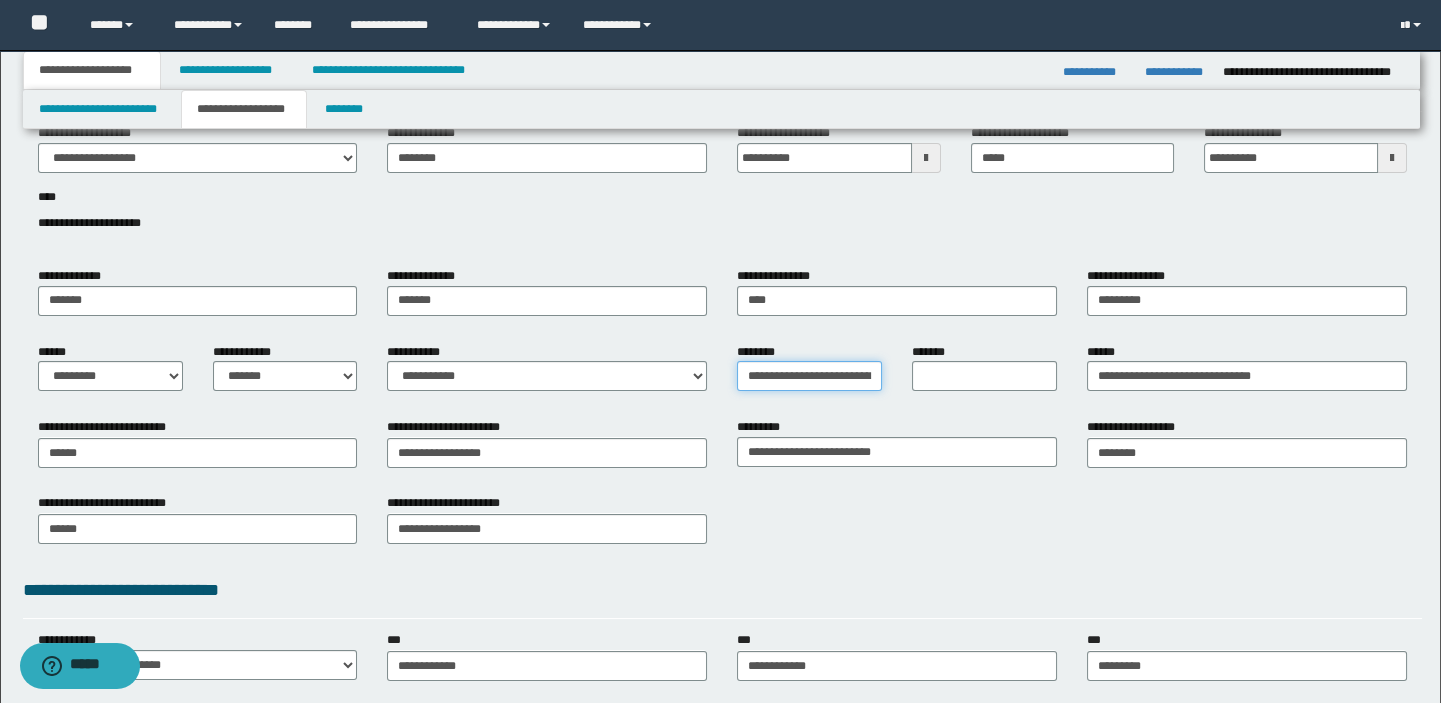 click on "**********" at bounding box center (809, 376) 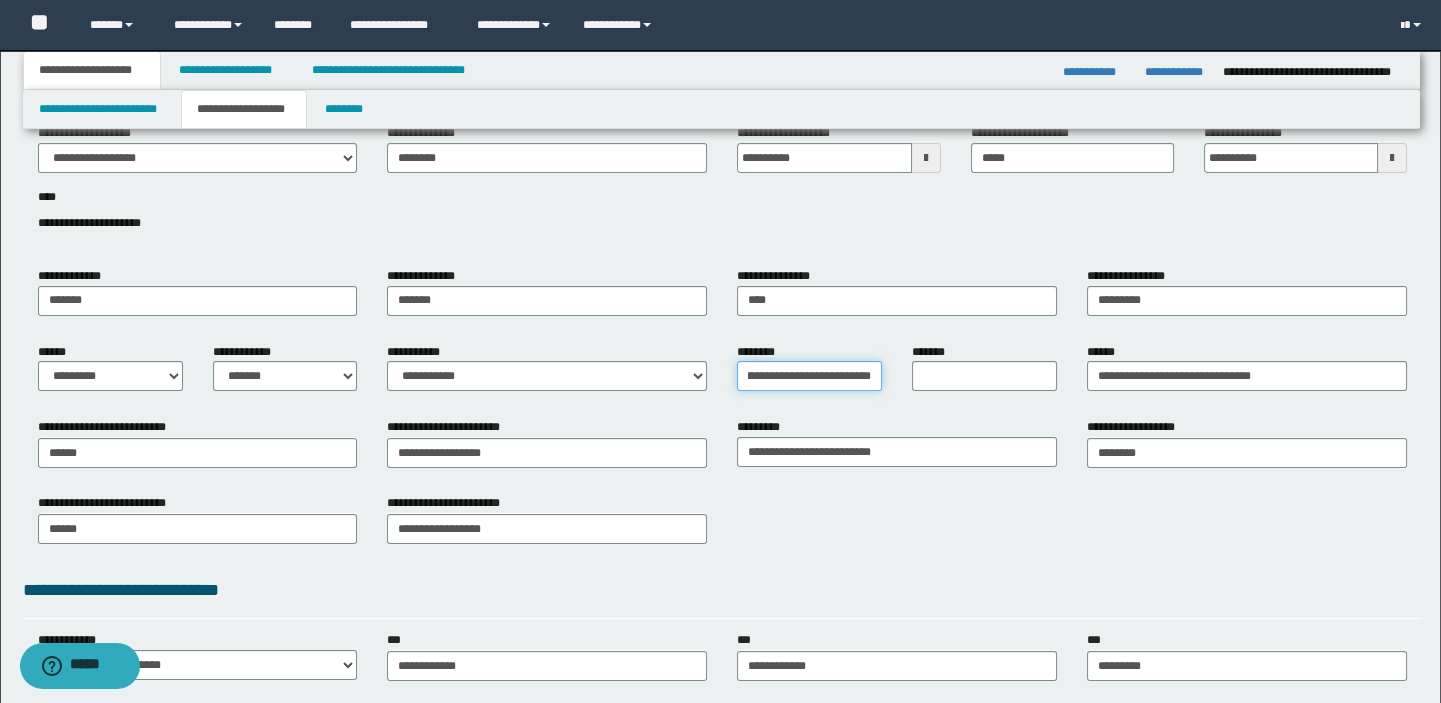 scroll, scrollTop: 0, scrollLeft: 80, axis: horizontal 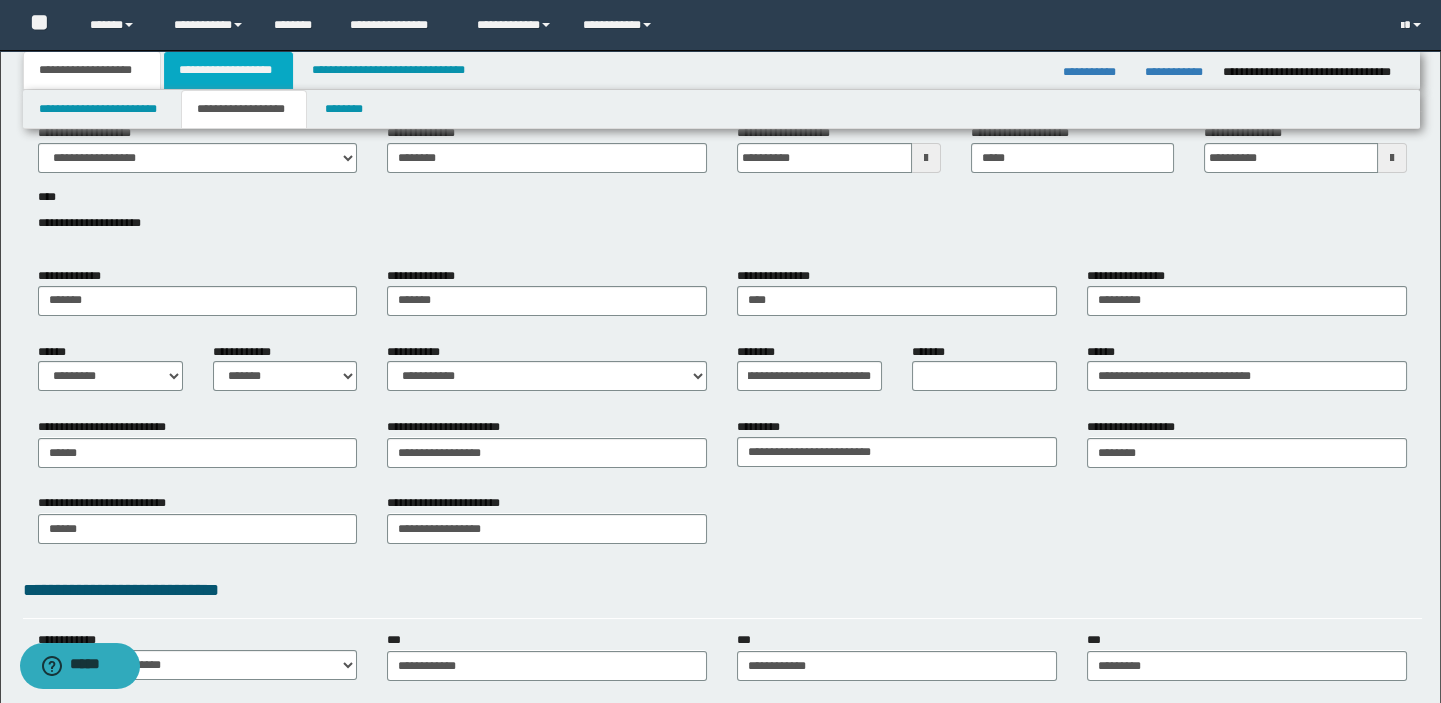 click on "**********" at bounding box center (228, 70) 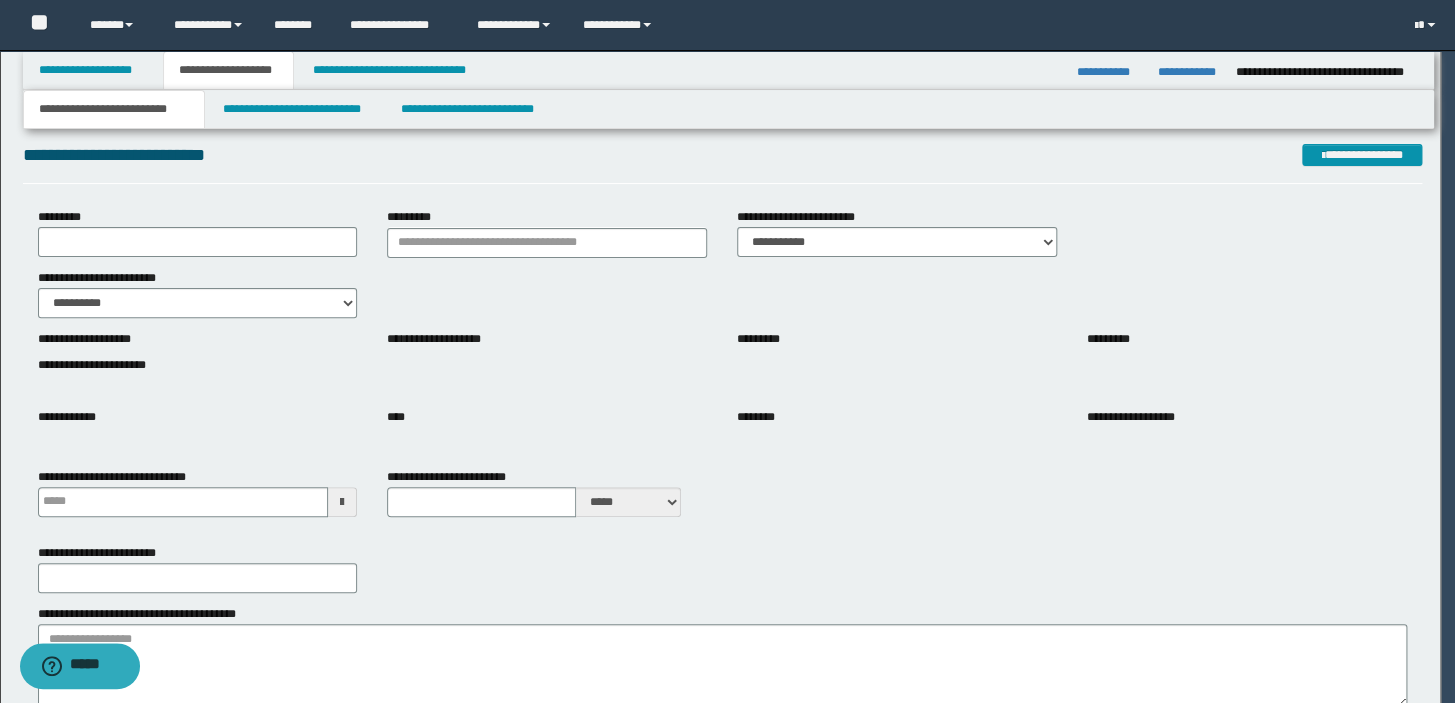 type 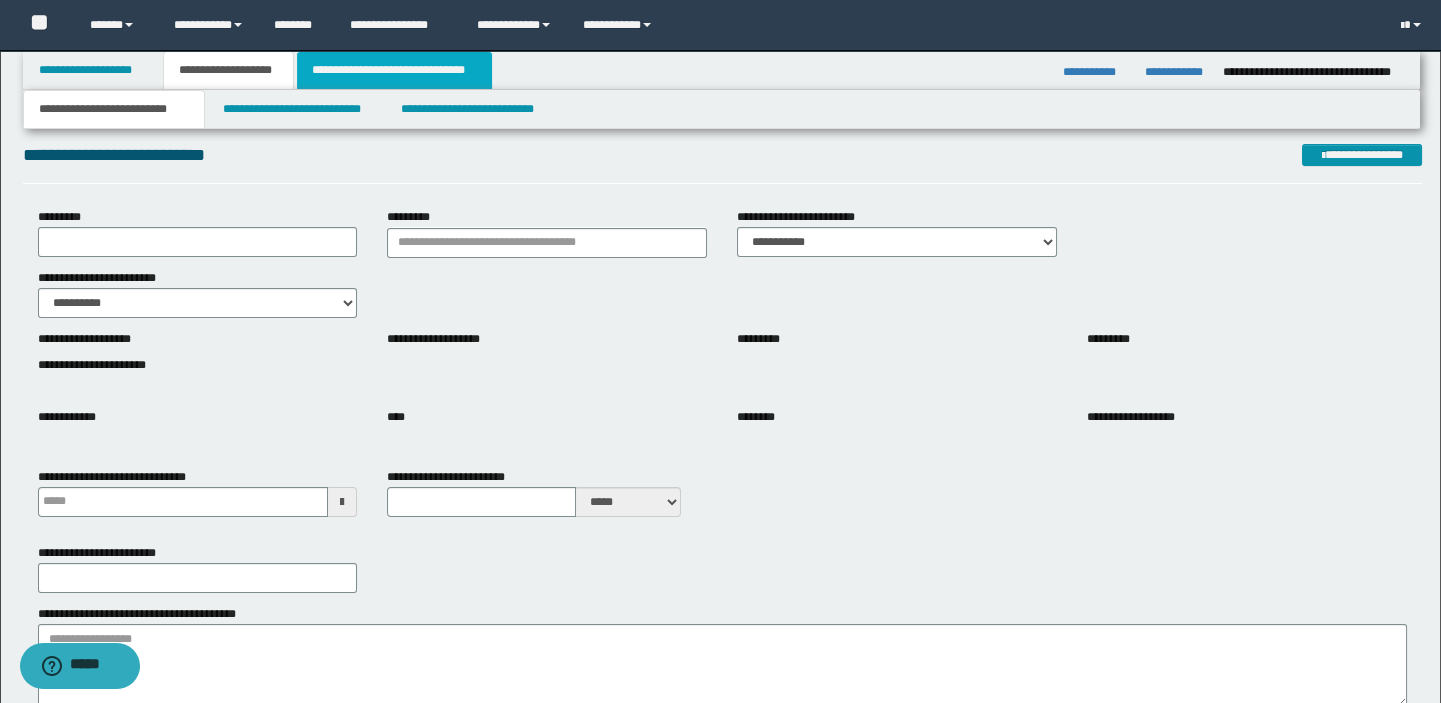 click on "**********" at bounding box center [394, 70] 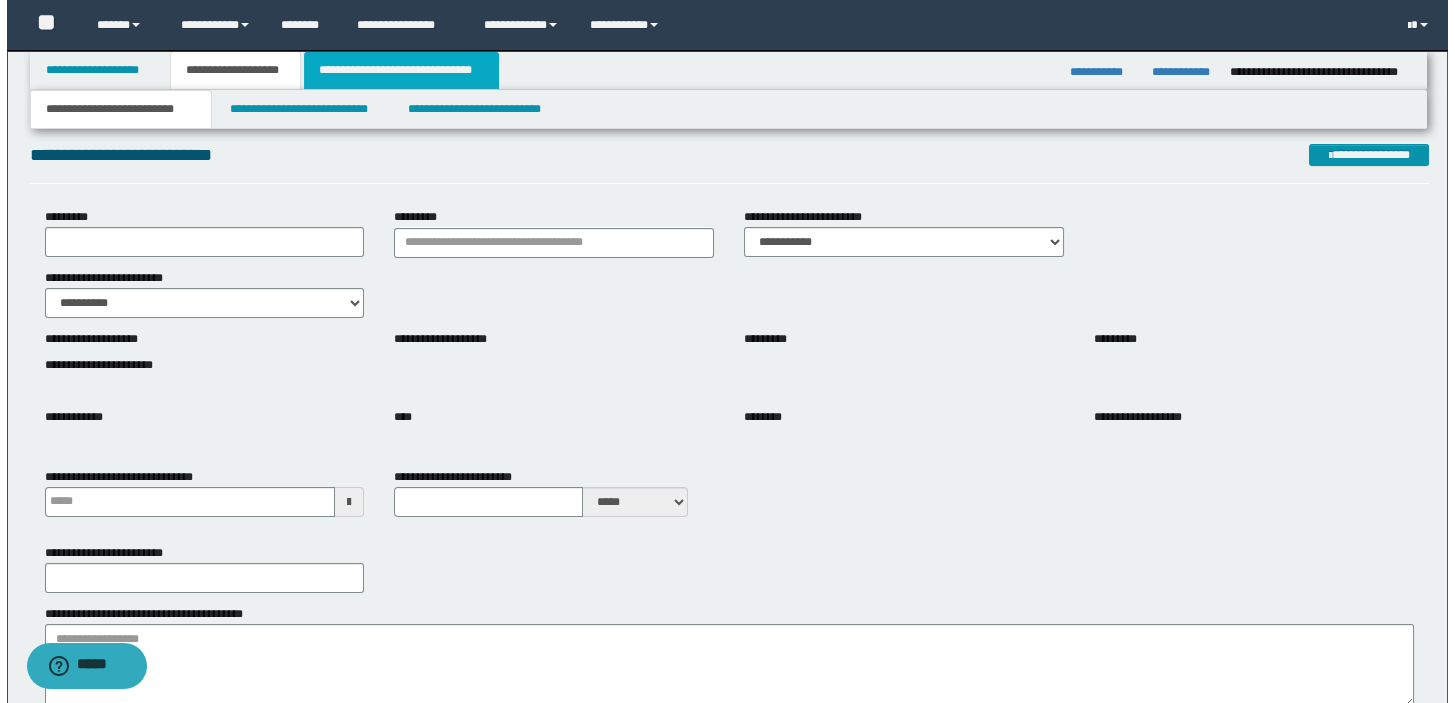 scroll, scrollTop: 0, scrollLeft: 0, axis: both 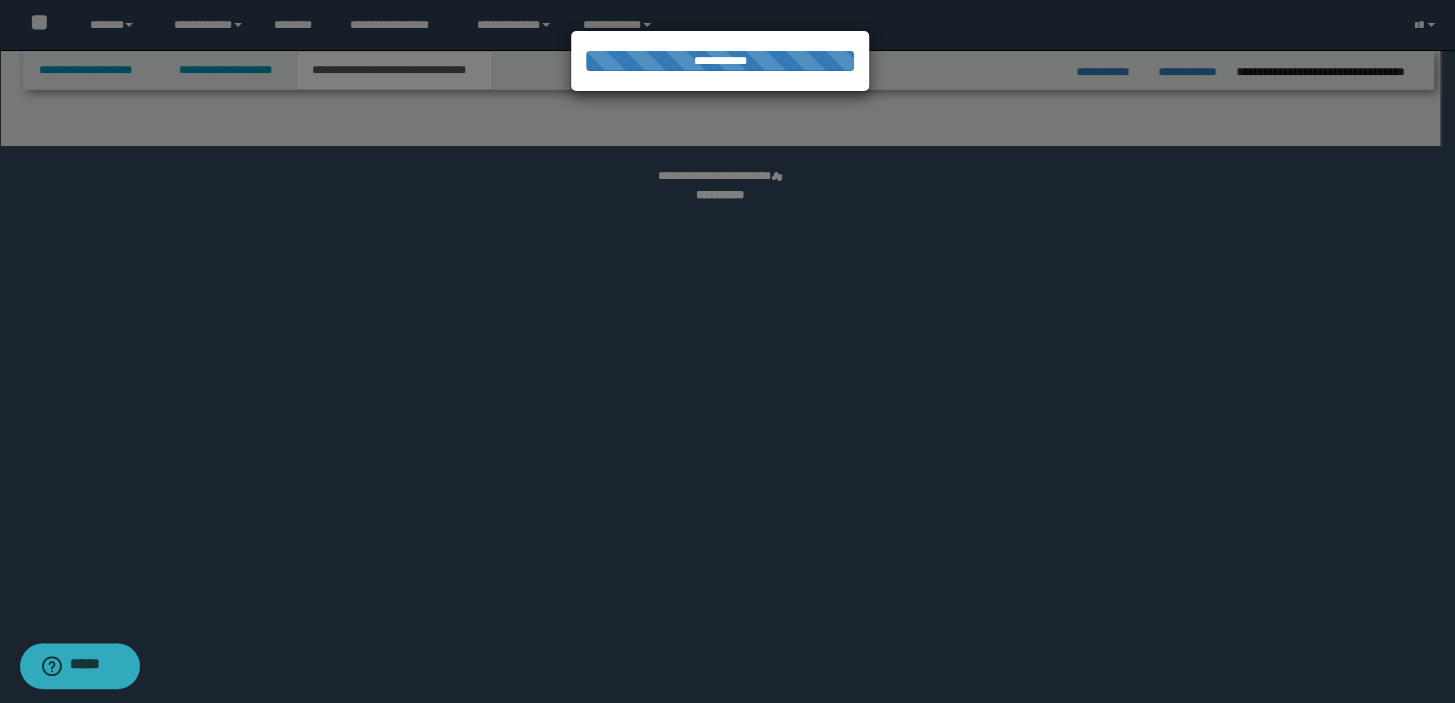 select on "*" 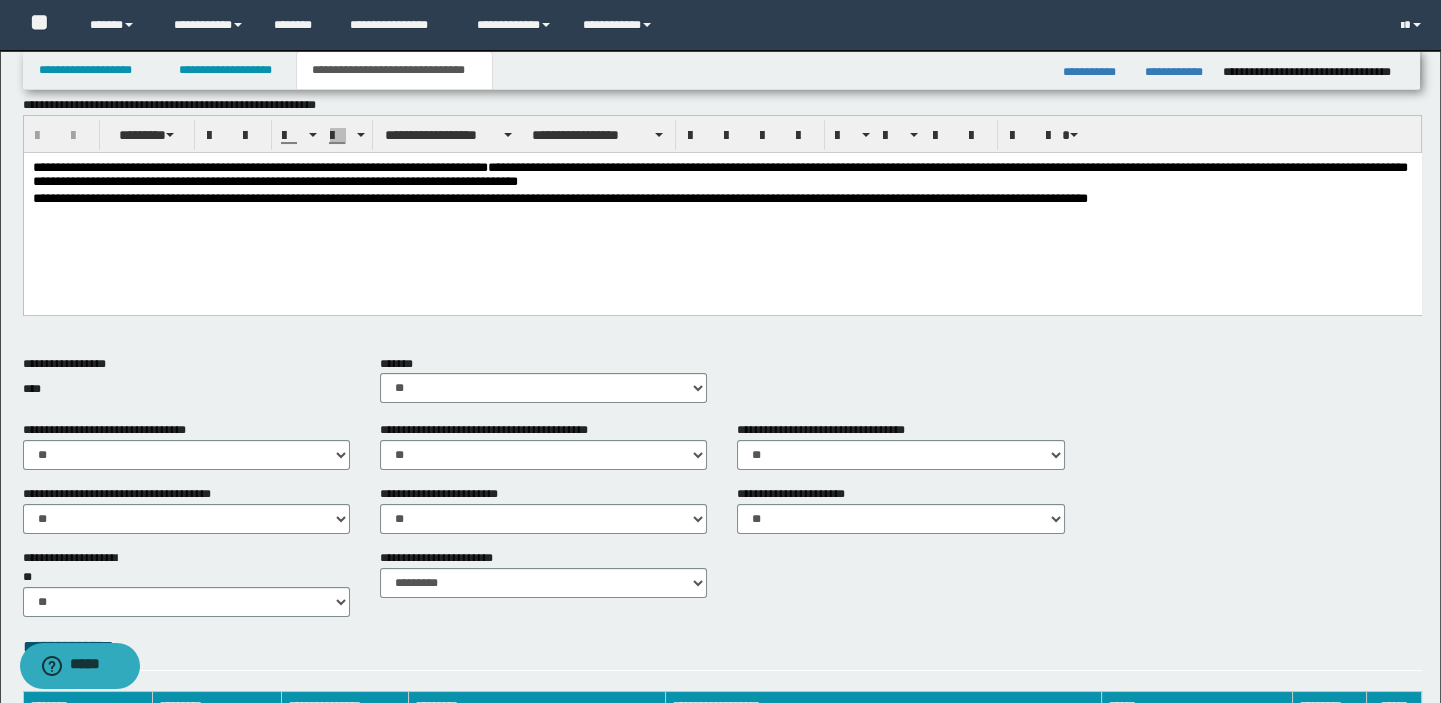 scroll, scrollTop: 545, scrollLeft: 0, axis: vertical 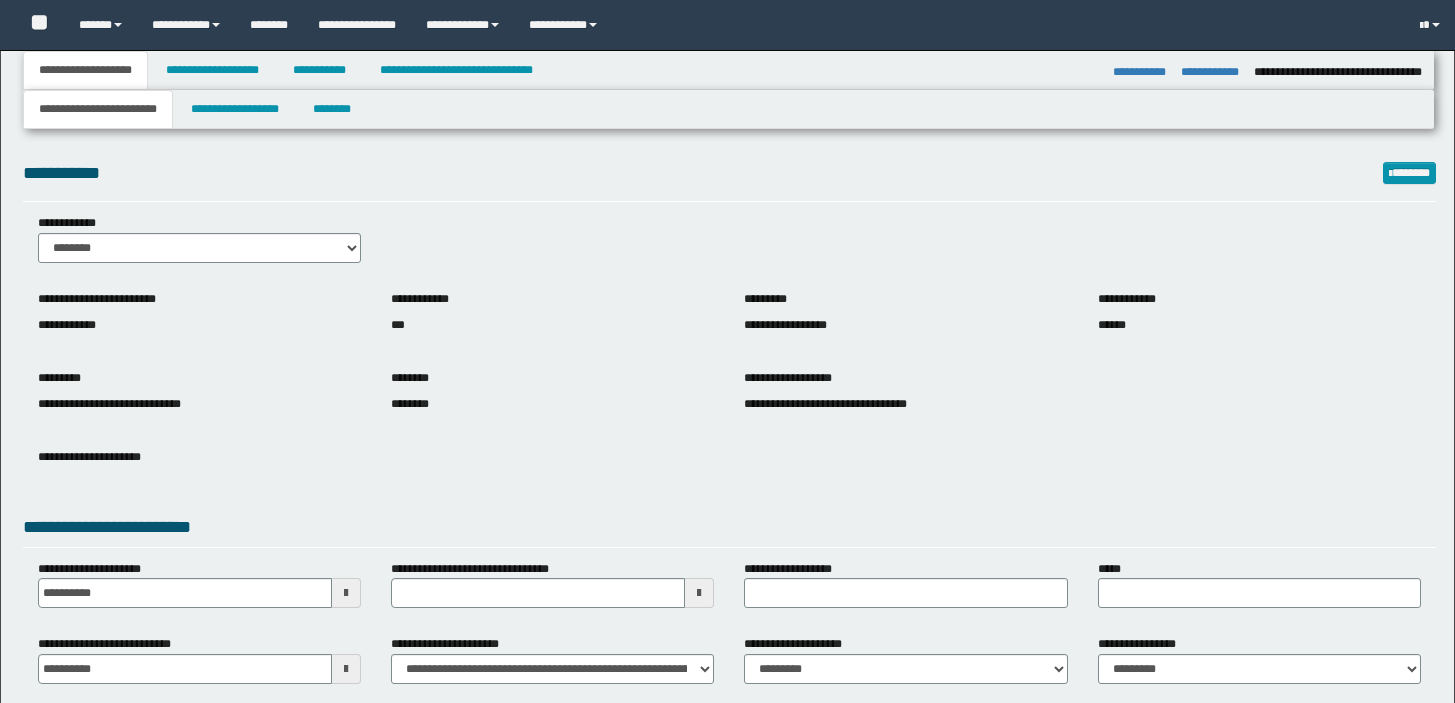 select on "*" 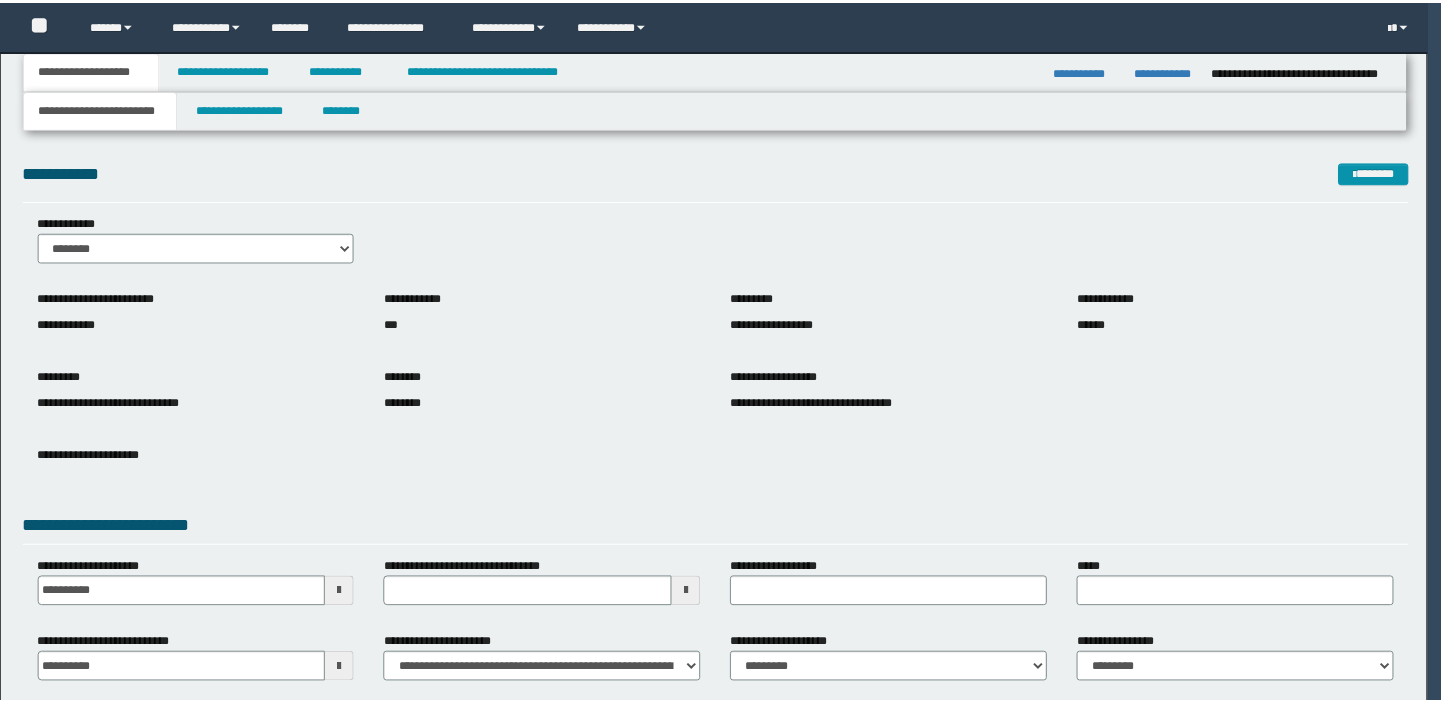 scroll, scrollTop: 0, scrollLeft: 0, axis: both 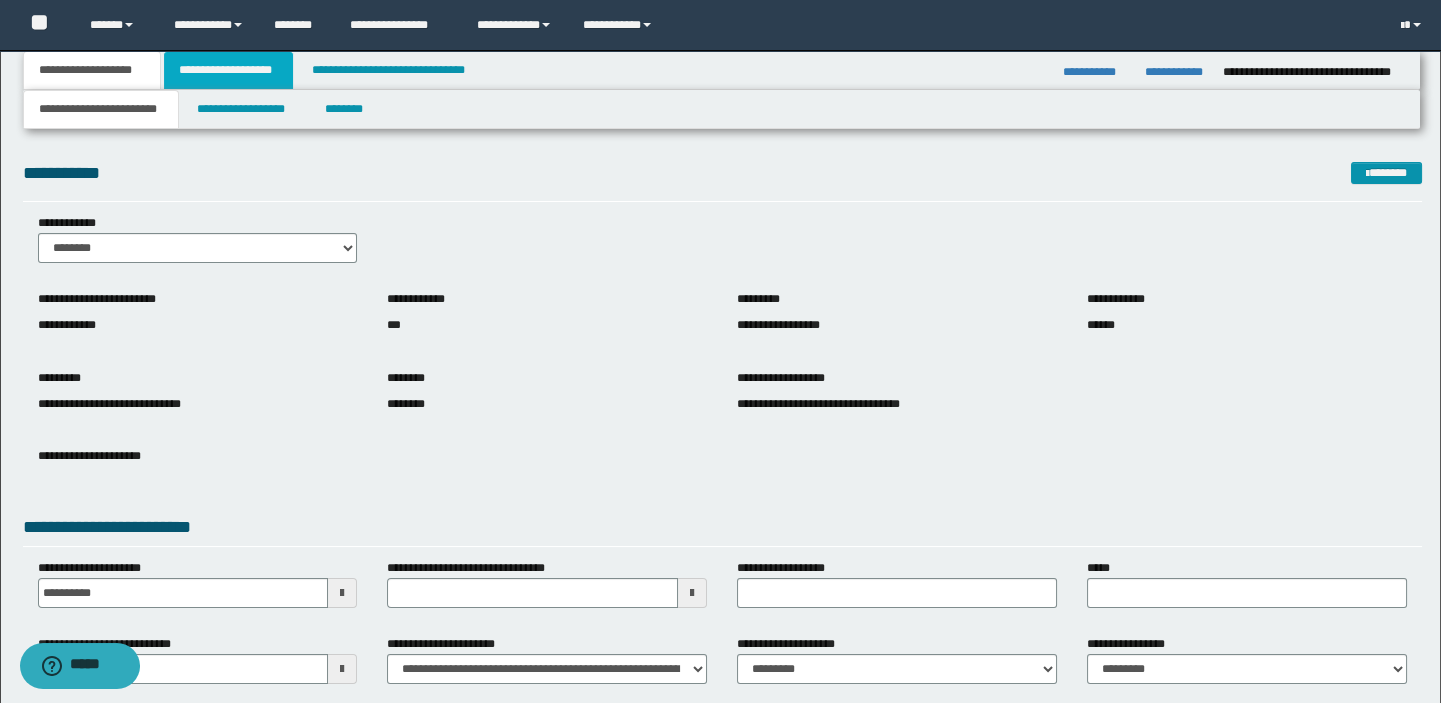 drag, startPoint x: 0, startPoint y: 0, endPoint x: 200, endPoint y: 71, distance: 212.22865 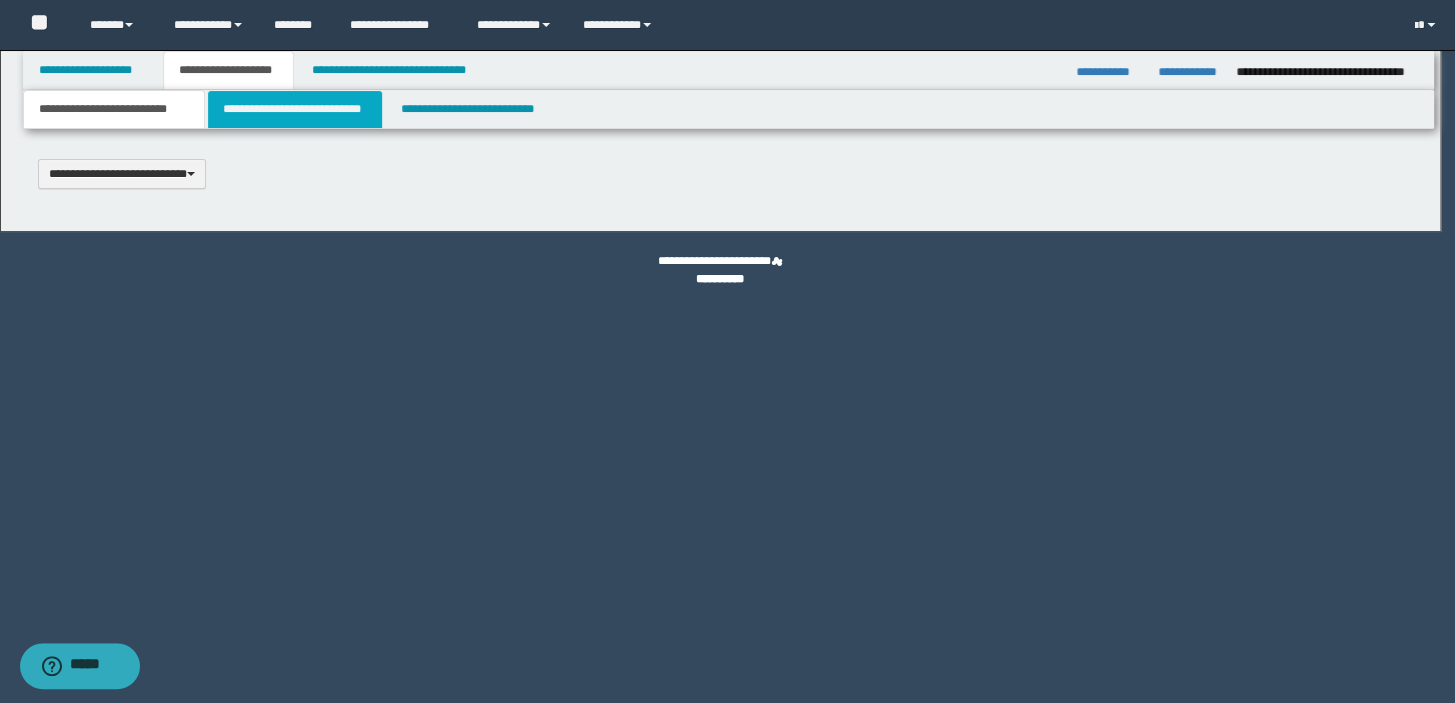 type 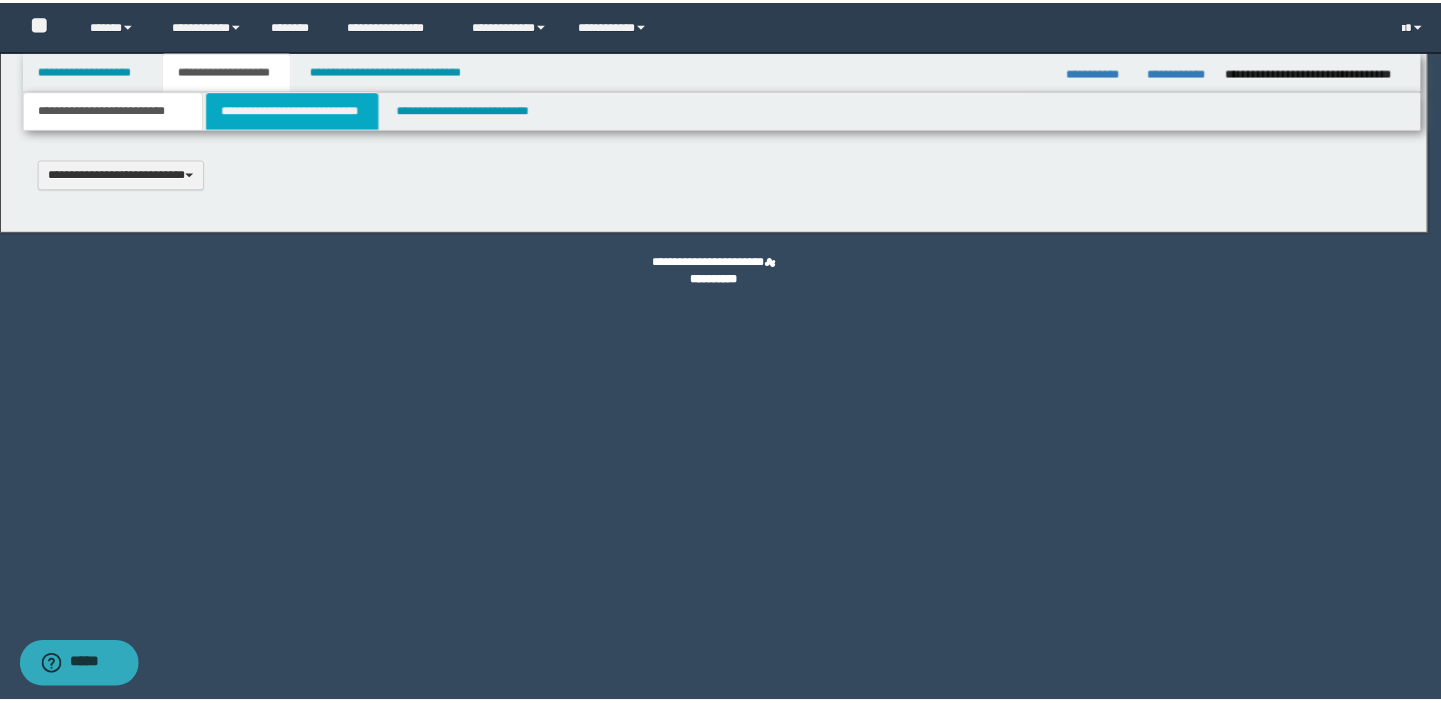 scroll, scrollTop: 0, scrollLeft: 0, axis: both 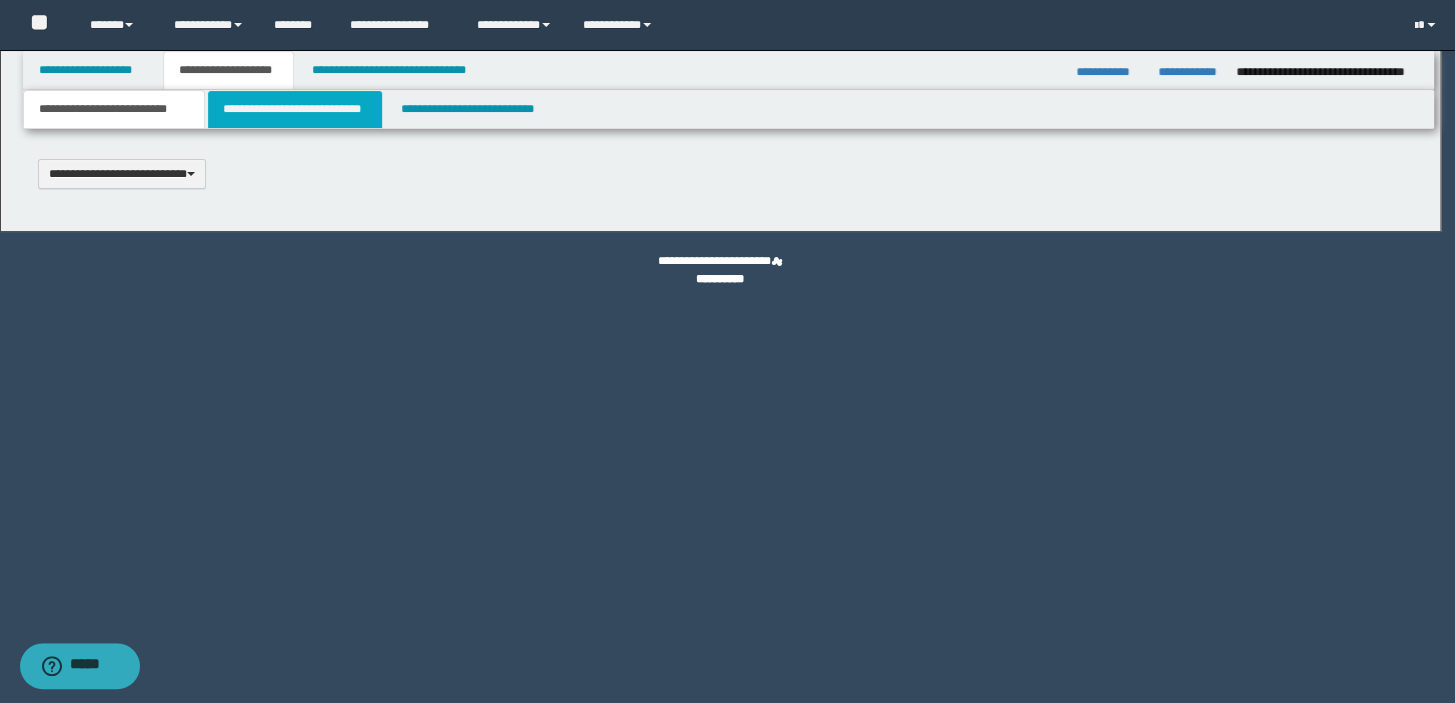 select on "*" 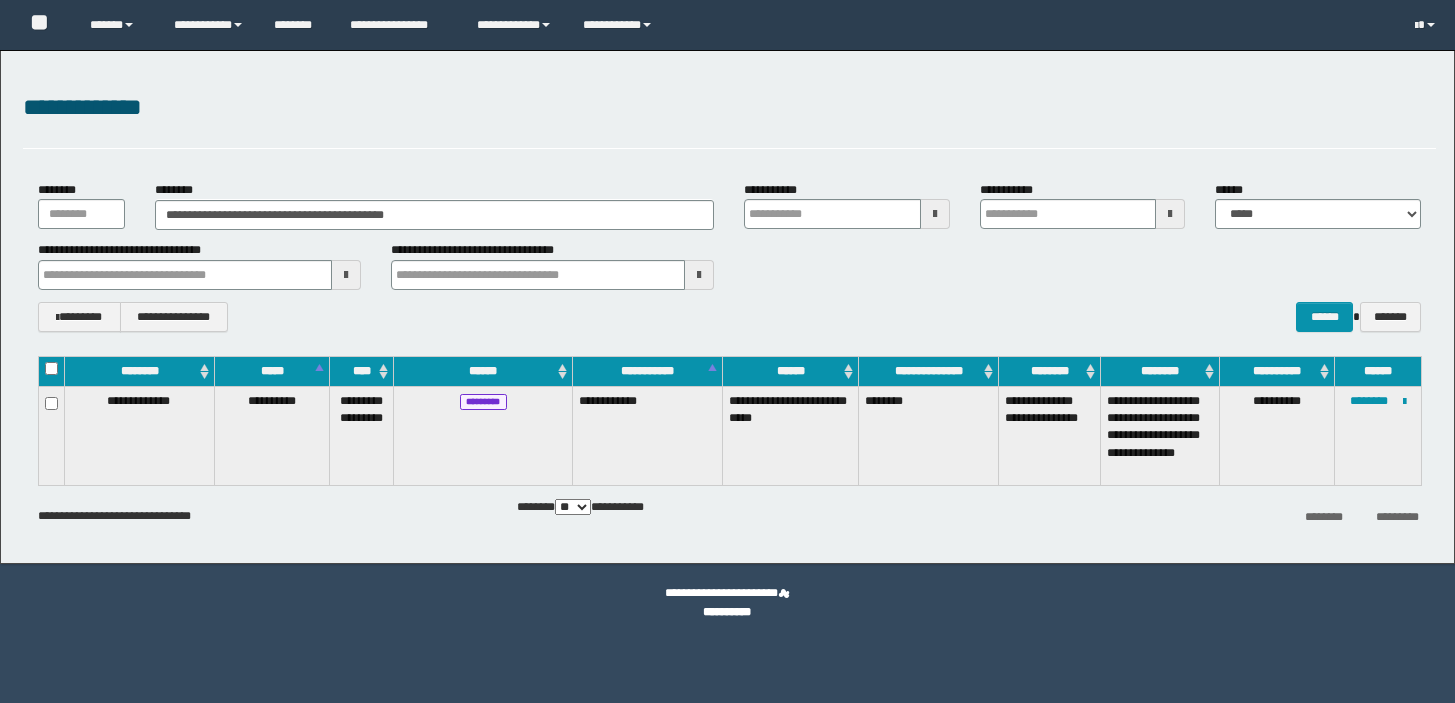 scroll, scrollTop: 0, scrollLeft: 0, axis: both 